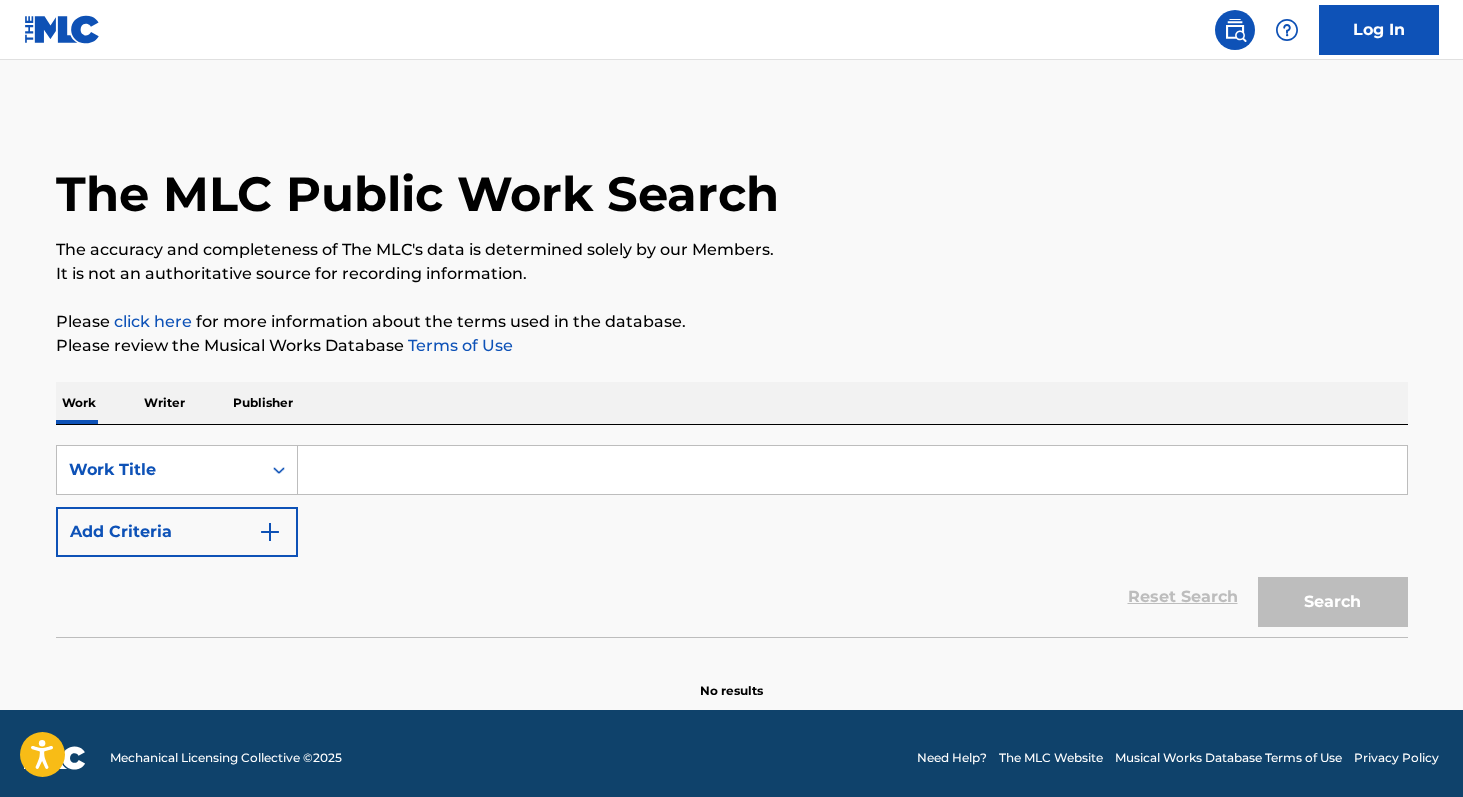 scroll, scrollTop: 0, scrollLeft: 0, axis: both 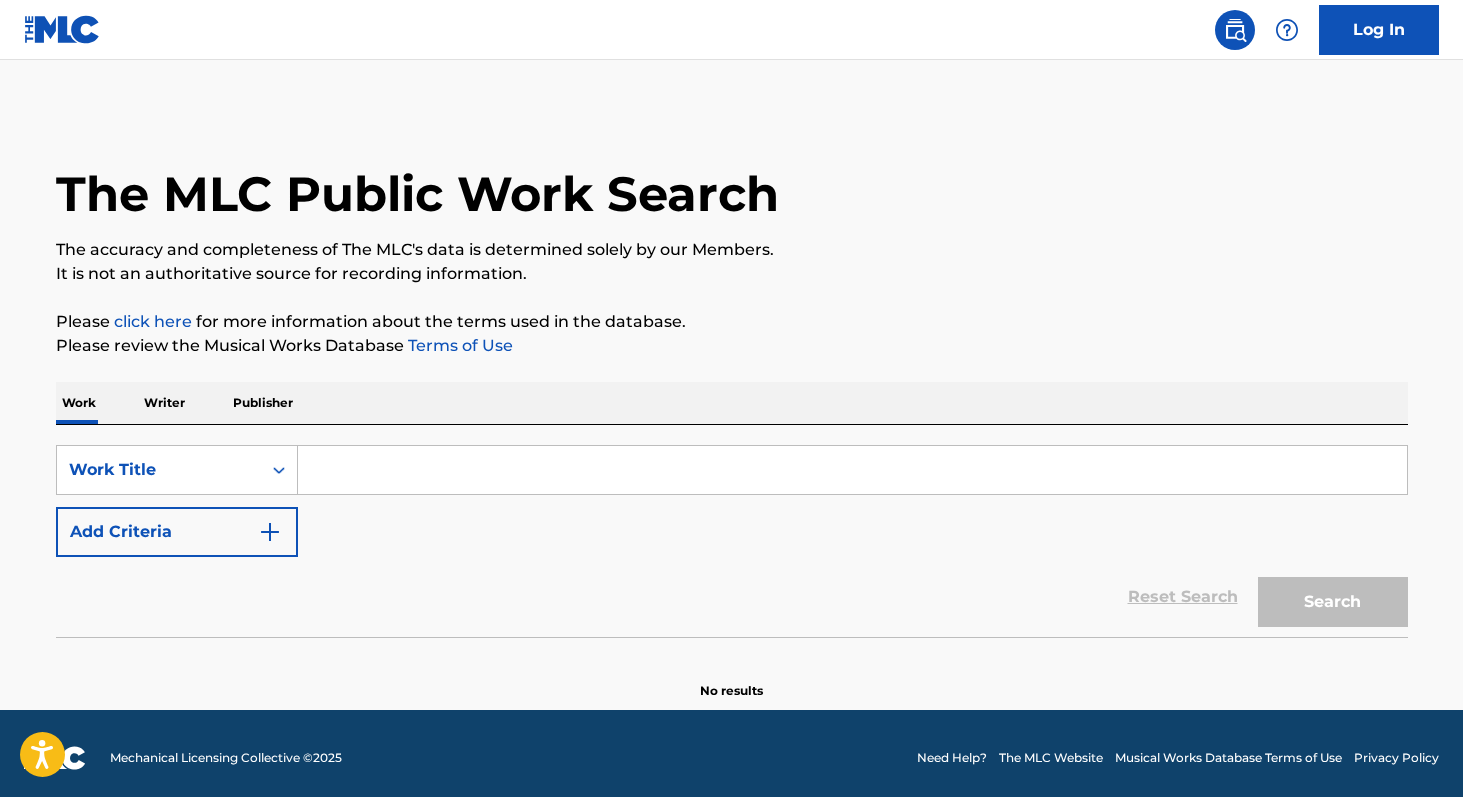 paste on "Madri" 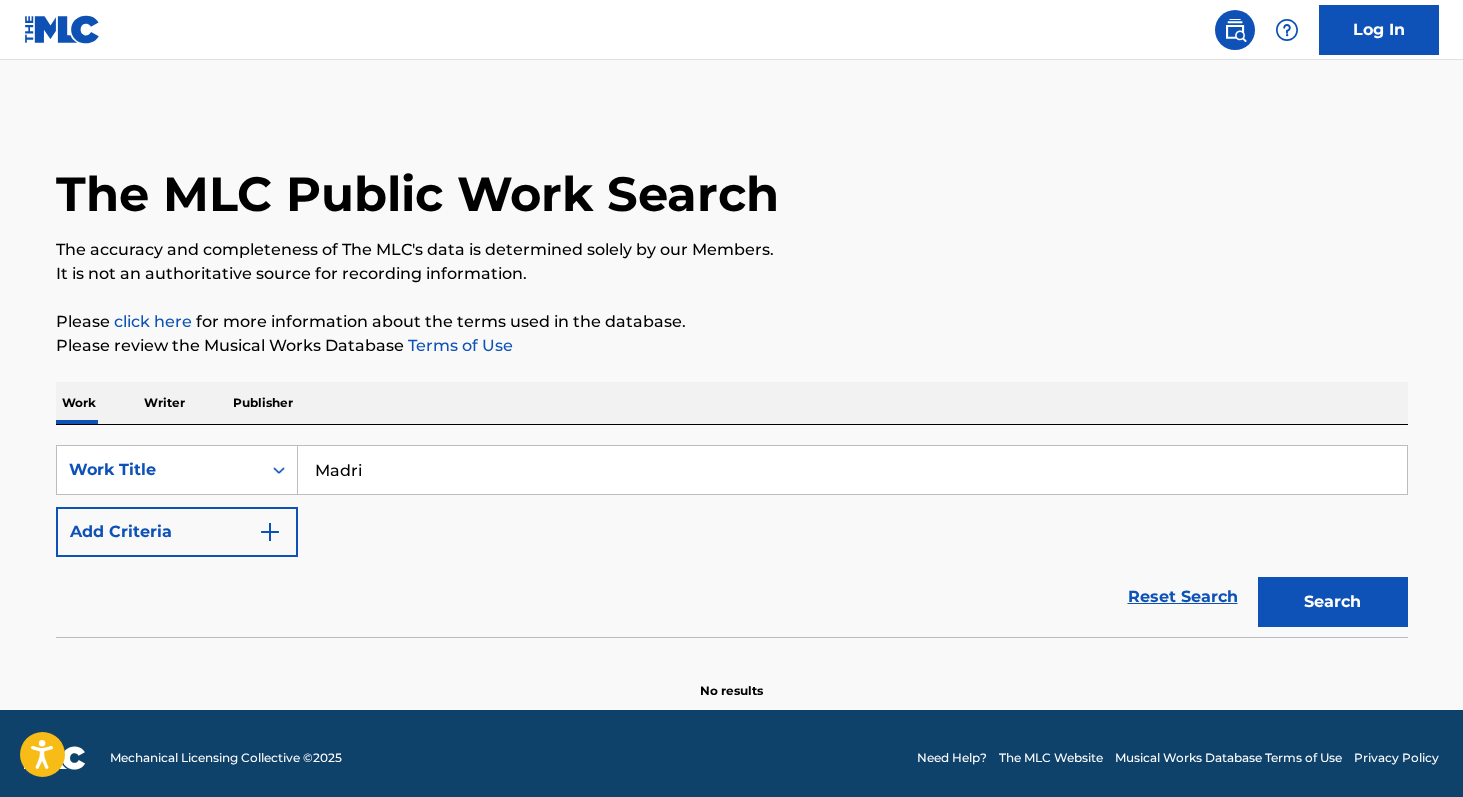 type on "Madri" 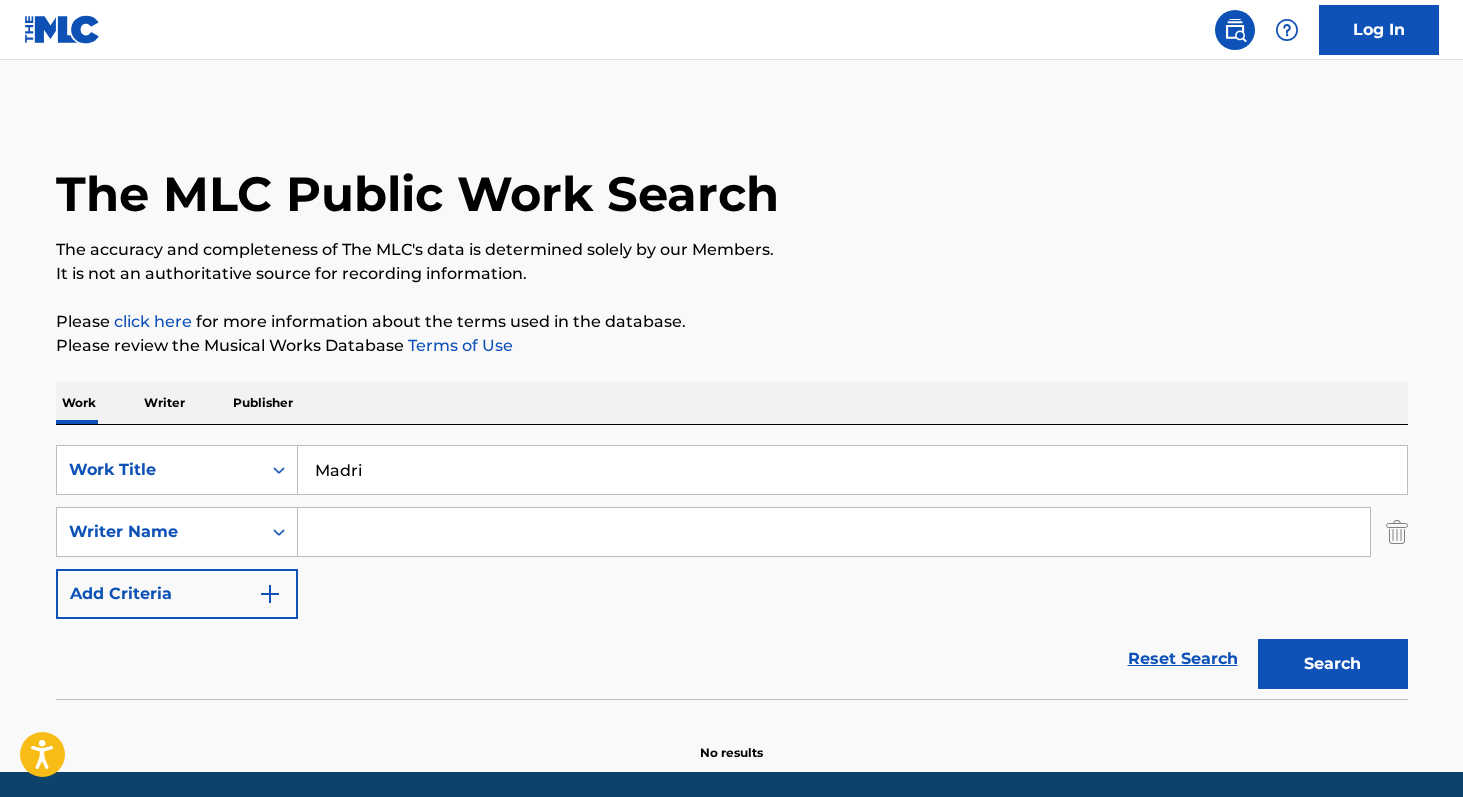 click at bounding box center (834, 532) 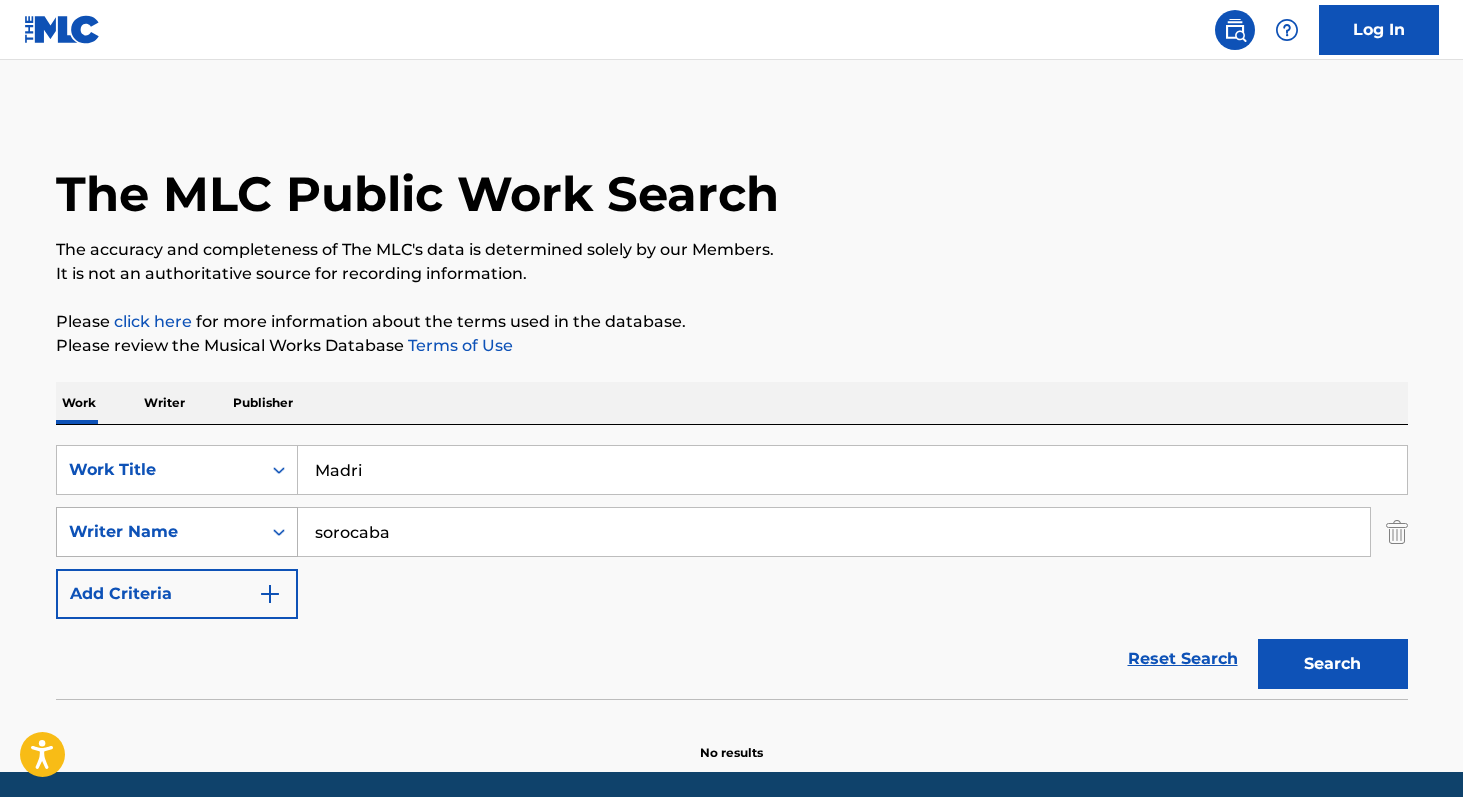 type on "sorocaba" 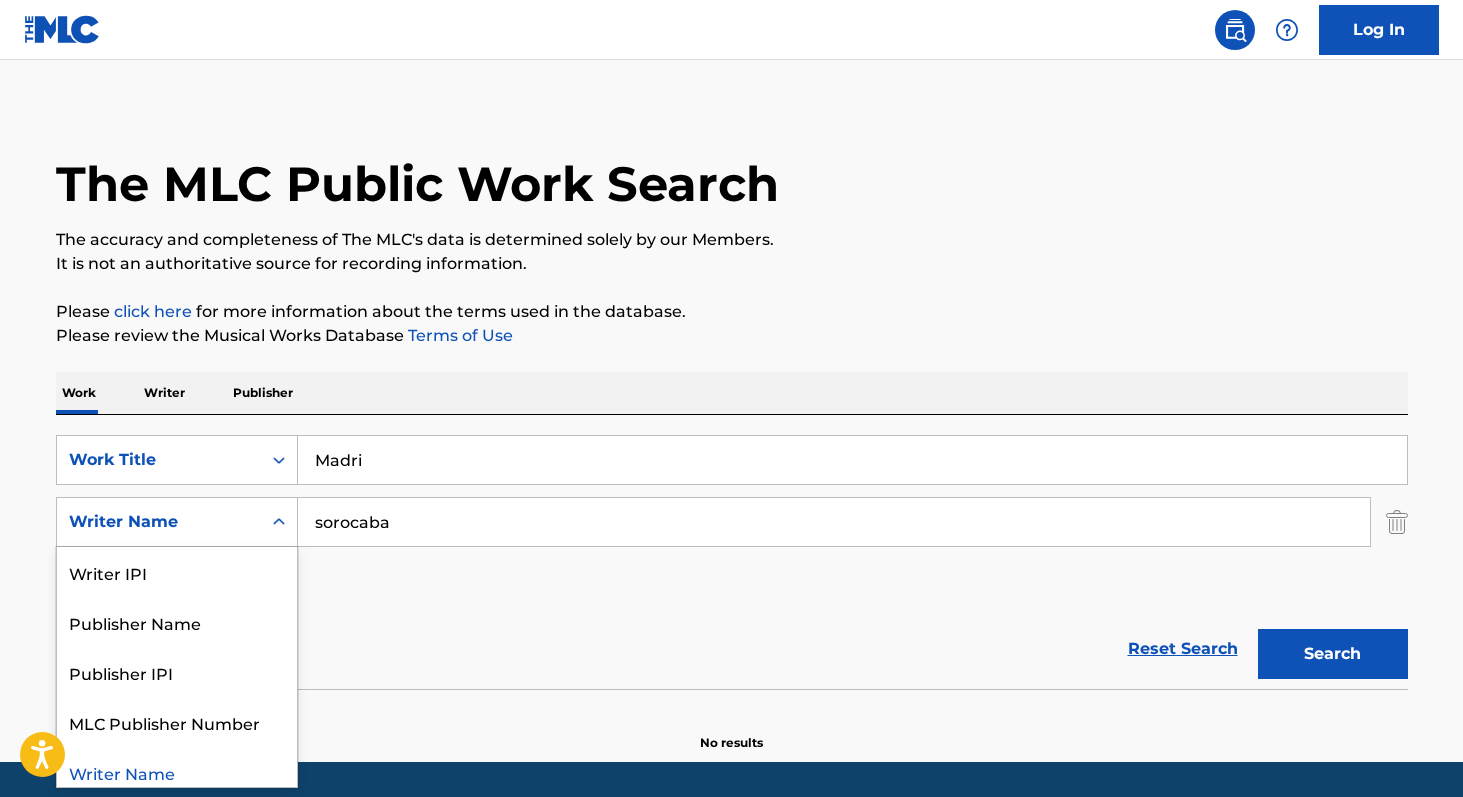 click on "Writer Name" at bounding box center (159, 522) 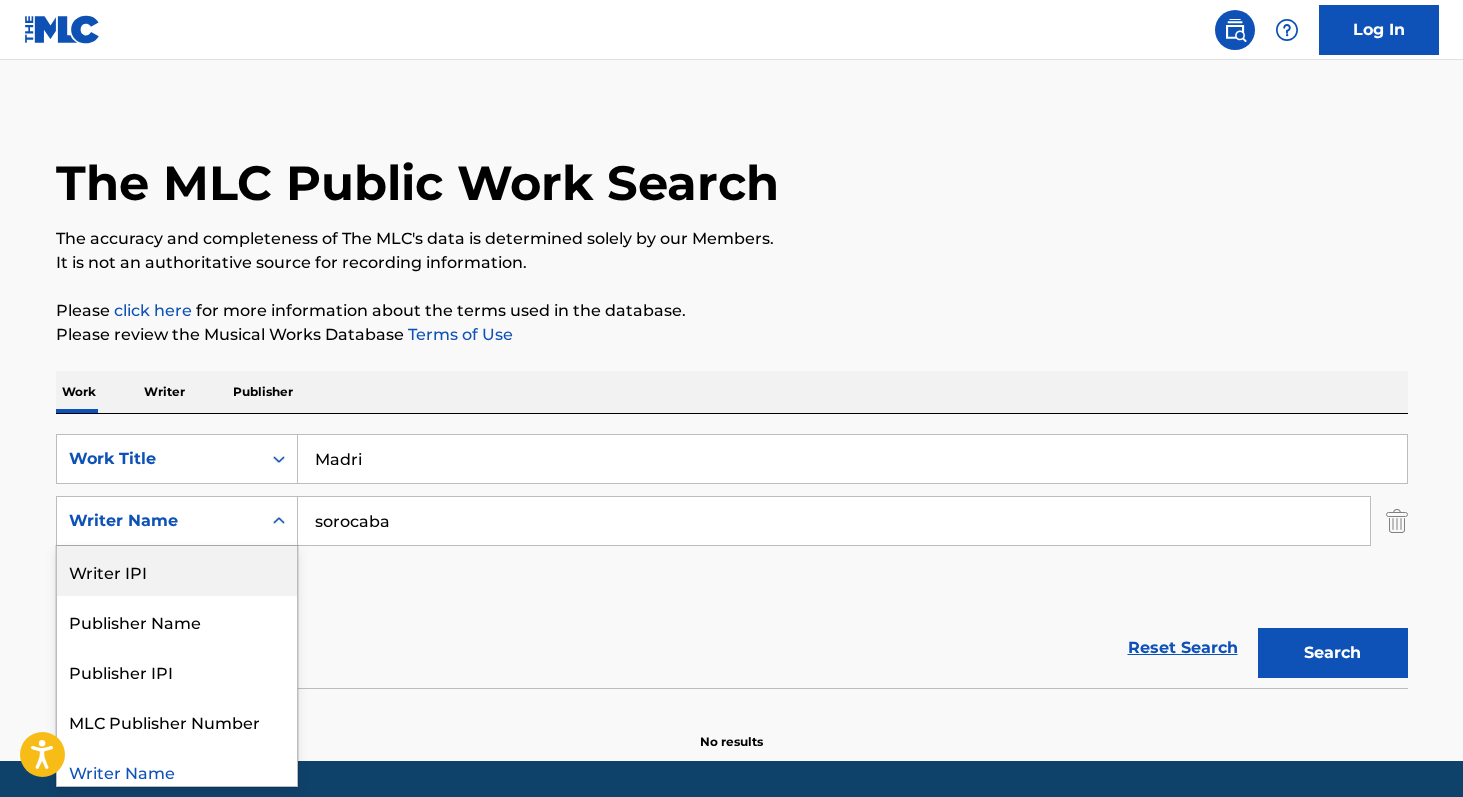 click on "Writer IPI" at bounding box center (177, 571) 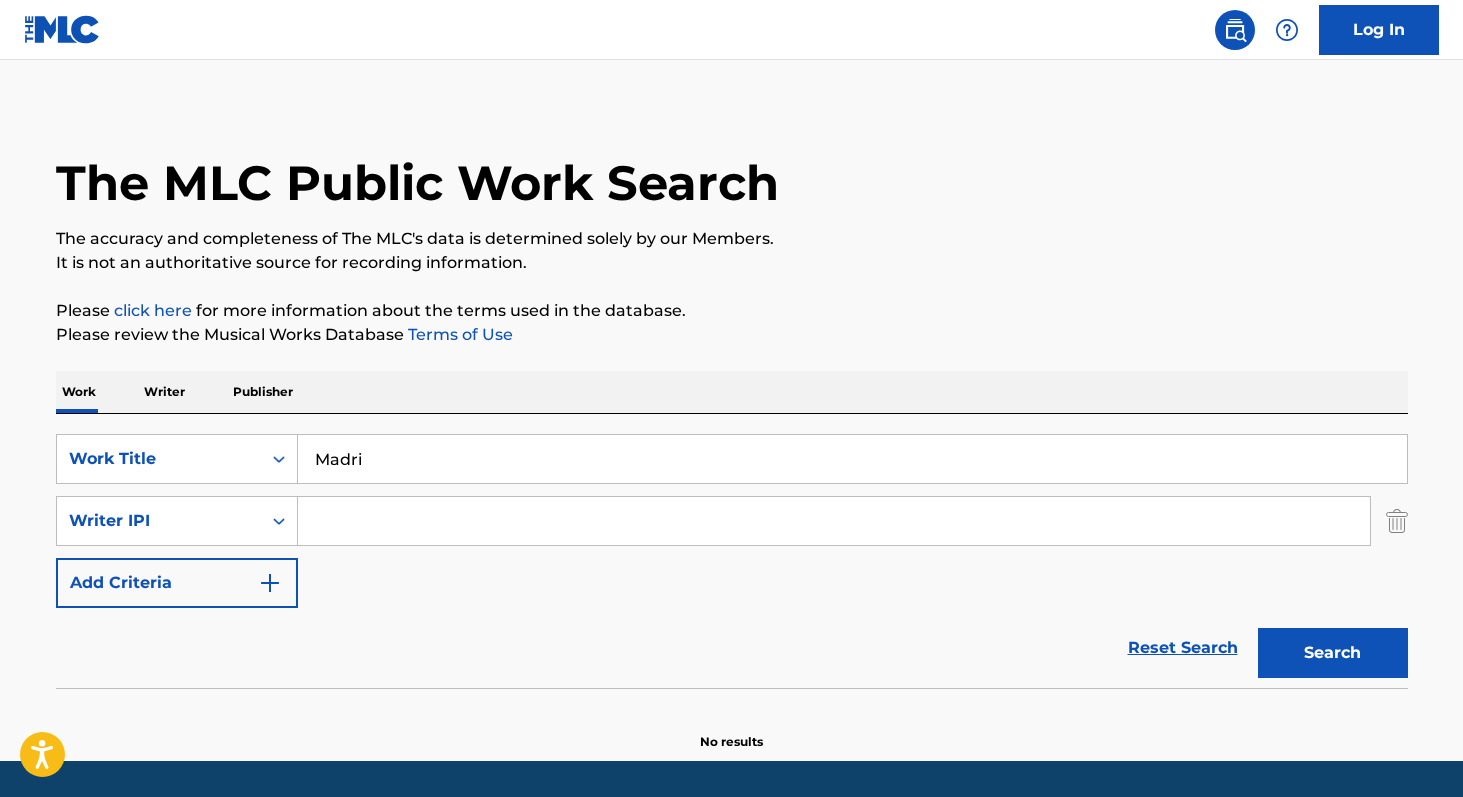 click at bounding box center [834, 521] 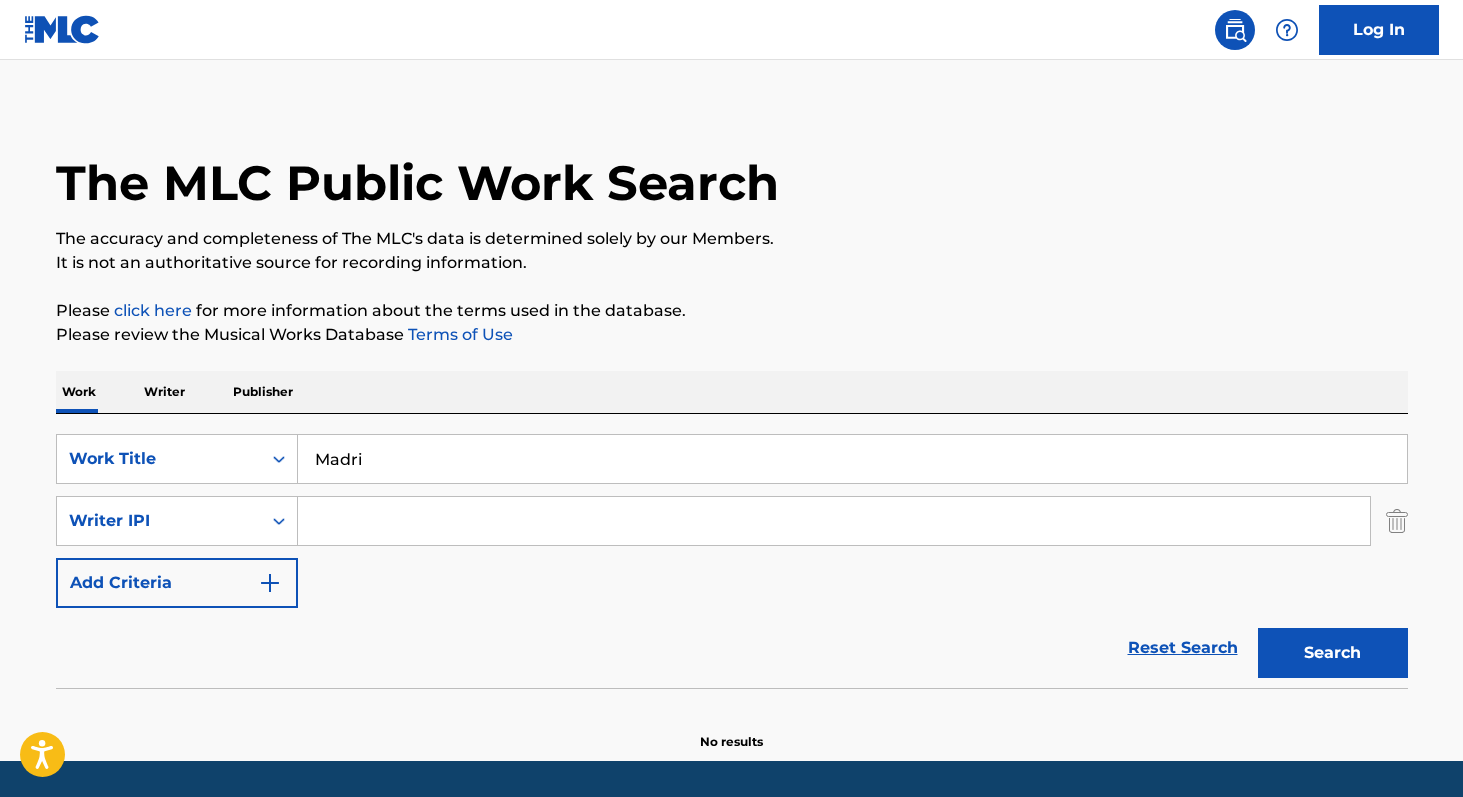 paste on "00535761245" 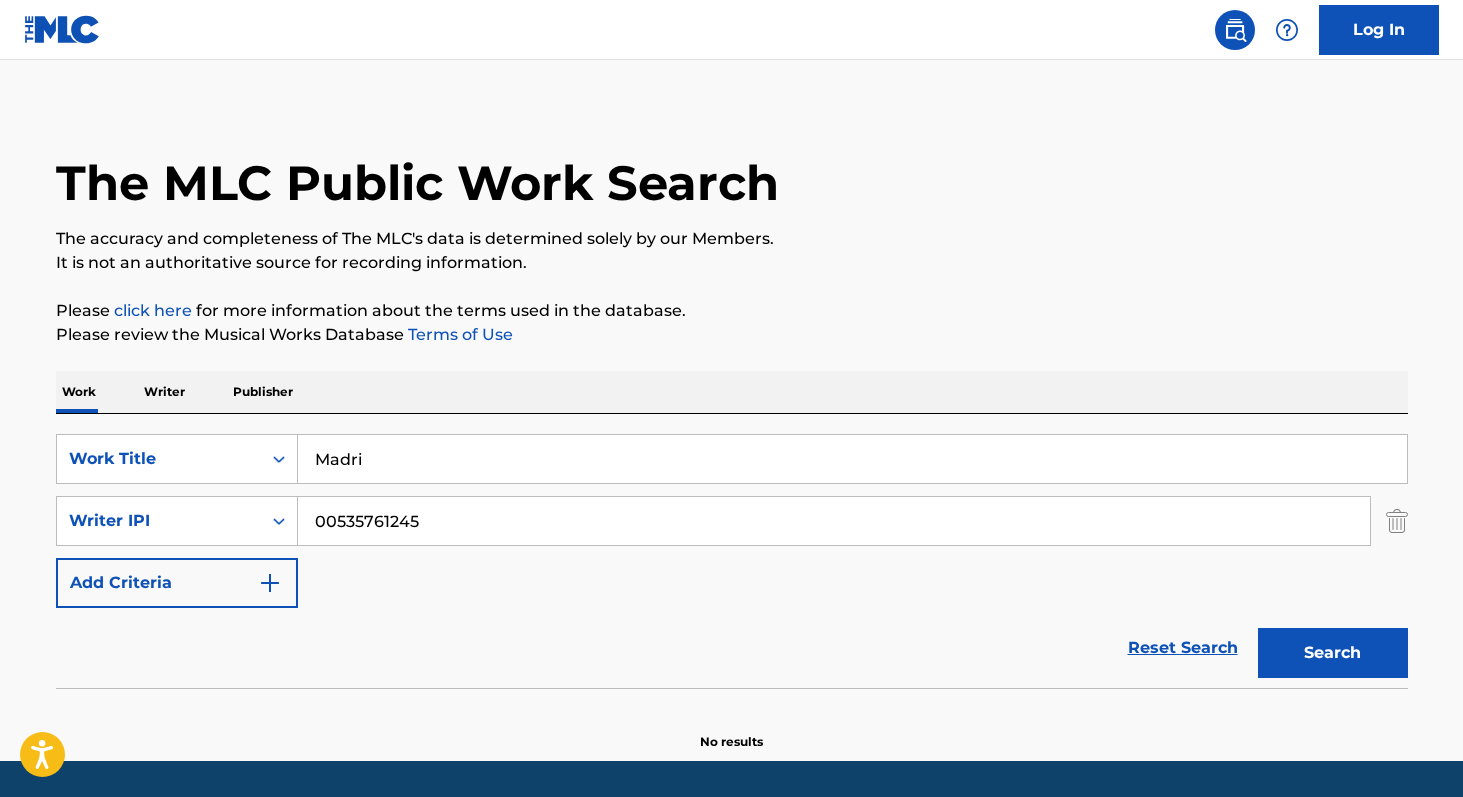 type on "00535761245" 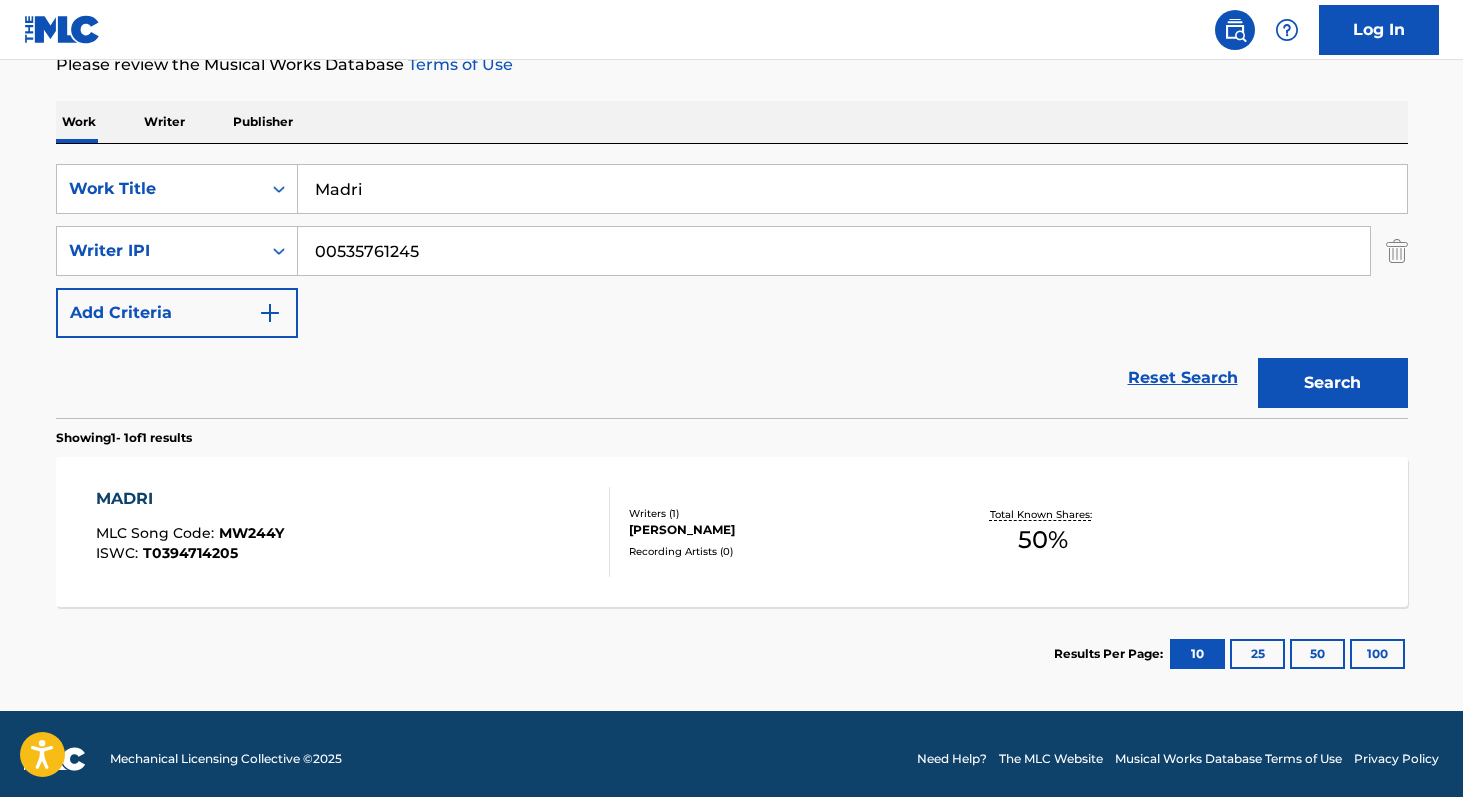 scroll, scrollTop: 278, scrollLeft: 0, axis: vertical 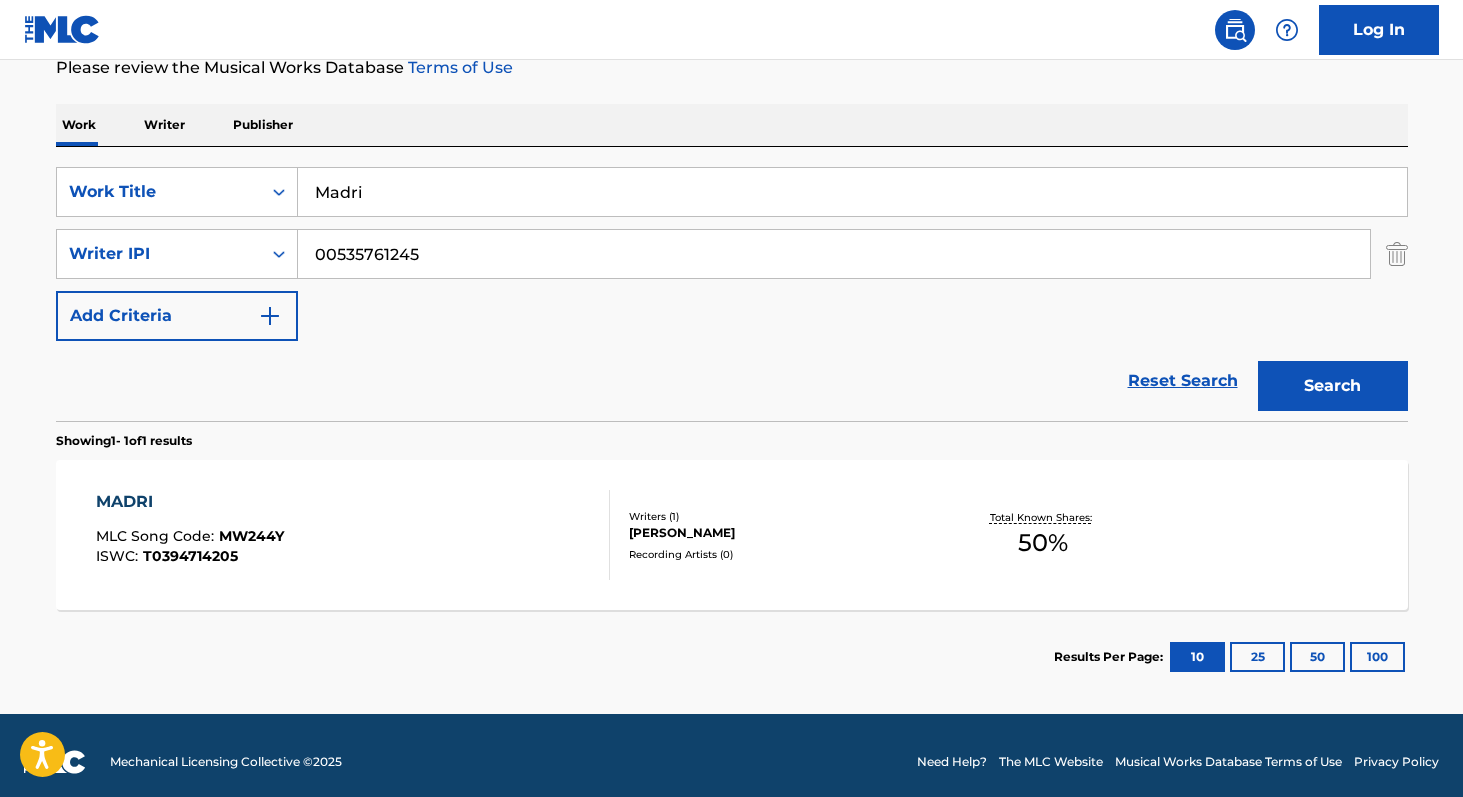 click on "50 %" at bounding box center [1043, 543] 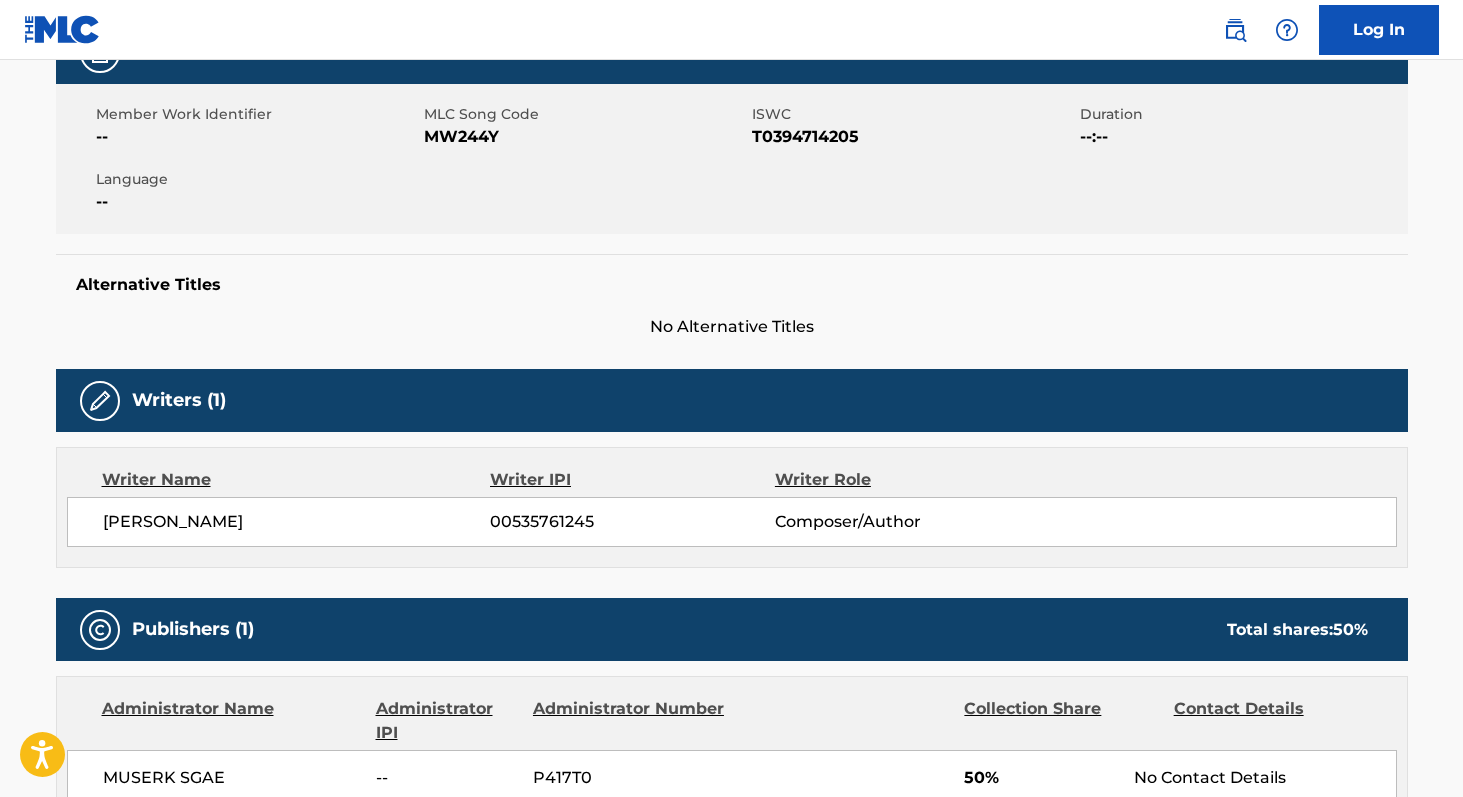 scroll, scrollTop: 333, scrollLeft: 0, axis: vertical 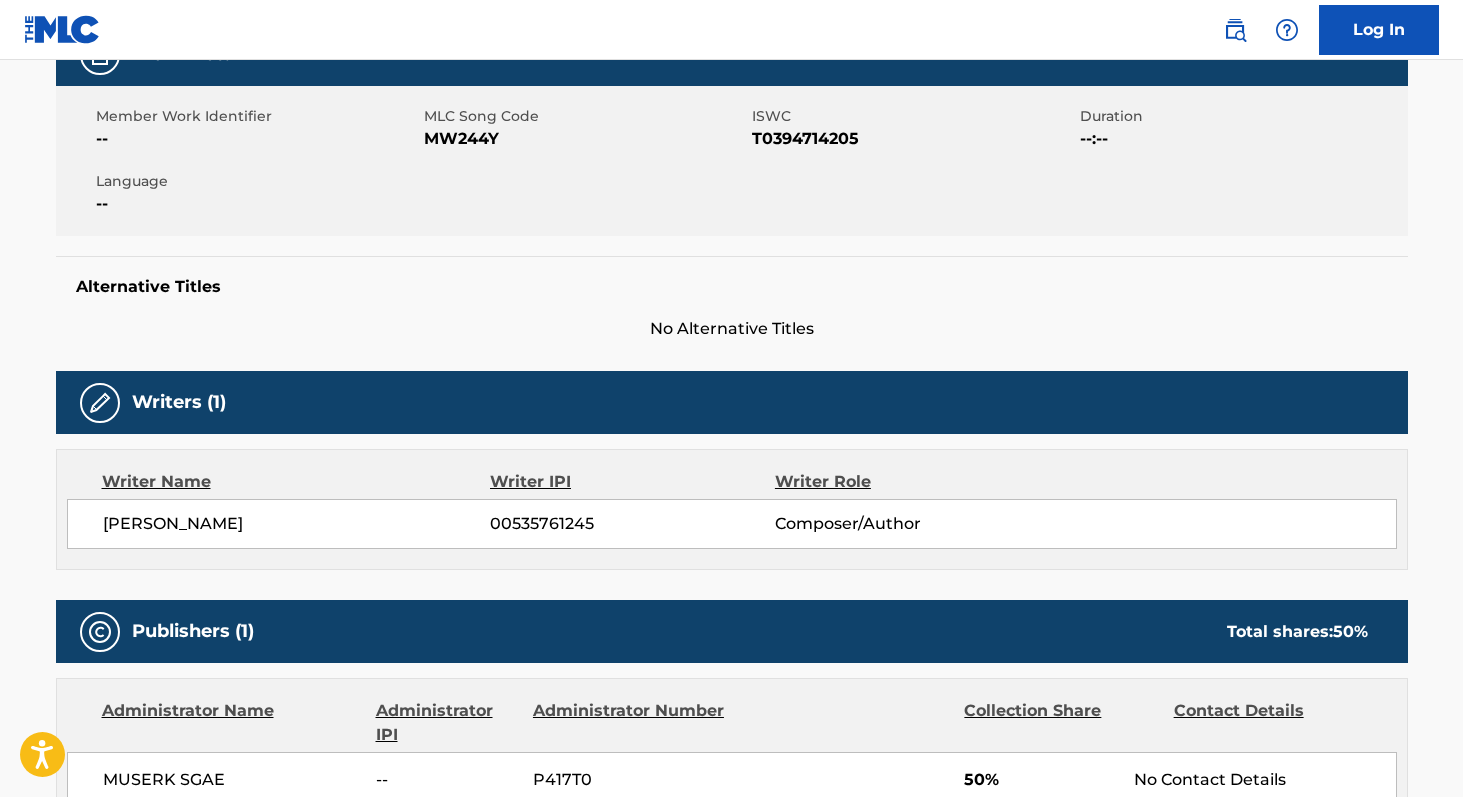 click on "[PERSON_NAME]" at bounding box center [297, 524] 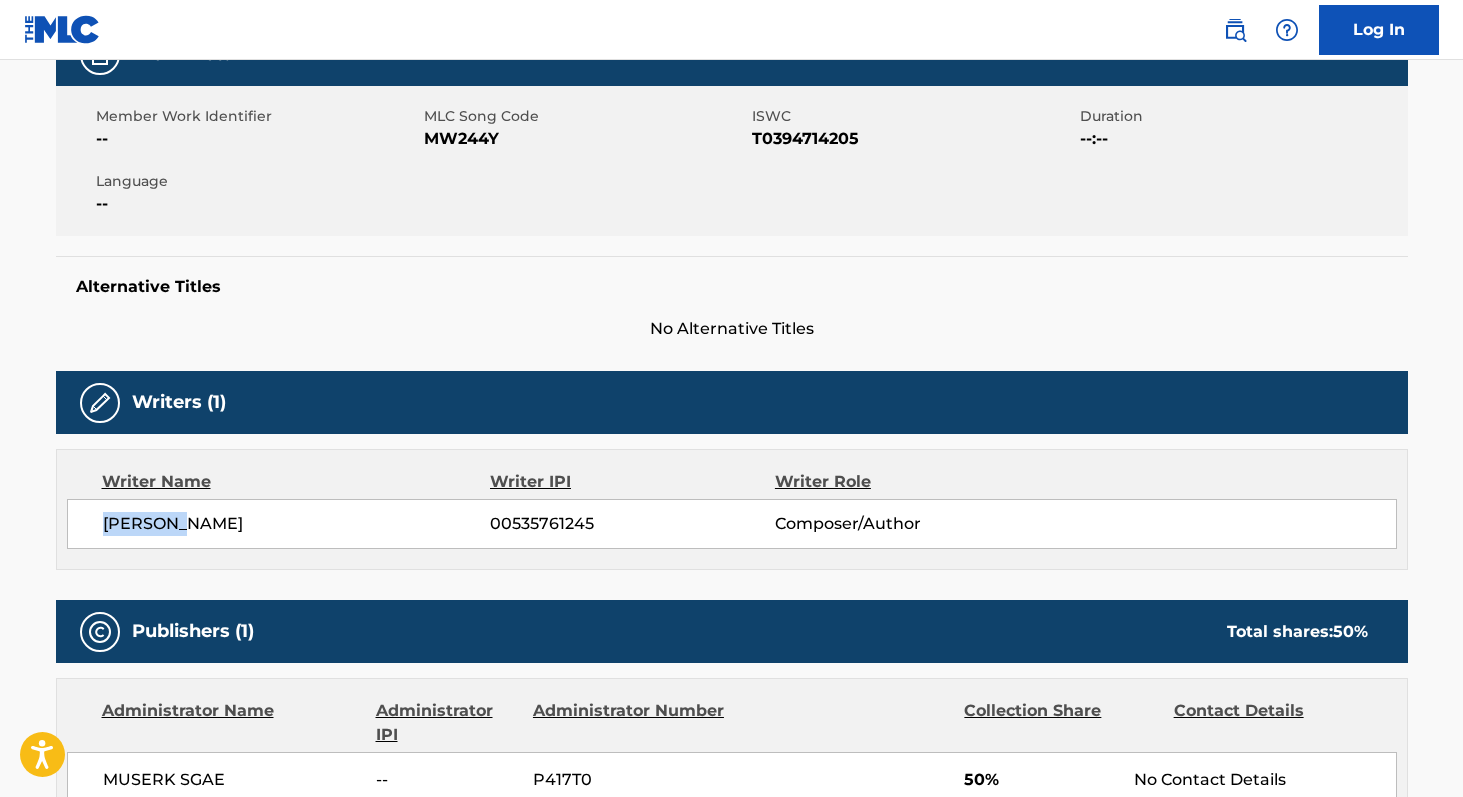 click on "[PERSON_NAME]" at bounding box center [297, 524] 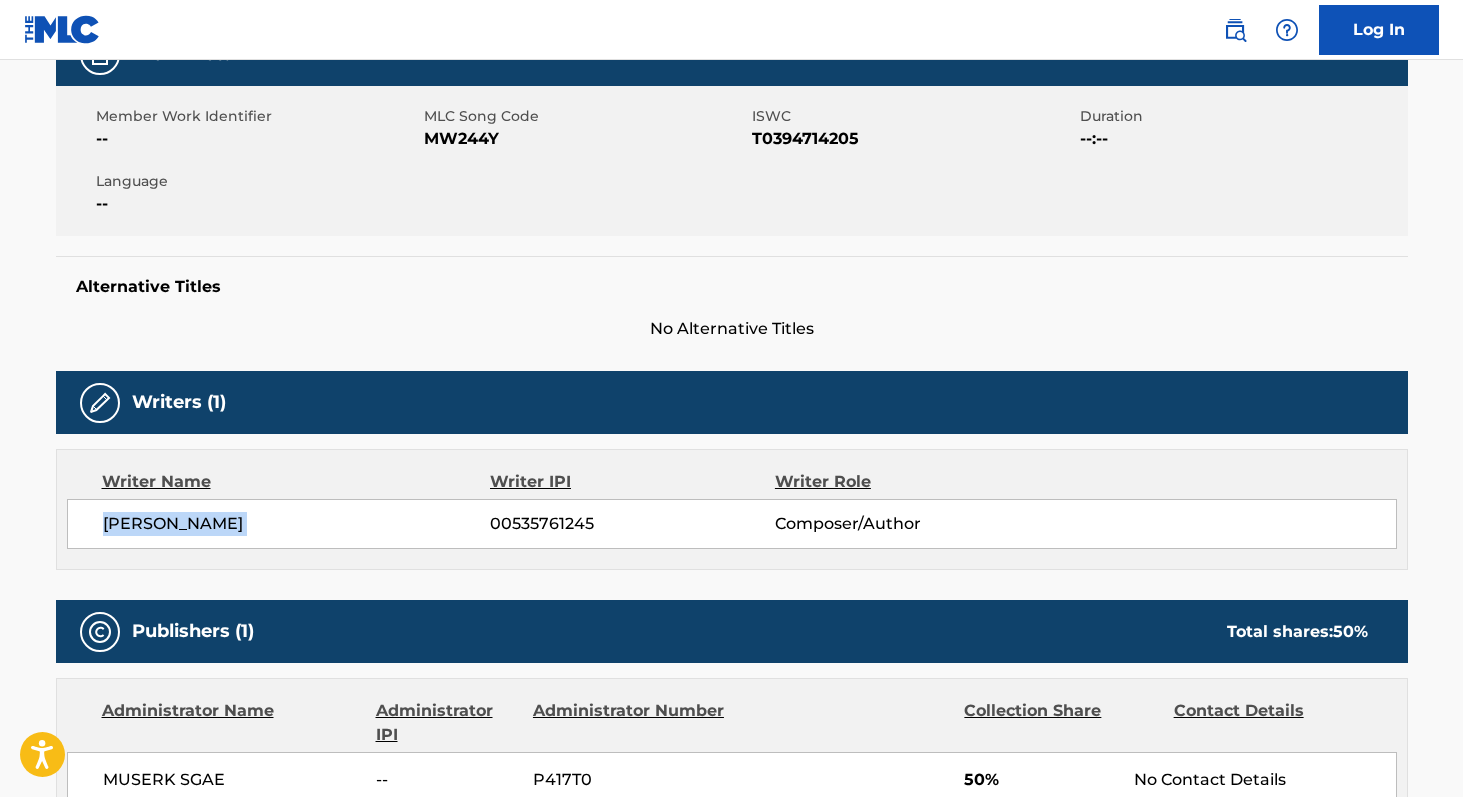 click on "[PERSON_NAME]" at bounding box center (297, 524) 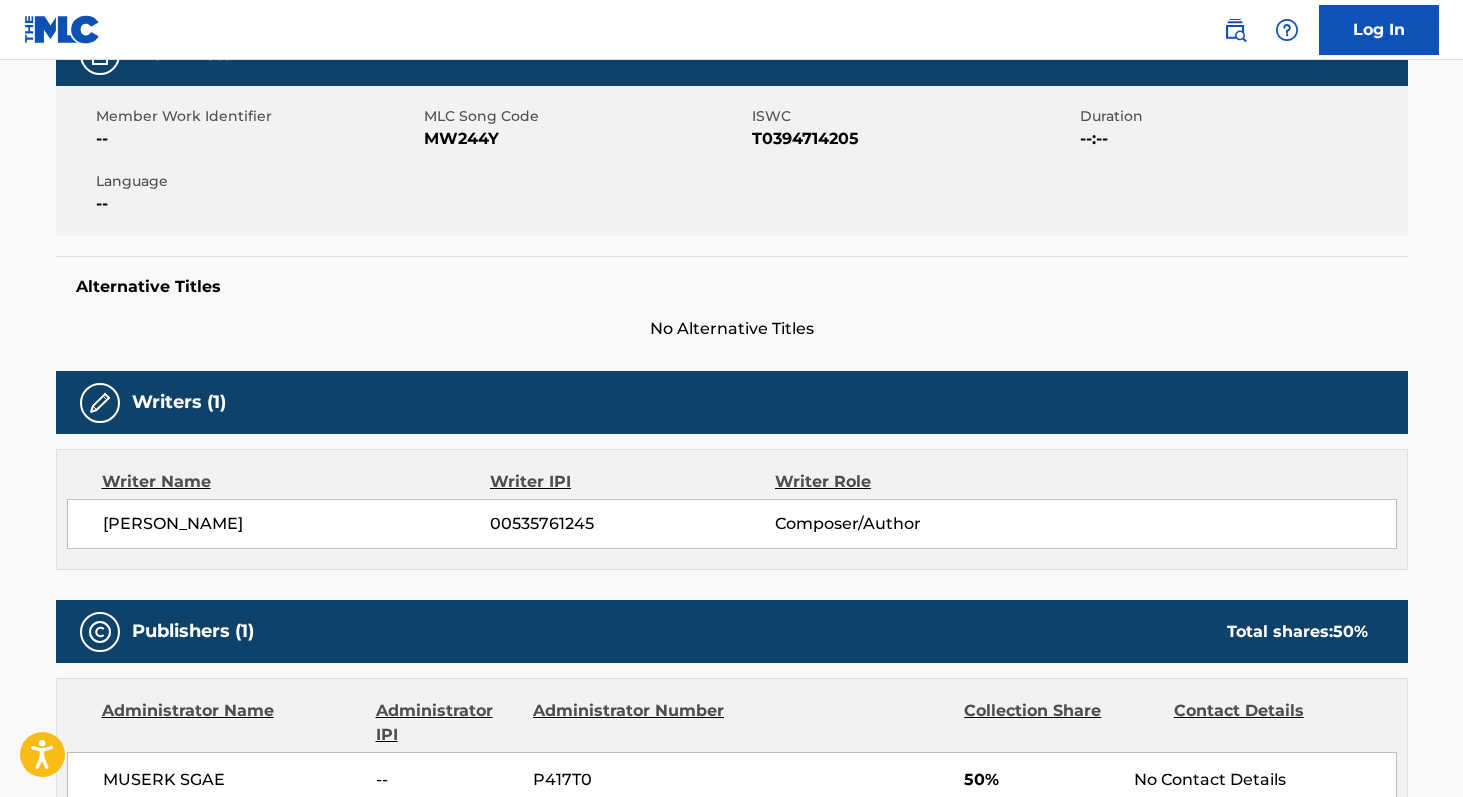 click on "T0394714205" at bounding box center (913, 139) 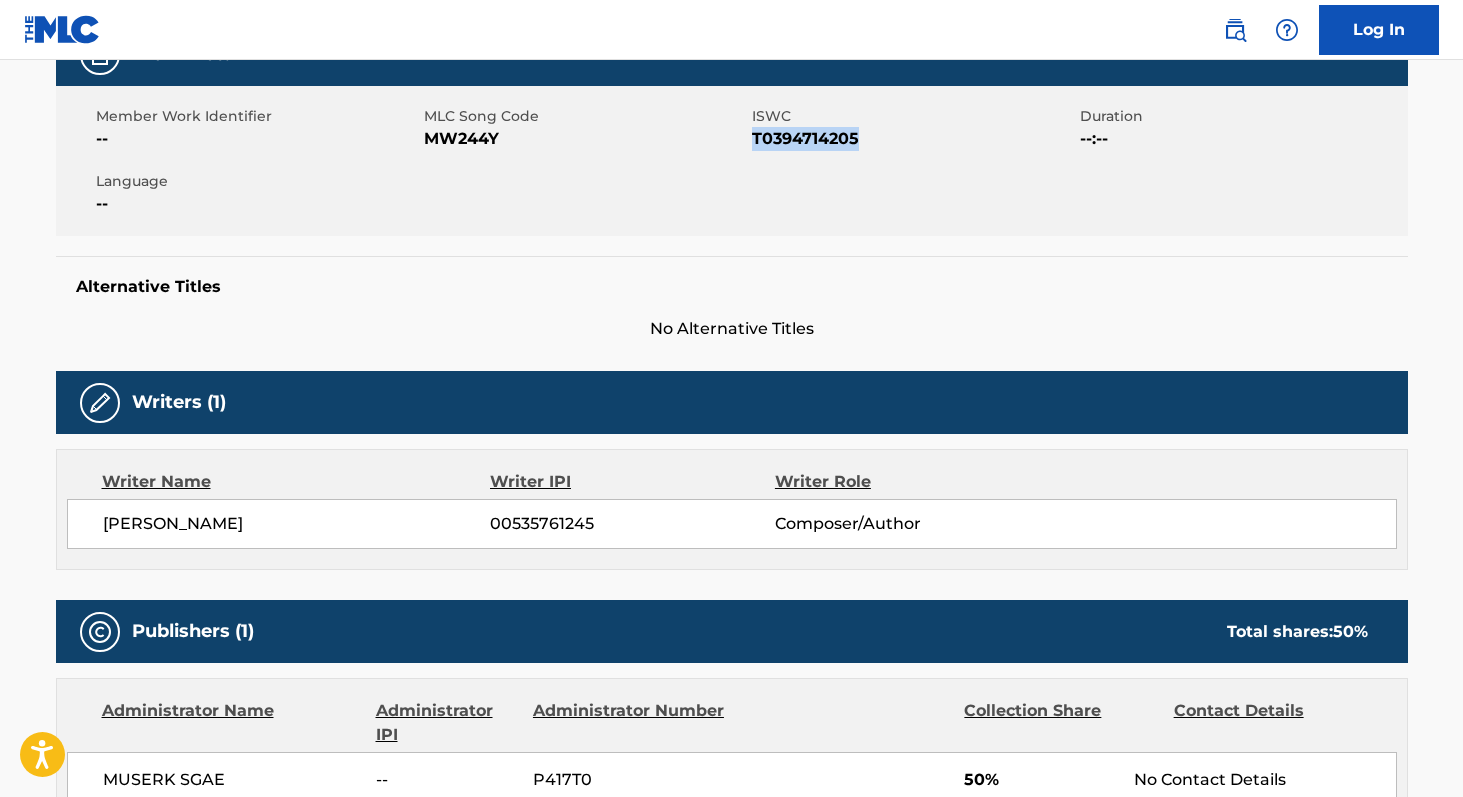 click on "T0394714205" at bounding box center [913, 139] 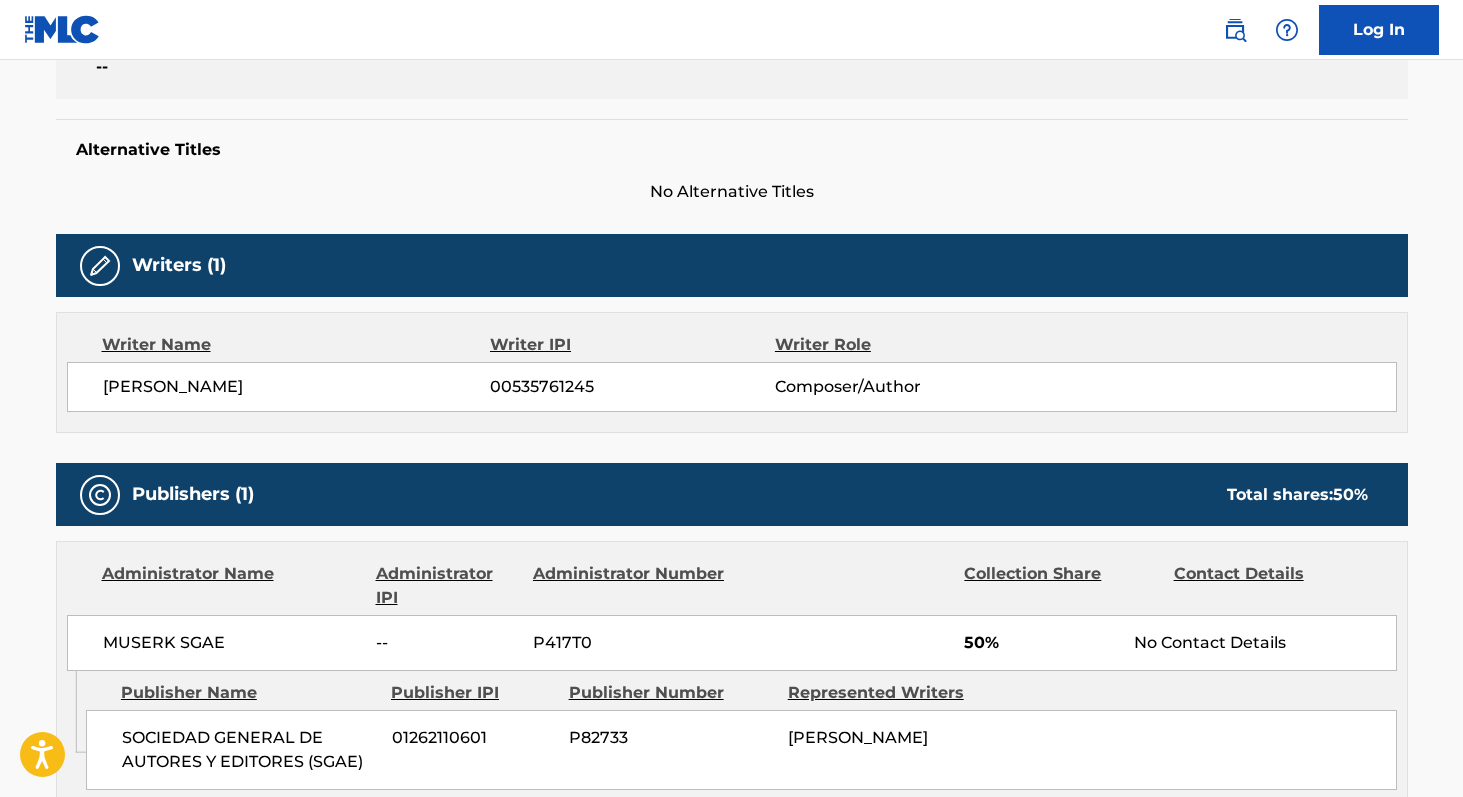 scroll, scrollTop: 475, scrollLeft: 0, axis: vertical 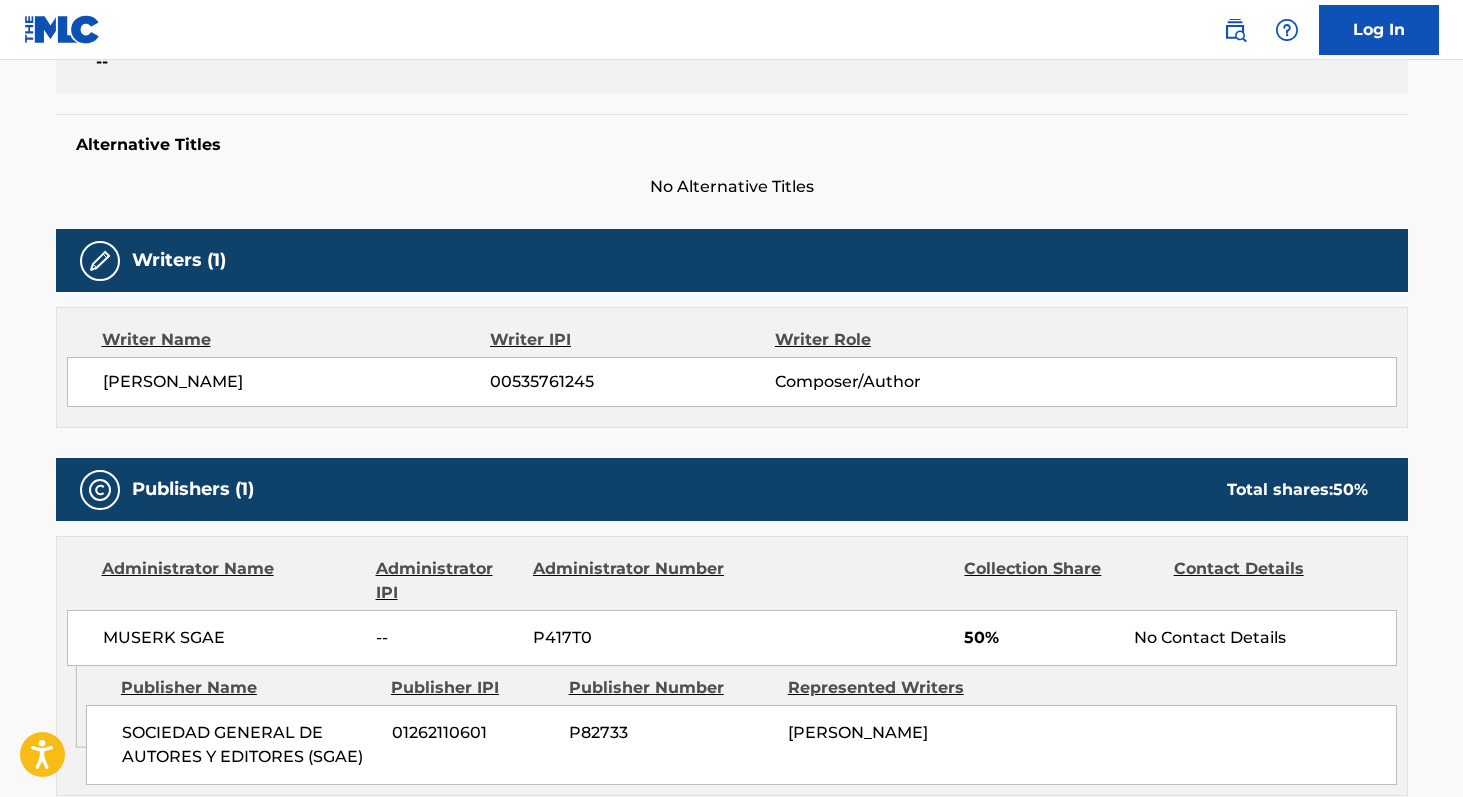 click on "MUSERK SGAE" at bounding box center (232, 638) 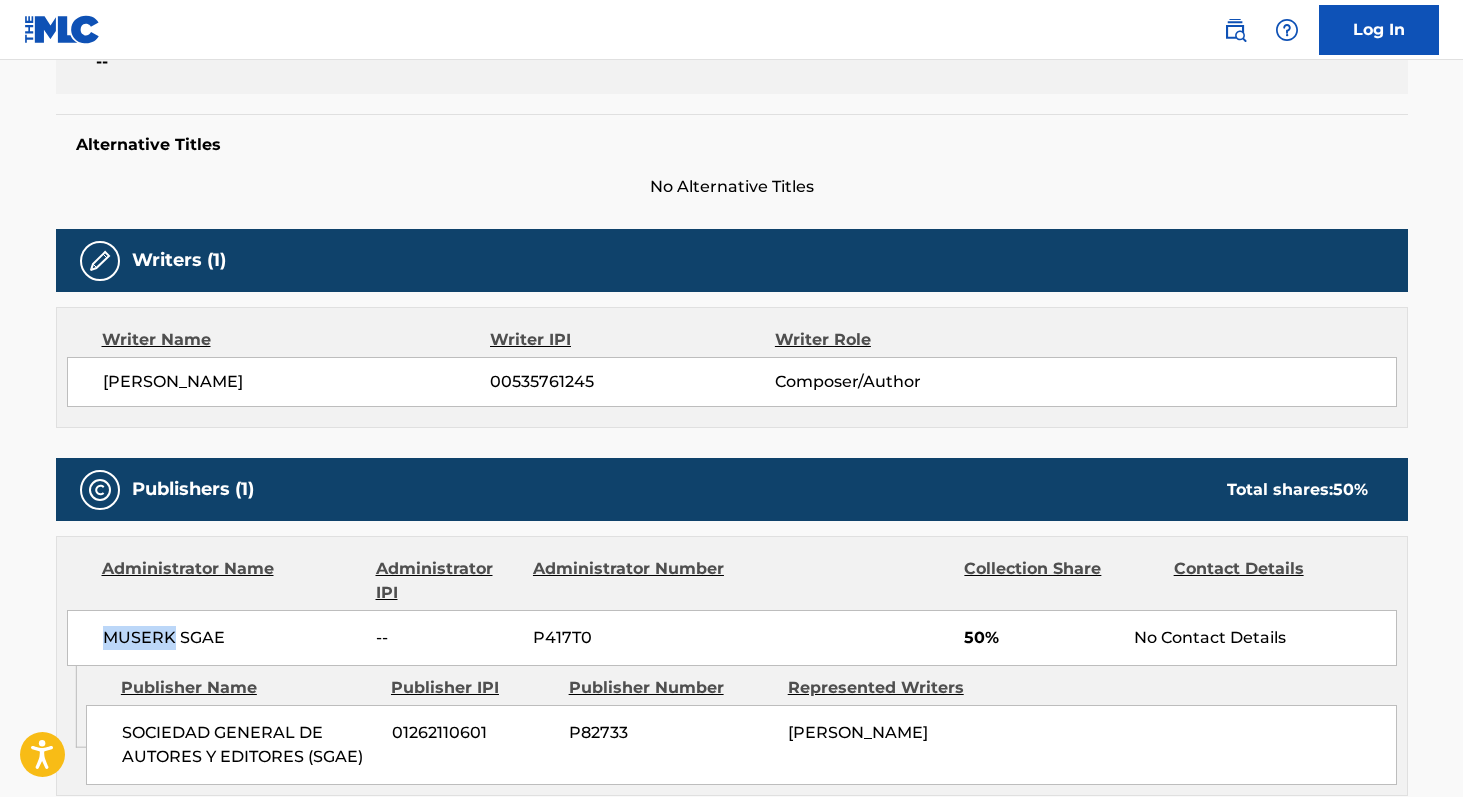 click on "MUSERK SGAE" at bounding box center (232, 638) 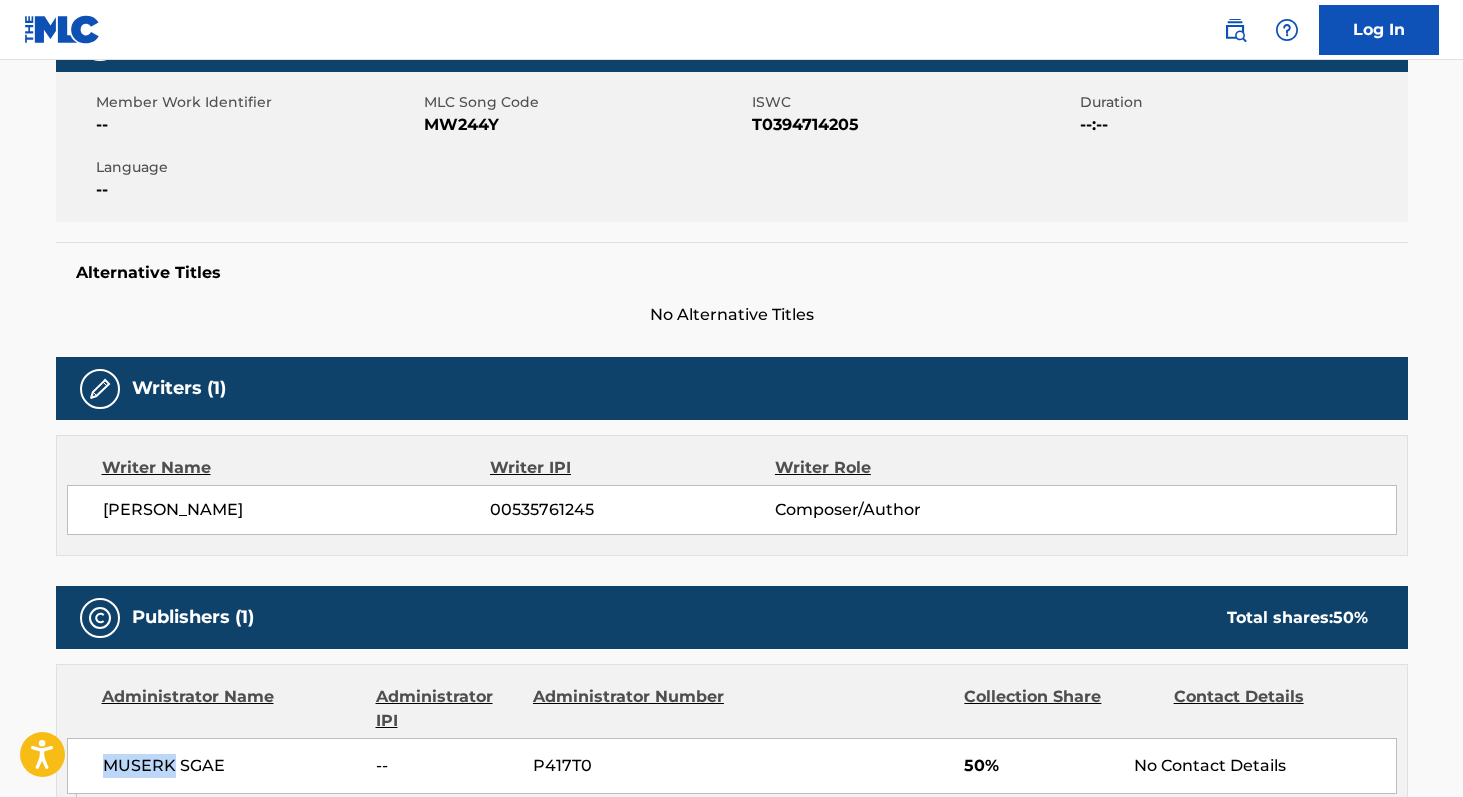 scroll, scrollTop: 336, scrollLeft: 0, axis: vertical 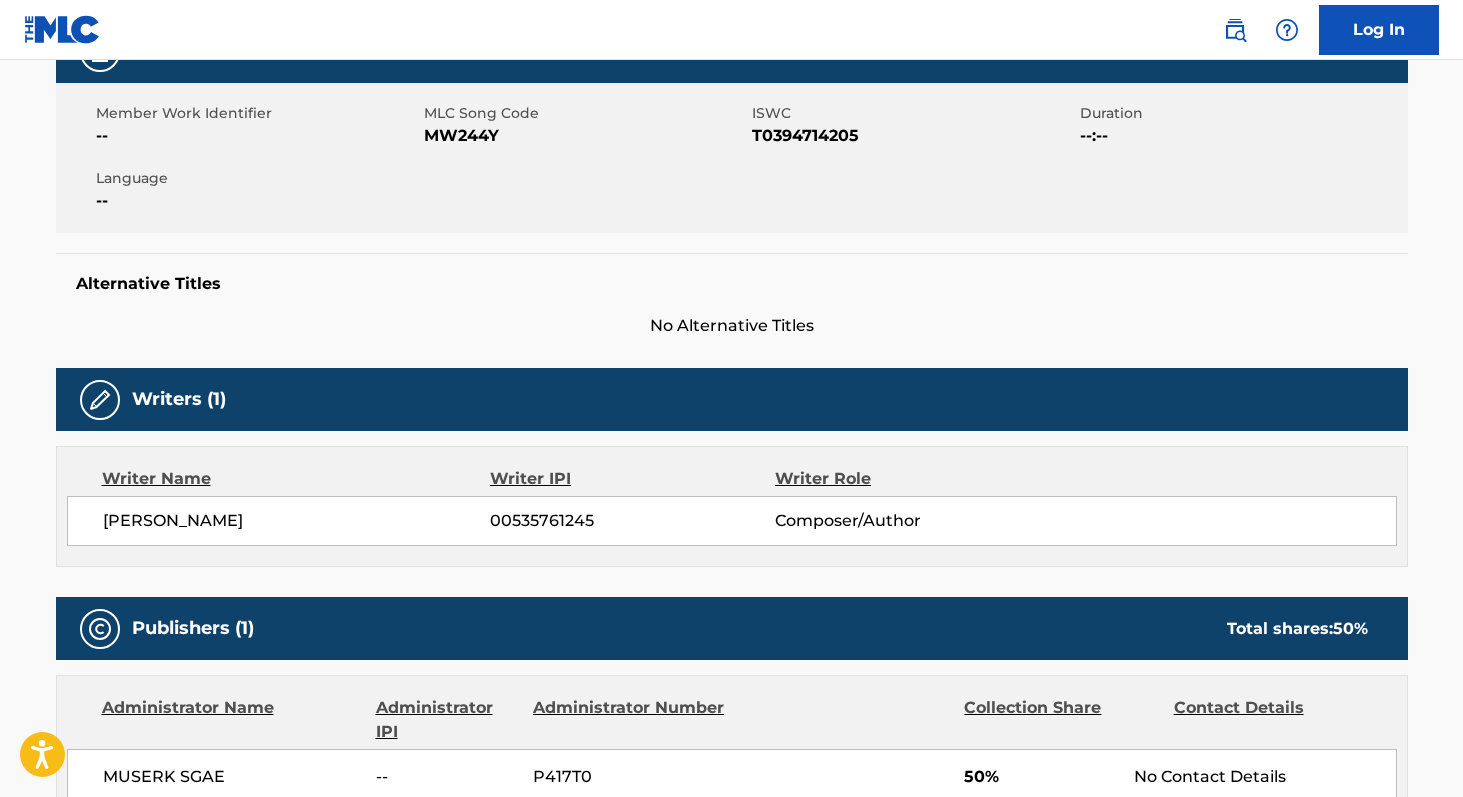 click on "MW244Y" at bounding box center [585, 136] 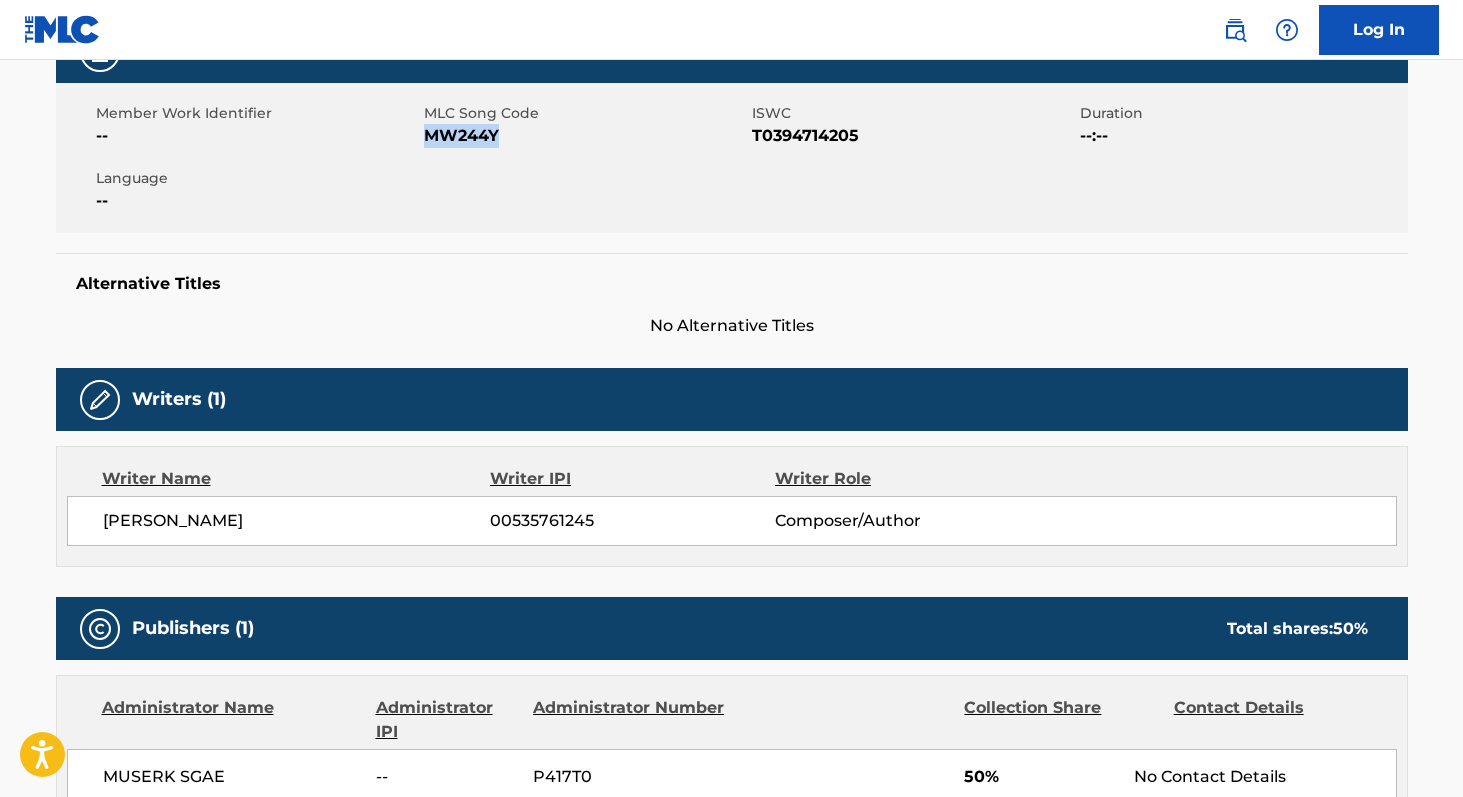 click on "MW244Y" at bounding box center [585, 136] 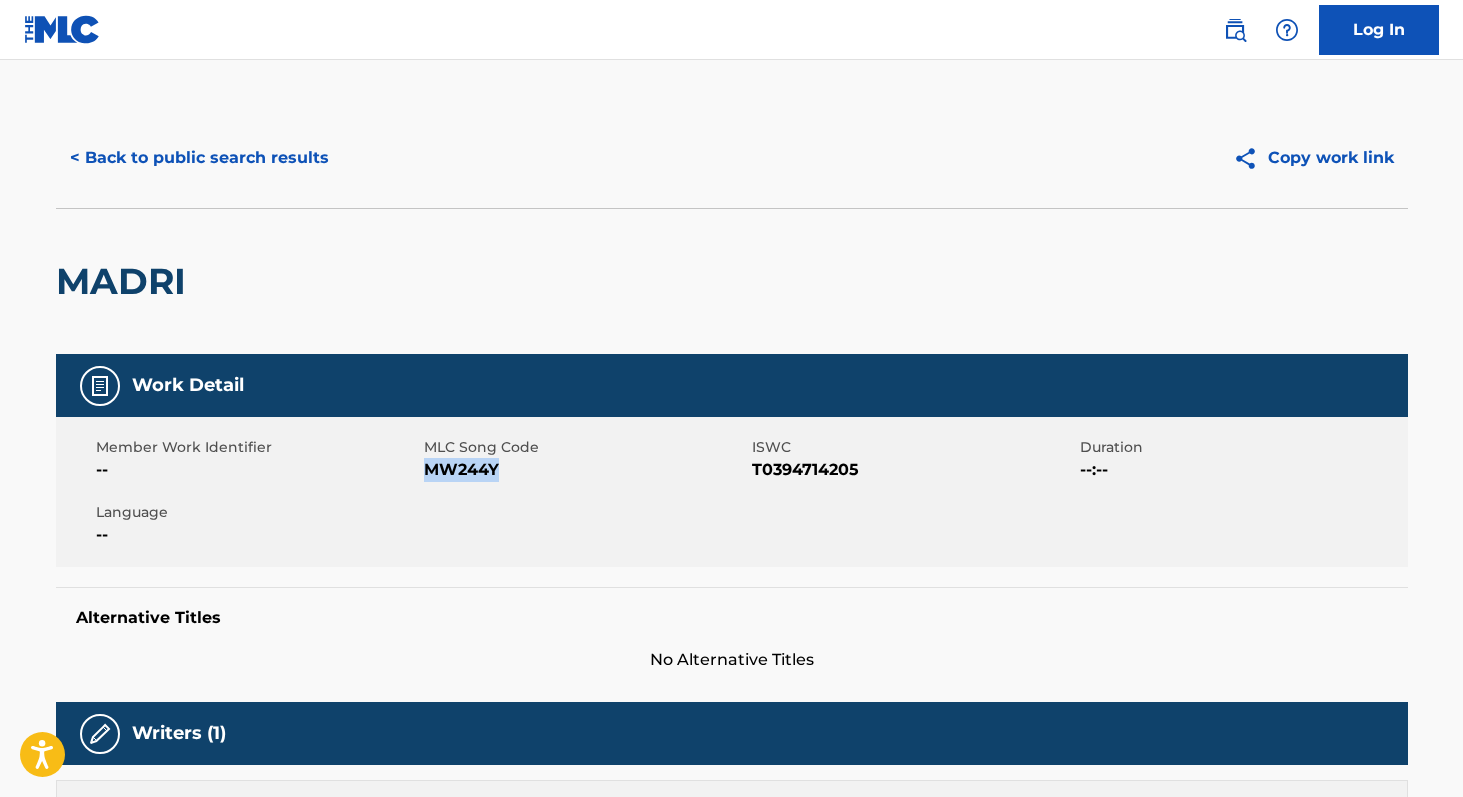 scroll, scrollTop: 0, scrollLeft: 0, axis: both 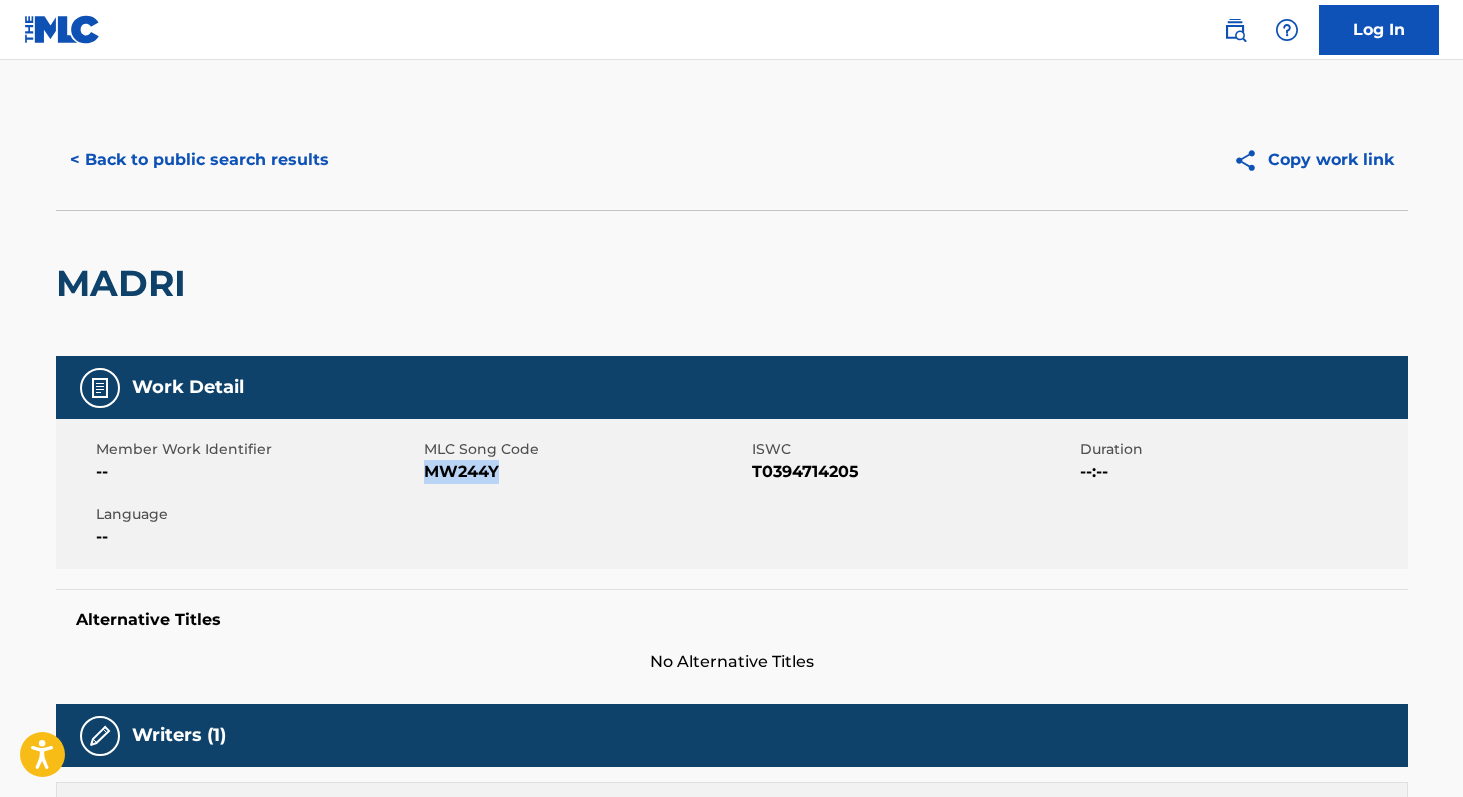 click on "< Back to public search results" at bounding box center (199, 160) 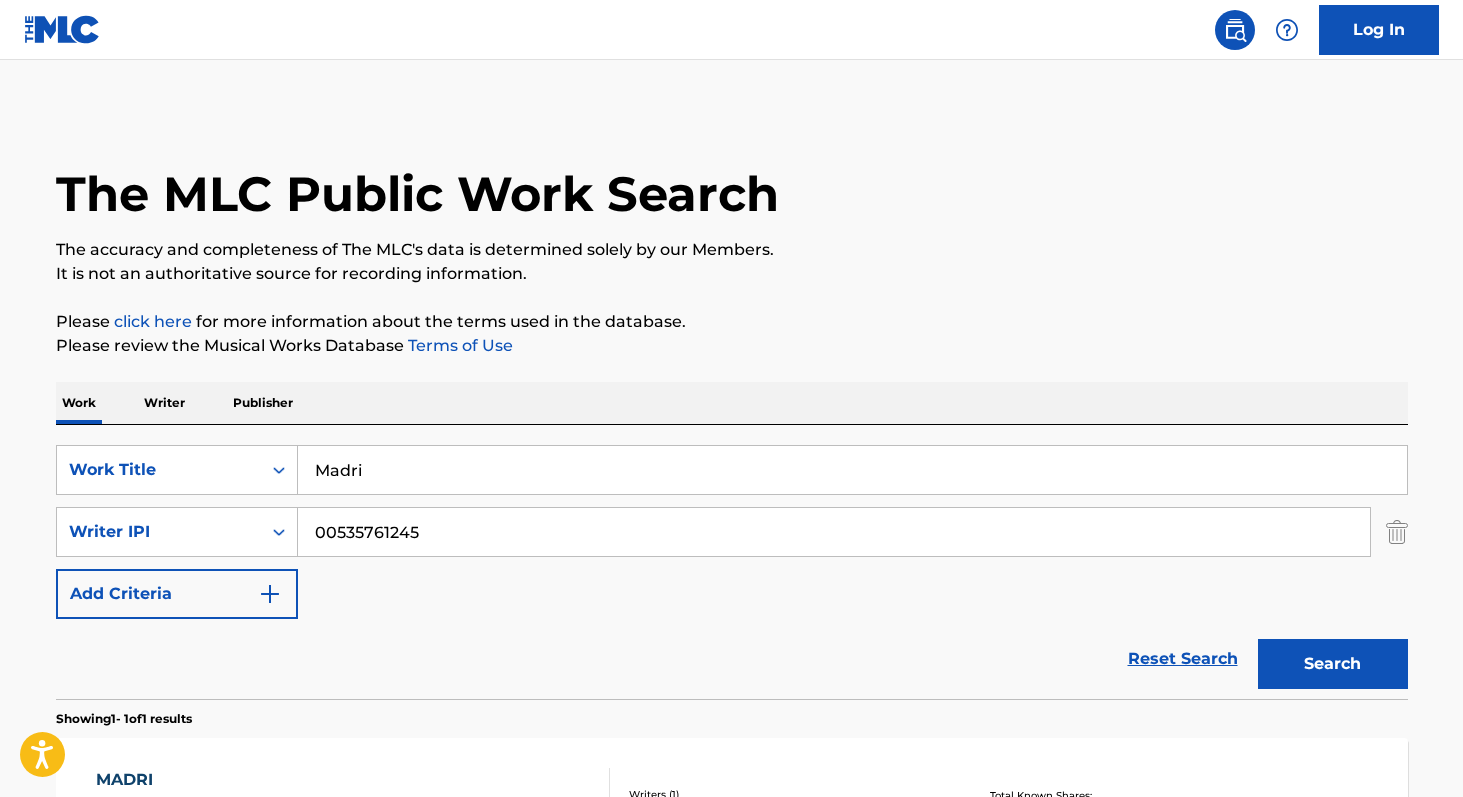 scroll, scrollTop: 177, scrollLeft: 0, axis: vertical 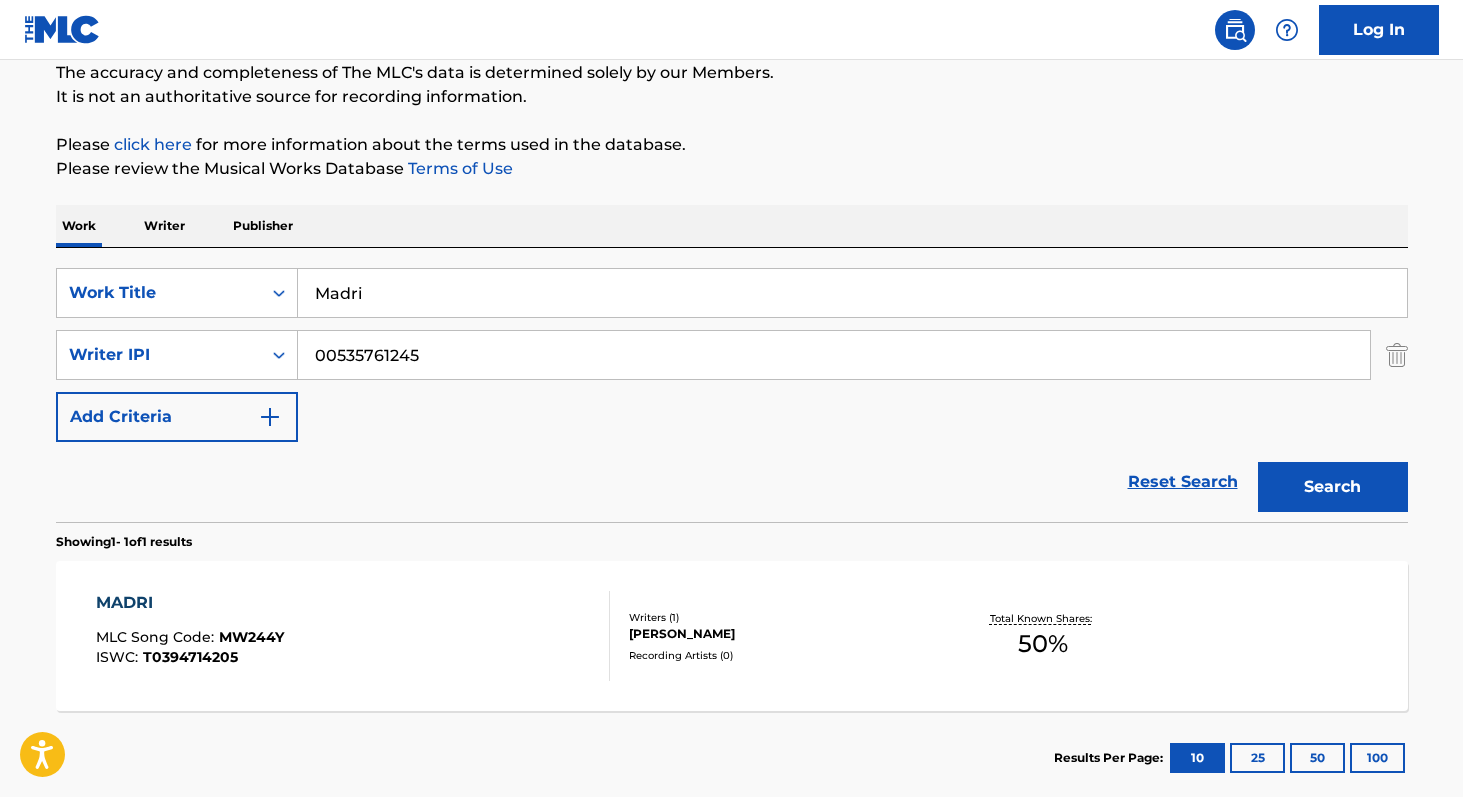 click at bounding box center [1397, 355] 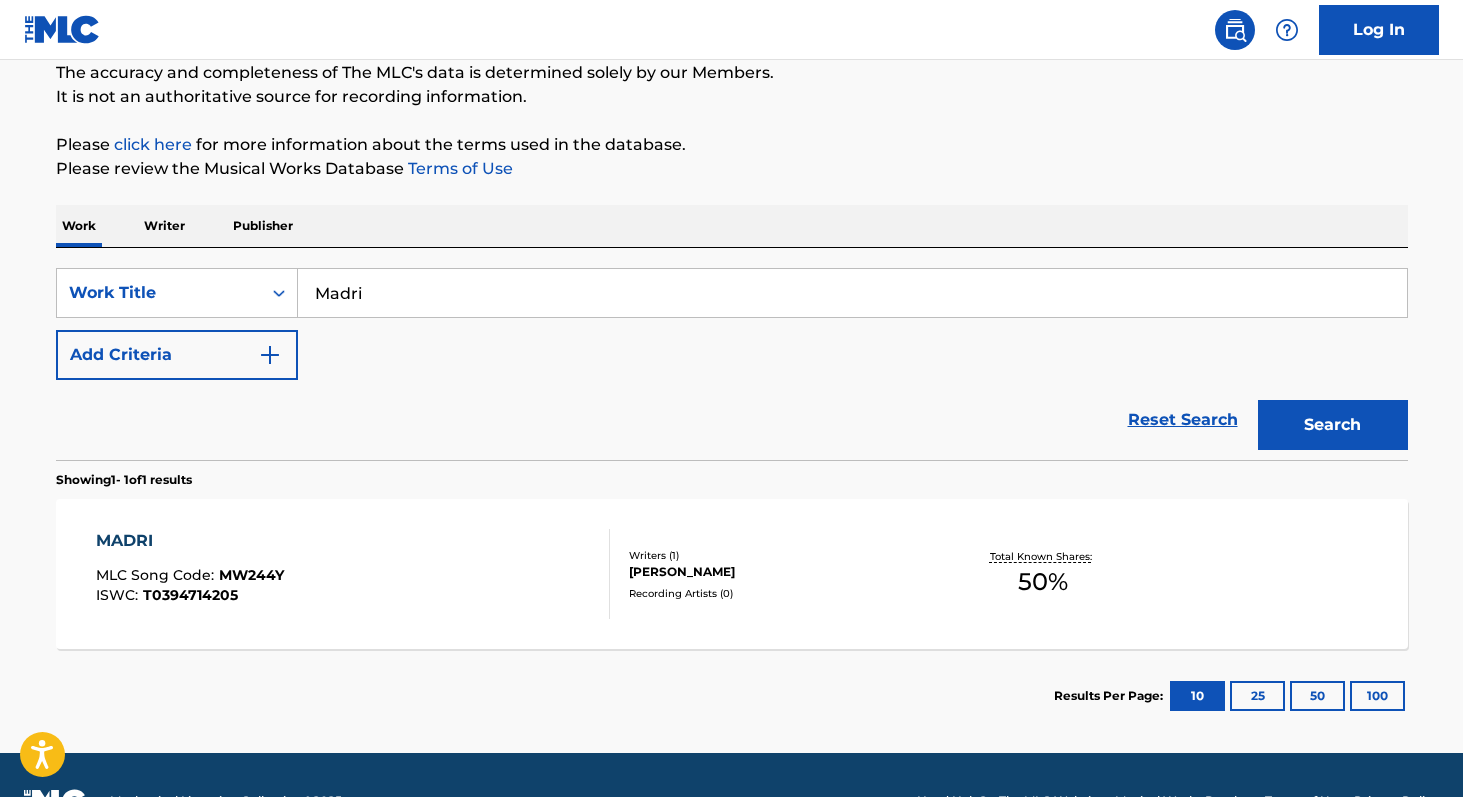 click on "Madri" at bounding box center (852, 293) 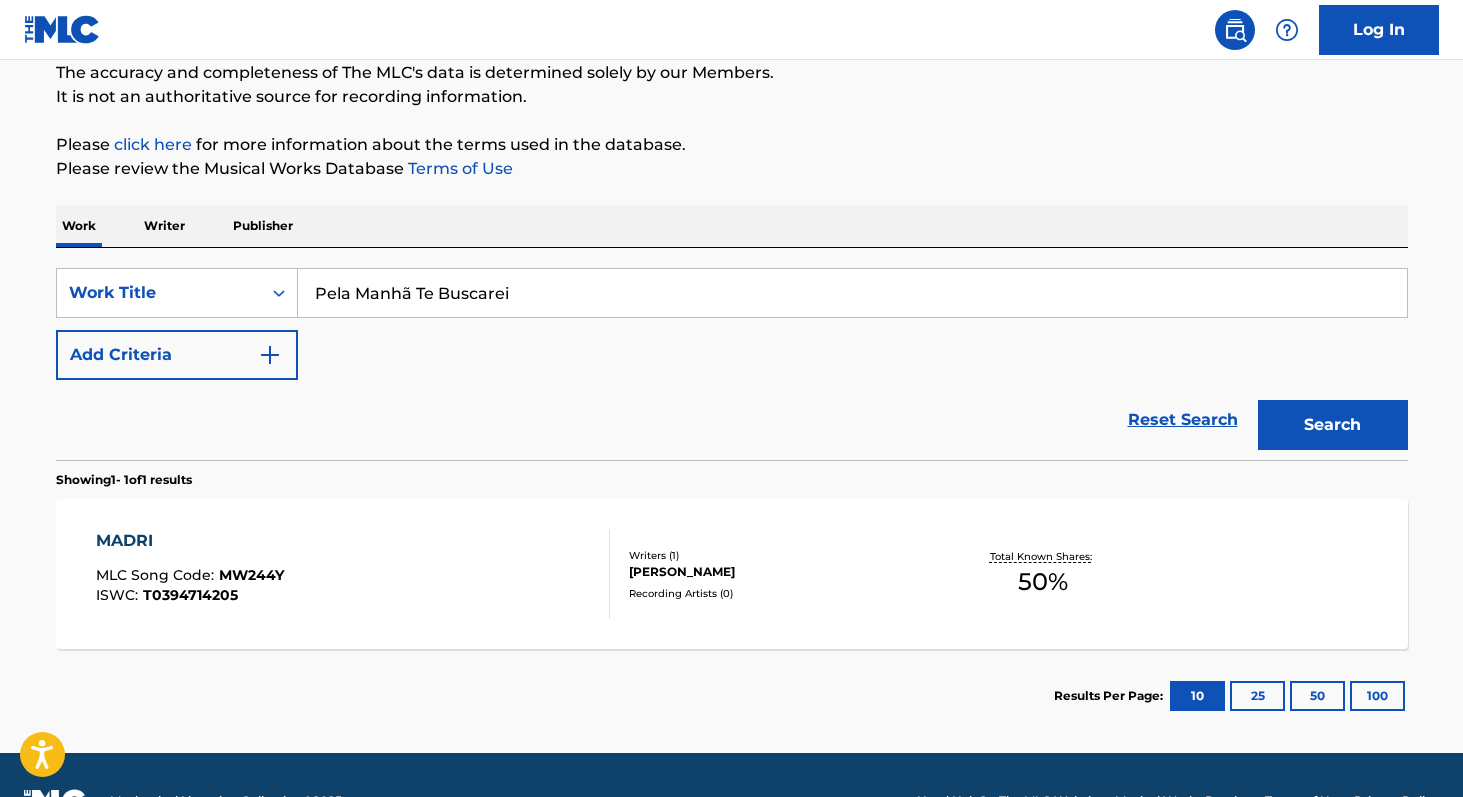type on "Pela Manhã Te Buscarei" 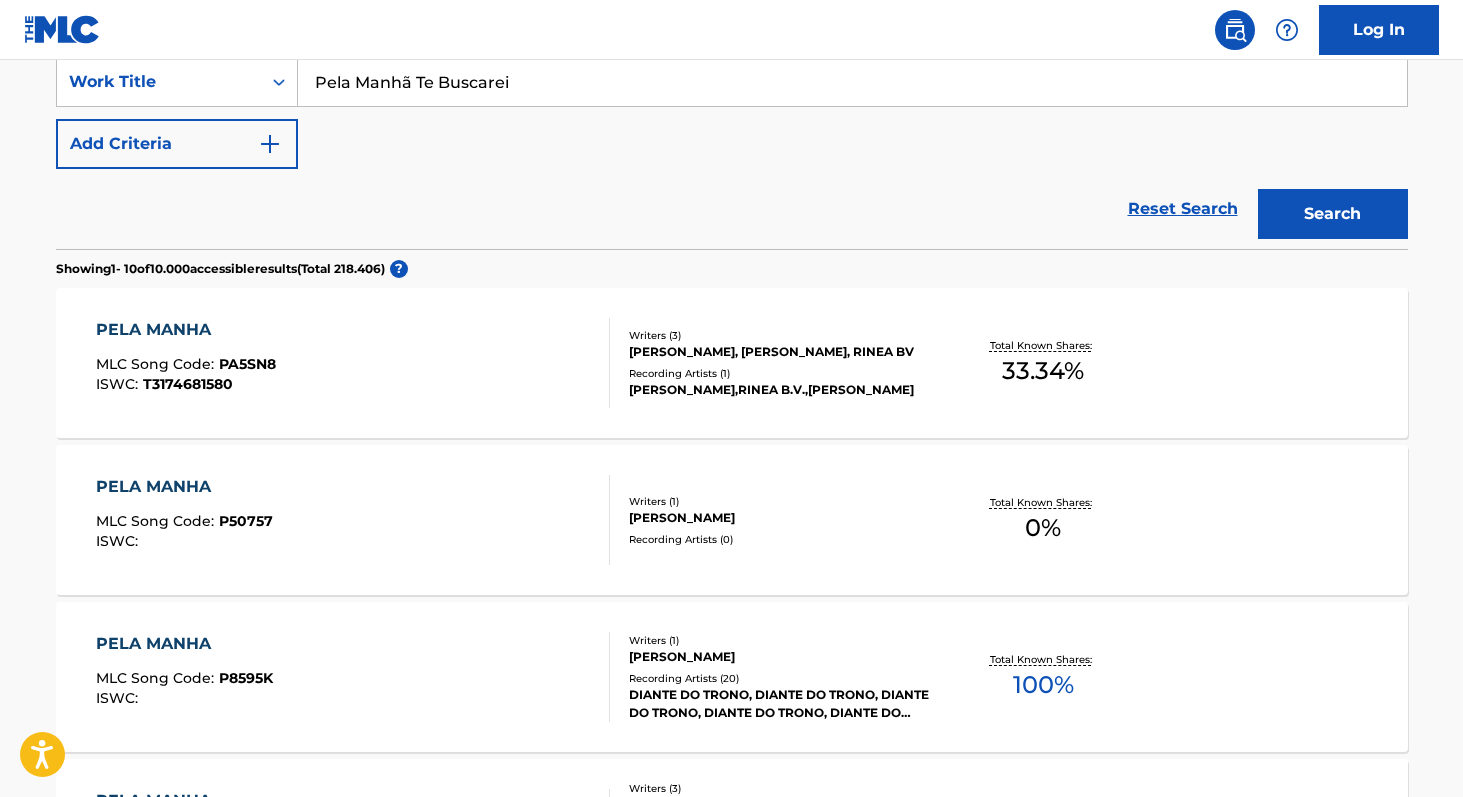 scroll, scrollTop: 383, scrollLeft: 0, axis: vertical 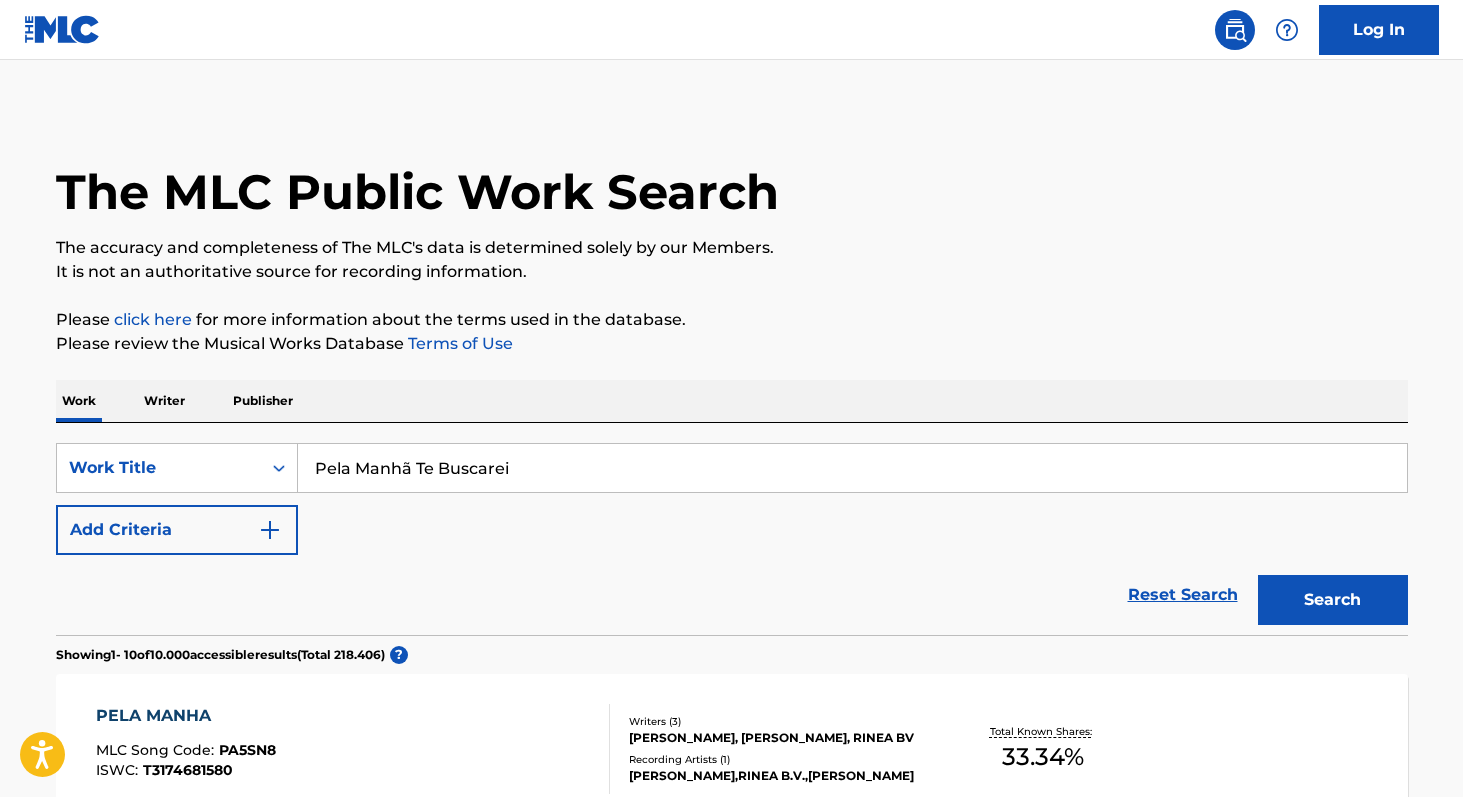 click on "Add Criteria" at bounding box center [177, 530] 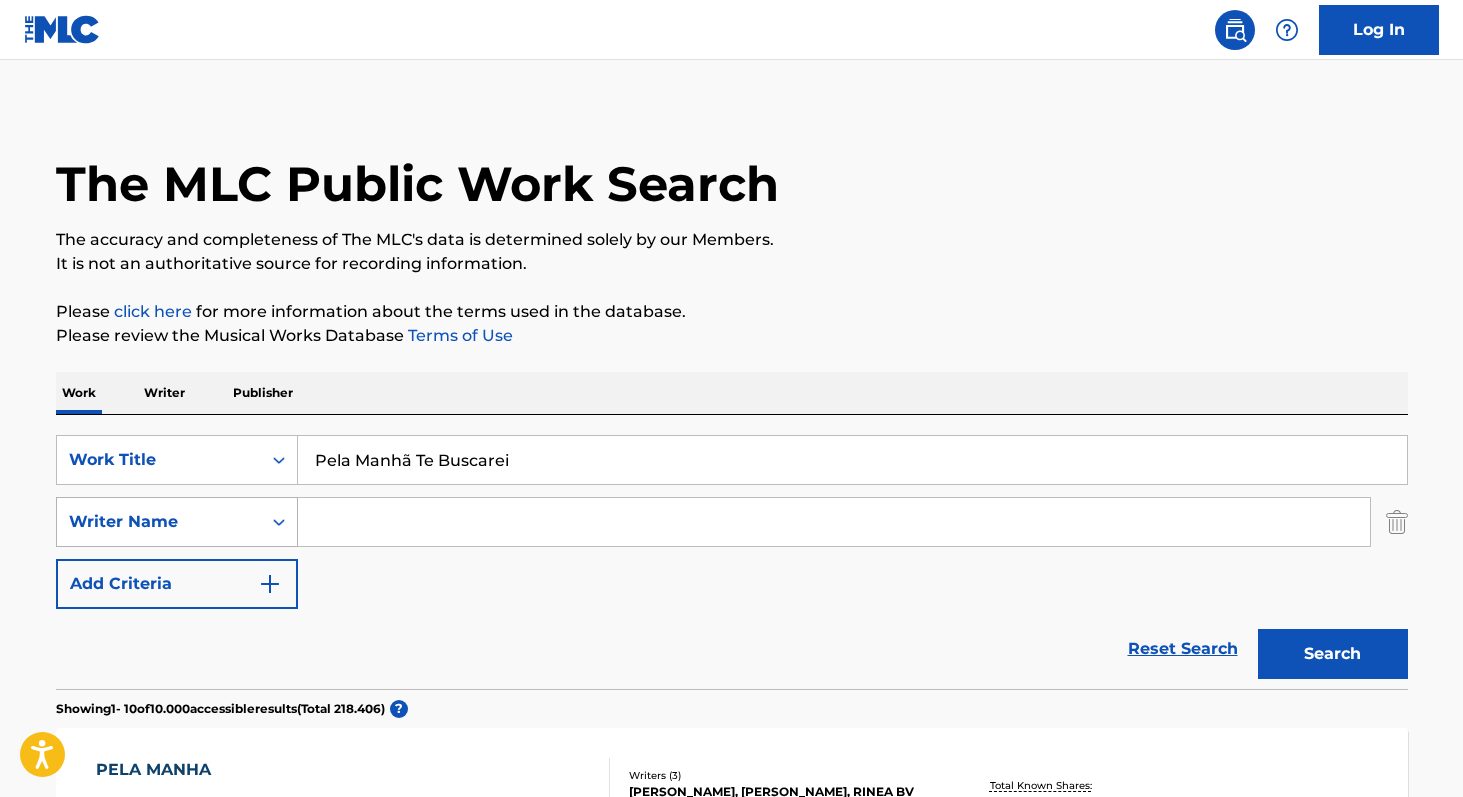 click on "Writer Name" at bounding box center (159, 522) 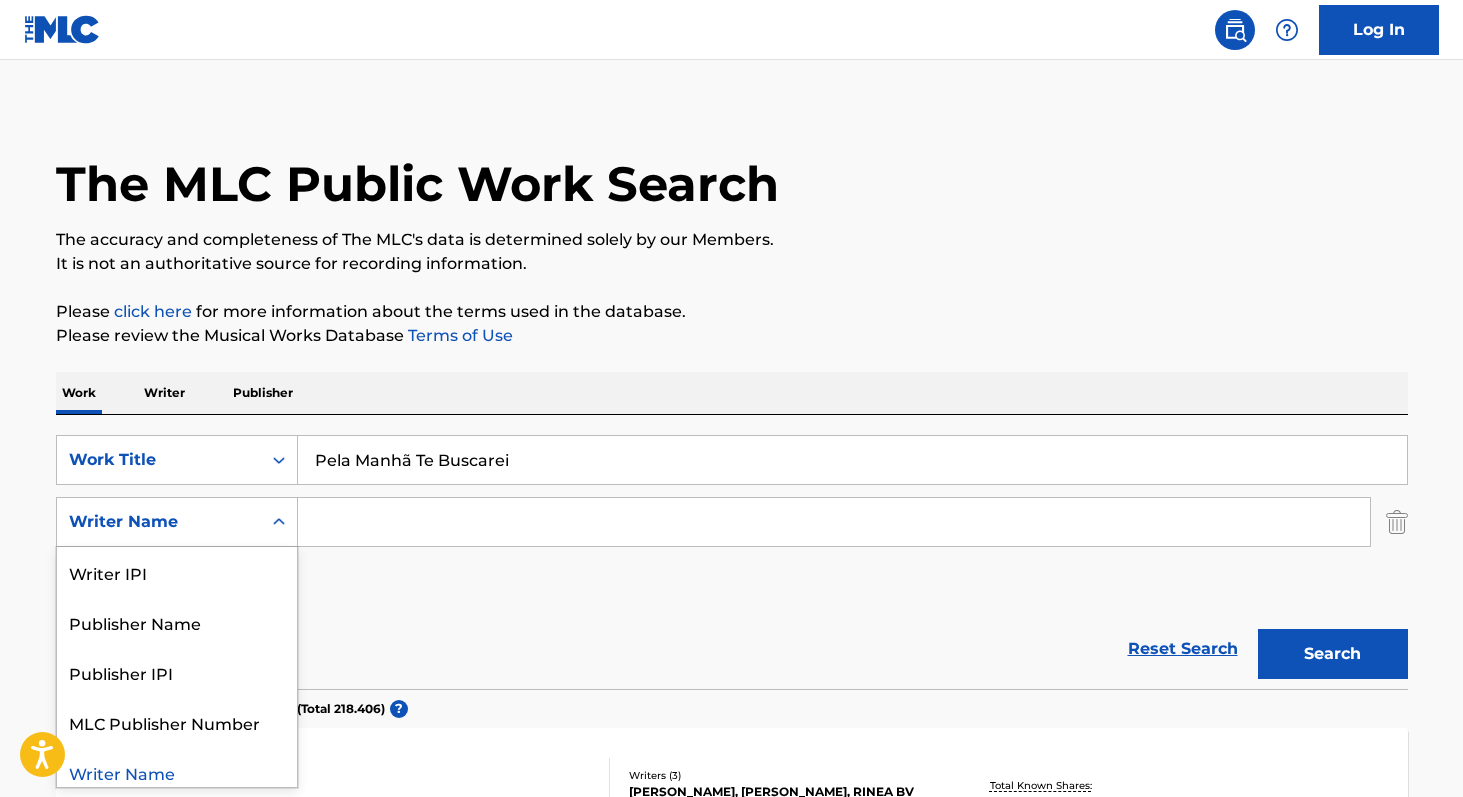 scroll, scrollTop: 11, scrollLeft: 0, axis: vertical 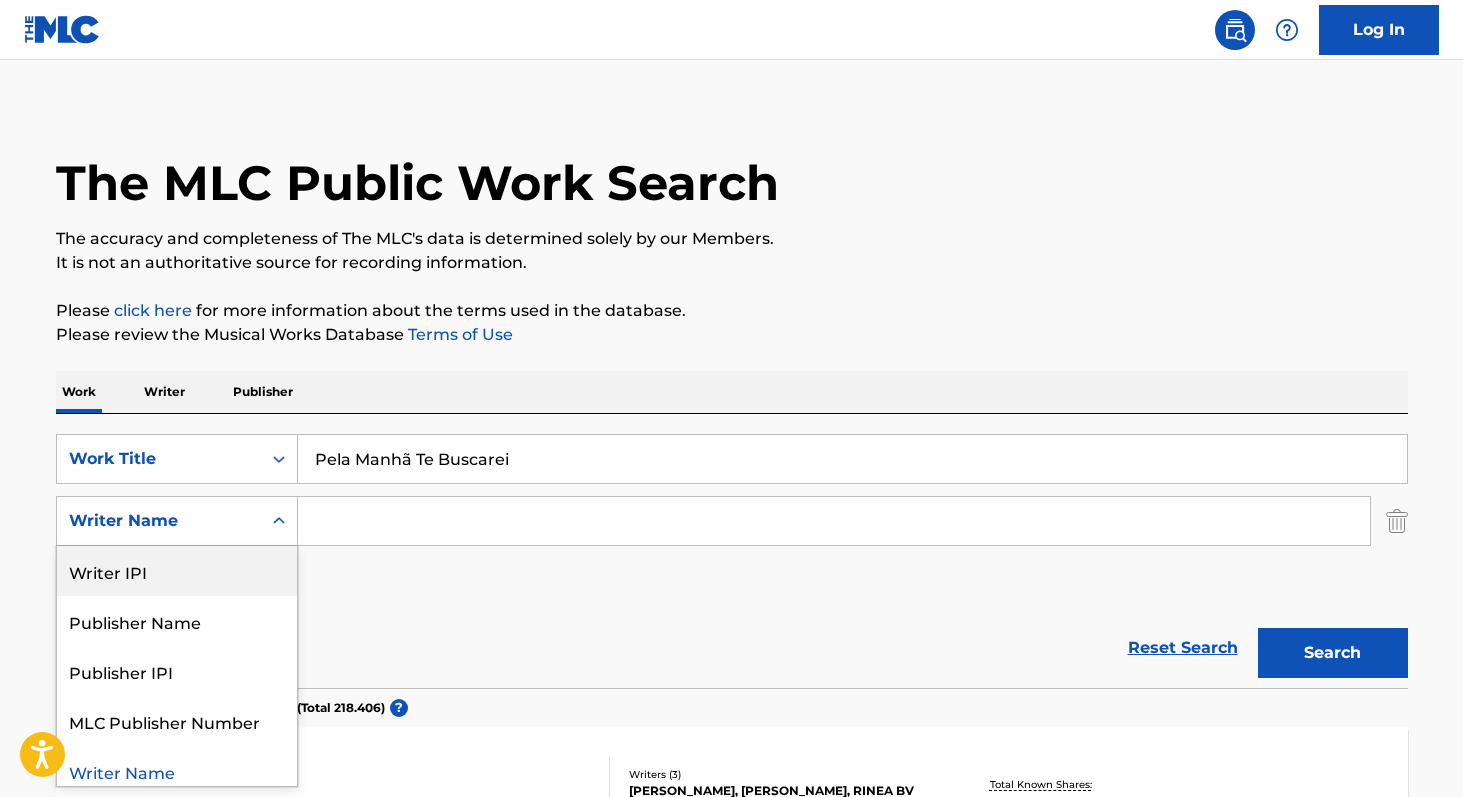 click on "Writer IPI" at bounding box center (177, 571) 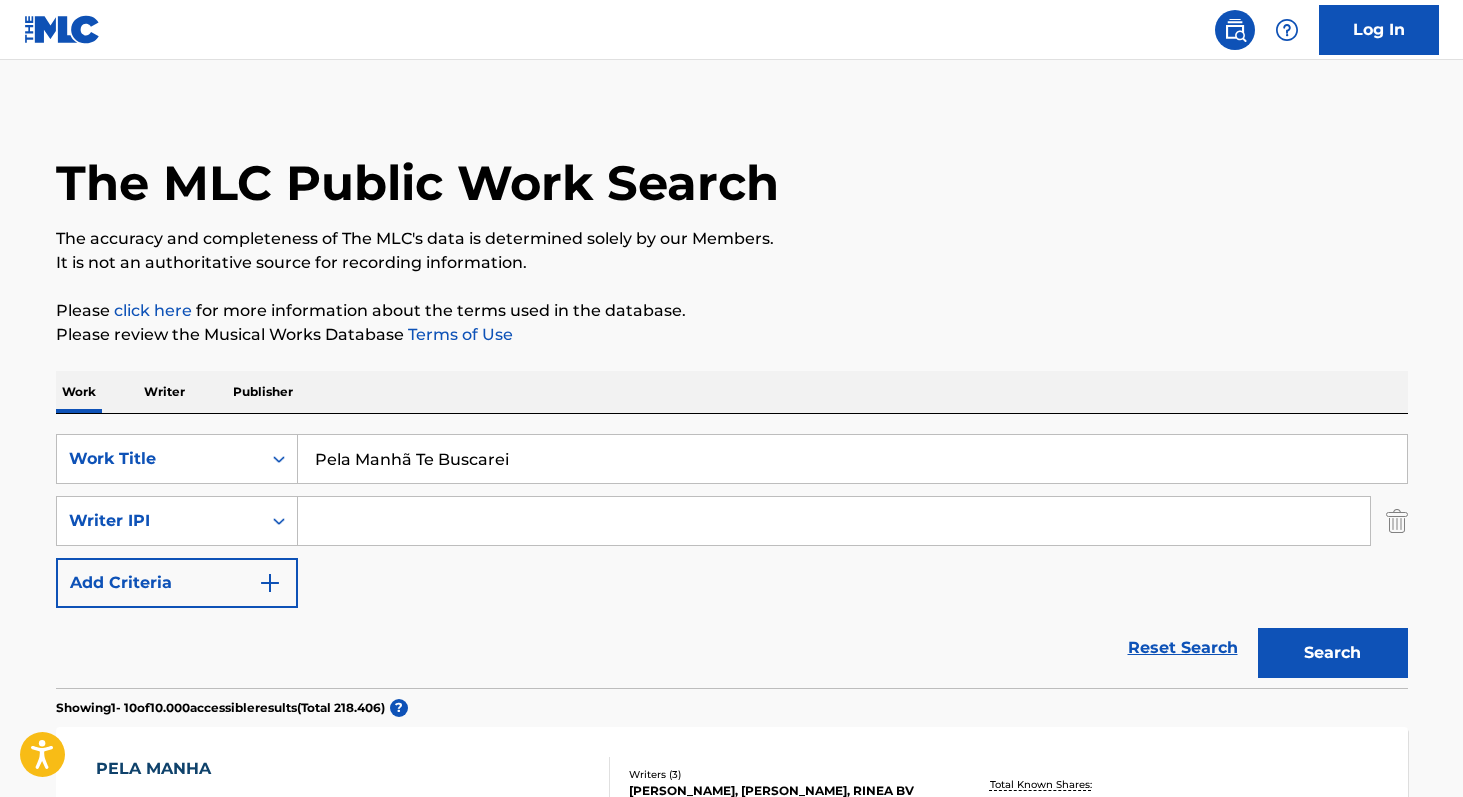 click at bounding box center [834, 521] 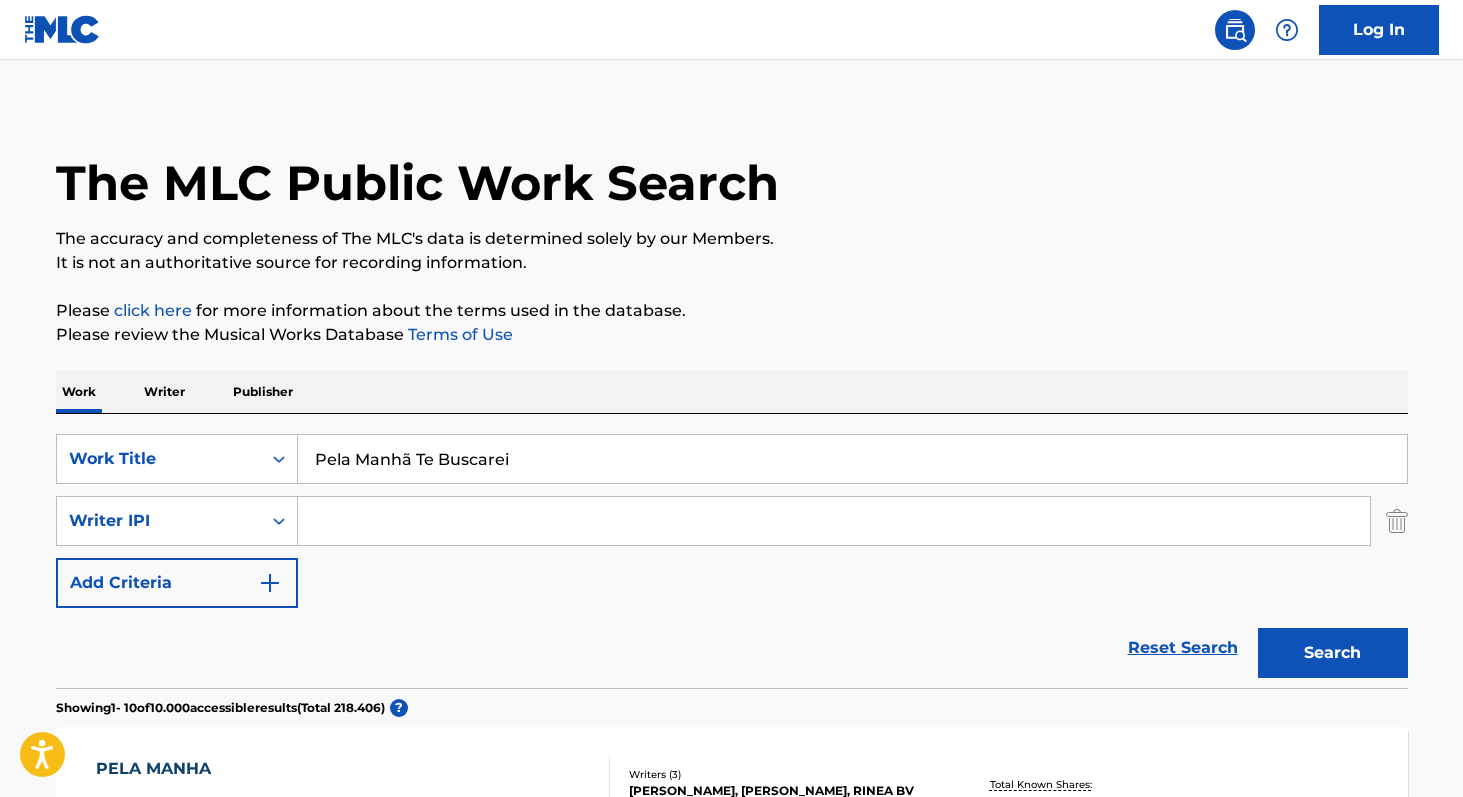 paste on "00476750226" 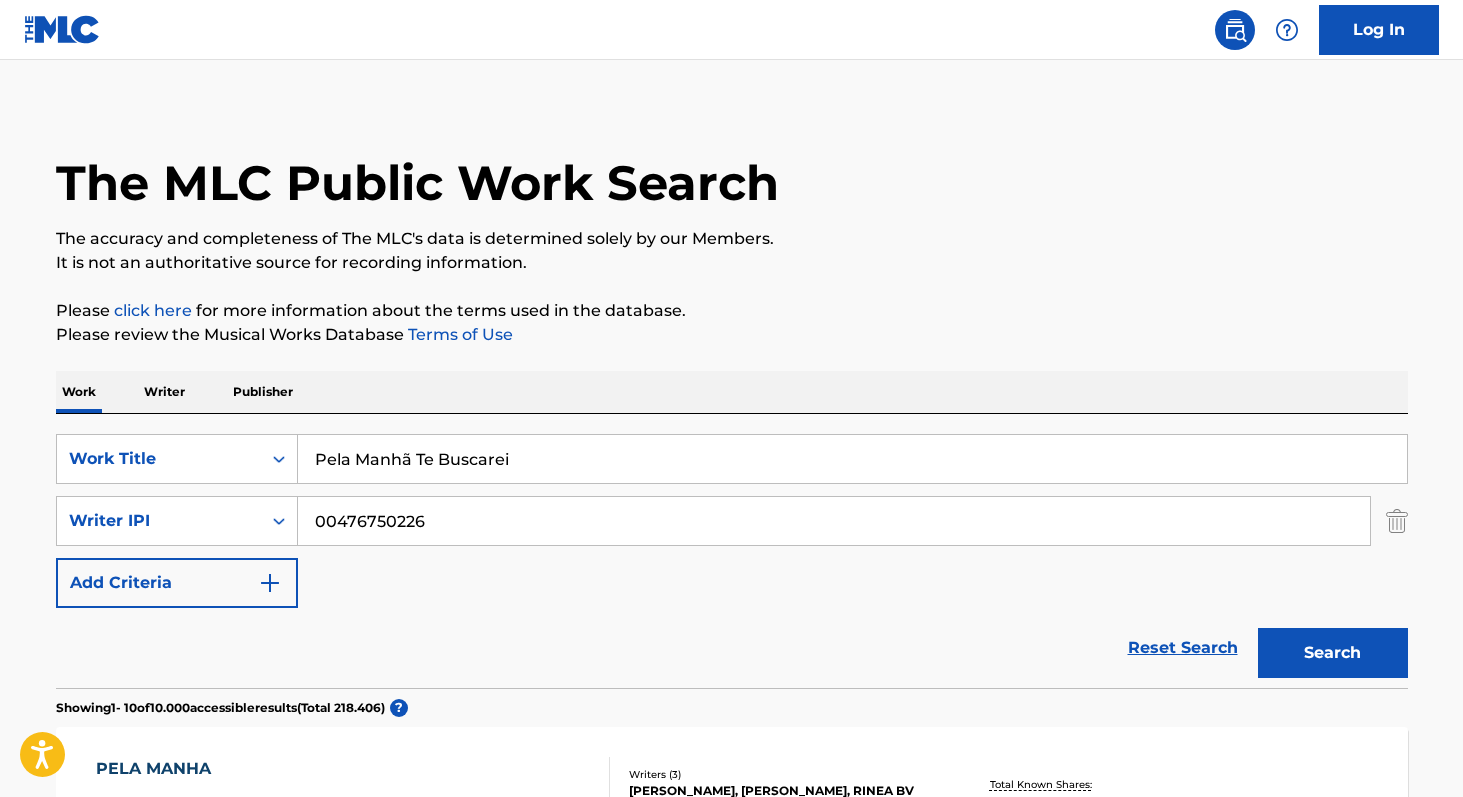 type on "00476750226" 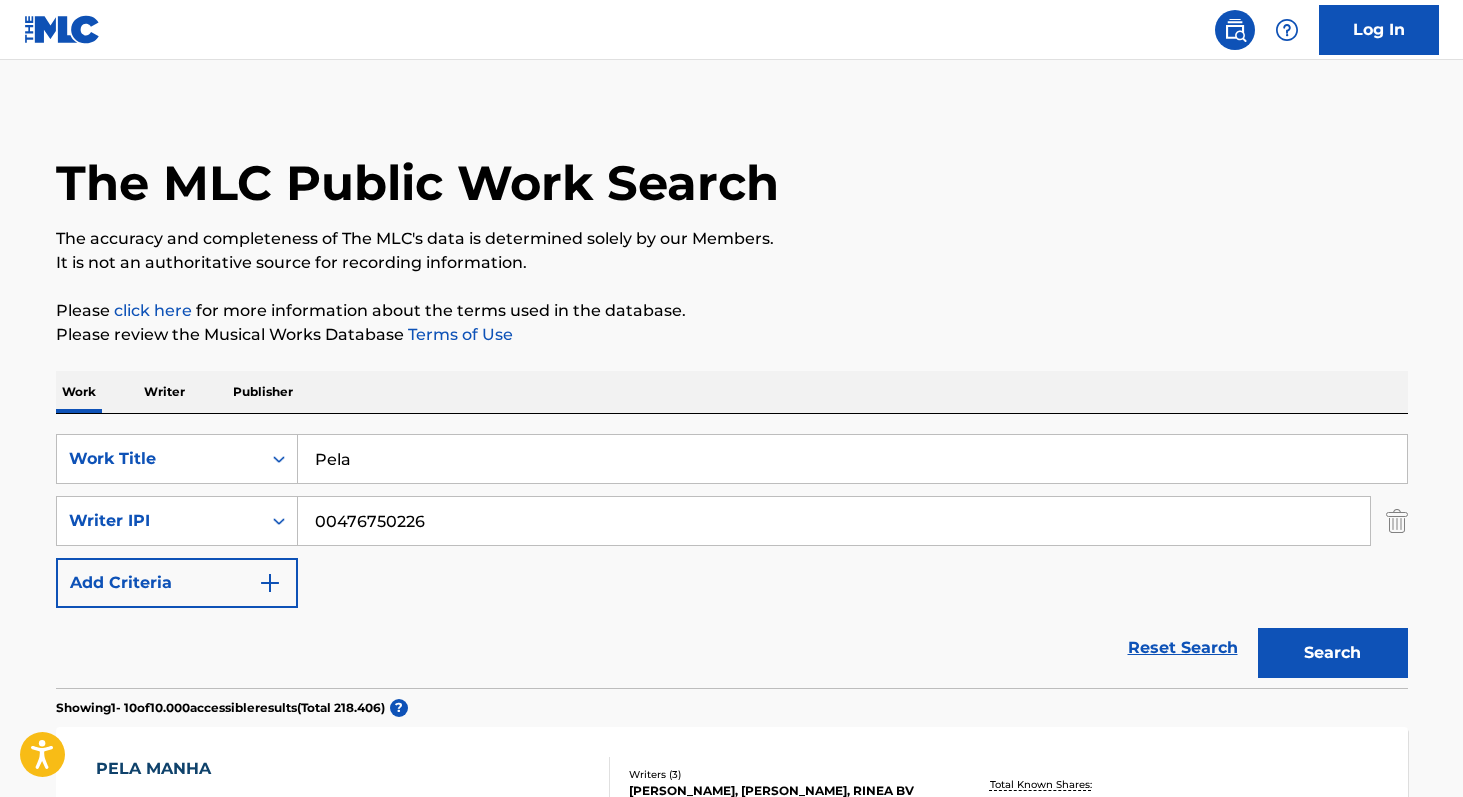 click on "Search" at bounding box center [1333, 653] 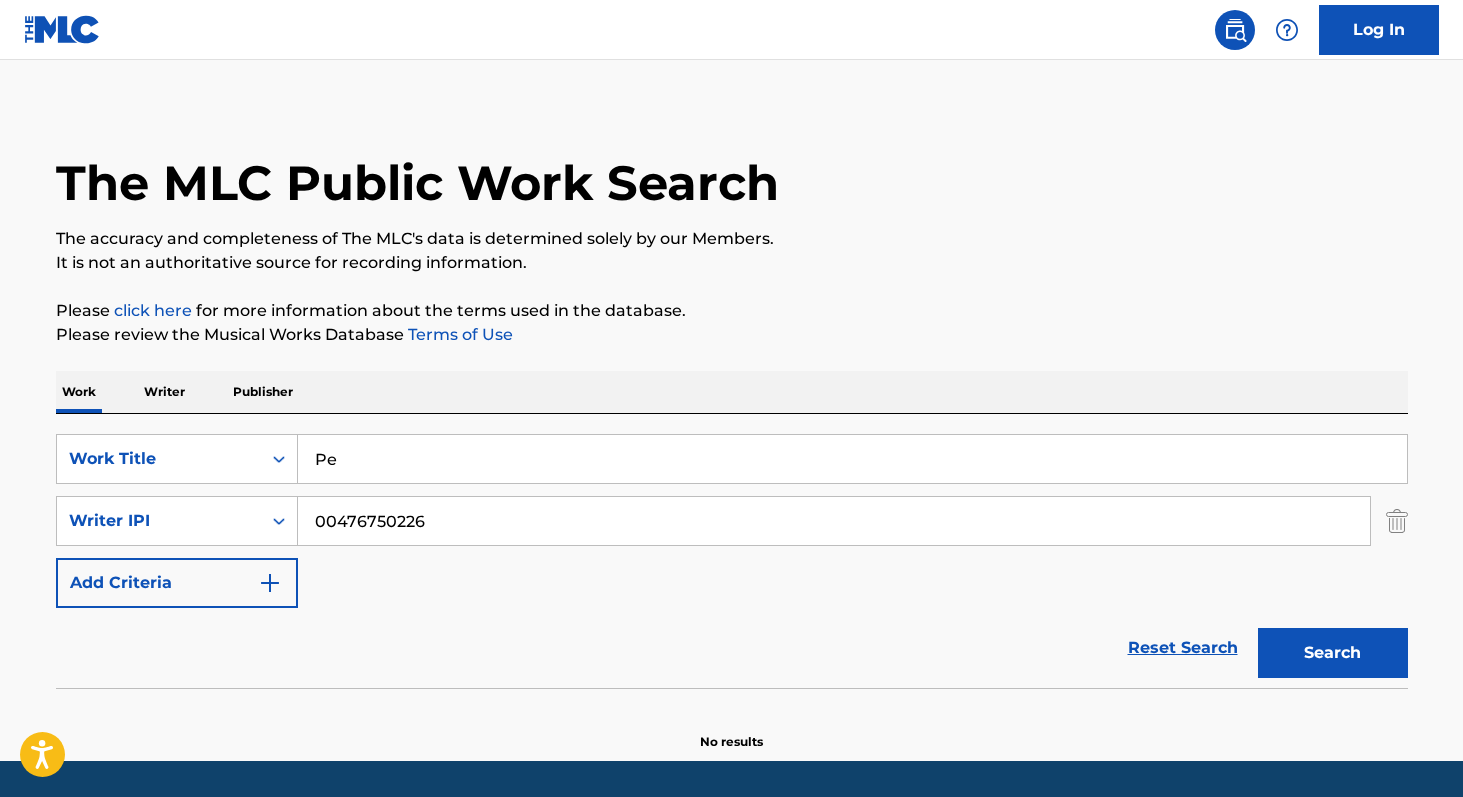 type on "P" 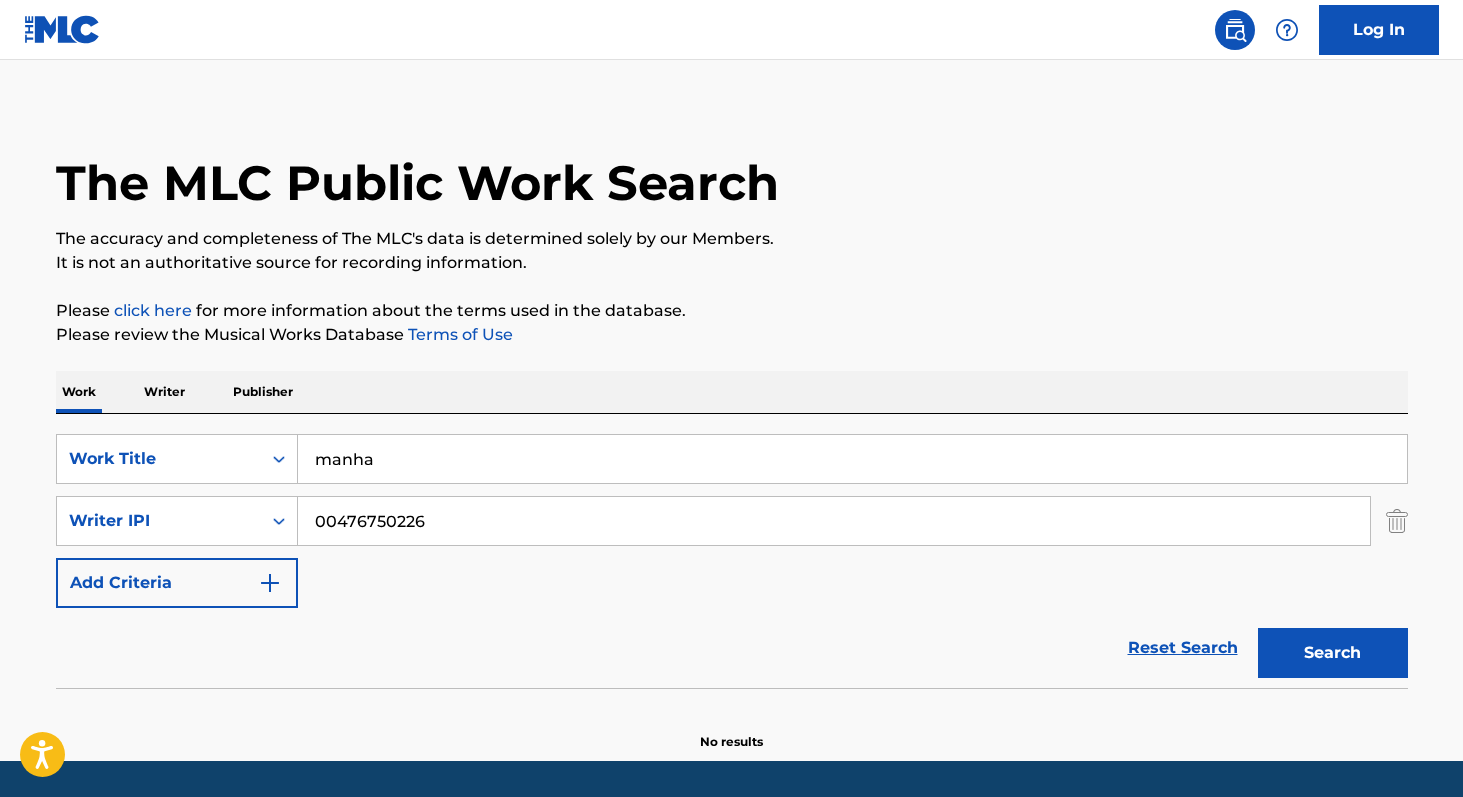 type on "manha" 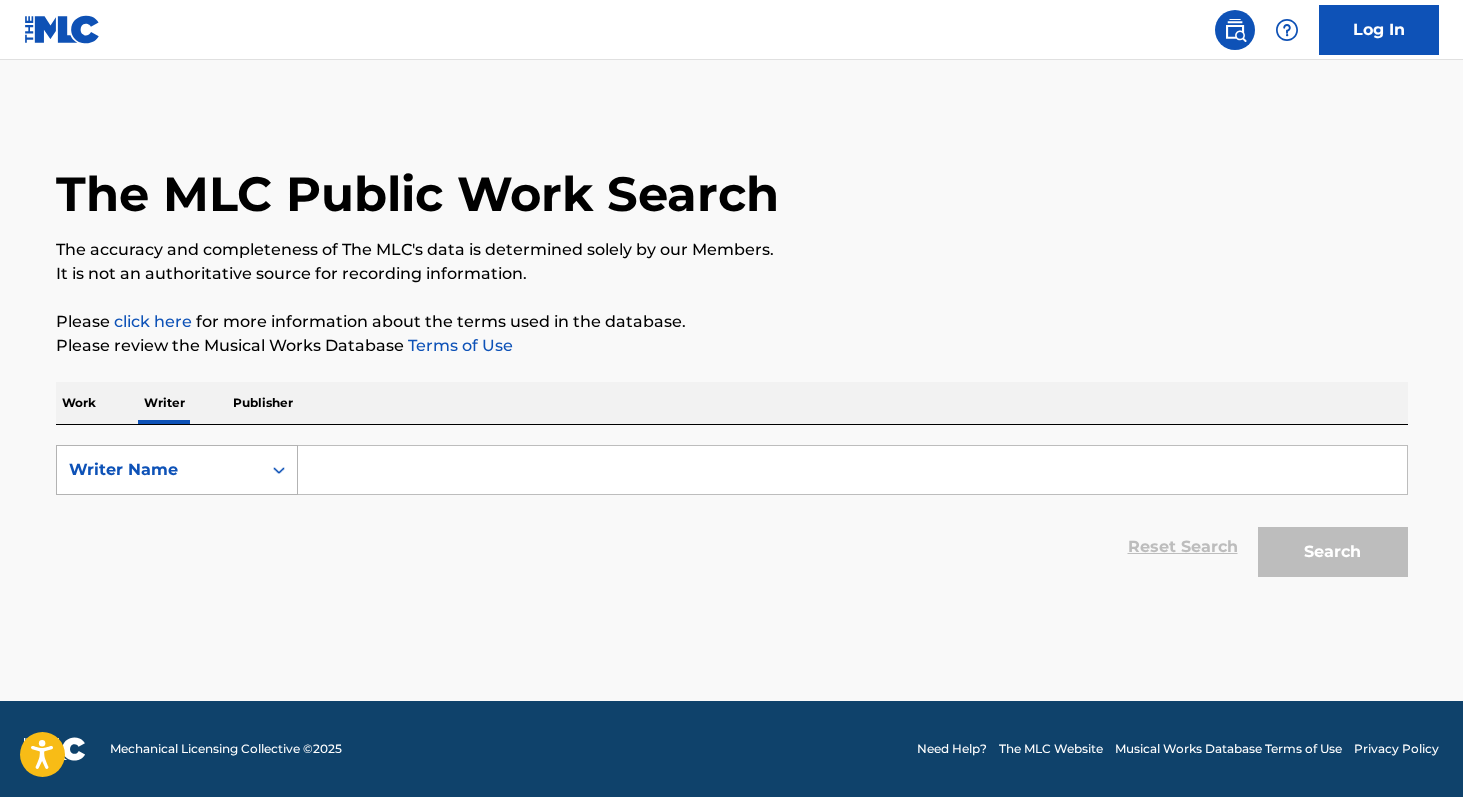 click on "Writer Name" at bounding box center (159, 470) 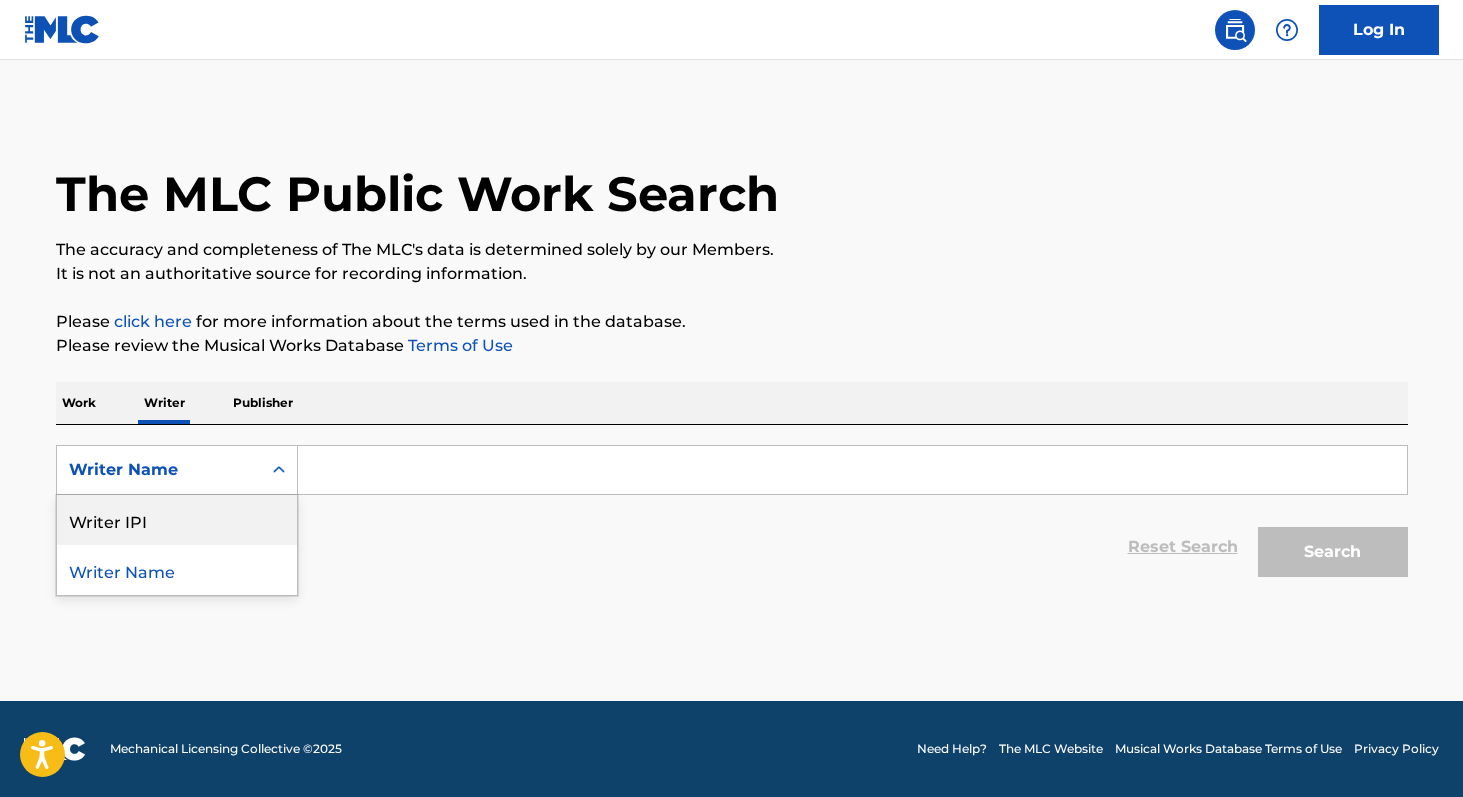 click on "Writer IPI" at bounding box center (177, 520) 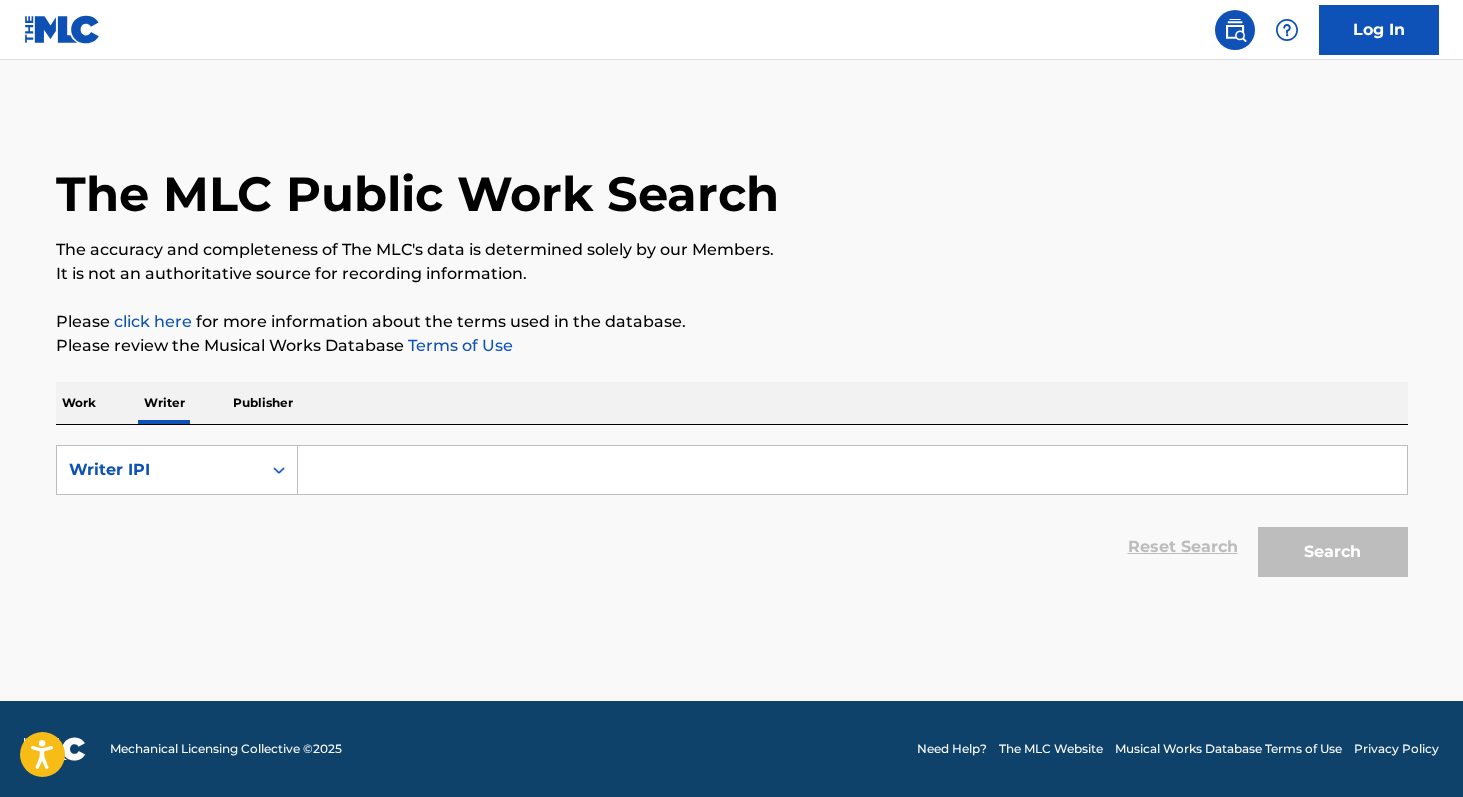 click at bounding box center (852, 470) 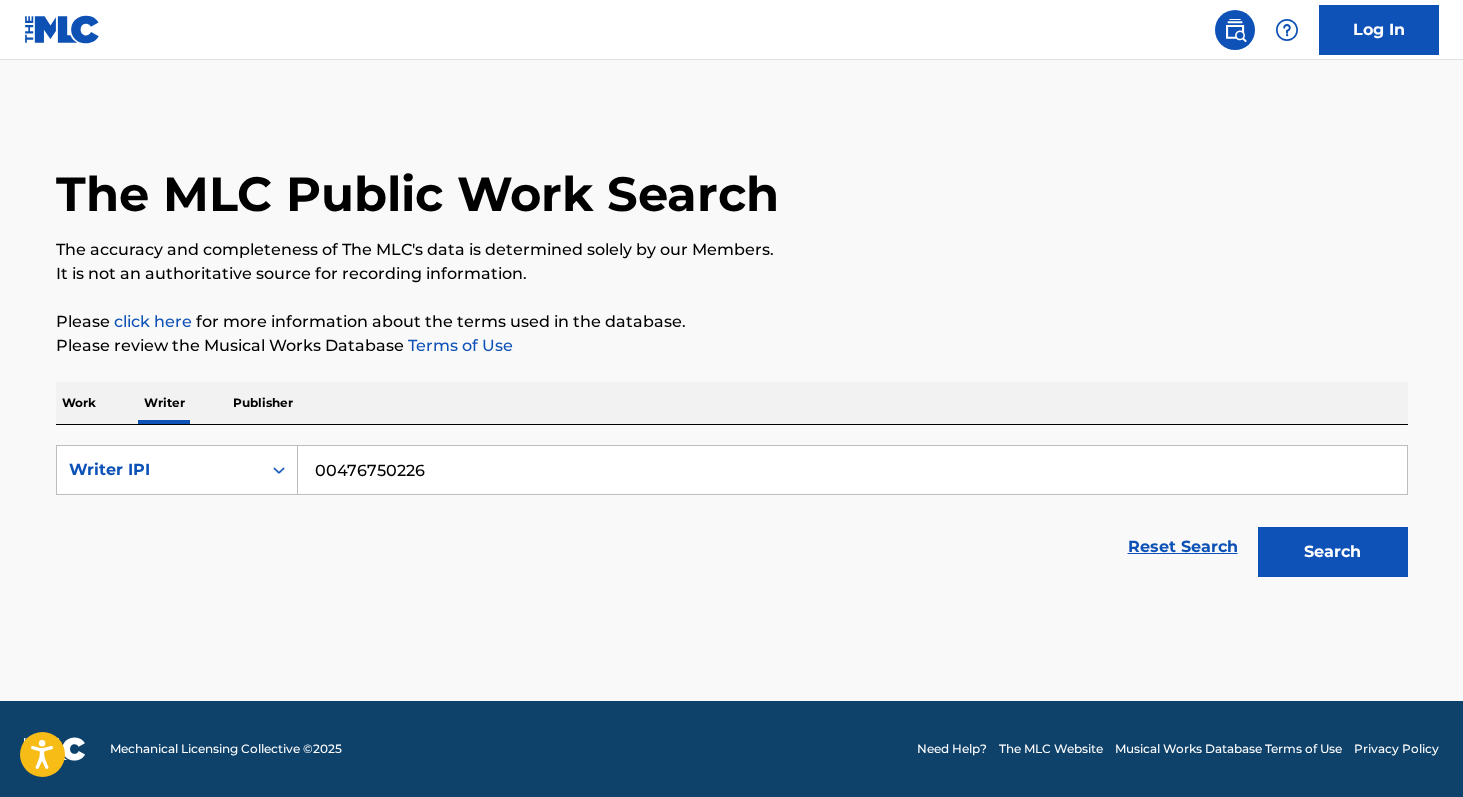 type on "00476750226" 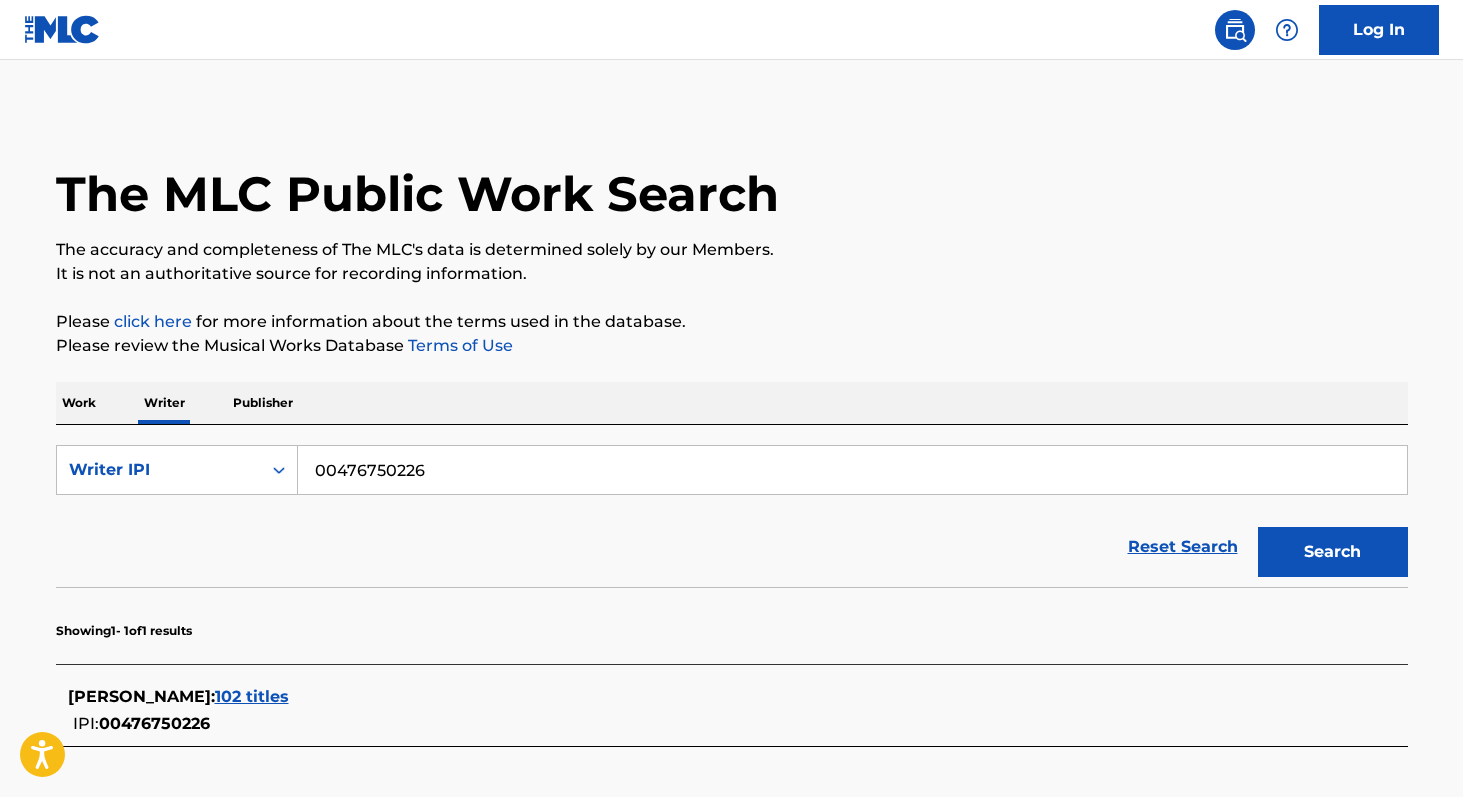 click on "102 titles" at bounding box center (252, 696) 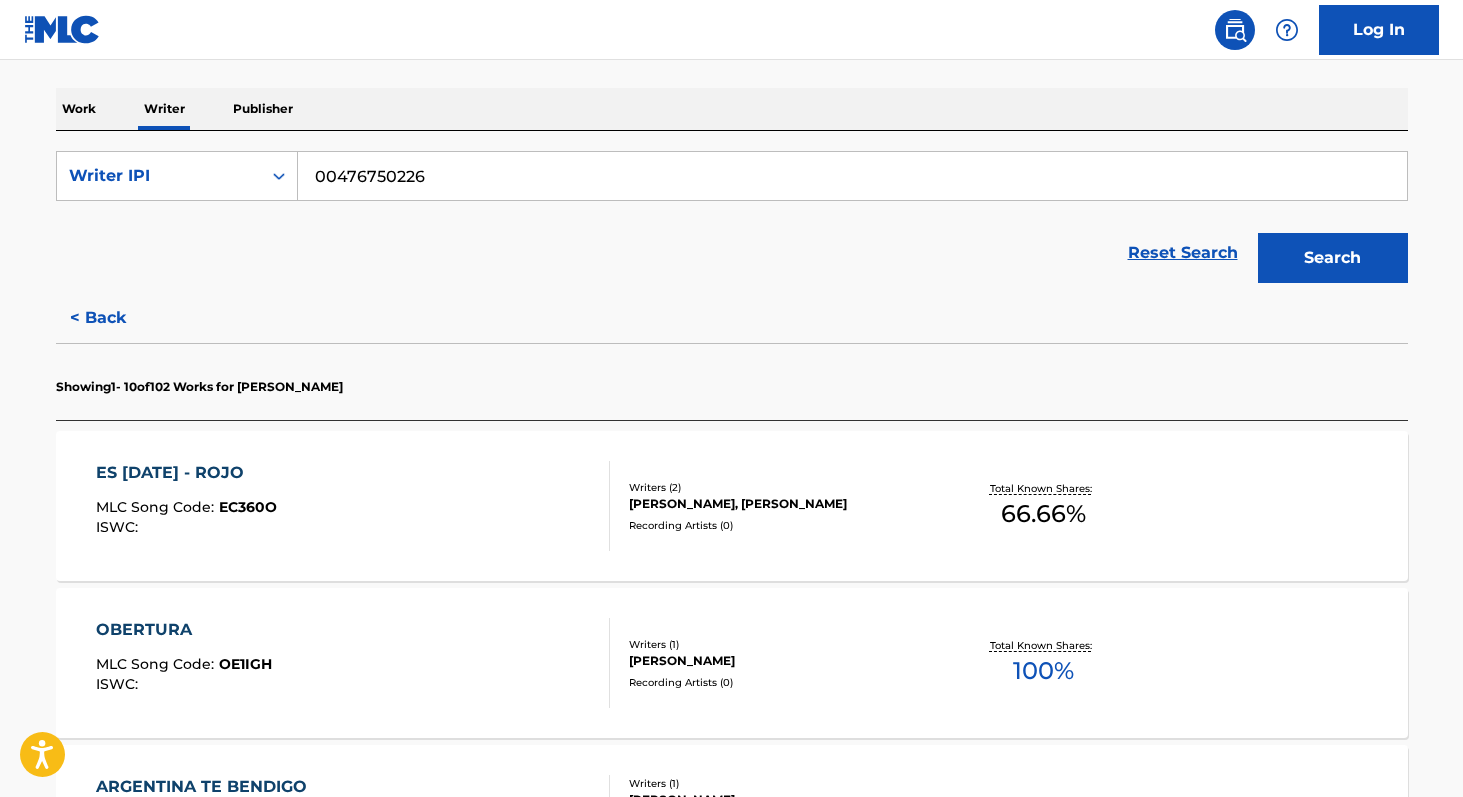 scroll, scrollTop: 319, scrollLeft: 0, axis: vertical 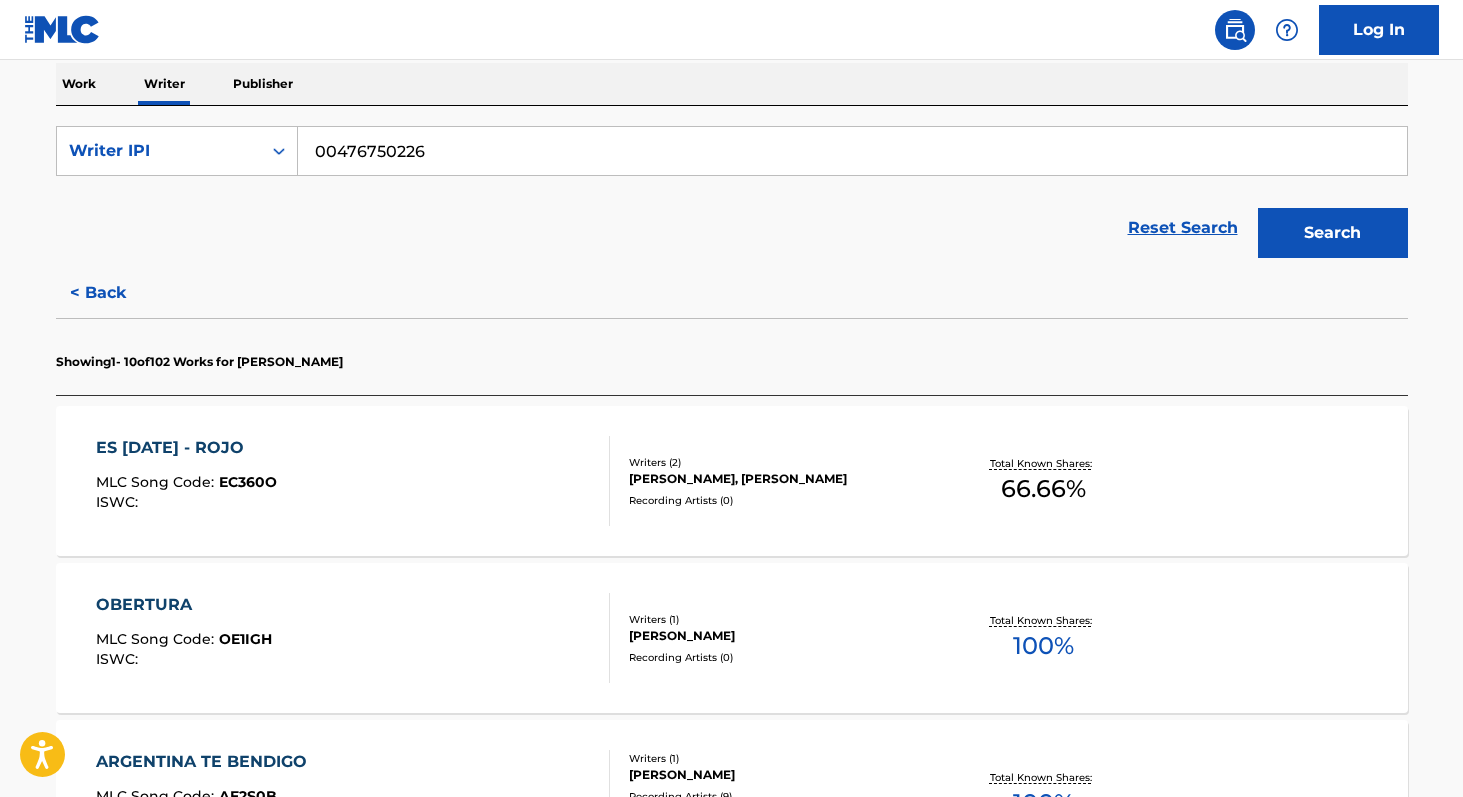 click on "OBERTURA MLC Song Code : OE1IGH ISWC : Writers ( 1 ) [PERSON_NAME] Recording Artists ( 0 ) Total Known Shares: 100 %" at bounding box center [732, 638] 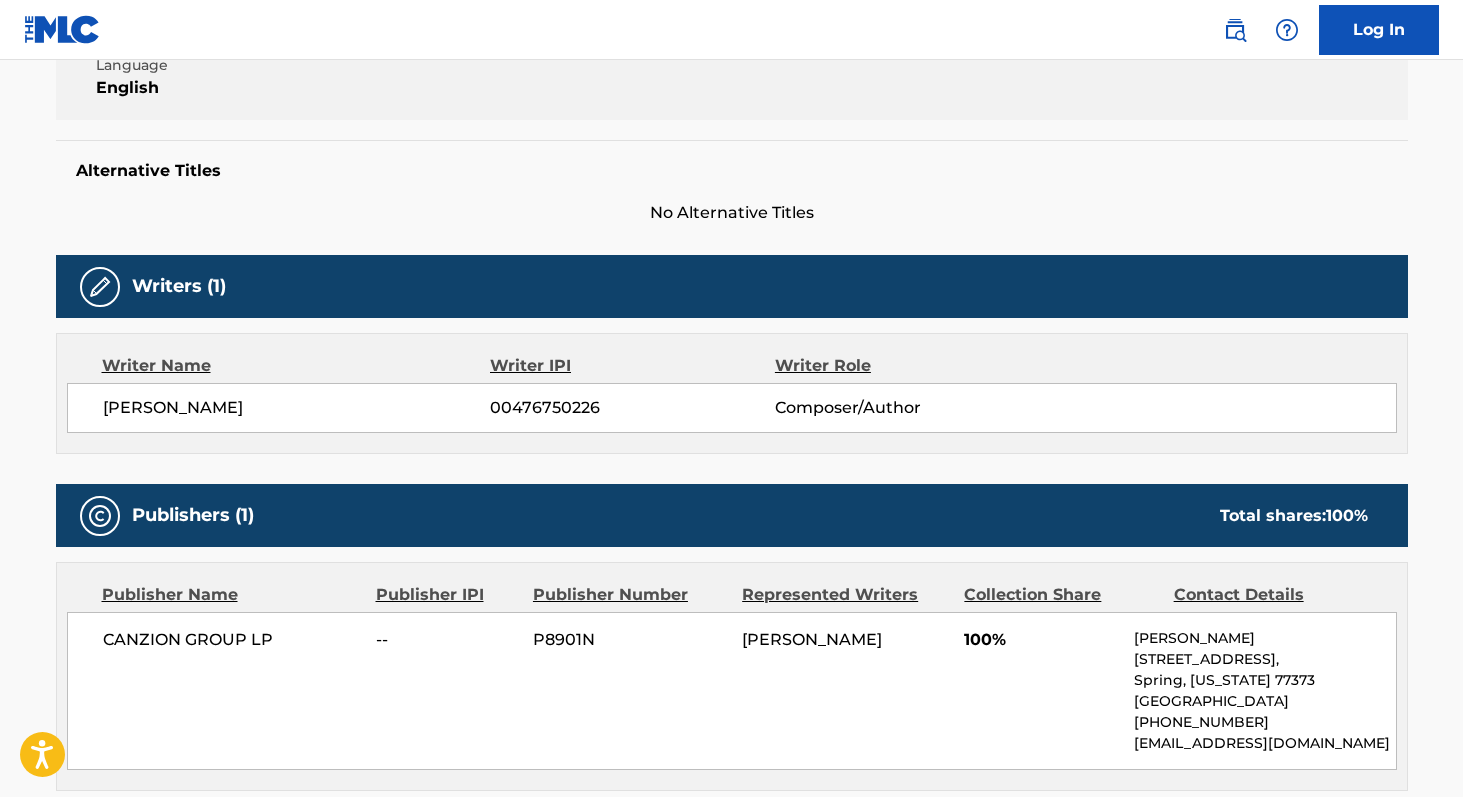 scroll, scrollTop: 447, scrollLeft: 0, axis: vertical 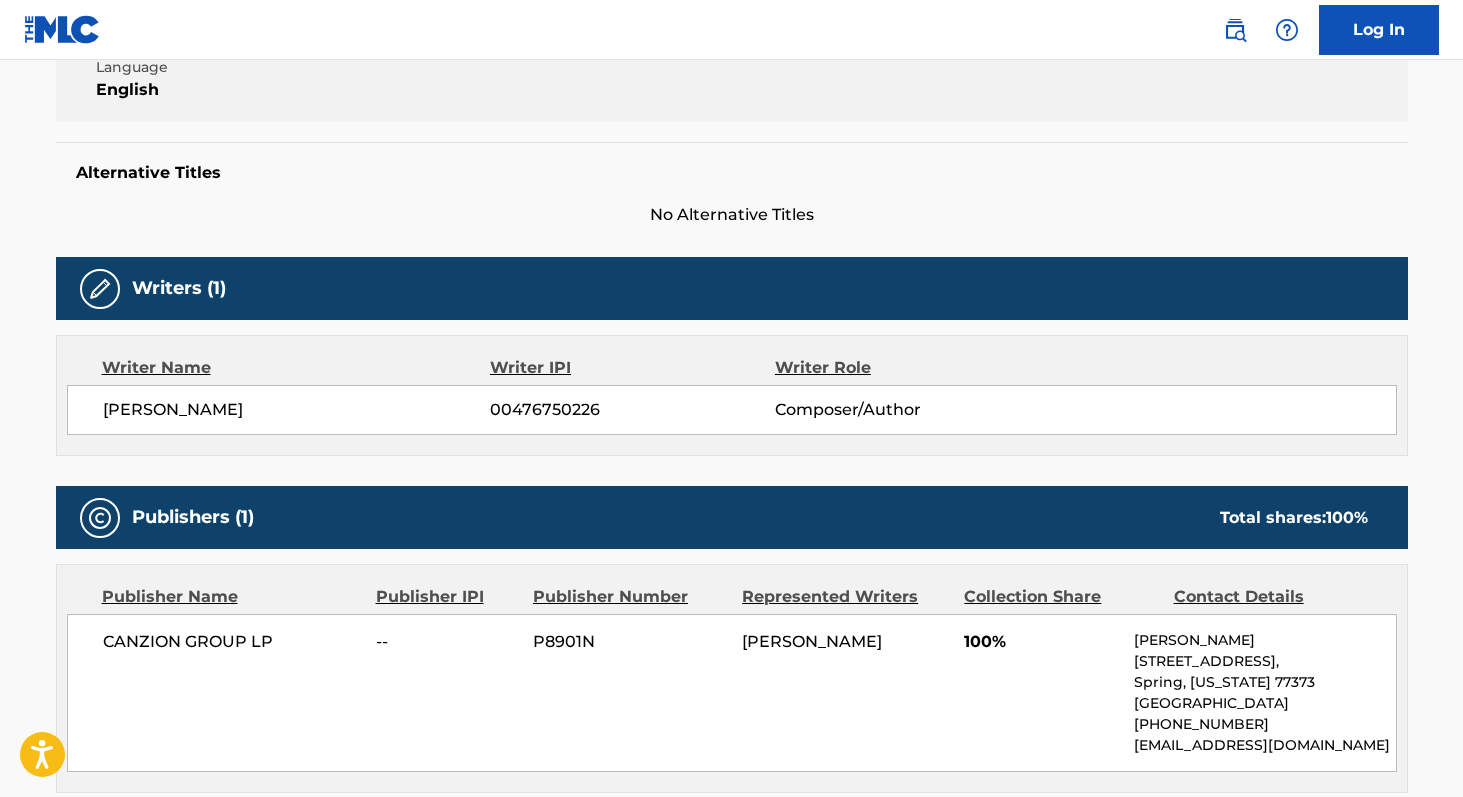 click on "[PERSON_NAME]" at bounding box center [297, 410] 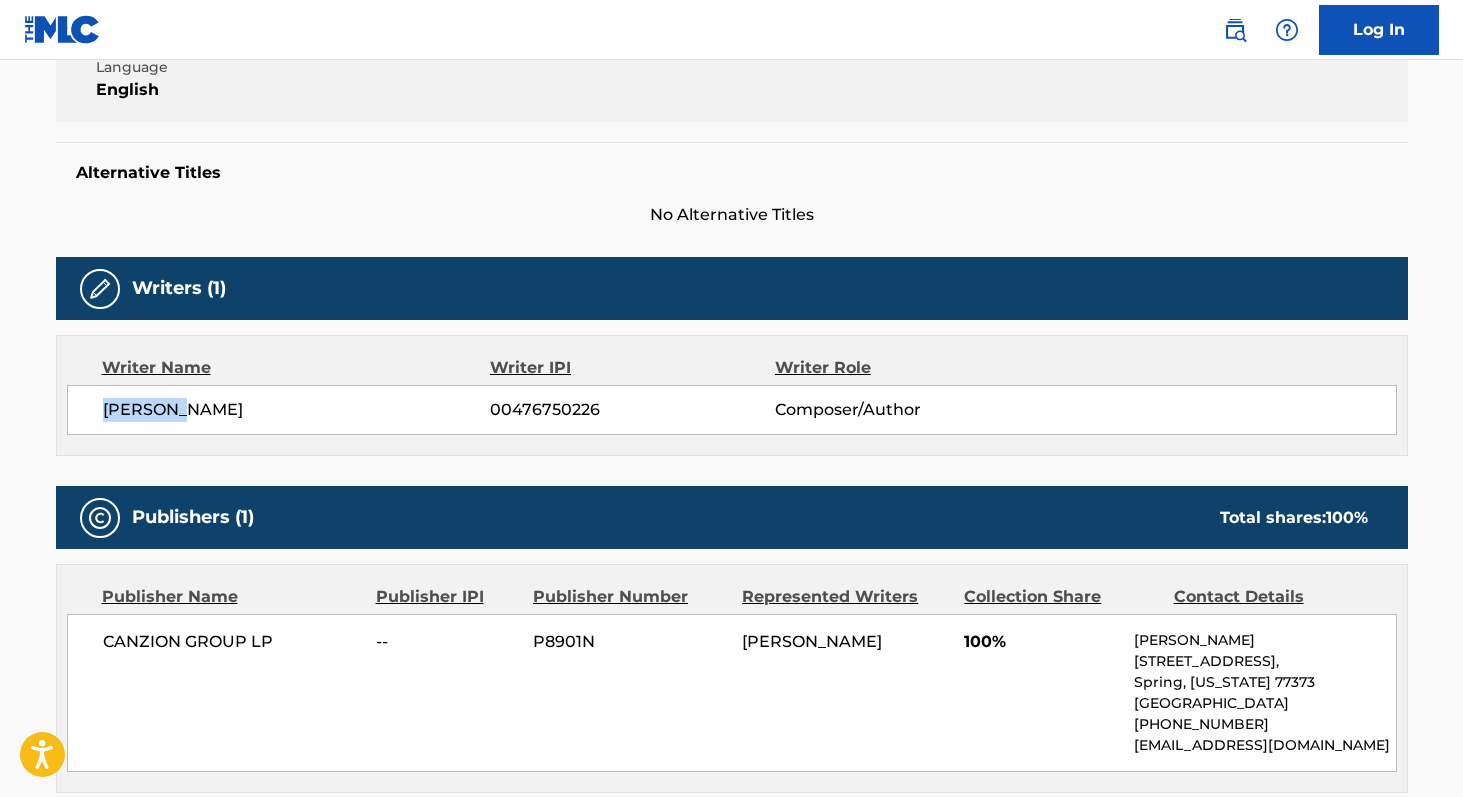 click on "[PERSON_NAME]" at bounding box center [297, 410] 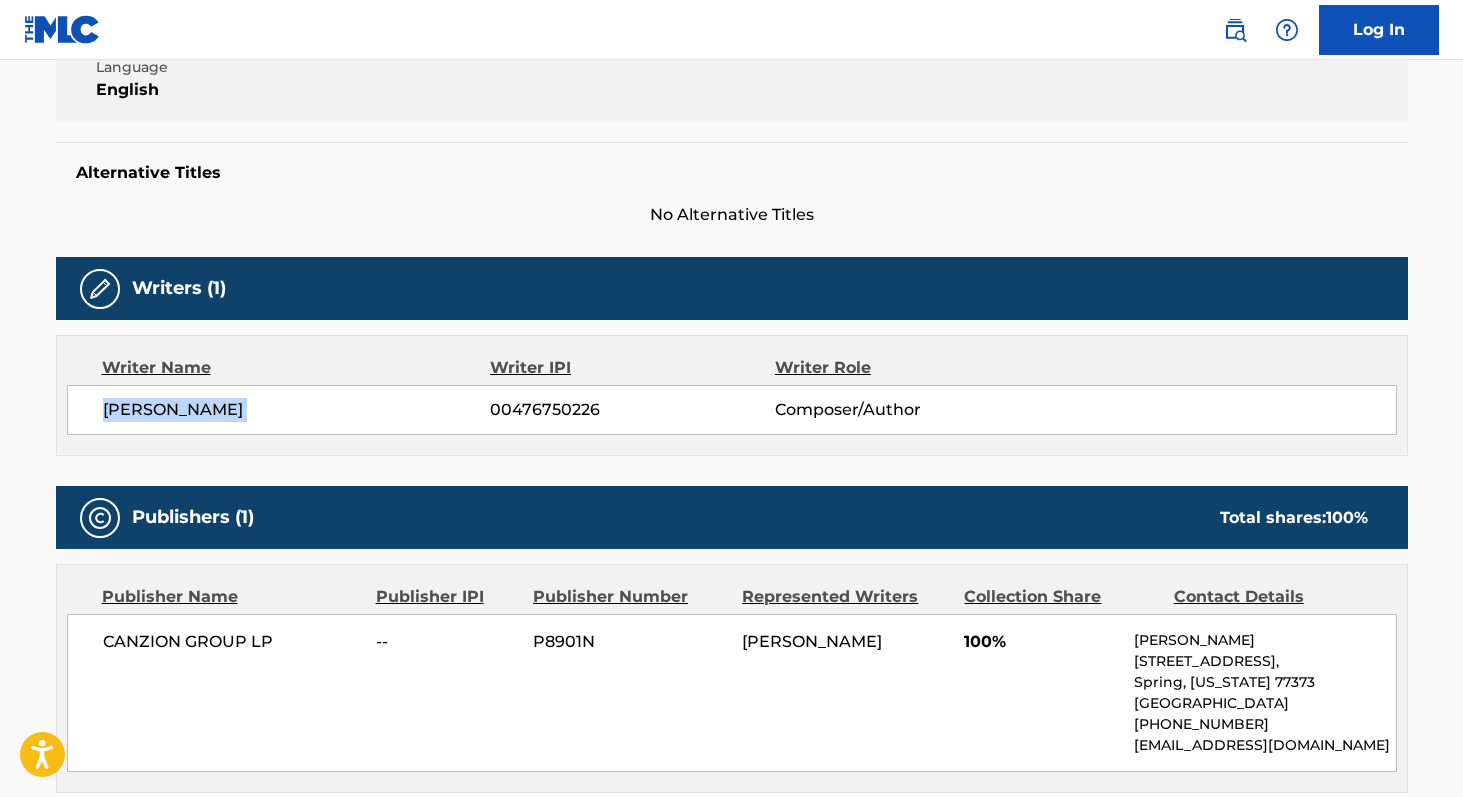 click on "[PERSON_NAME]" at bounding box center (297, 410) 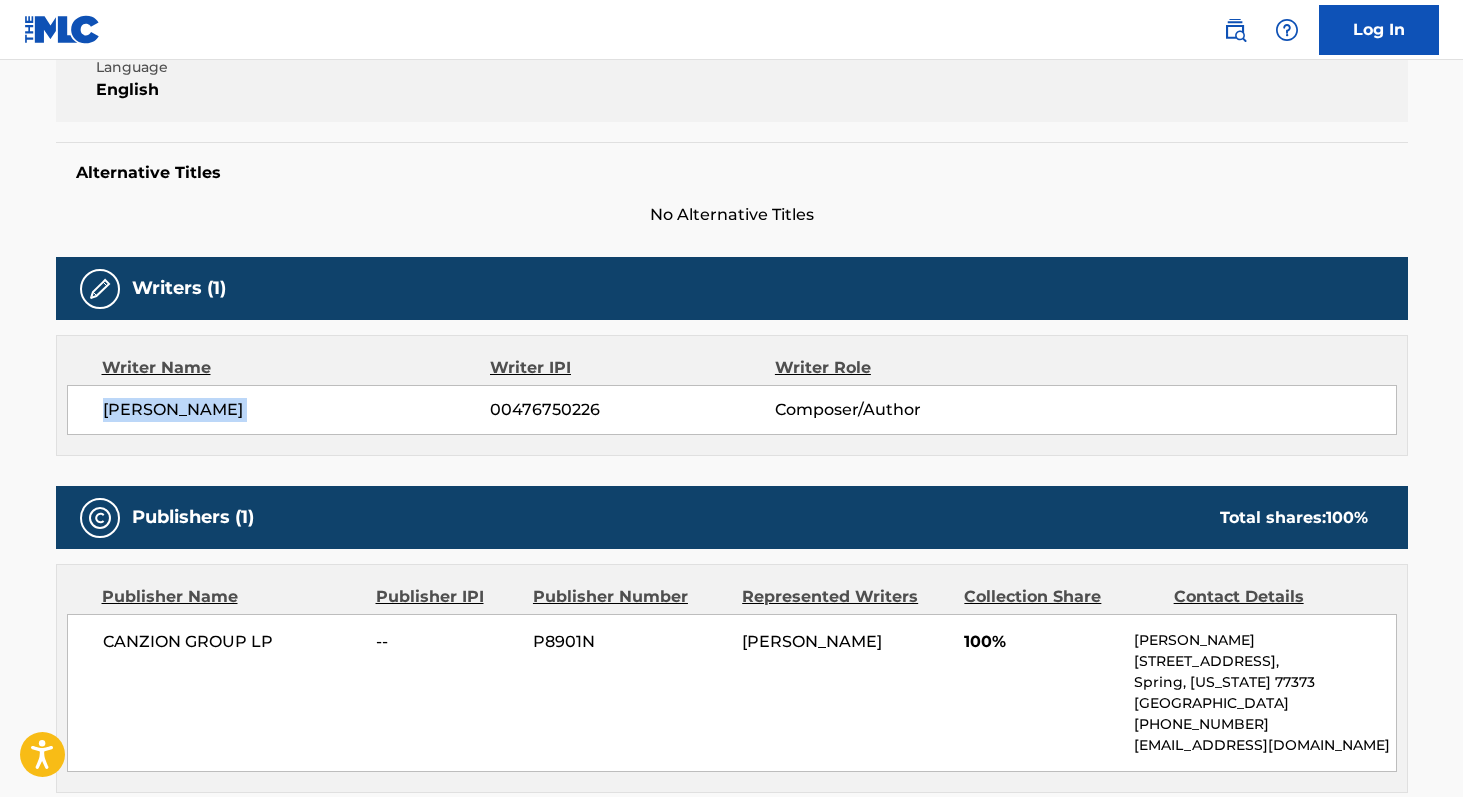 copy on "[PERSON_NAME]" 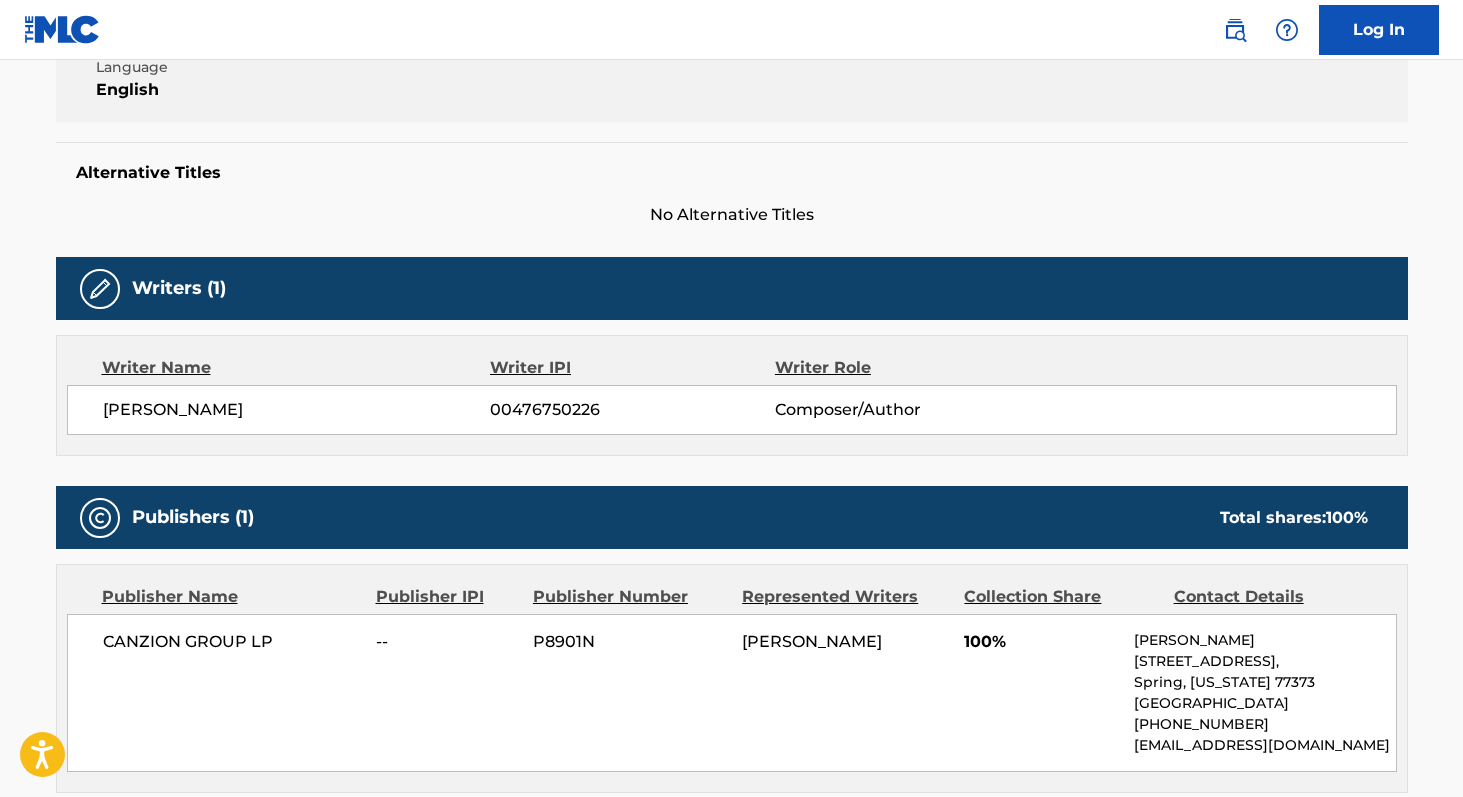 click on "CANZION GROUP LP" at bounding box center [232, 642] 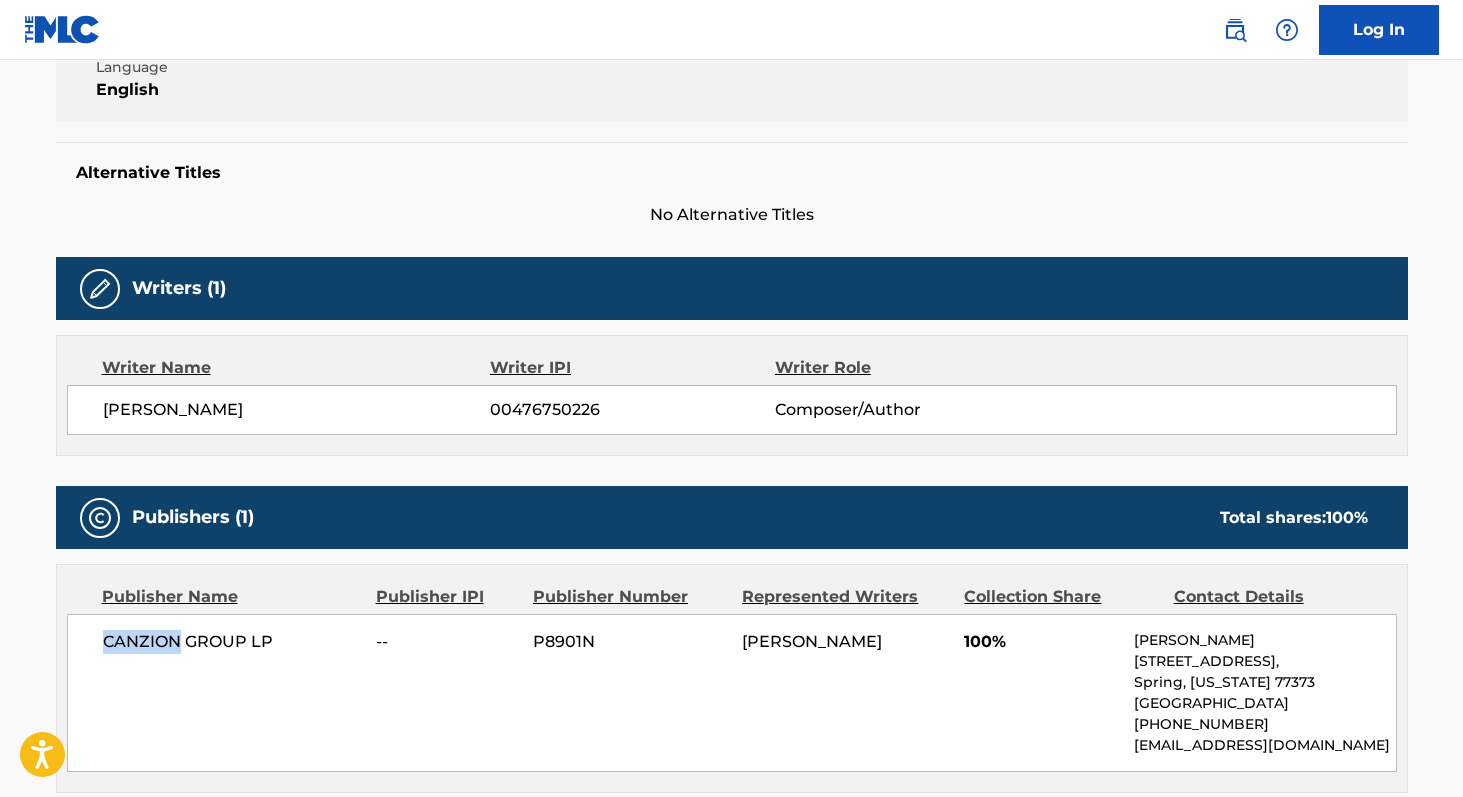 click on "CANZION GROUP LP" at bounding box center (232, 642) 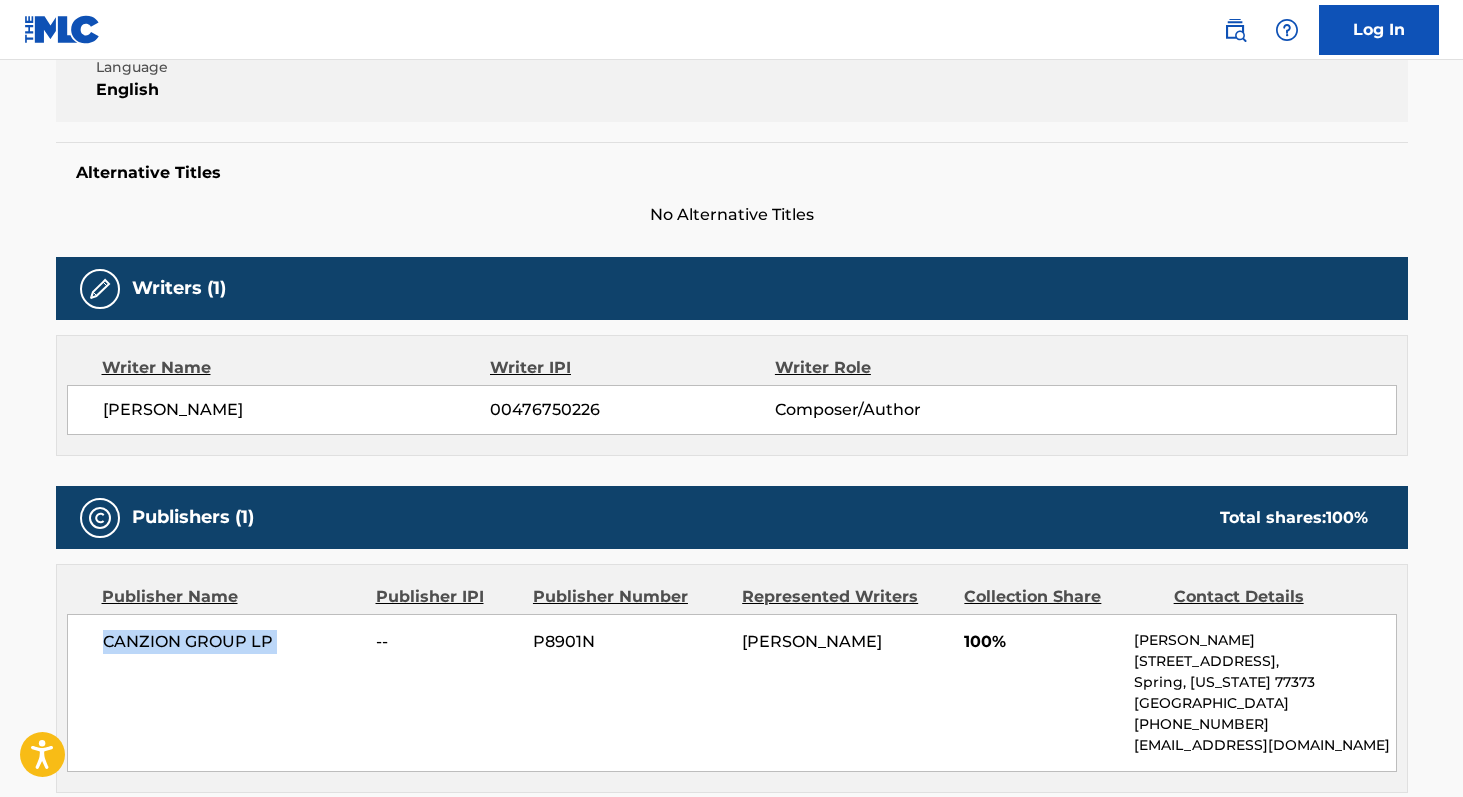 click on "CANZION GROUP LP" at bounding box center [232, 642] 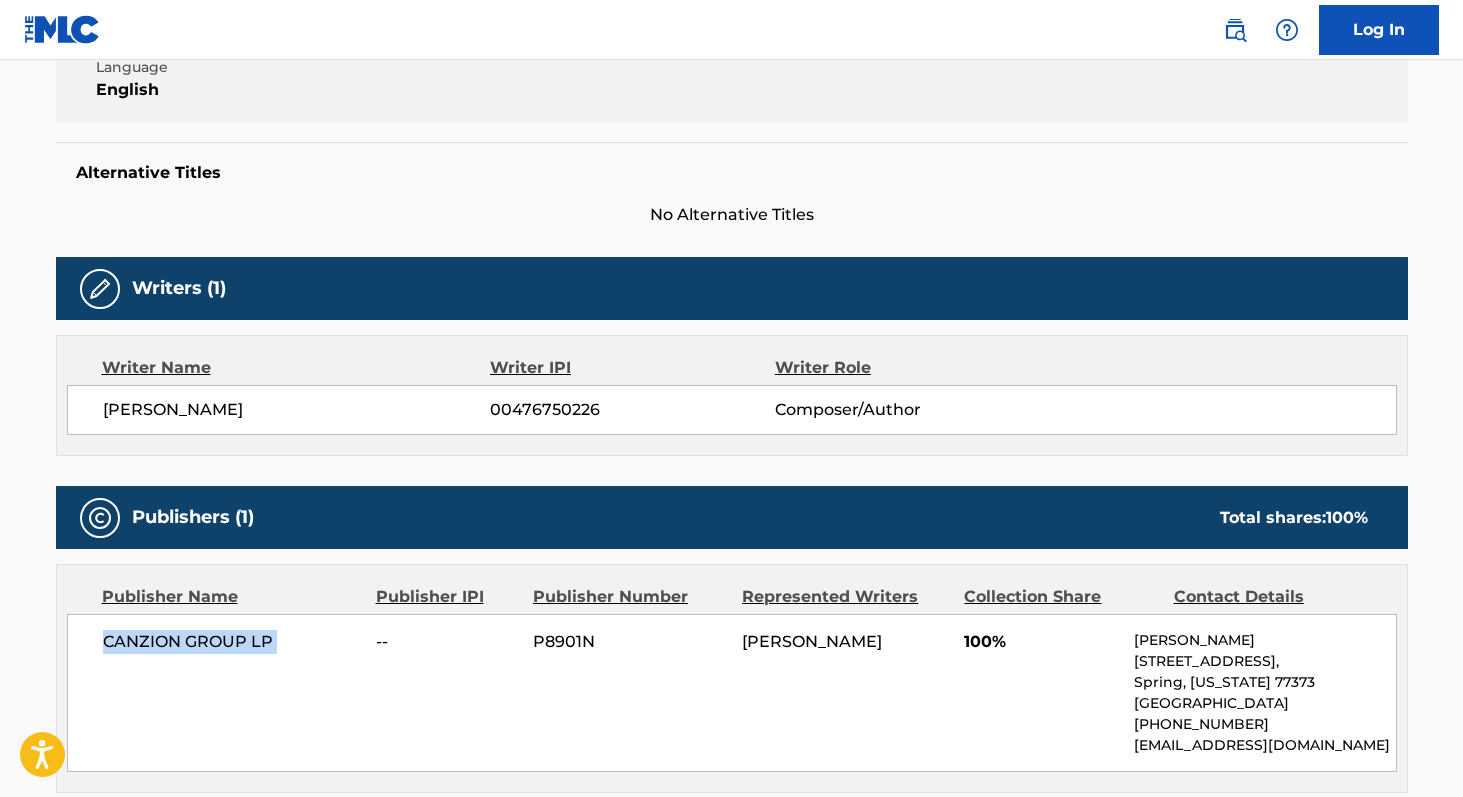 copy on "CANZION GROUP LP" 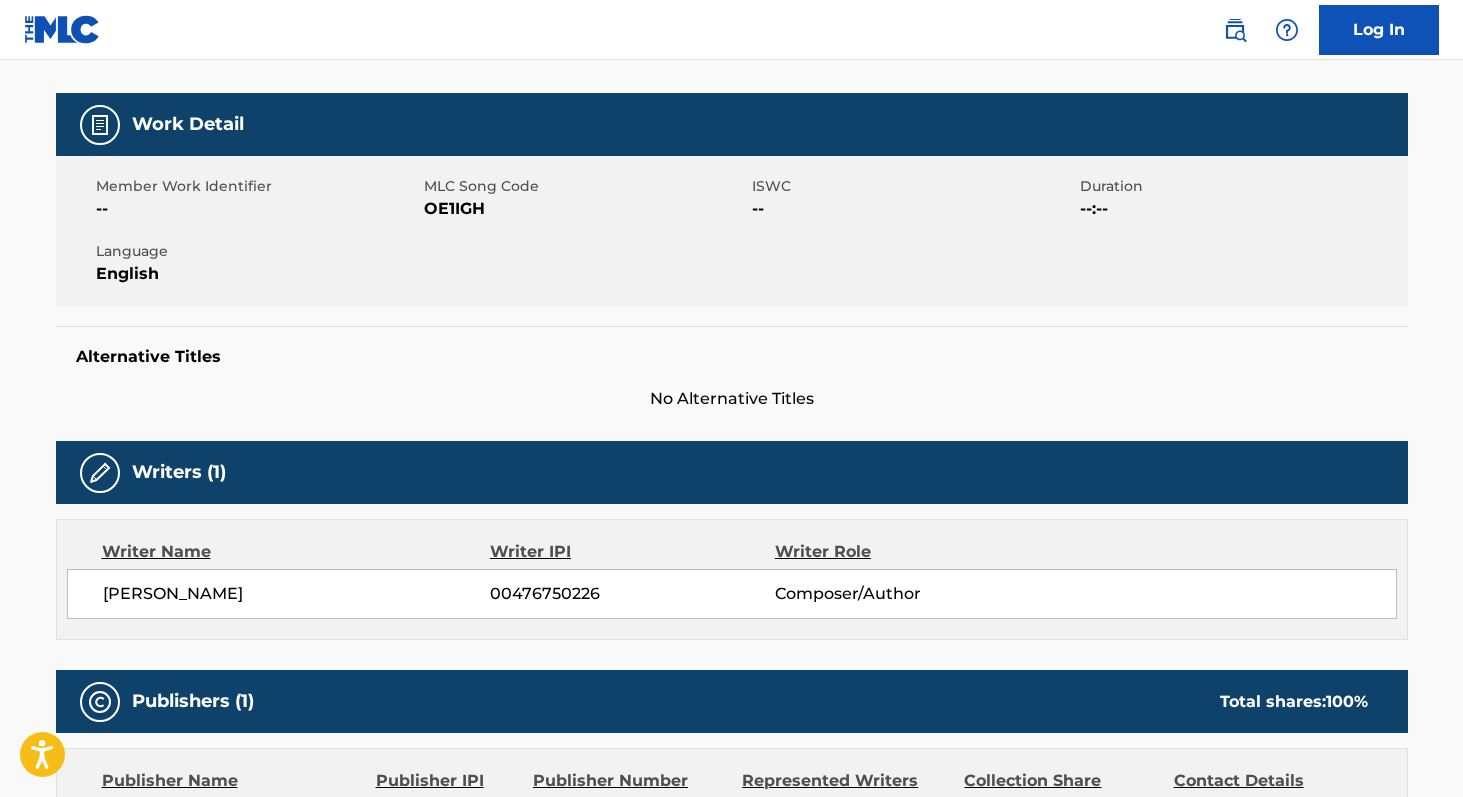 scroll, scrollTop: 262, scrollLeft: 0, axis: vertical 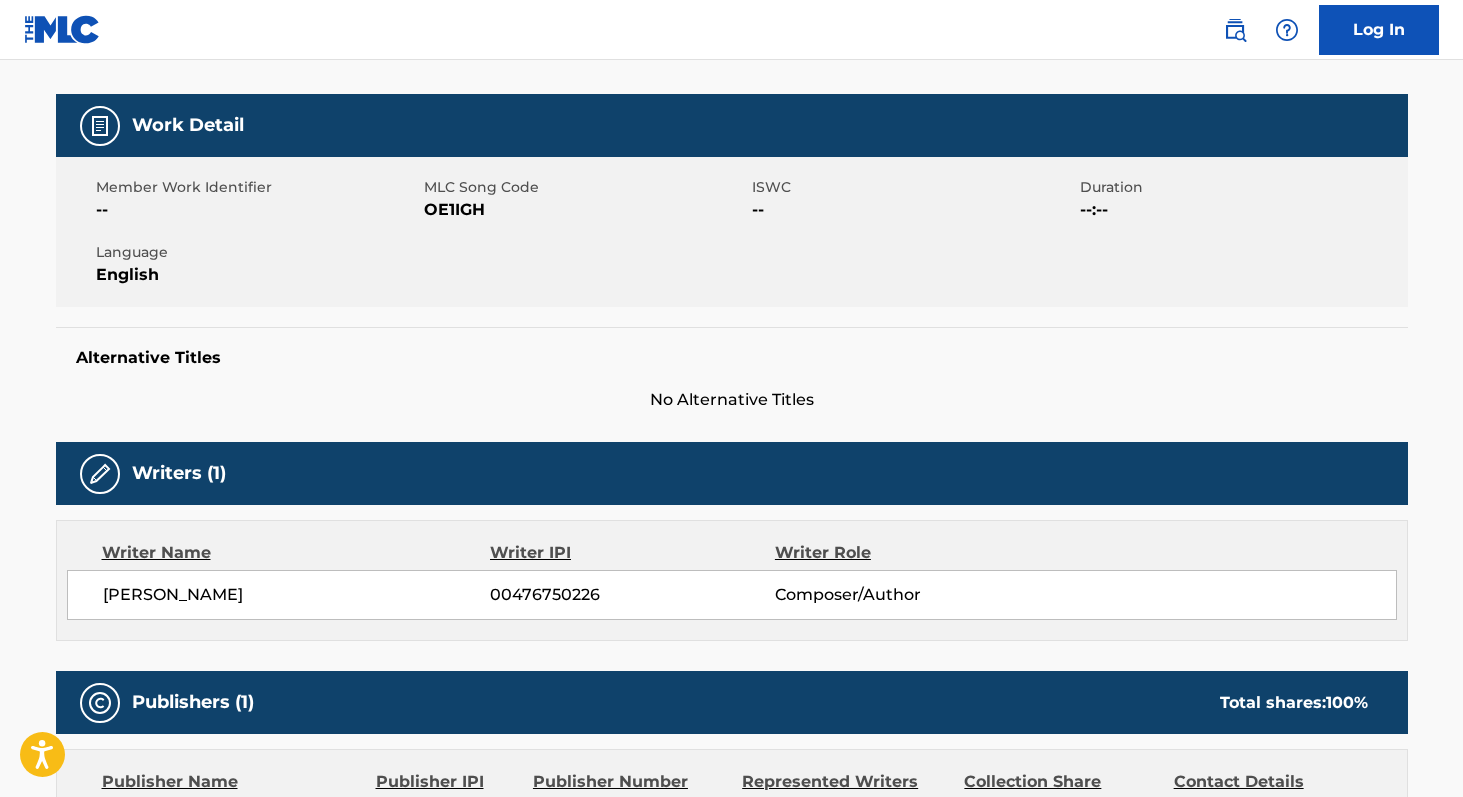 click on "OE1IGH" at bounding box center [585, 210] 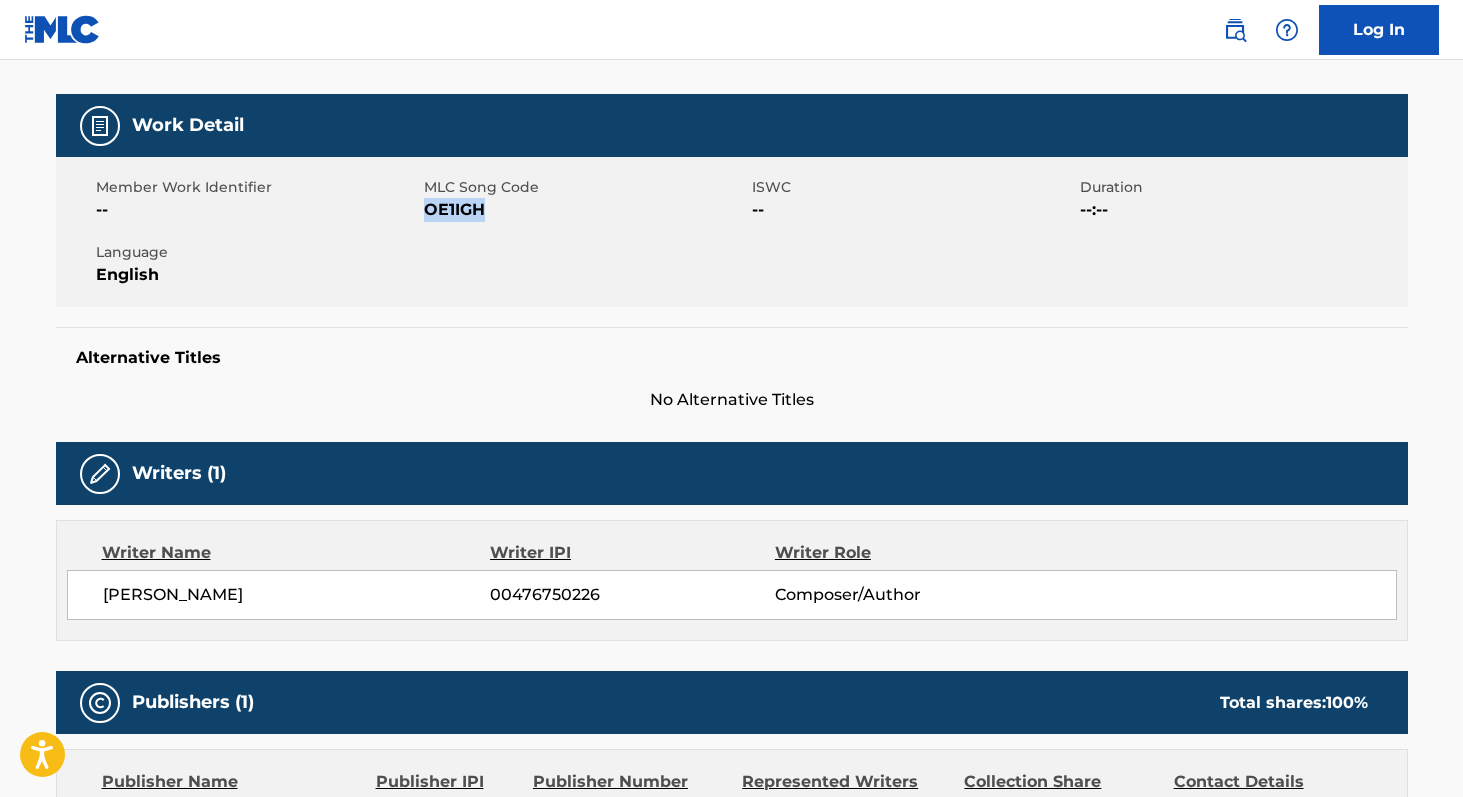 click on "OE1IGH" at bounding box center [585, 210] 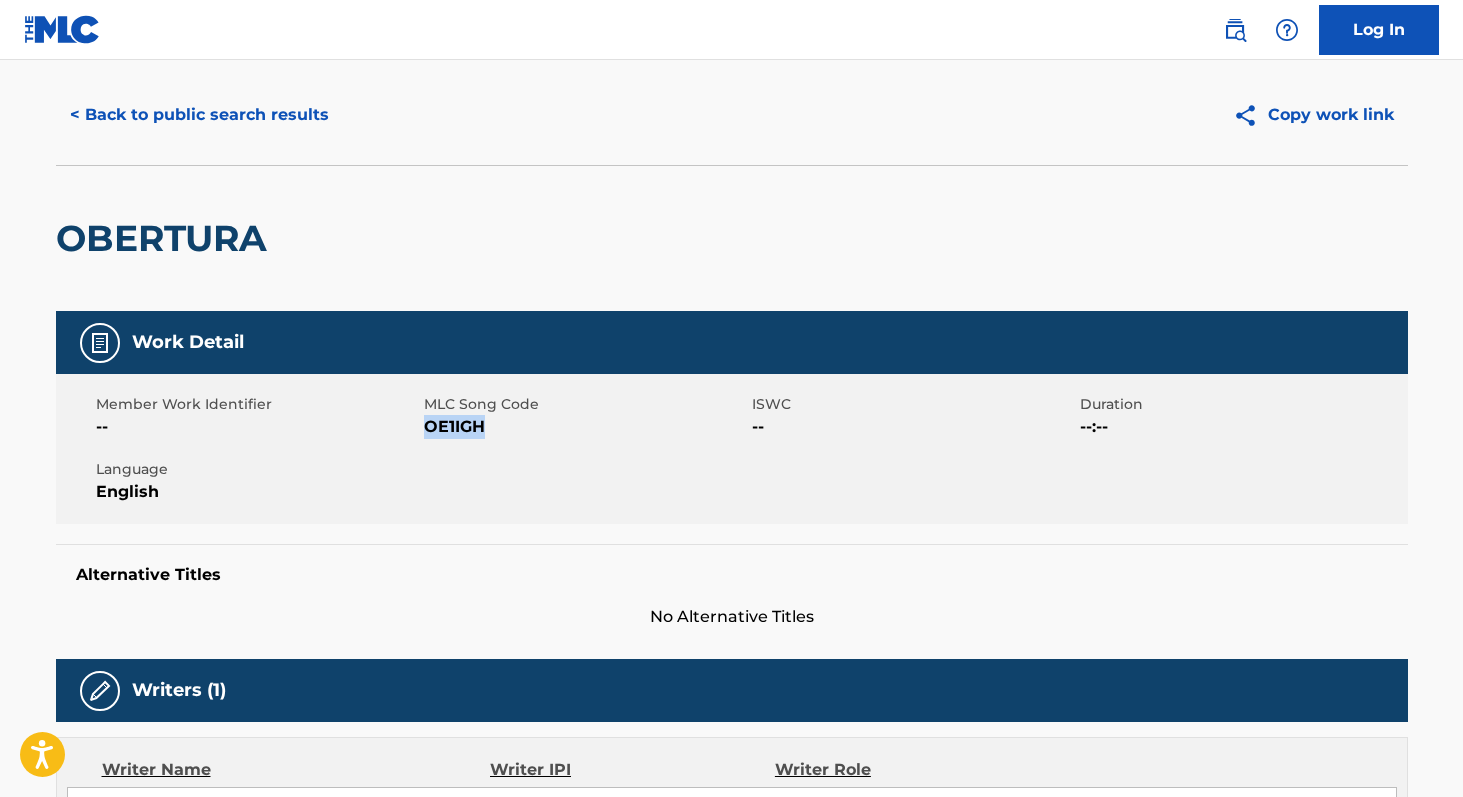 scroll, scrollTop: 0, scrollLeft: 0, axis: both 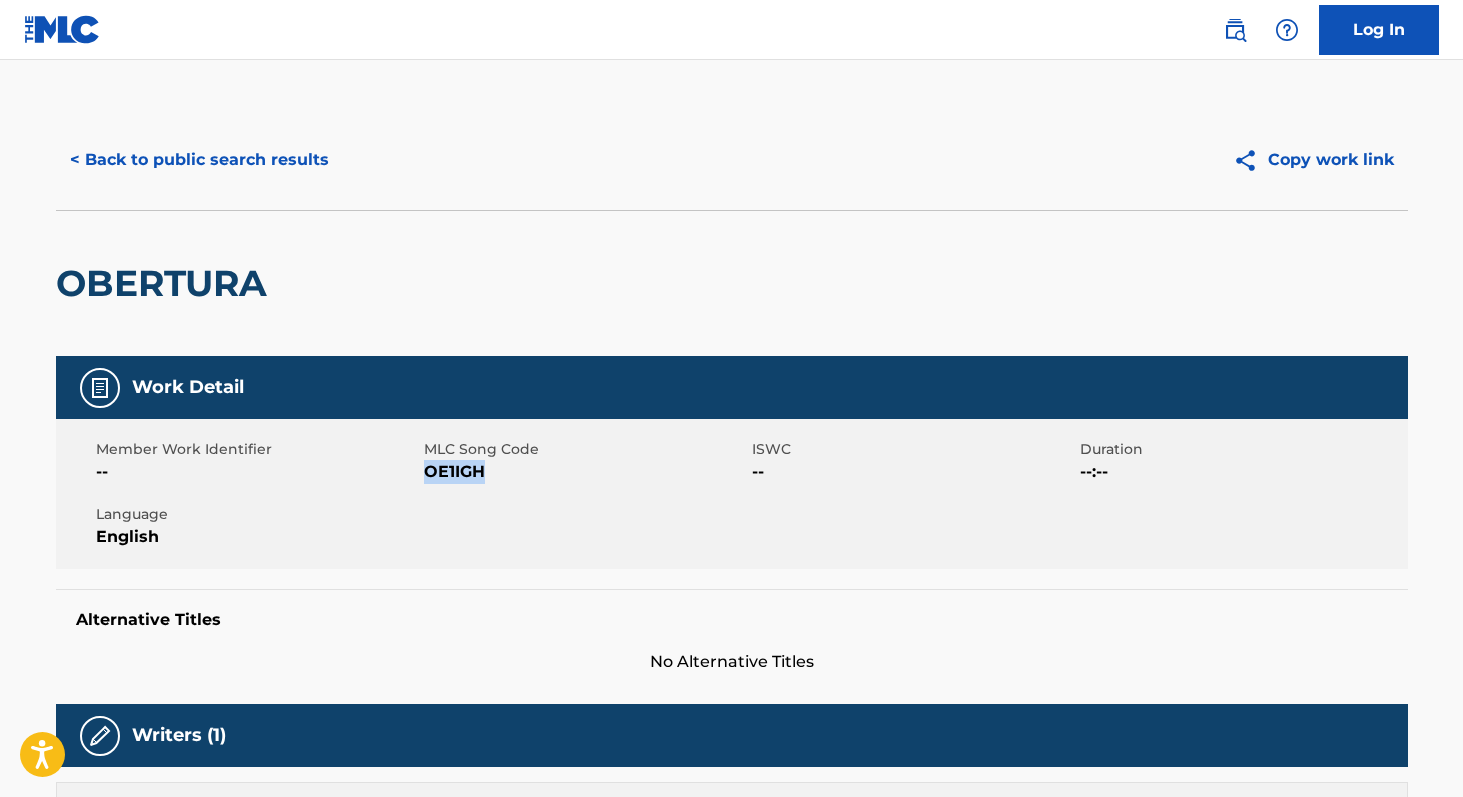 click on "< Back to public search results" at bounding box center (199, 160) 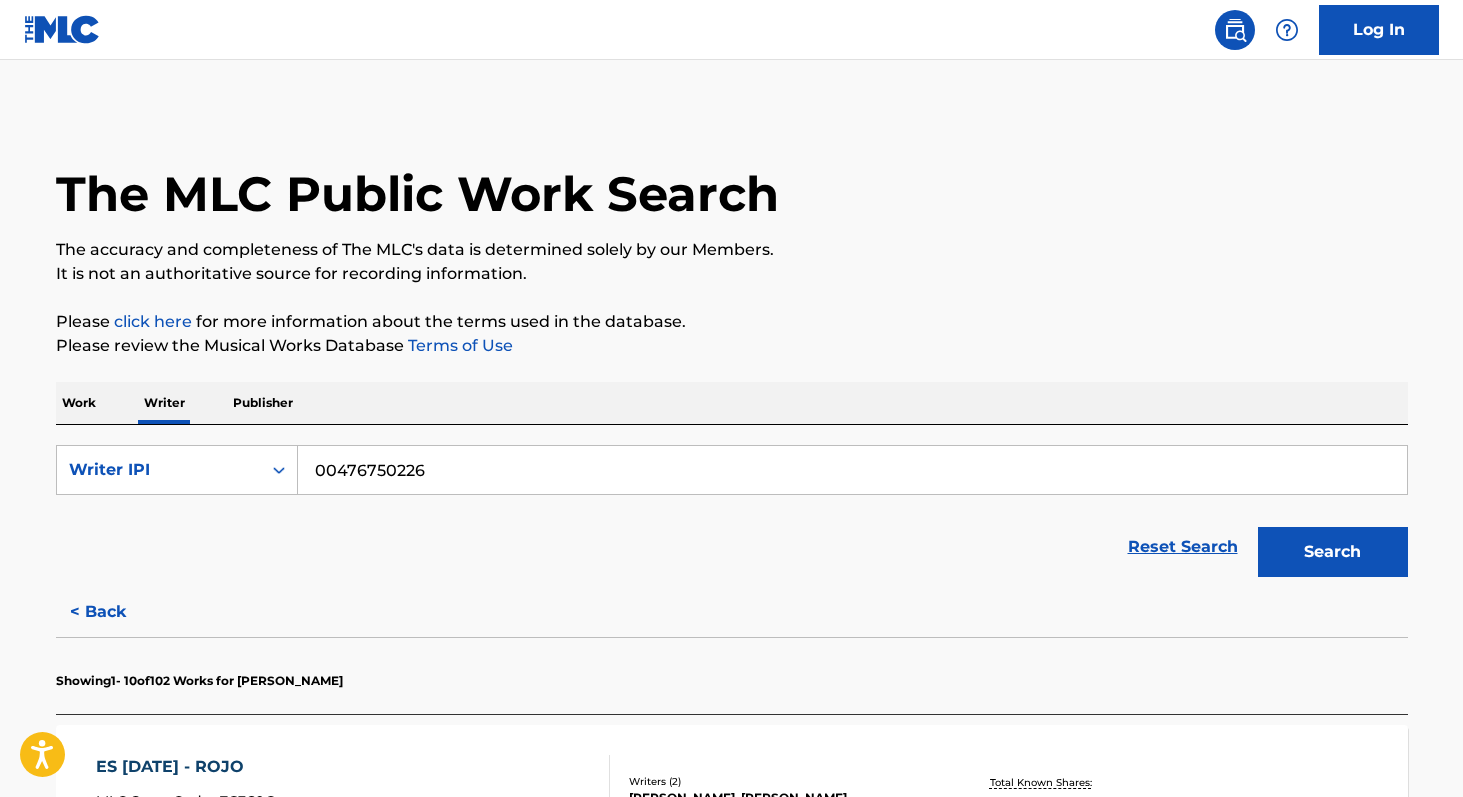 click on "Work" at bounding box center [79, 403] 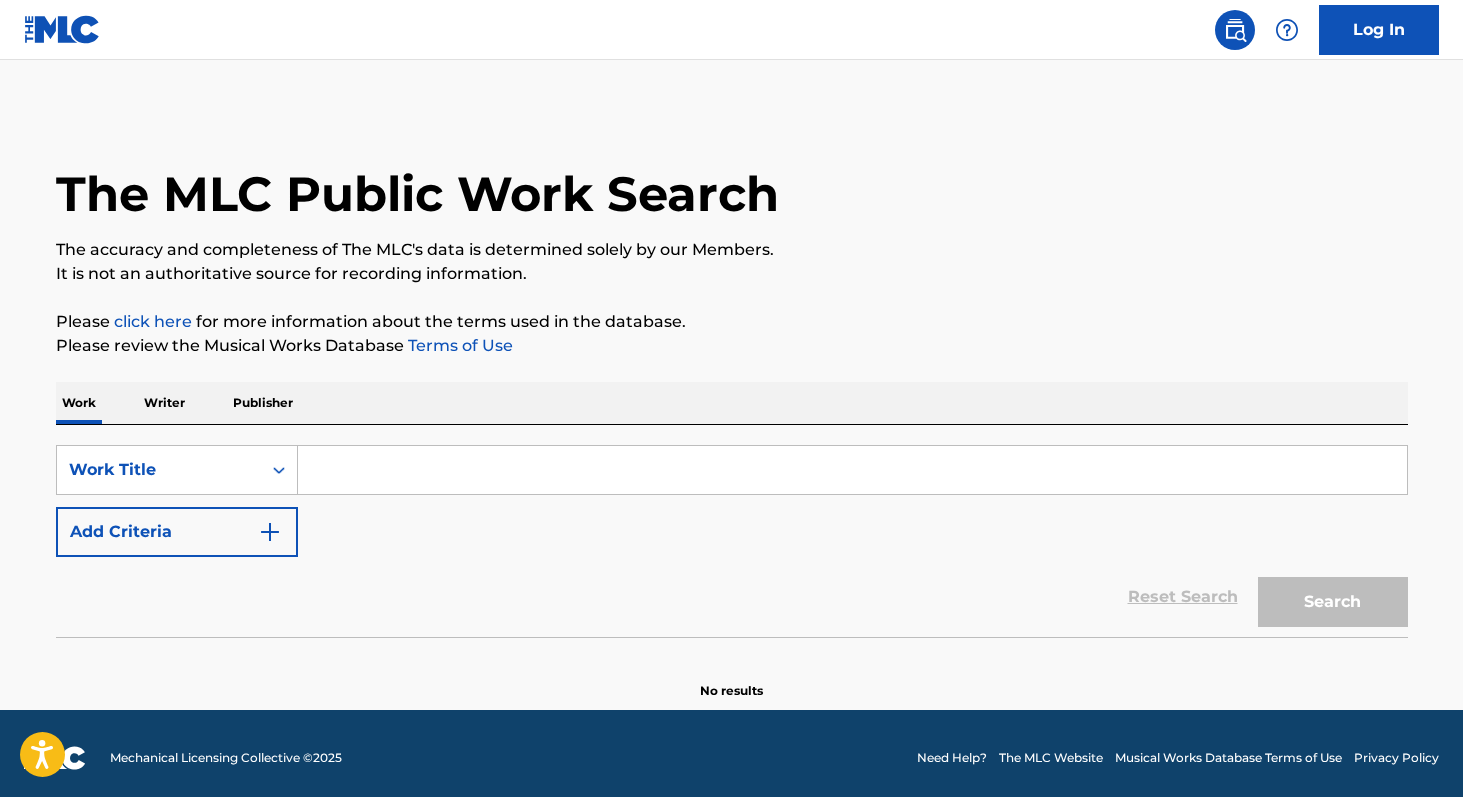 click at bounding box center (852, 470) 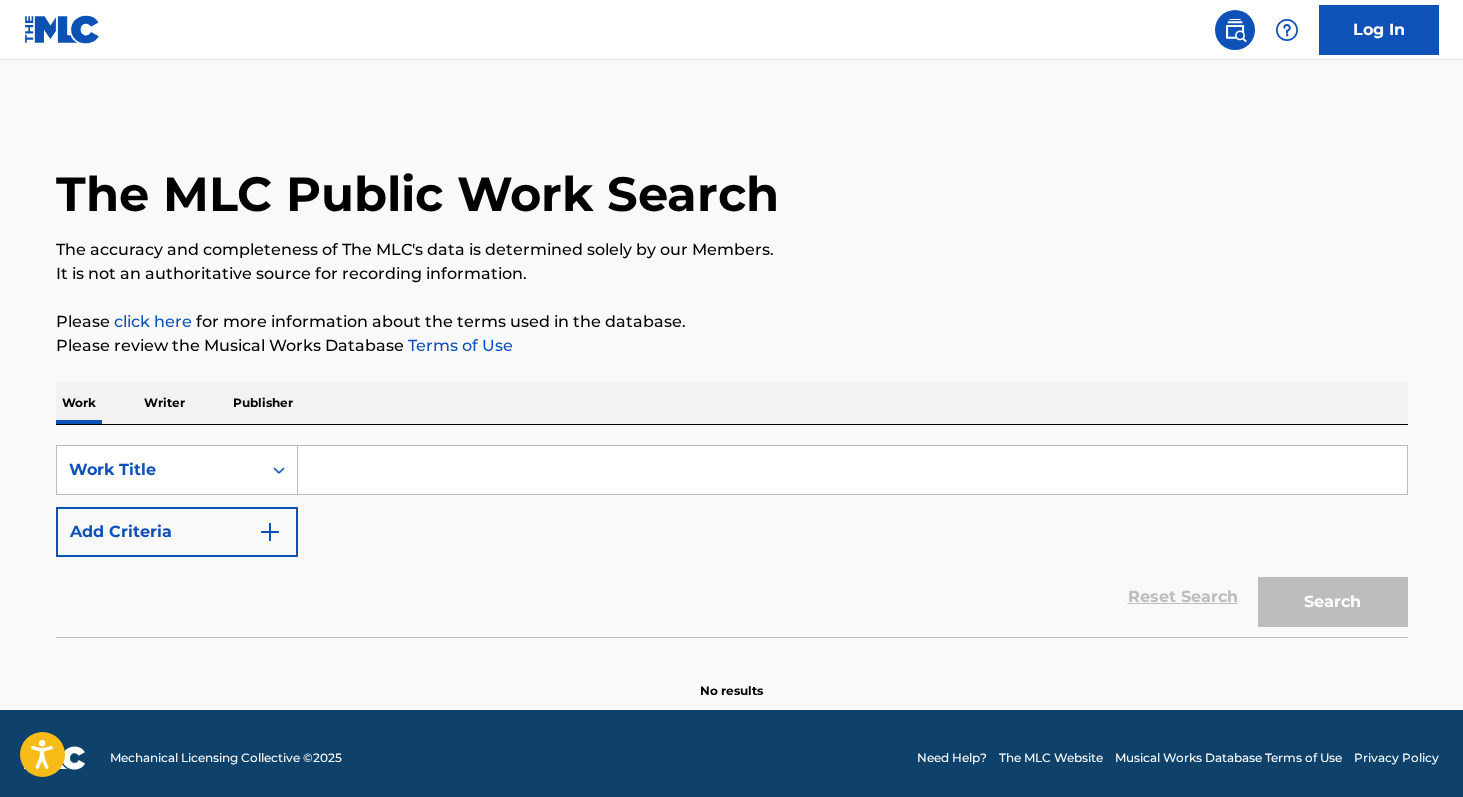 paste on "Chama Seu Pretão" 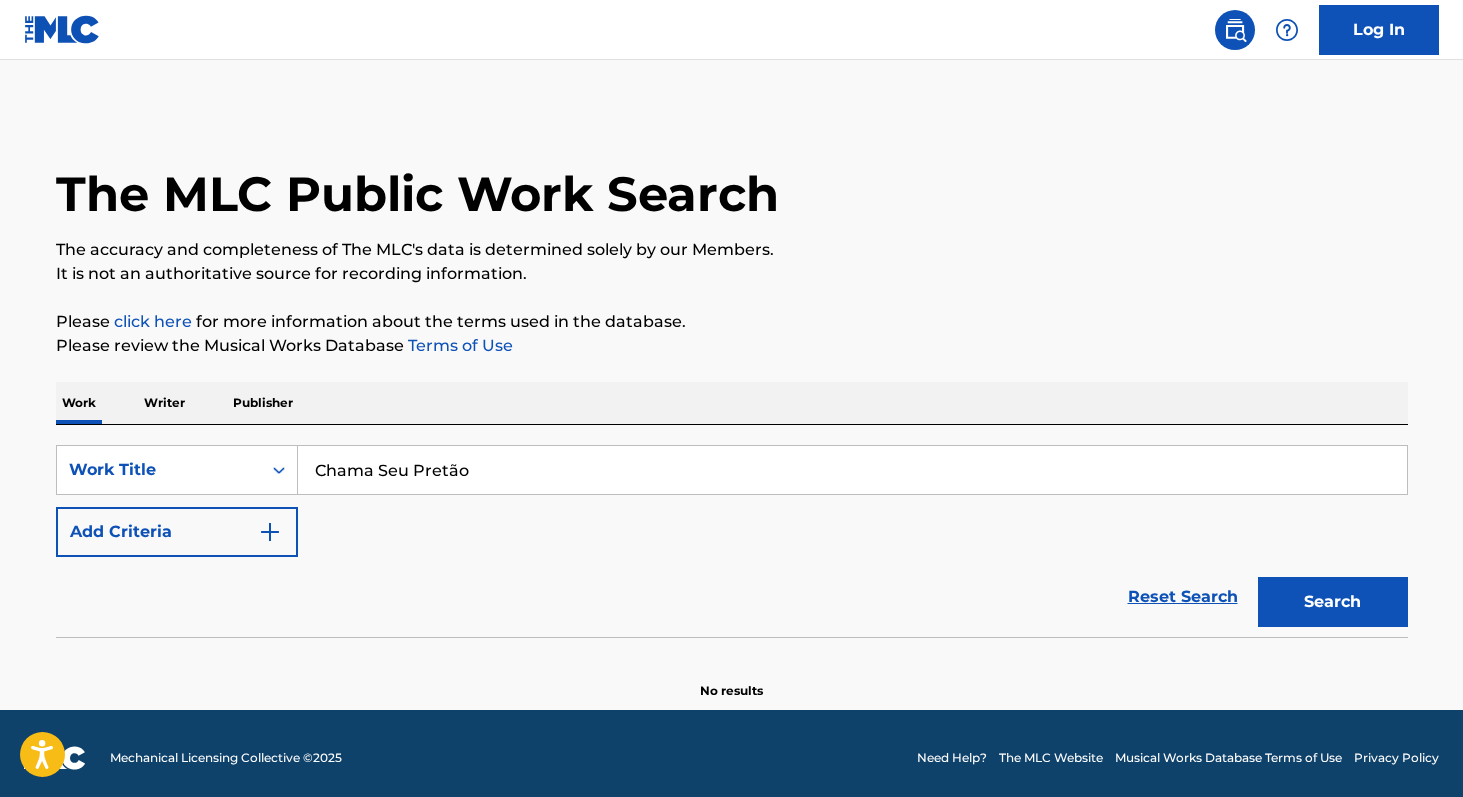 click on "Search" at bounding box center (1333, 602) 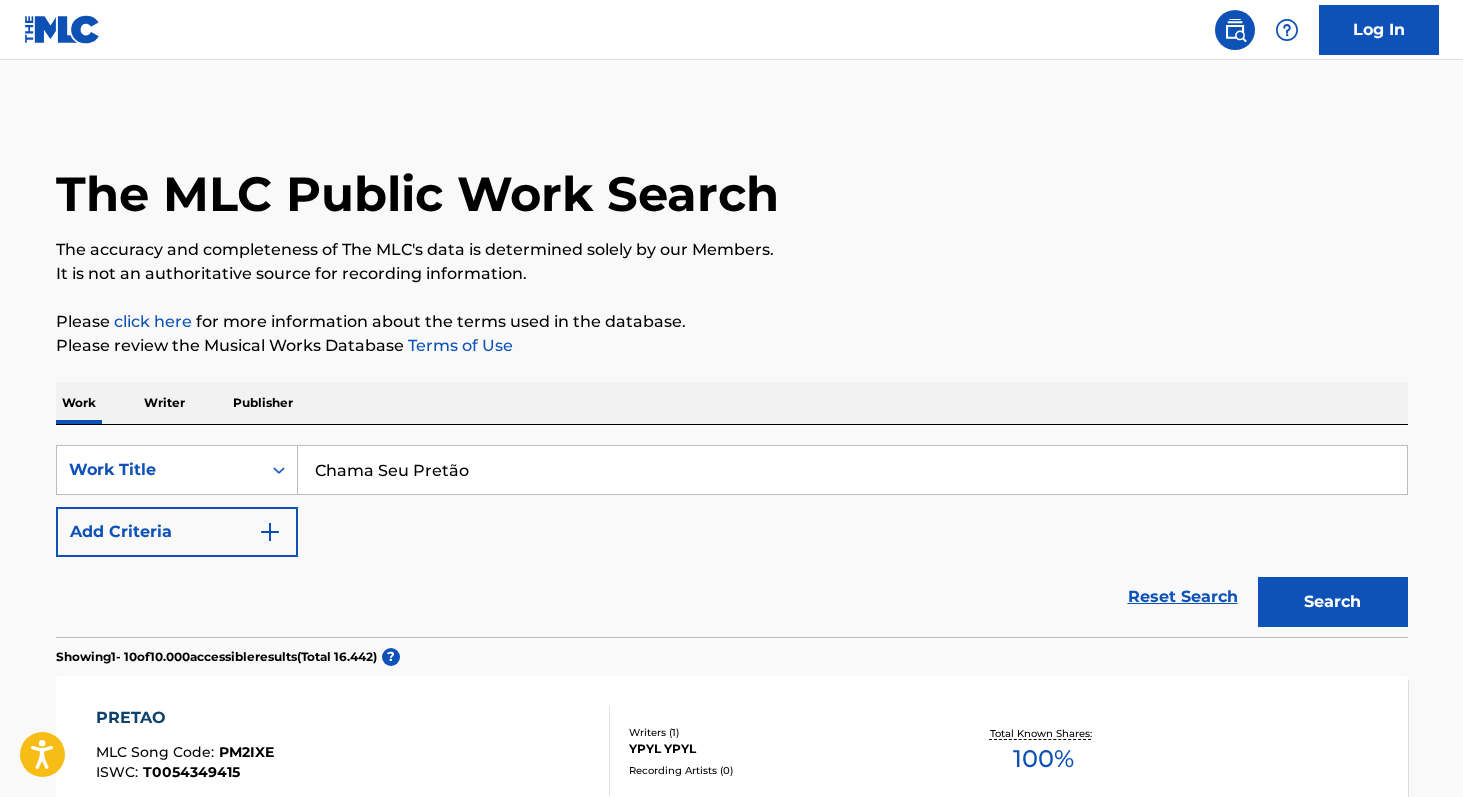 click on "Chama Seu Pretão" at bounding box center (852, 470) 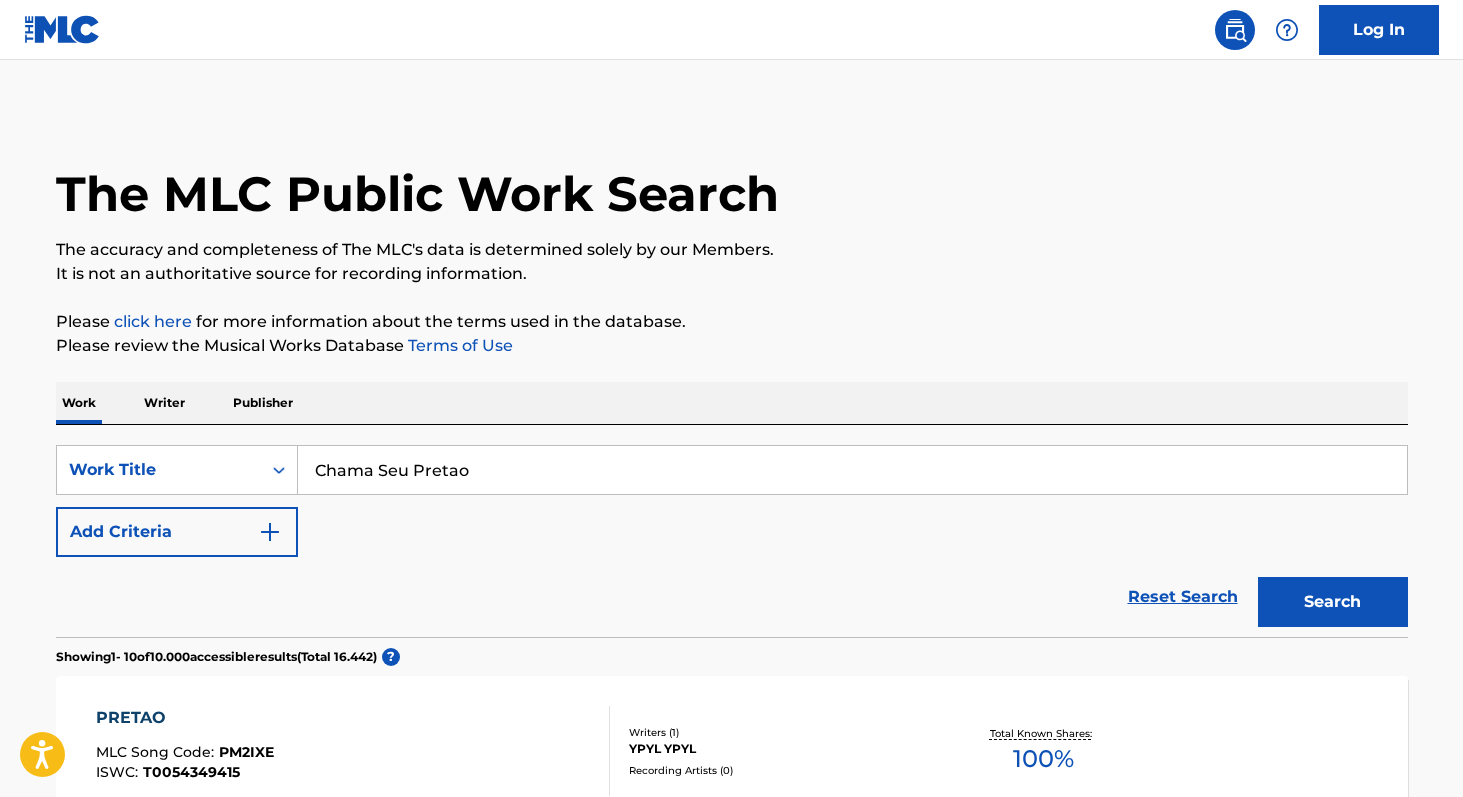 type on "Chama Seu Pretao" 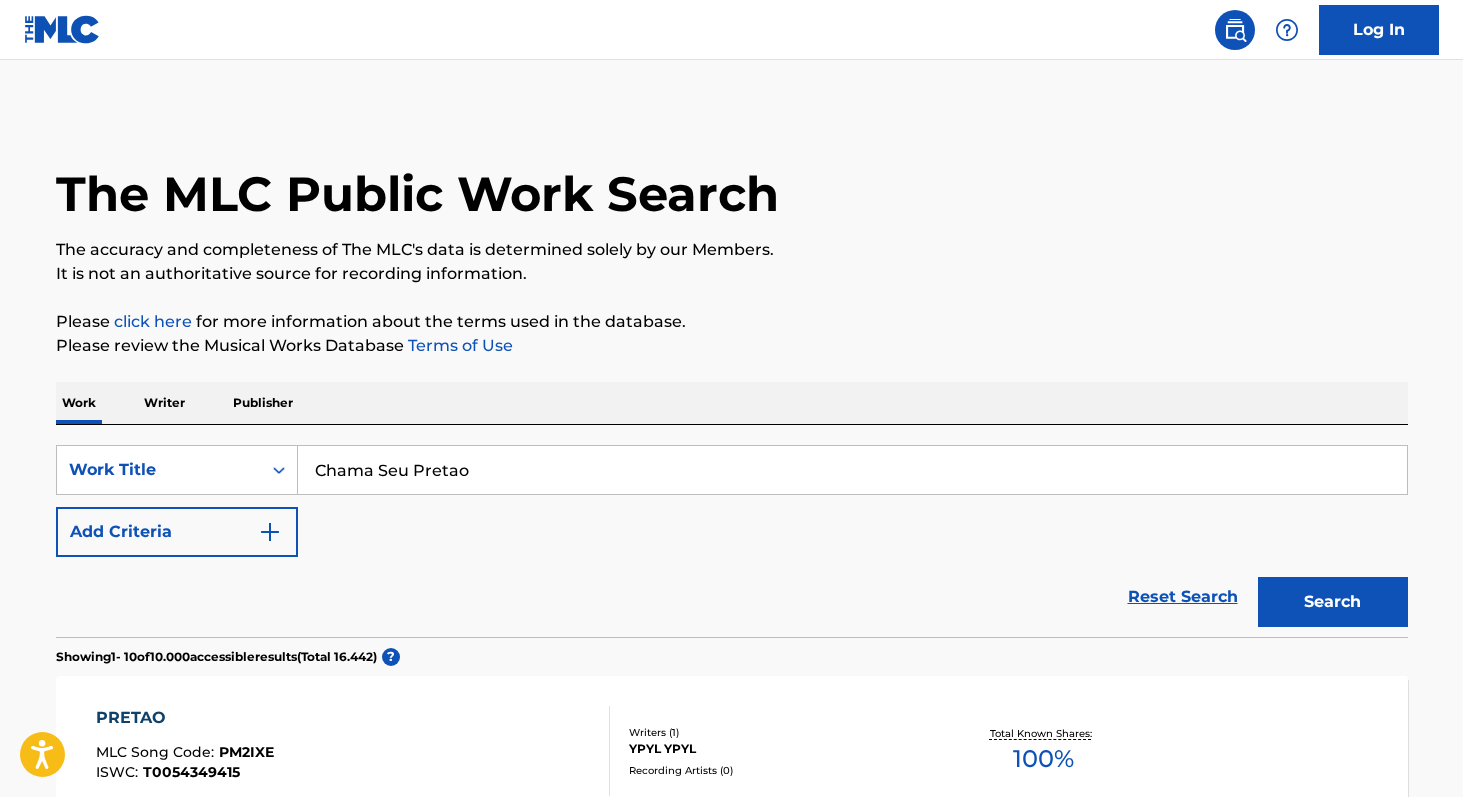 click on "Writer" at bounding box center (164, 403) 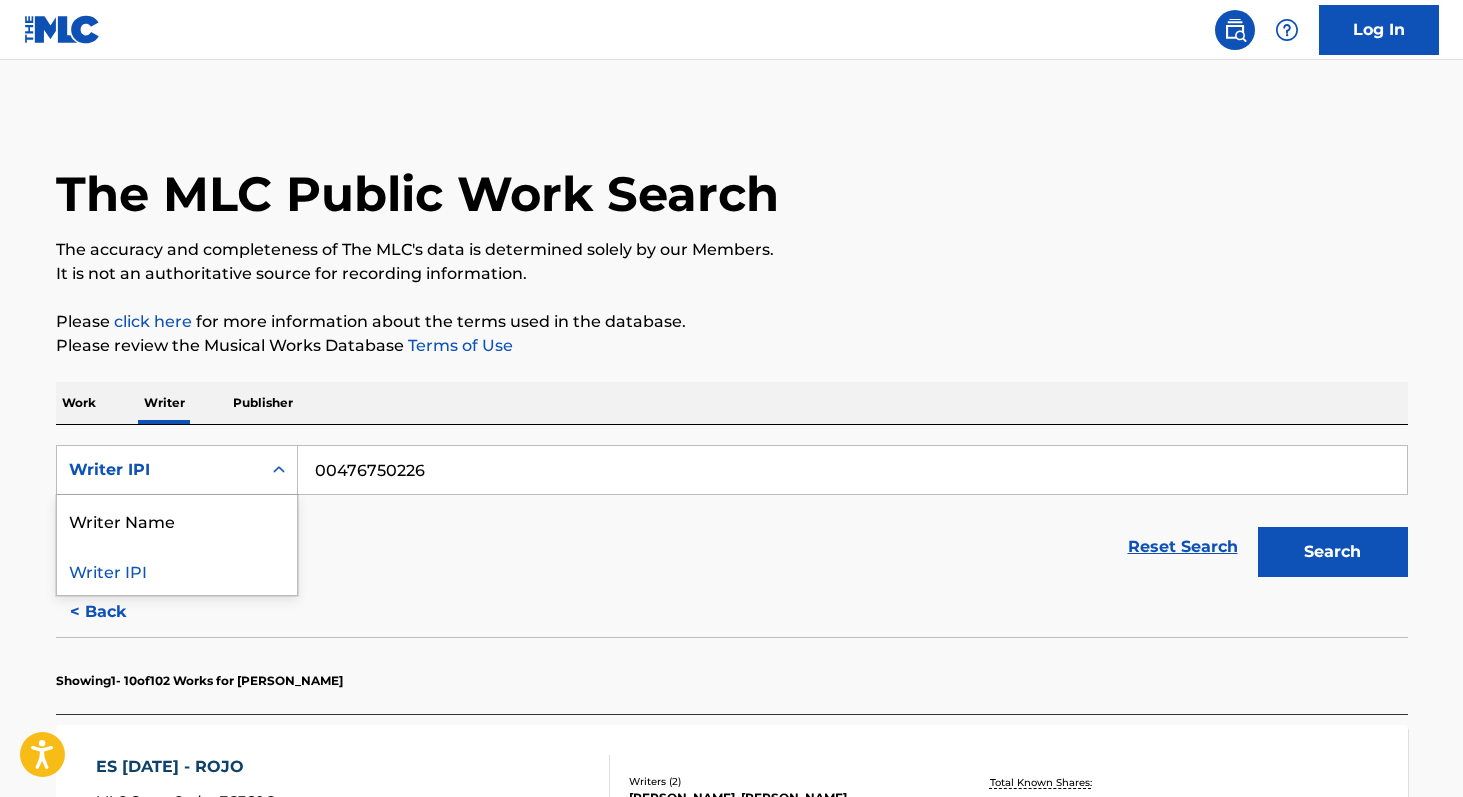 click on "Writer IPI" at bounding box center (159, 470) 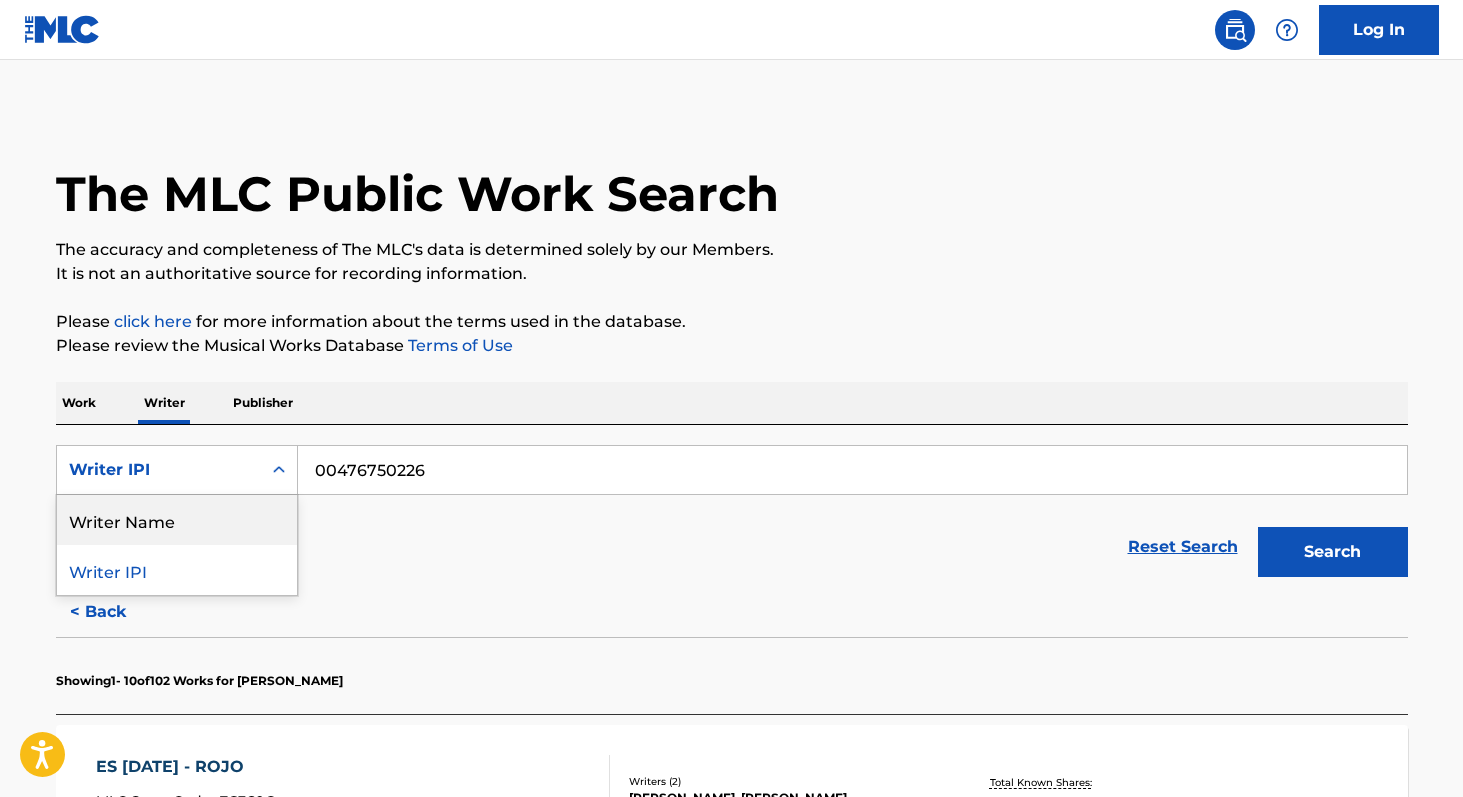 click on "Writer Name" at bounding box center [177, 520] 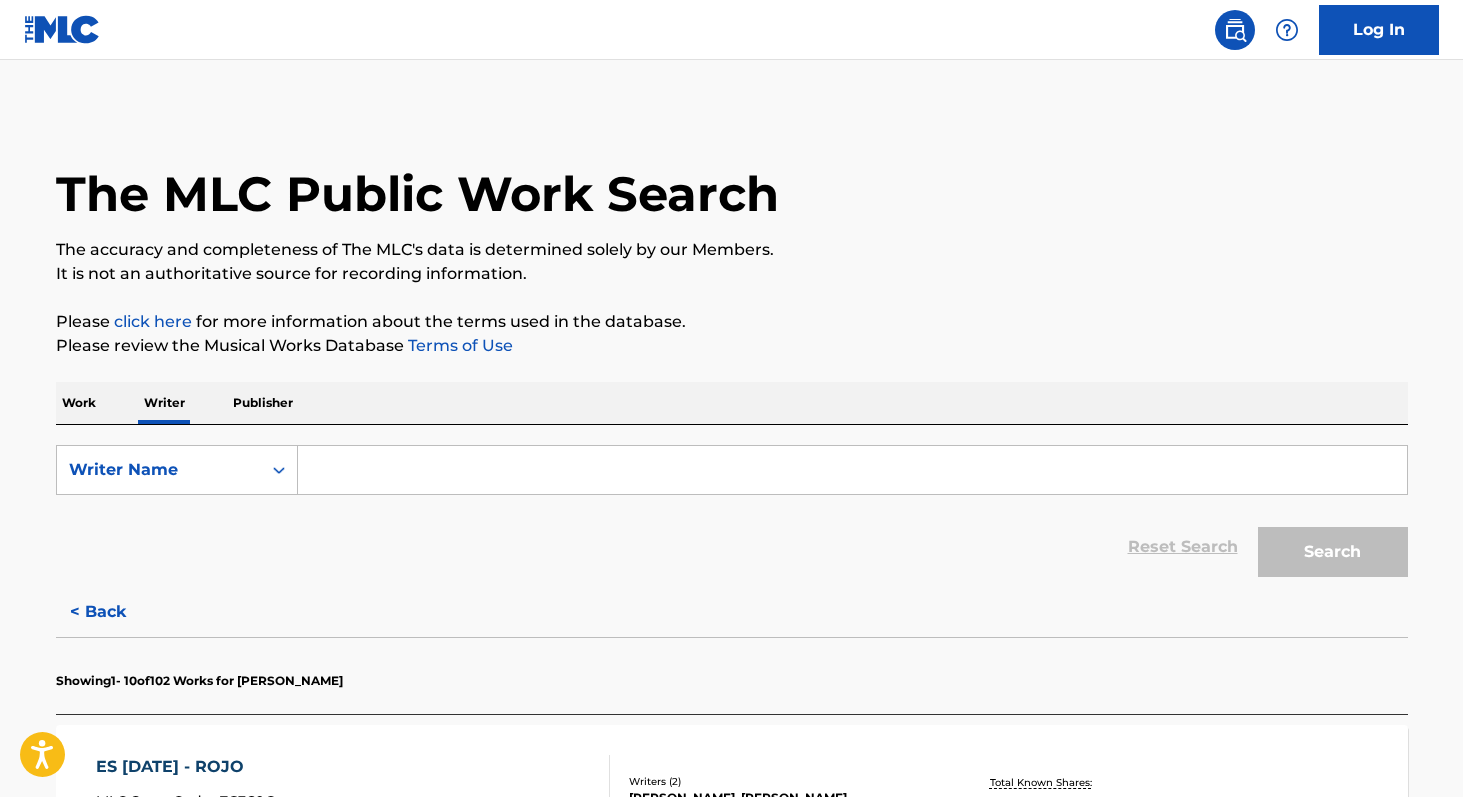 click at bounding box center [852, 470] 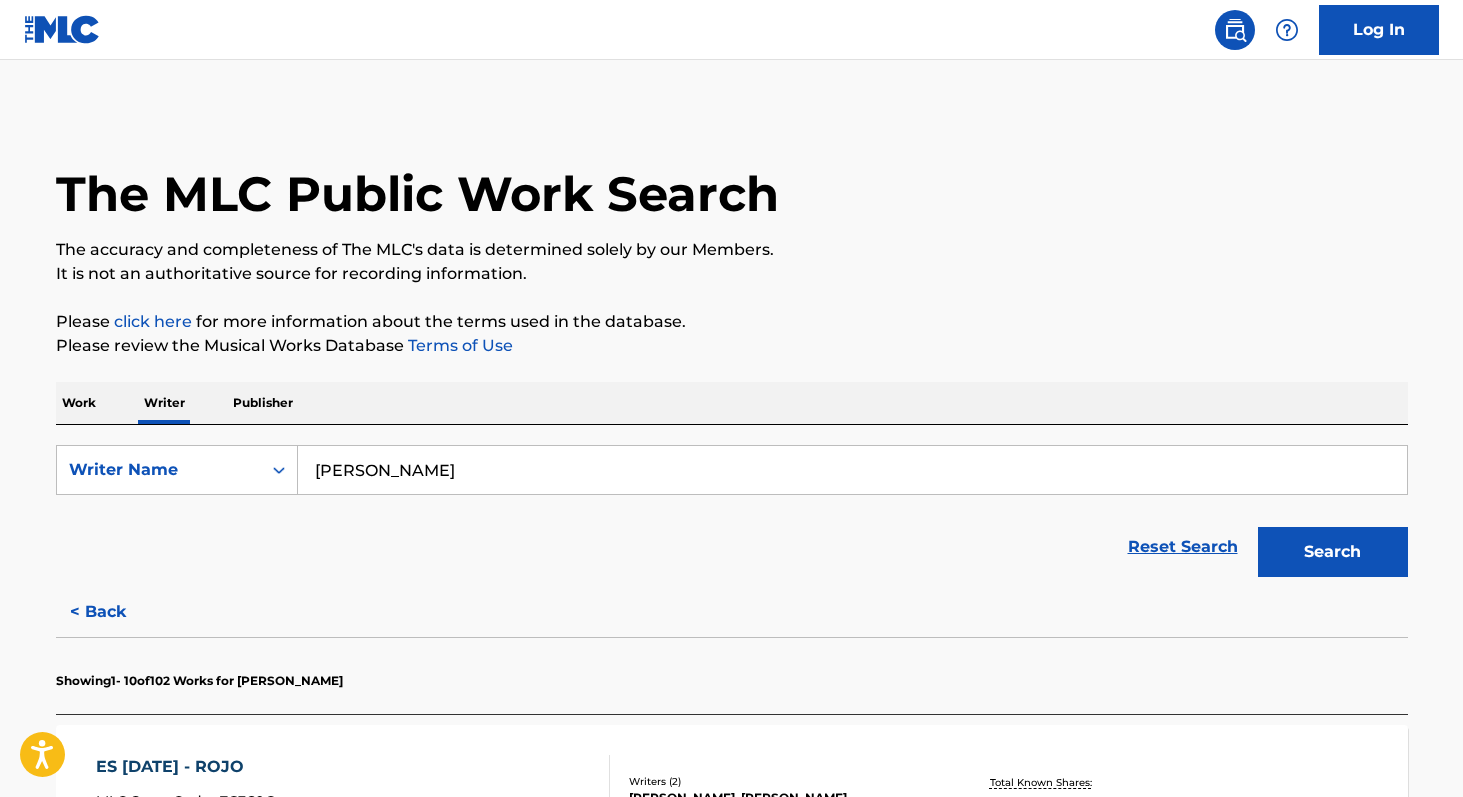 type on "[PERSON_NAME]" 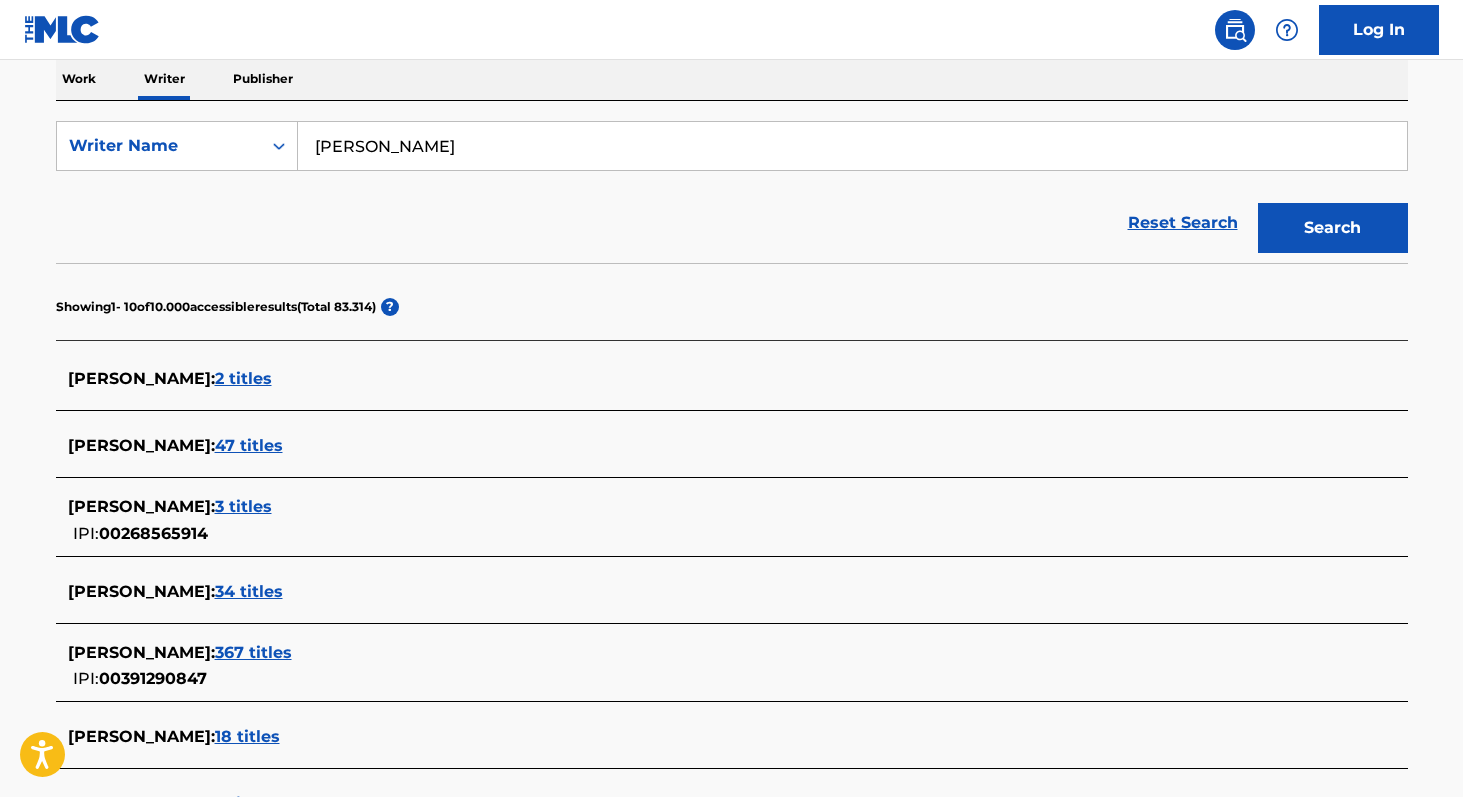 scroll, scrollTop: 329, scrollLeft: 0, axis: vertical 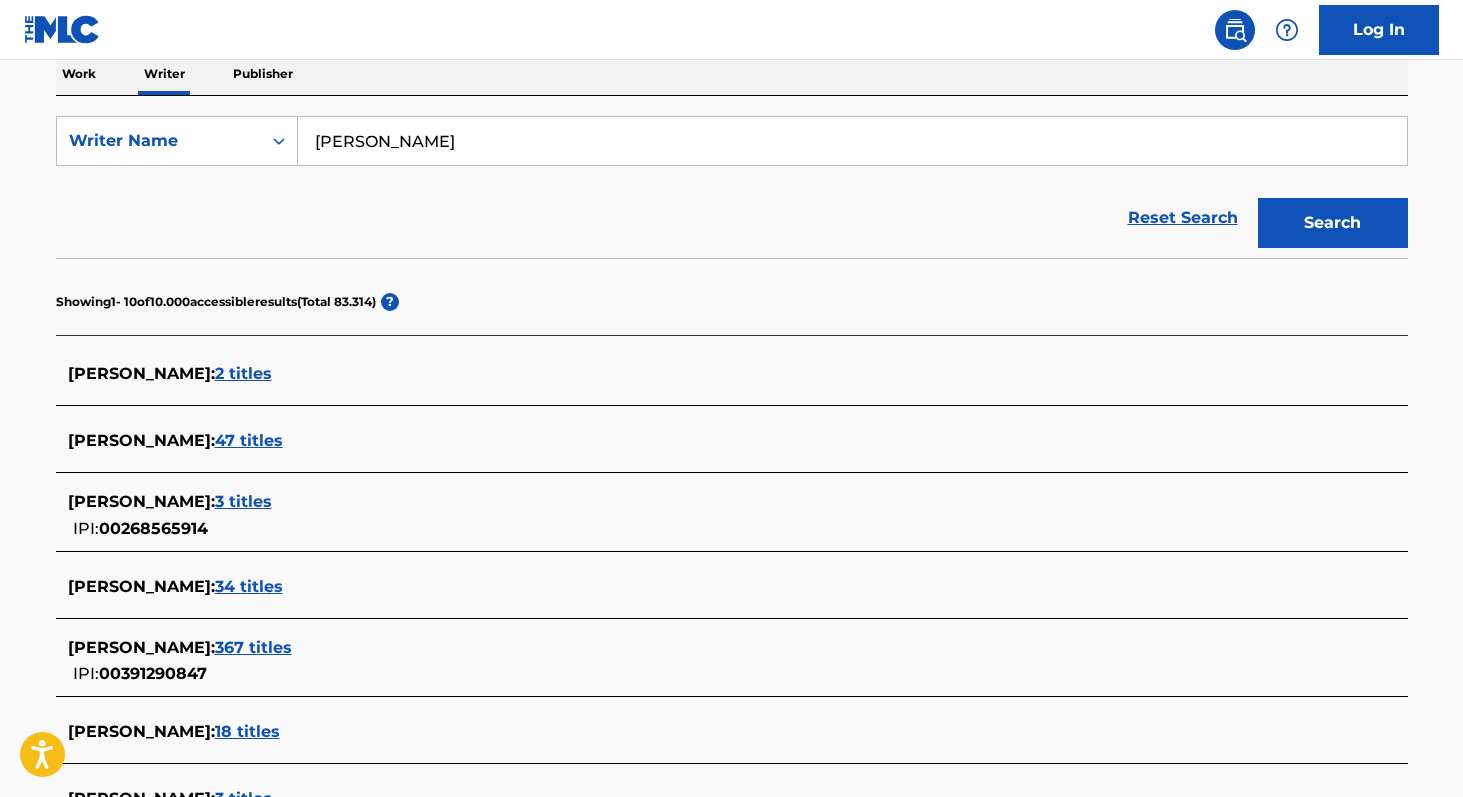 click on "367 titles" at bounding box center [253, 647] 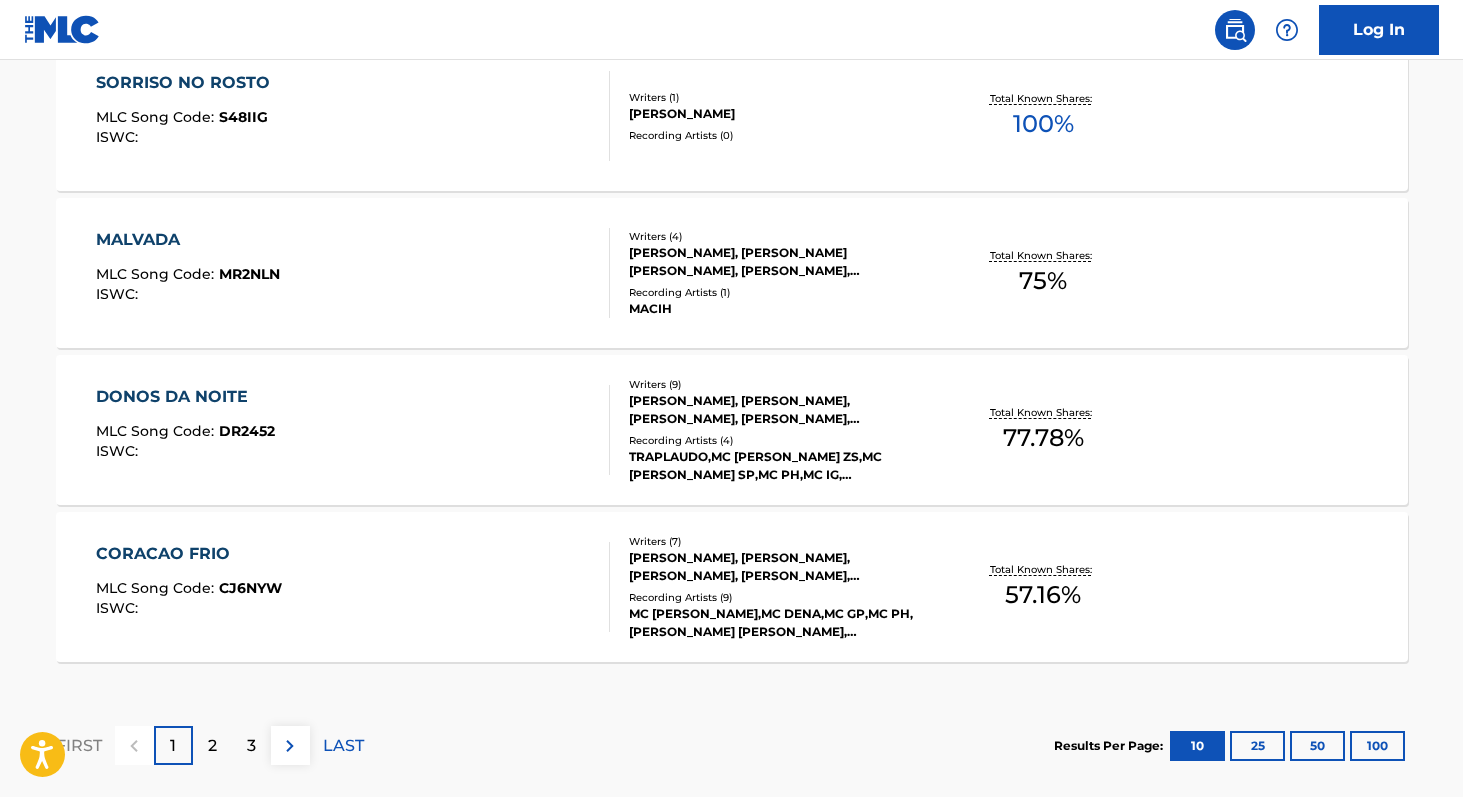 scroll, scrollTop: 1732, scrollLeft: 0, axis: vertical 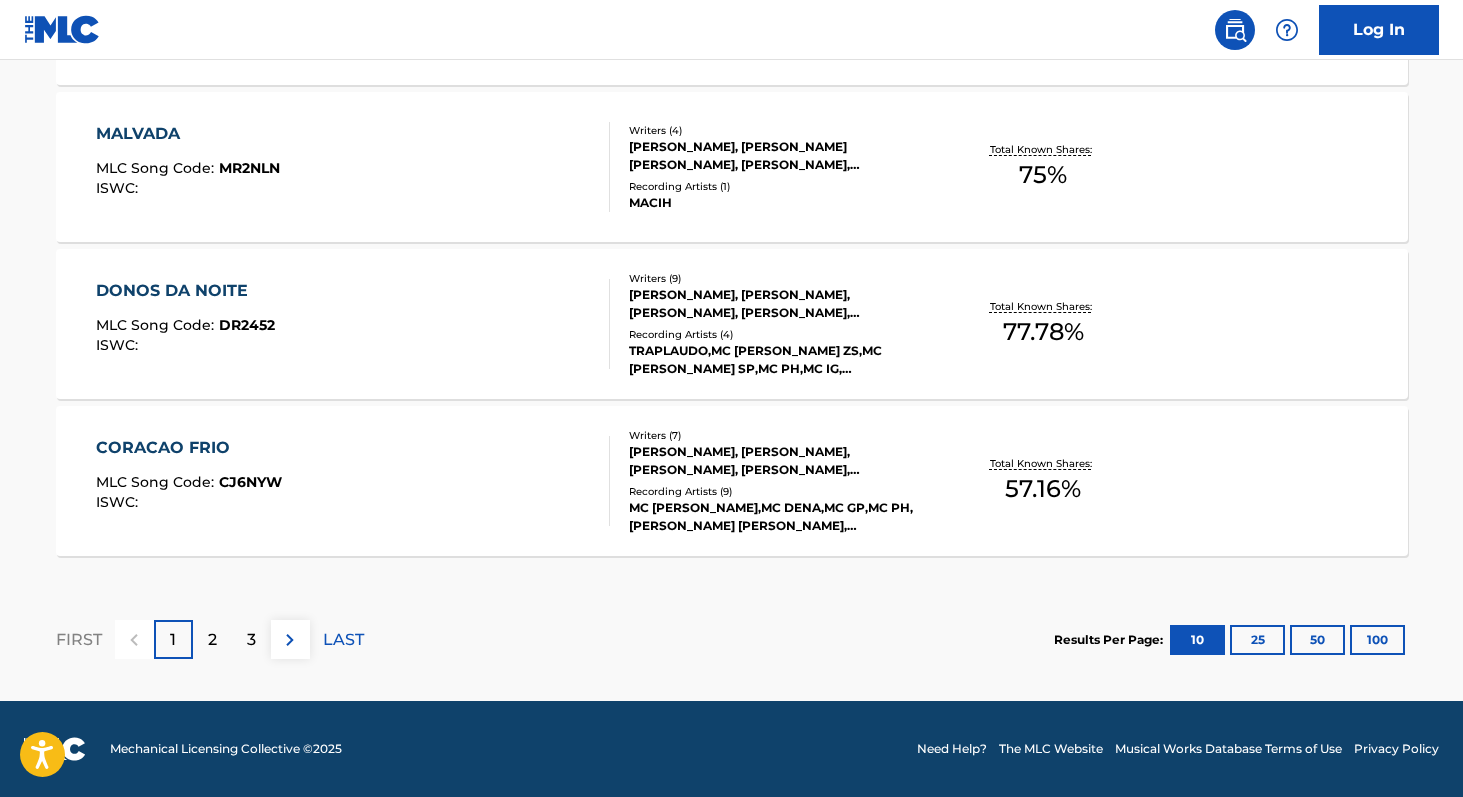 click on "100" at bounding box center [1377, 640] 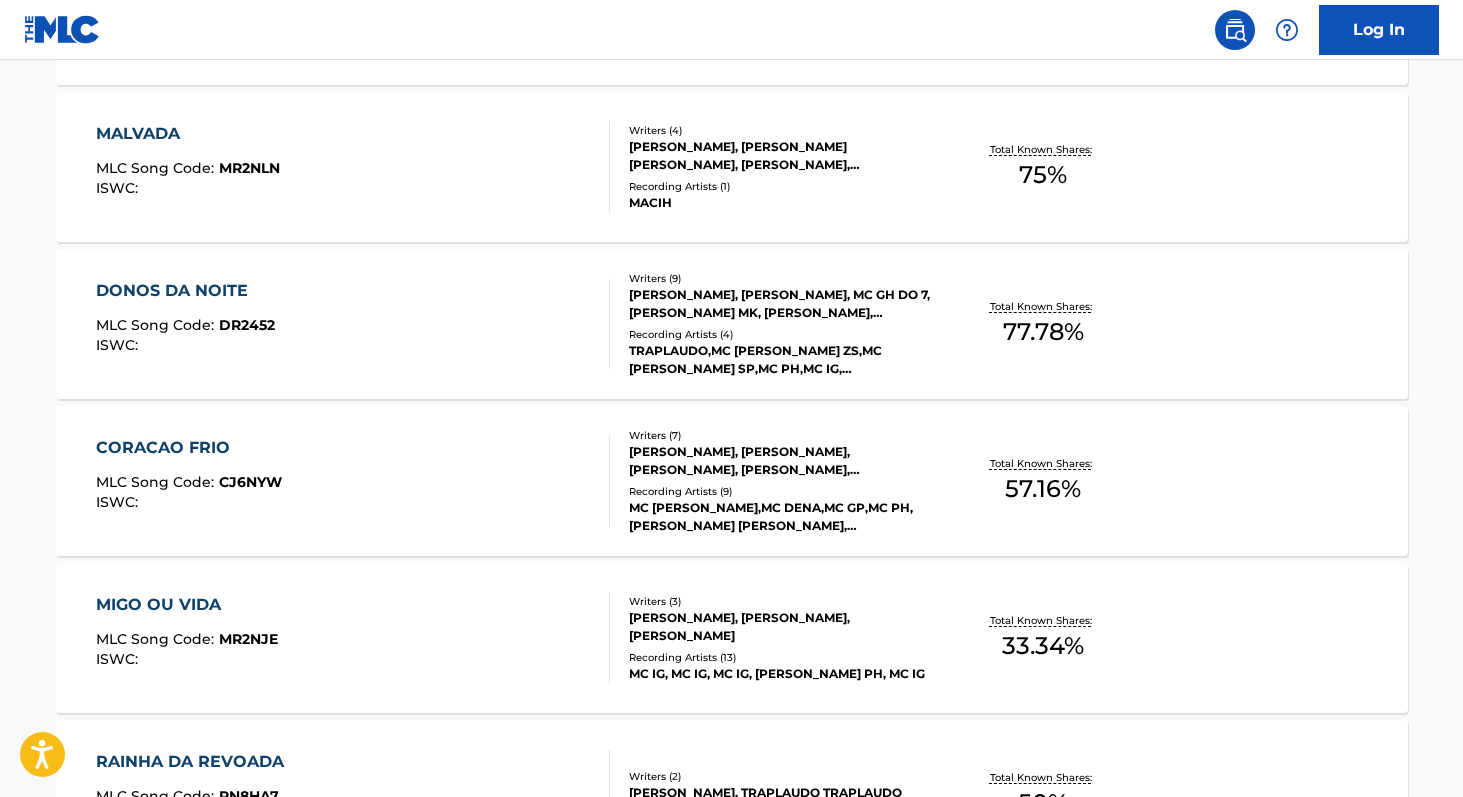 scroll, scrollTop: 14251, scrollLeft: 0, axis: vertical 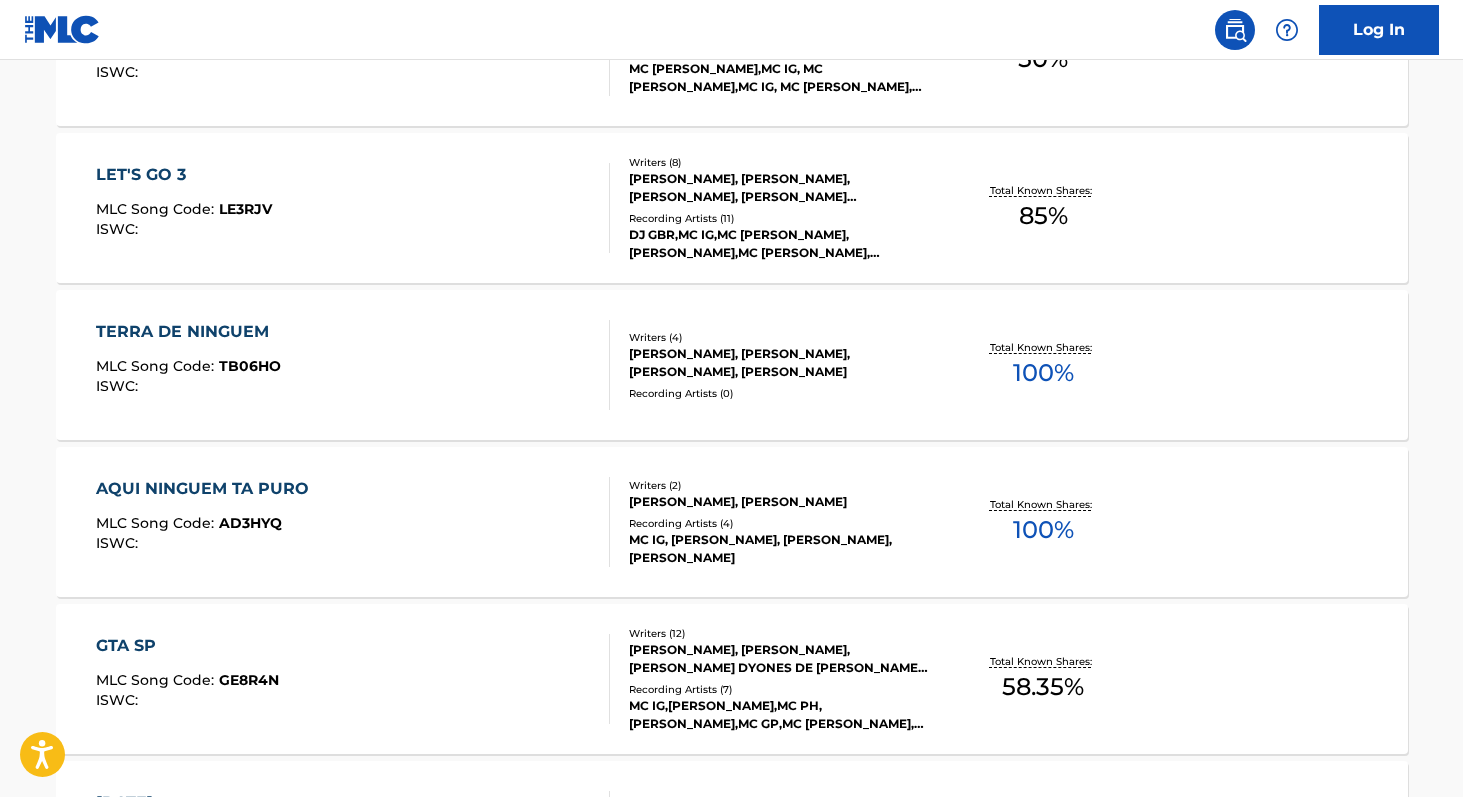 click on "Total Known Shares: 85 %" at bounding box center (1043, 208) 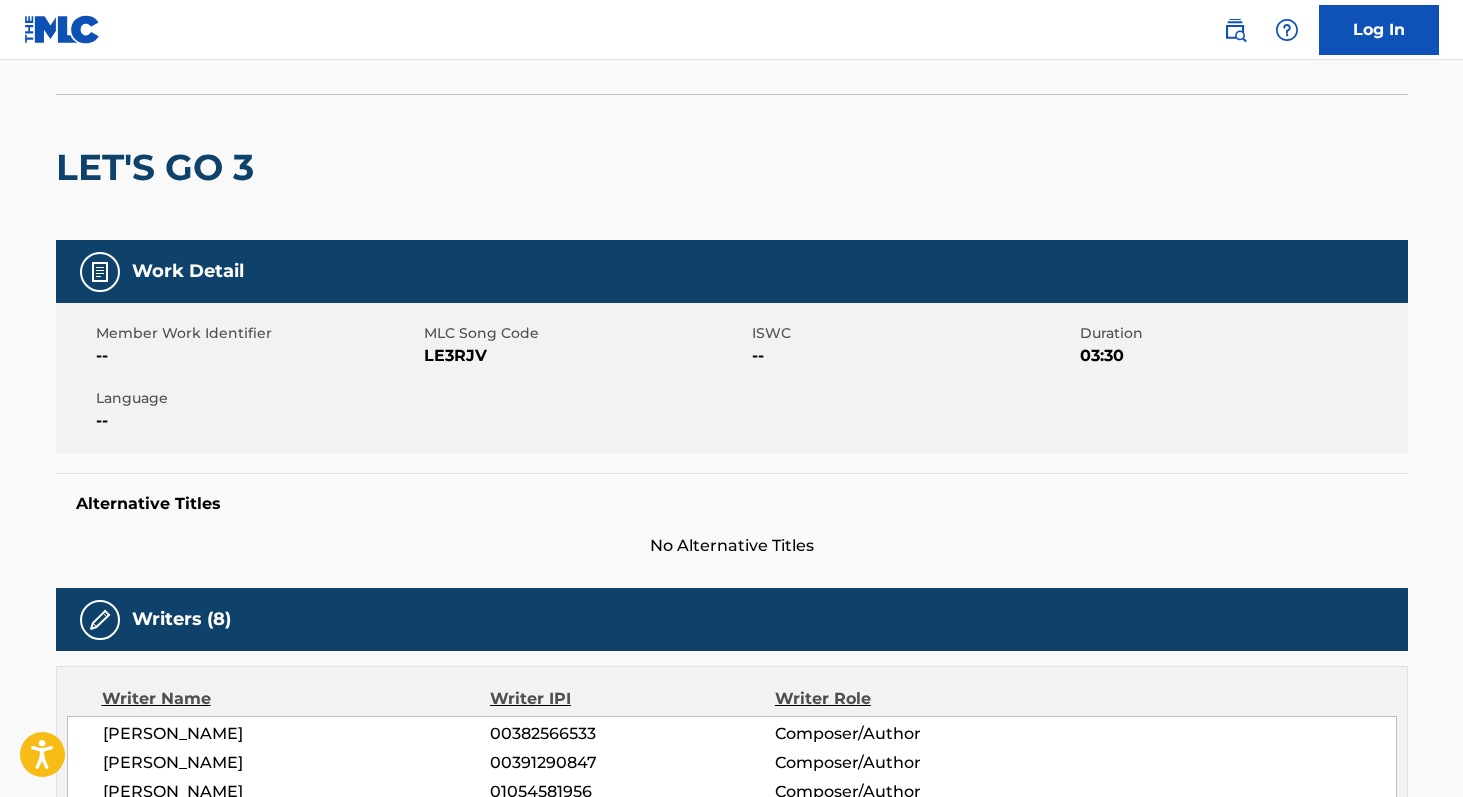 scroll, scrollTop: 0, scrollLeft: 0, axis: both 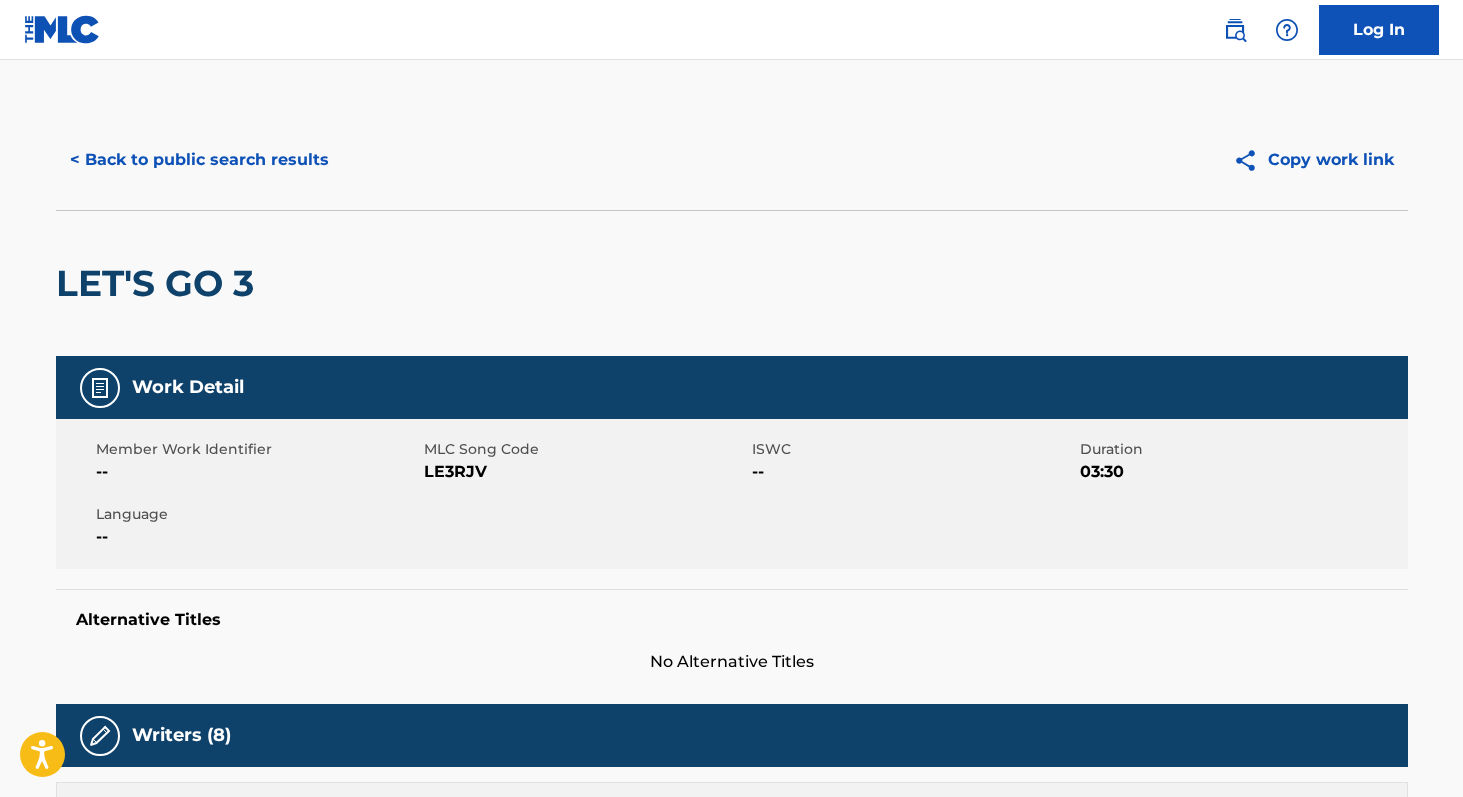 click on "< Back to public search results" at bounding box center [199, 160] 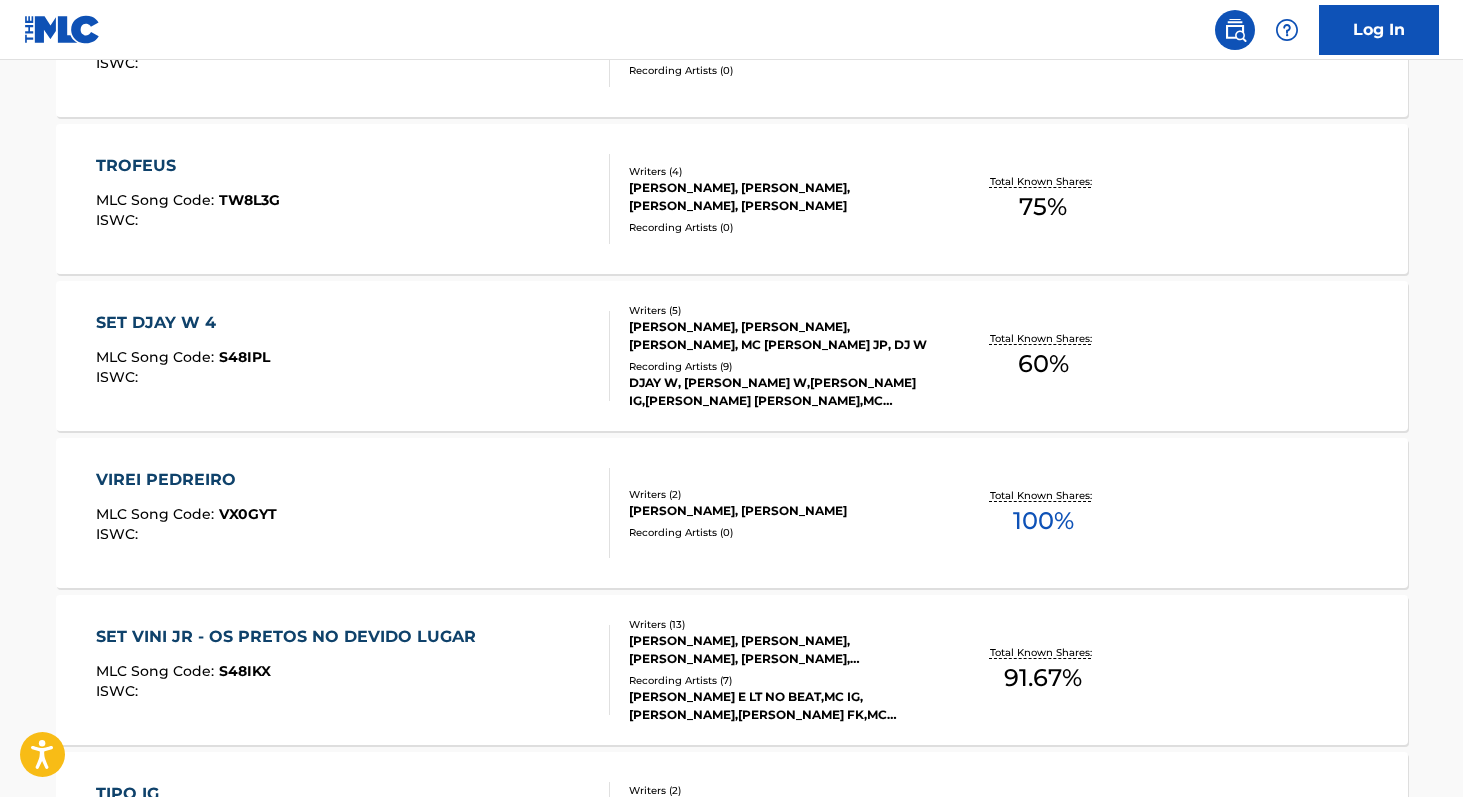 scroll, scrollTop: 14251, scrollLeft: 0, axis: vertical 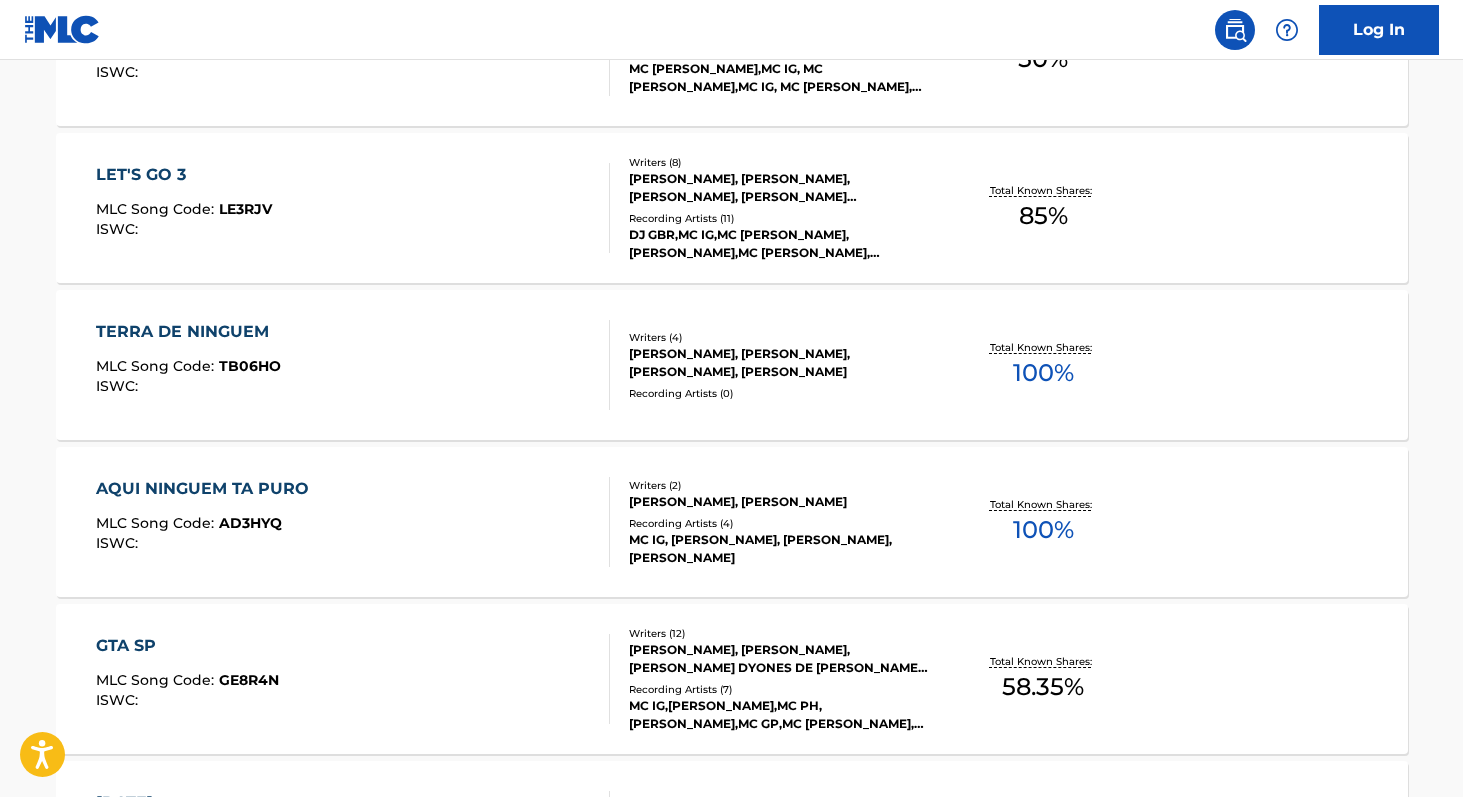 click on "58.35 %" at bounding box center [1043, 687] 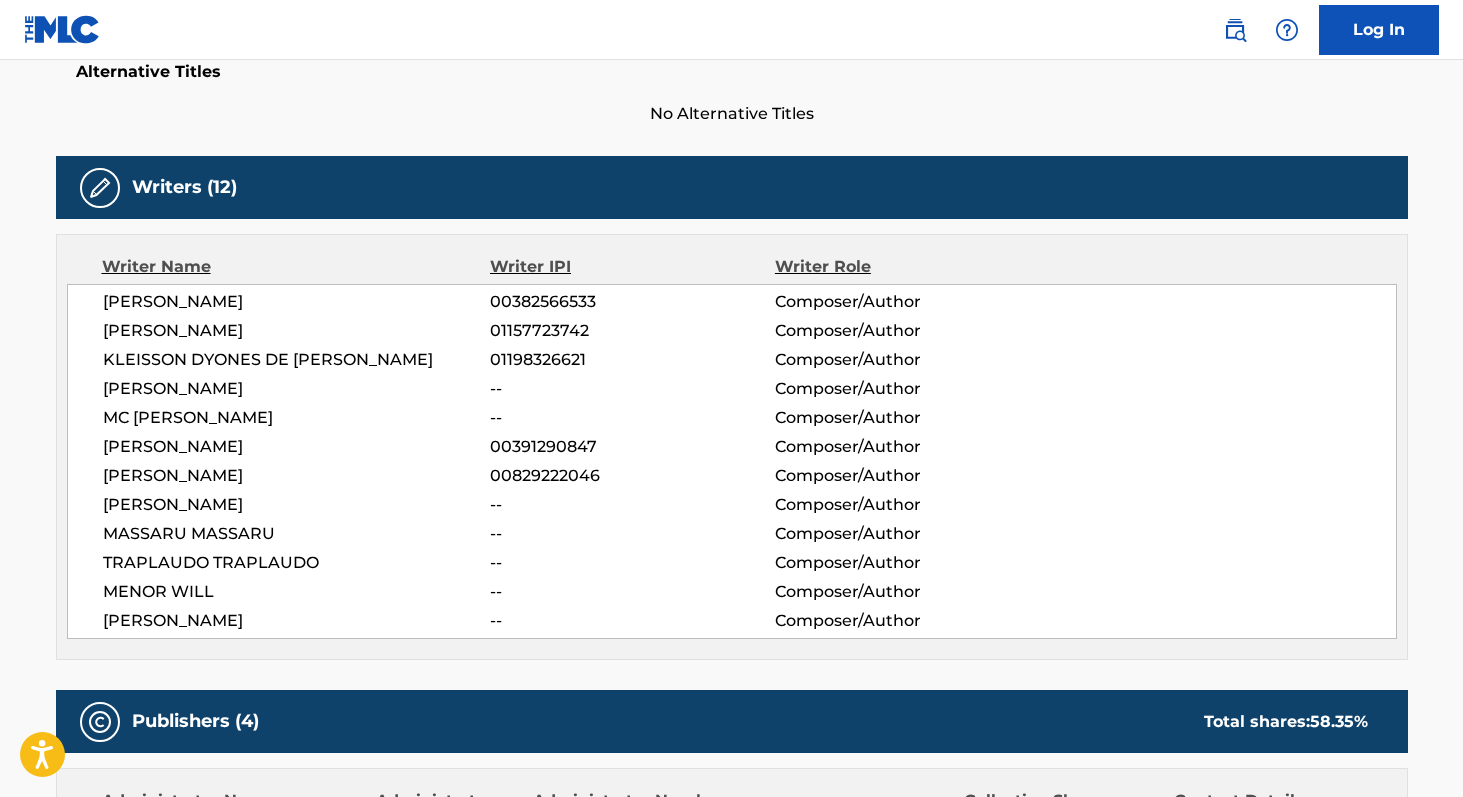 scroll, scrollTop: 549, scrollLeft: 0, axis: vertical 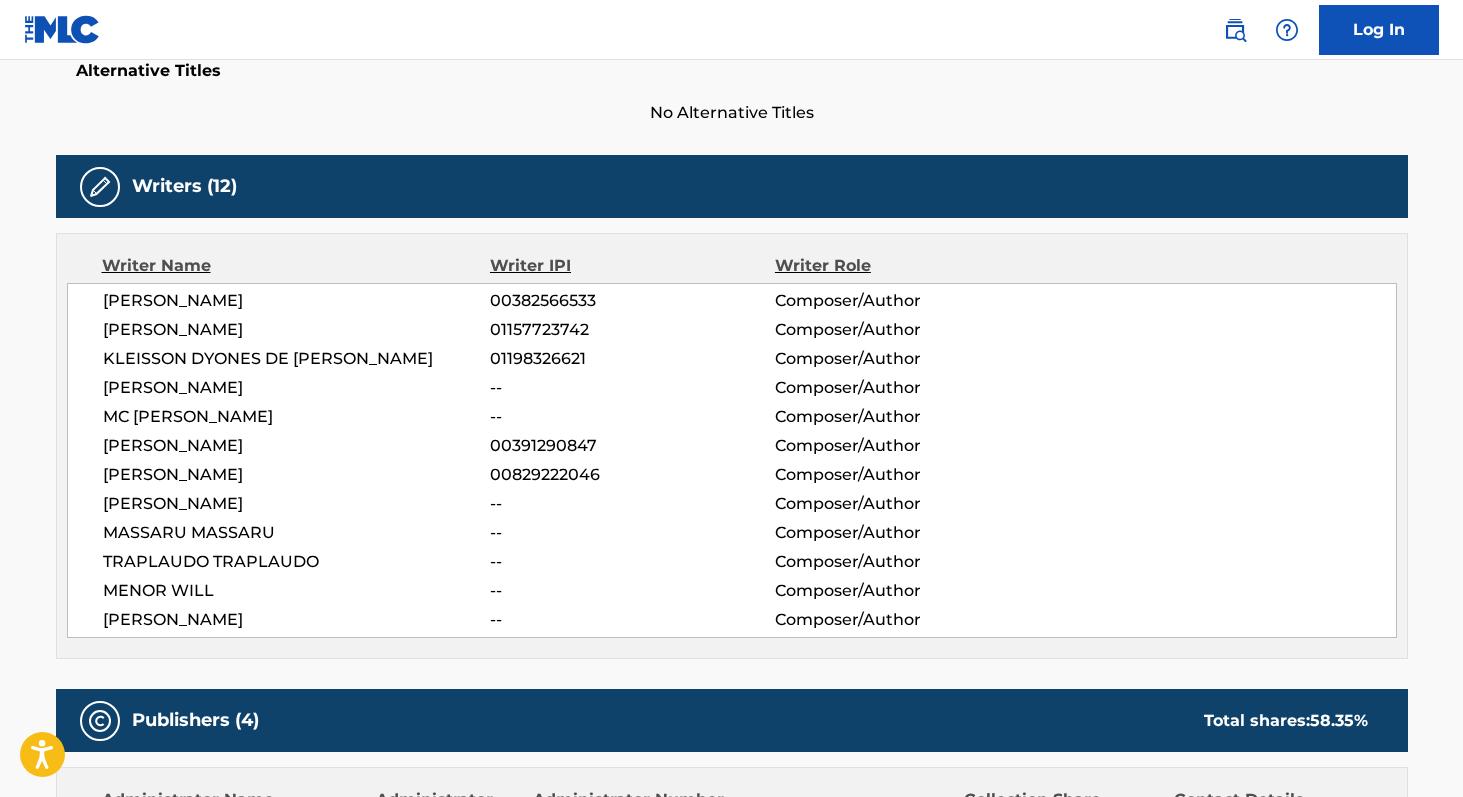 click on "00391290847" at bounding box center [632, 446] 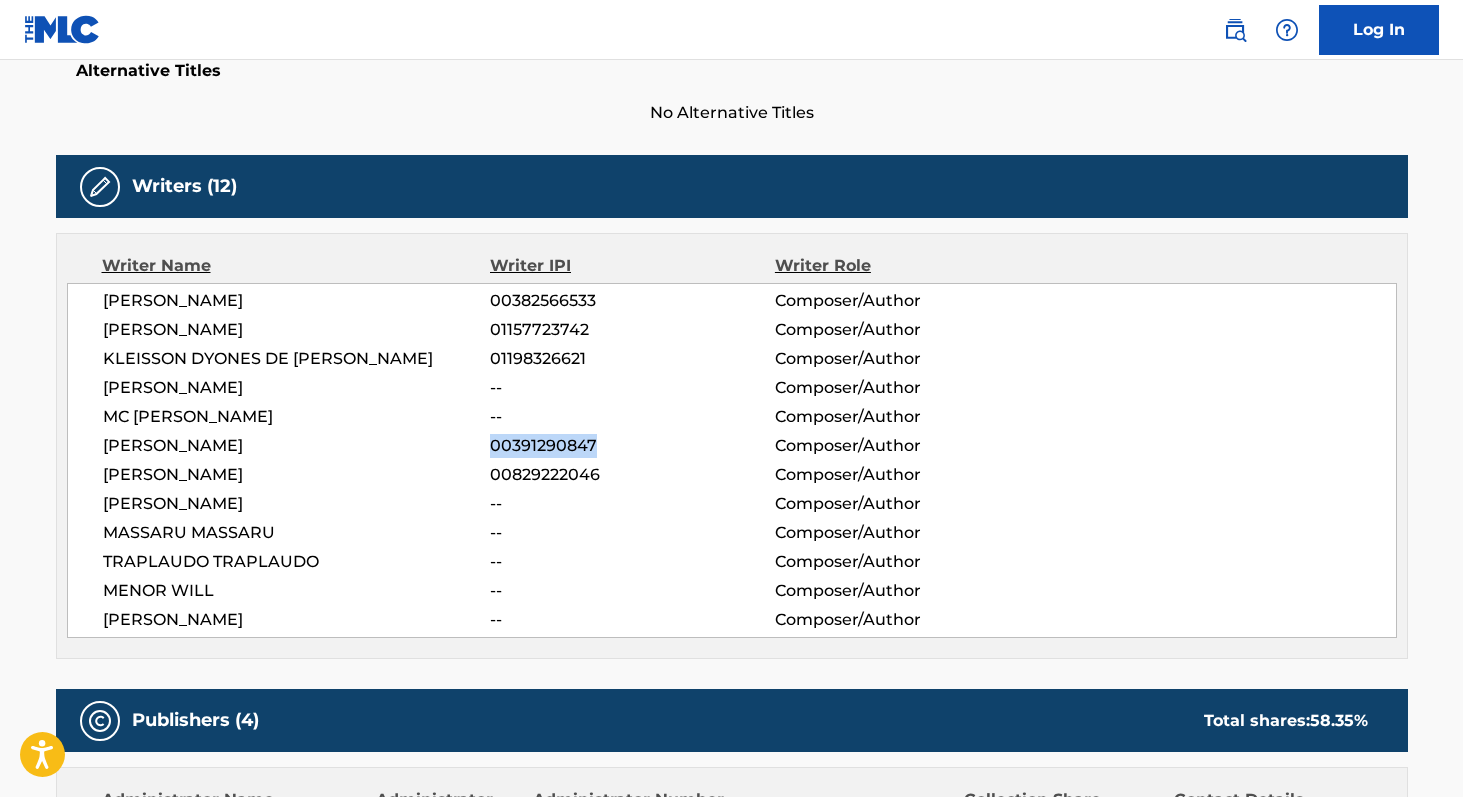 click on "00391290847" at bounding box center (632, 446) 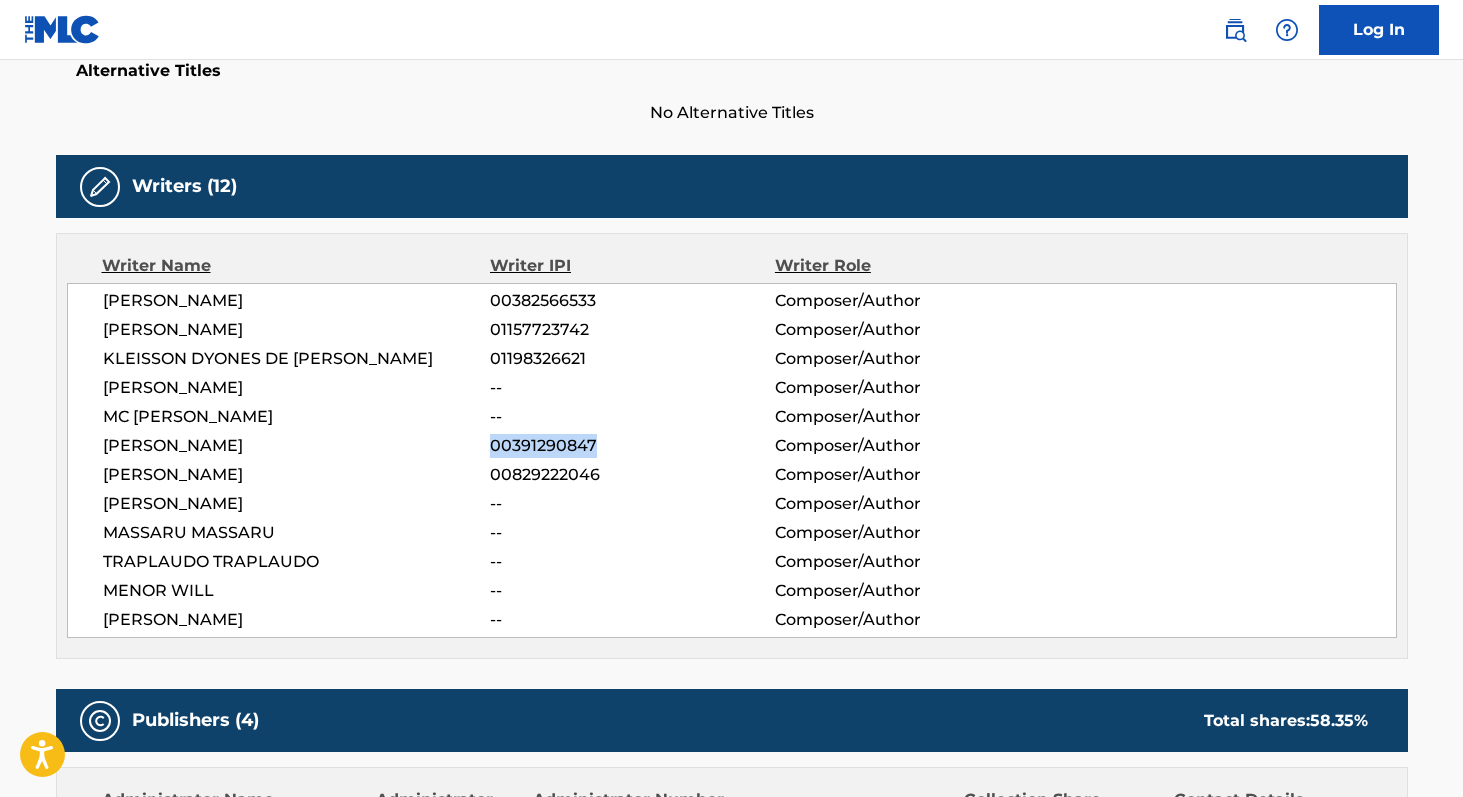 copy on "00391290847" 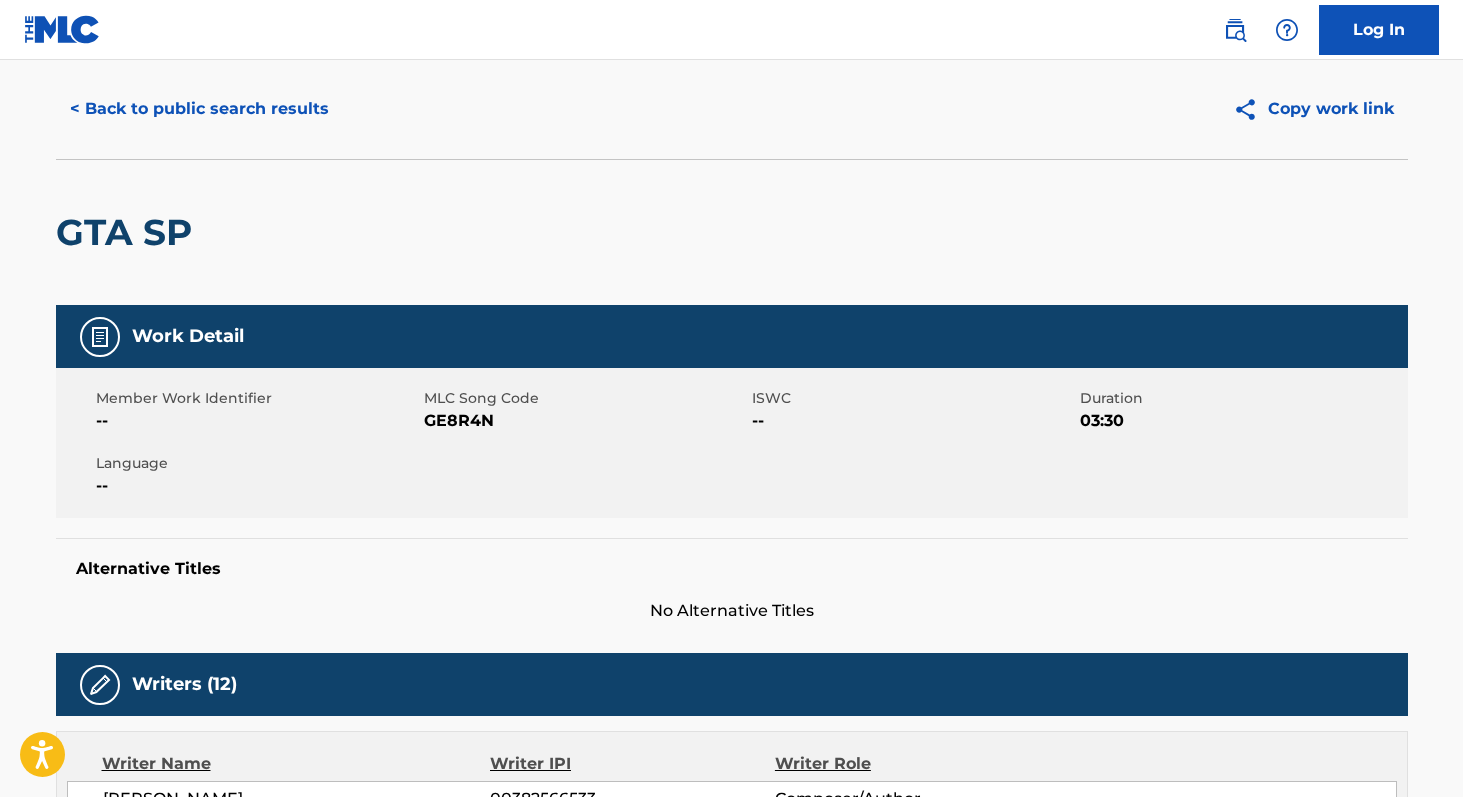 scroll, scrollTop: 25, scrollLeft: 0, axis: vertical 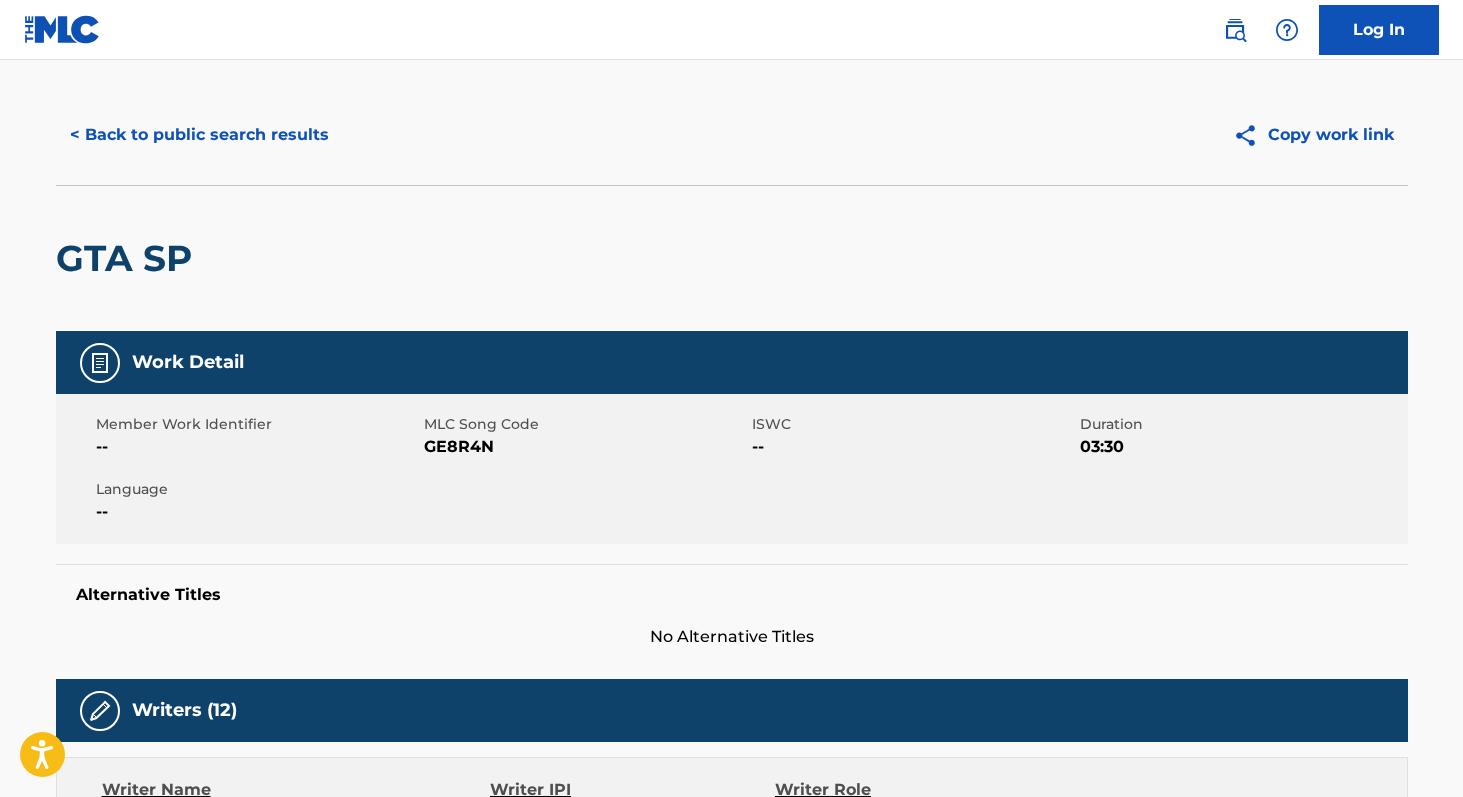 click on "< Back to public search results" at bounding box center [199, 135] 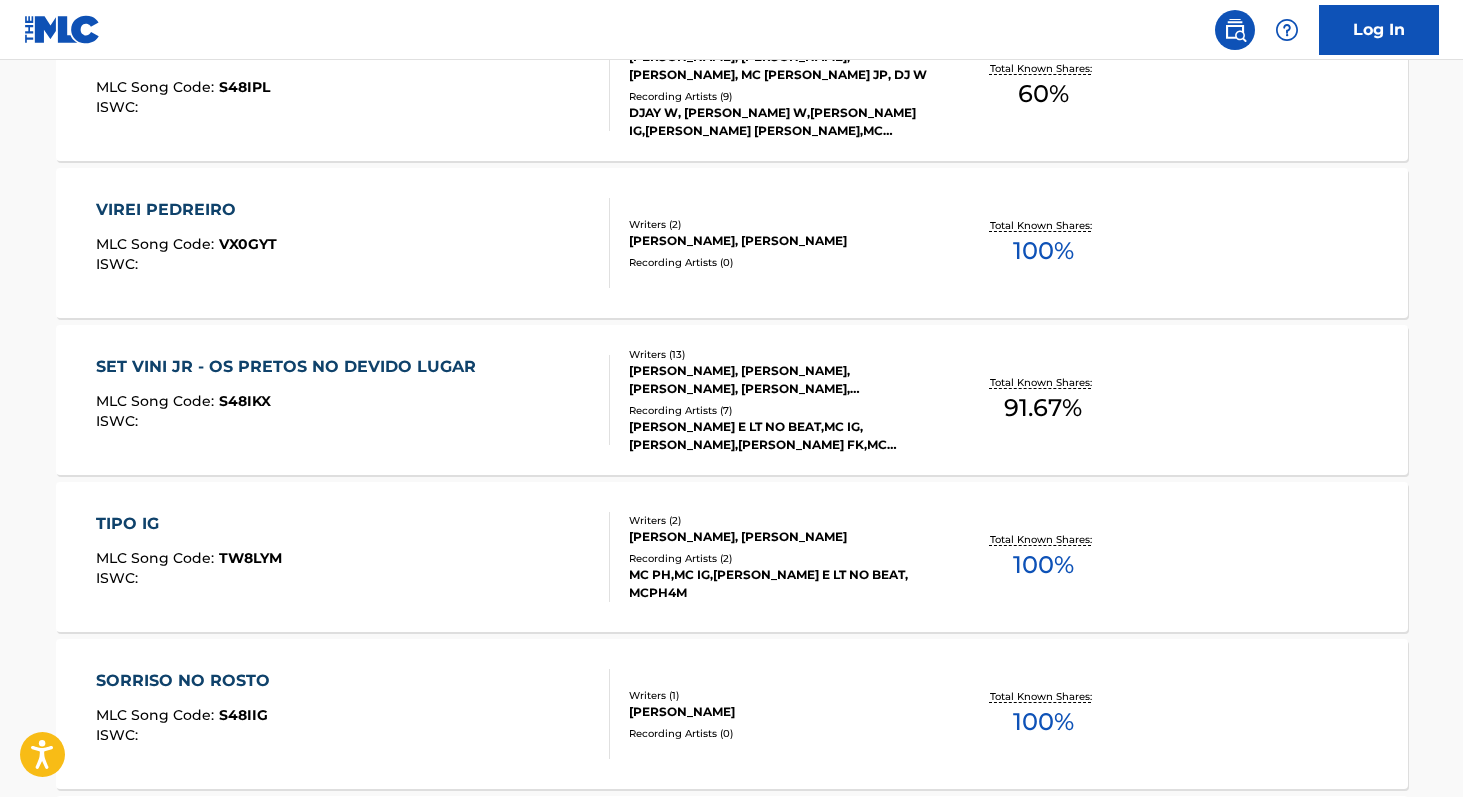 scroll, scrollTop: 1029, scrollLeft: 0, axis: vertical 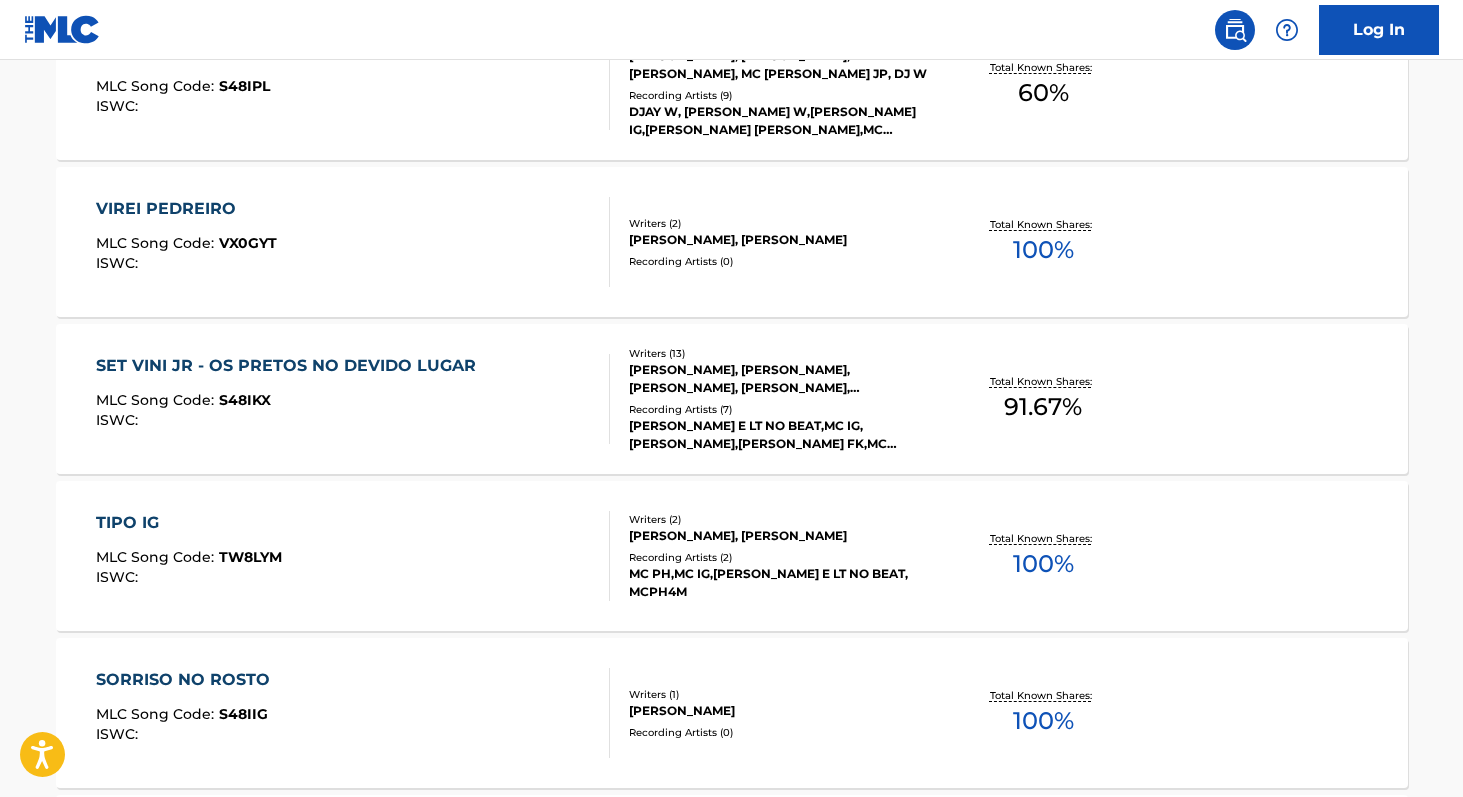 click on "100 %" at bounding box center [1043, 721] 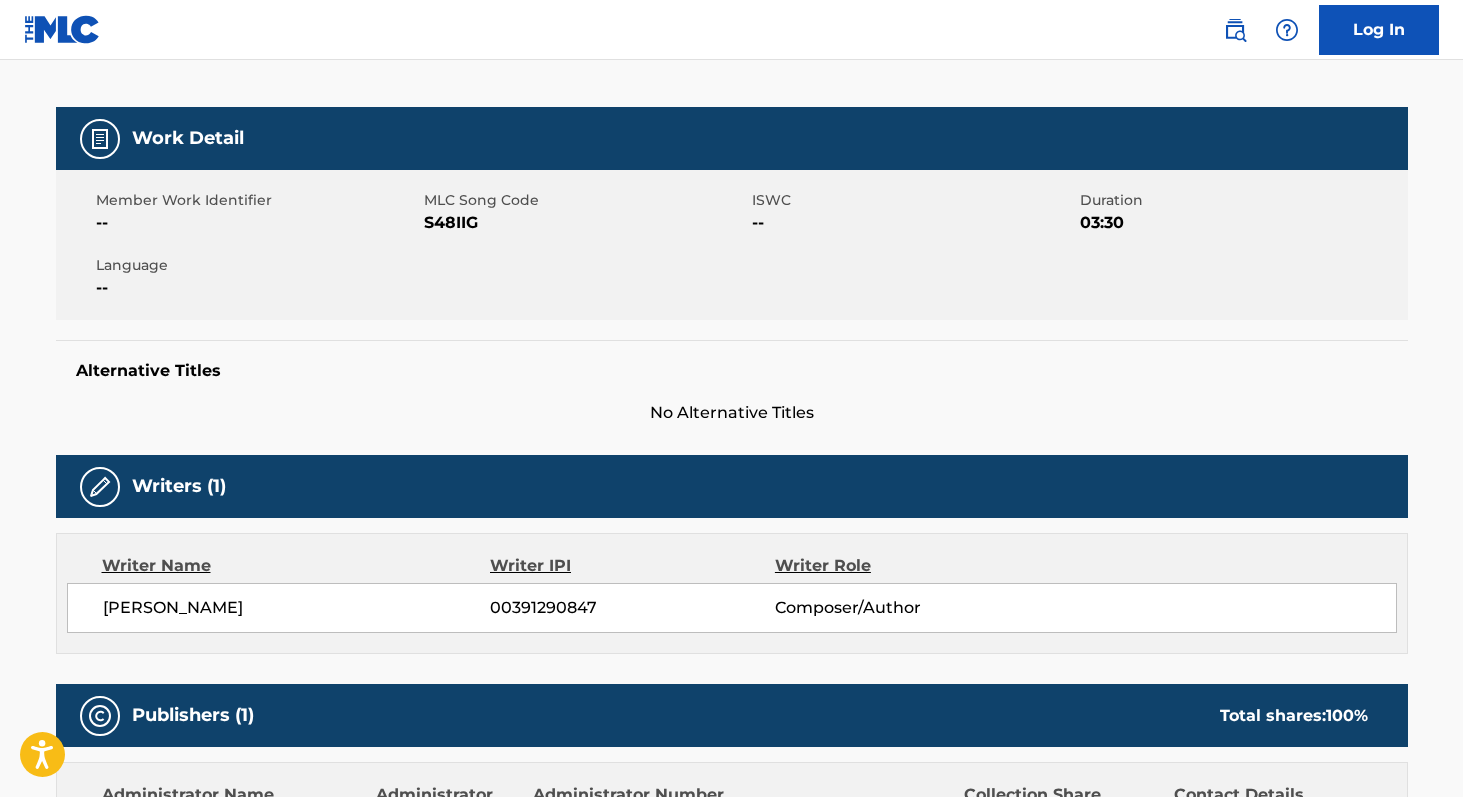scroll, scrollTop: 241, scrollLeft: 0, axis: vertical 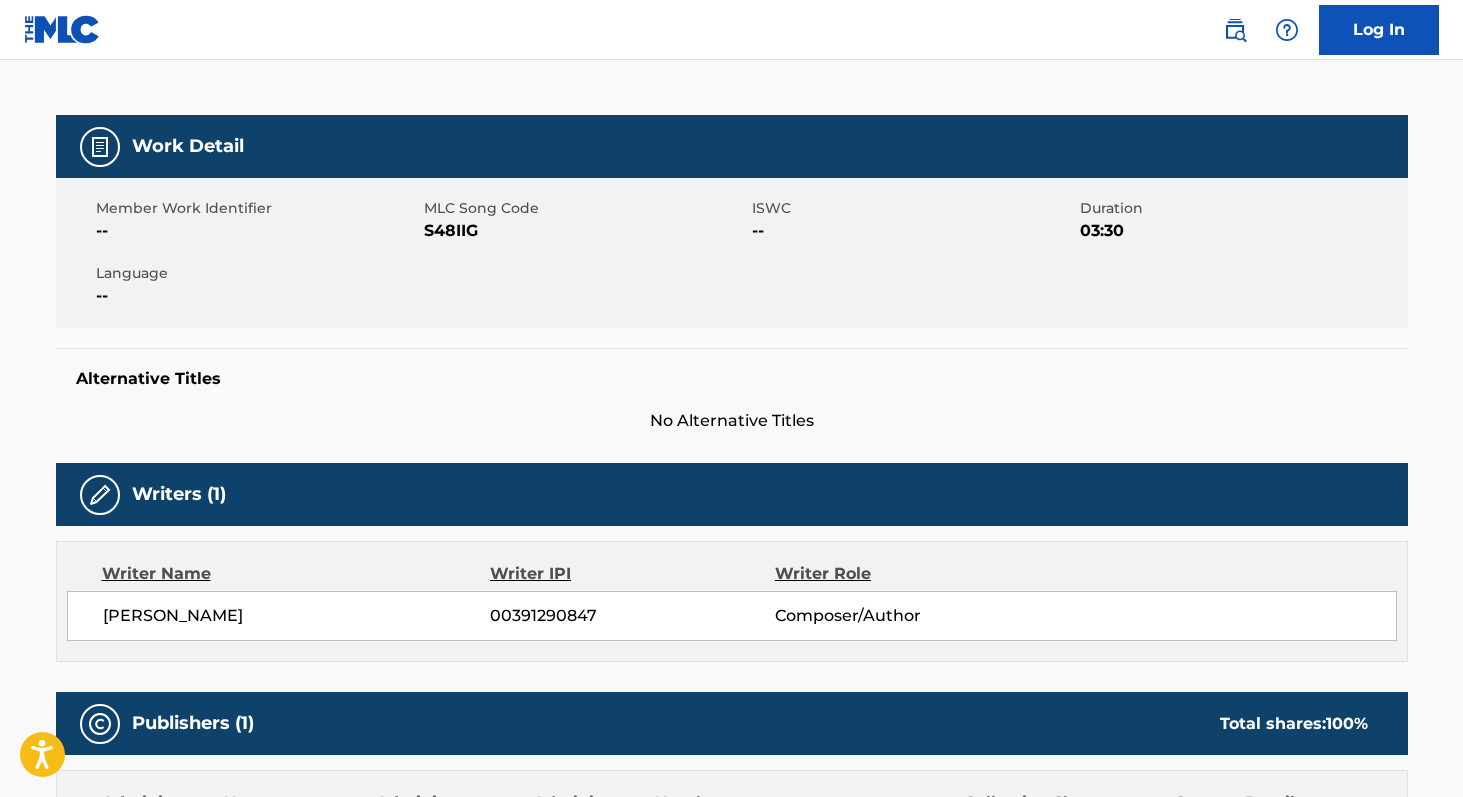 click on "S48IIG" at bounding box center (585, 231) 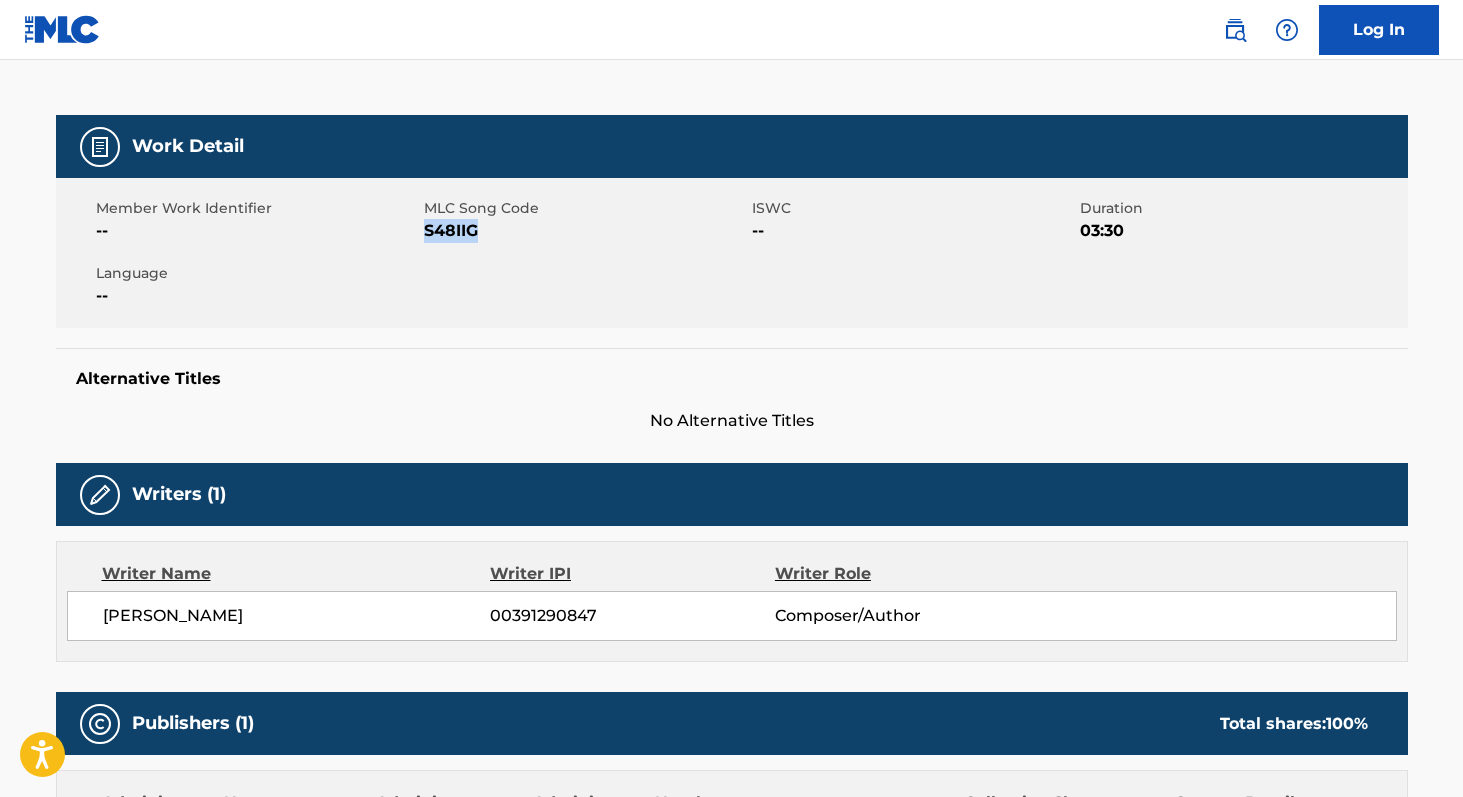 click on "S48IIG" at bounding box center [585, 231] 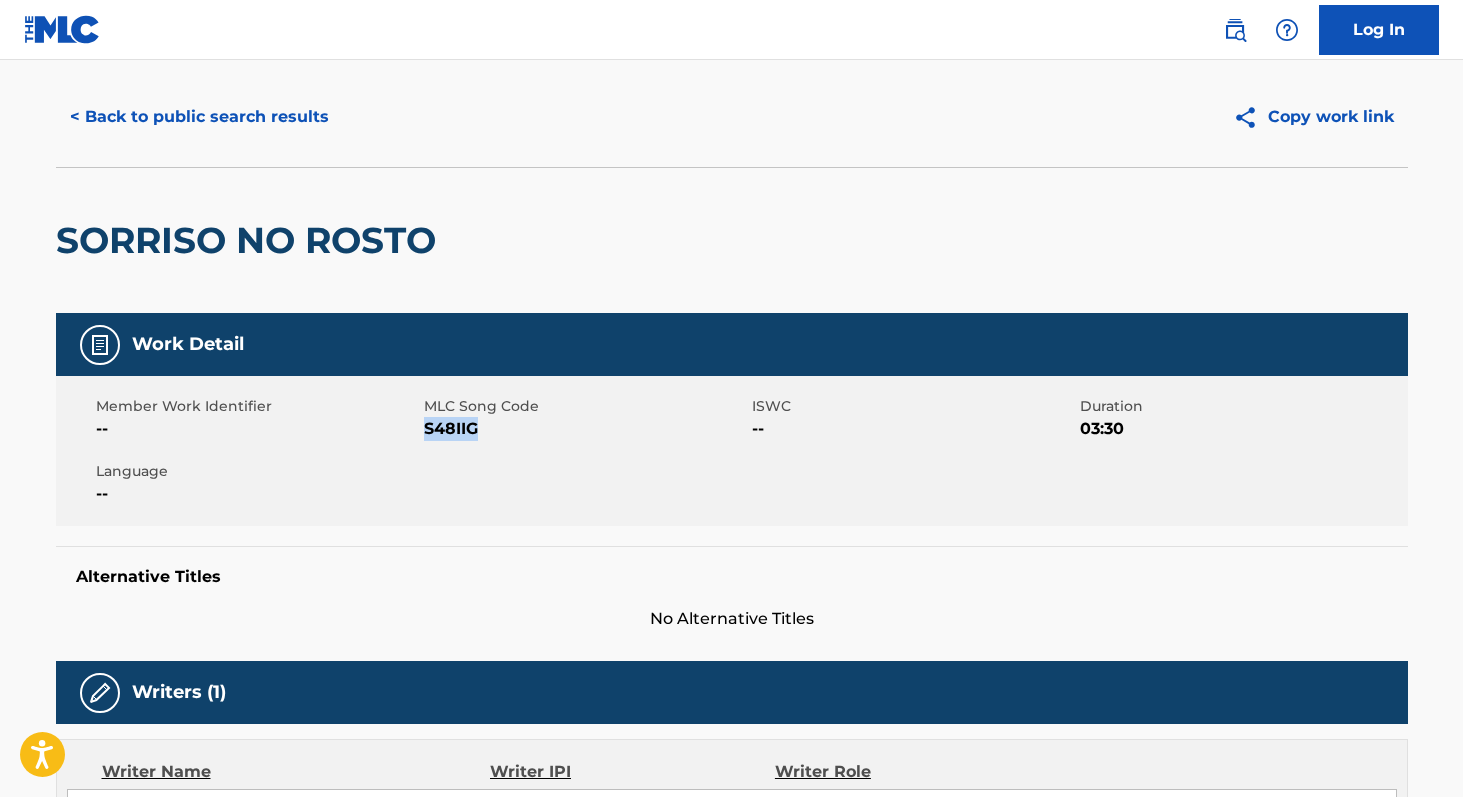 scroll, scrollTop: 0, scrollLeft: 0, axis: both 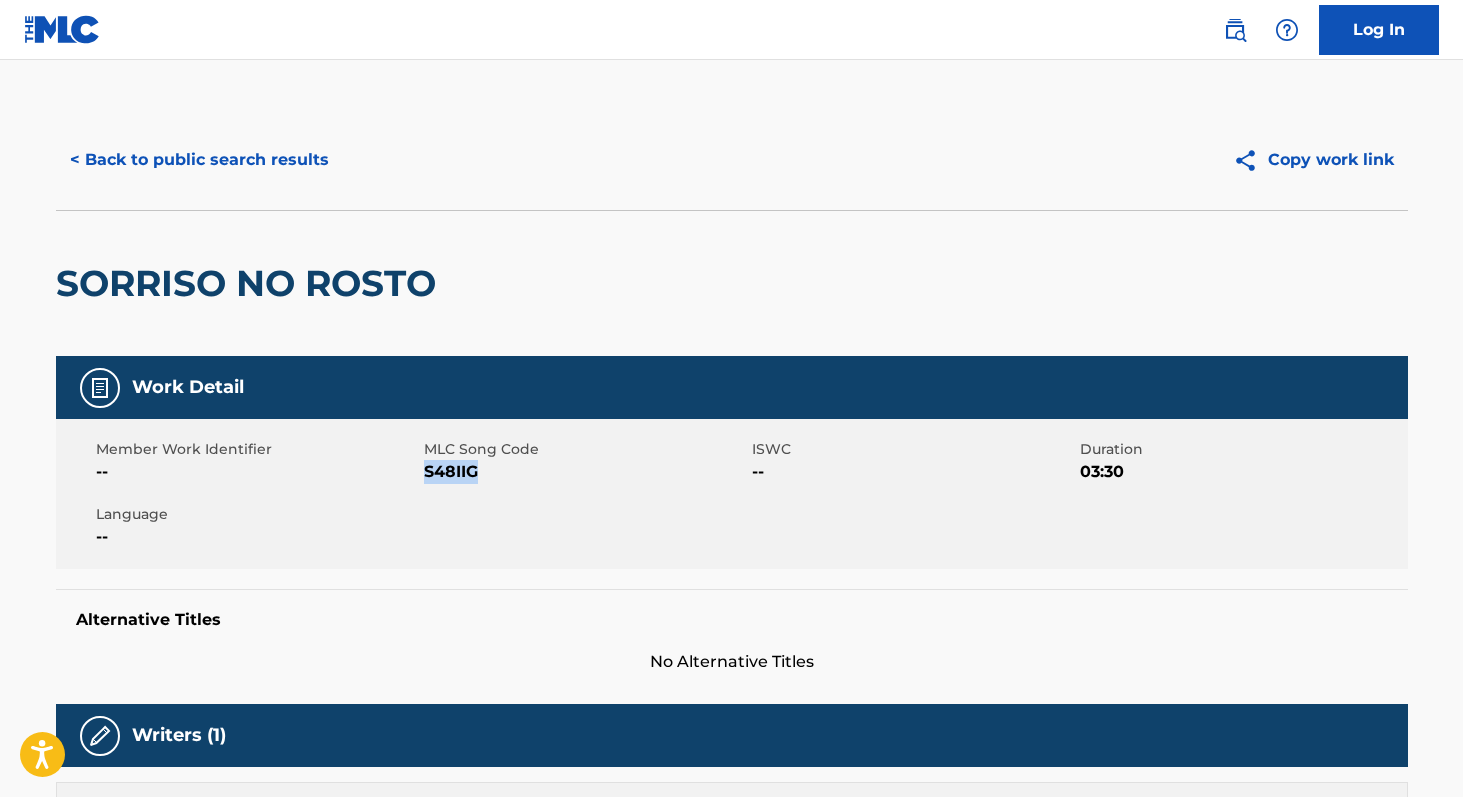 click on "< Back to public search results" at bounding box center [199, 160] 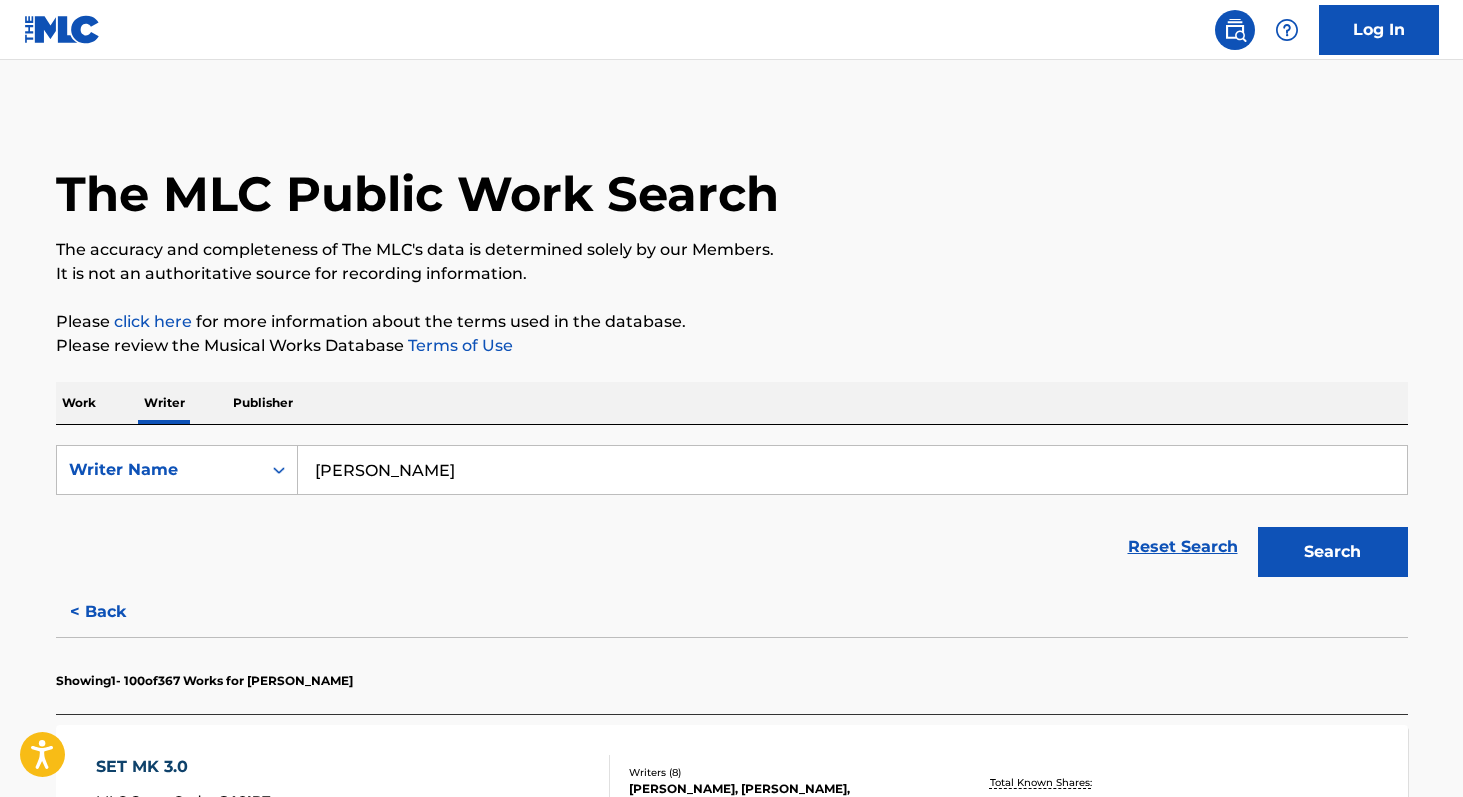 click on "[PERSON_NAME]" at bounding box center (852, 470) 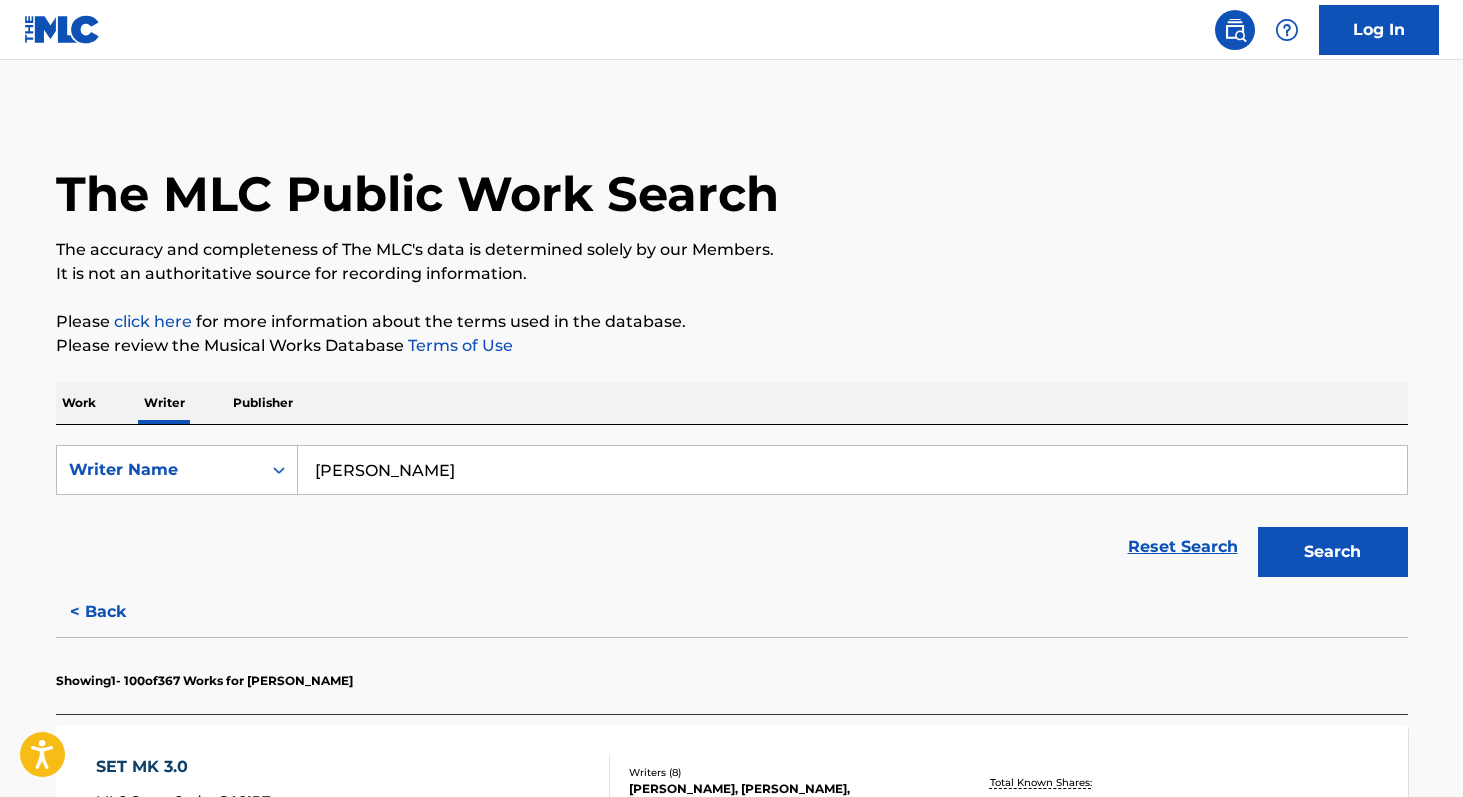 type on "[PERSON_NAME]" 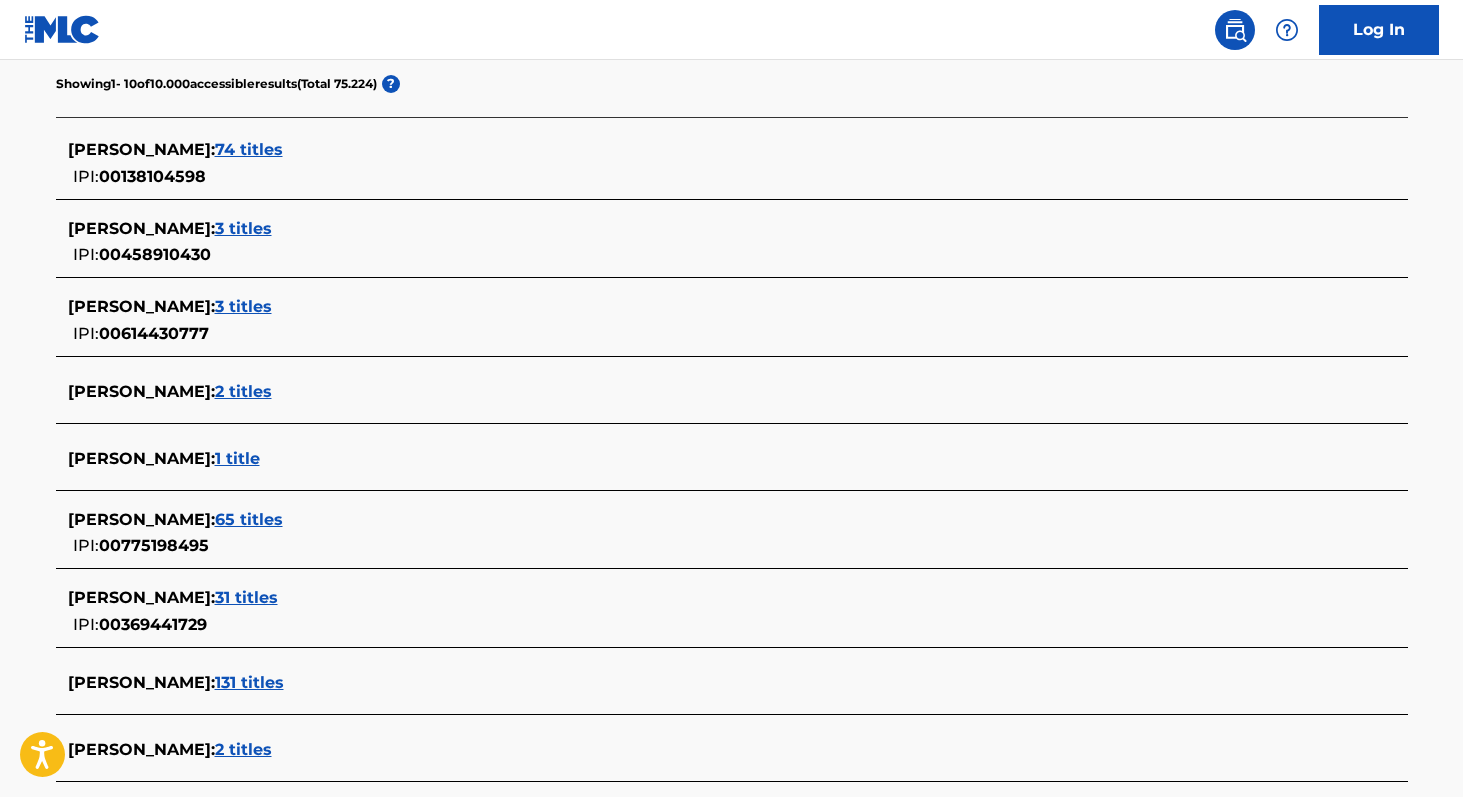 scroll, scrollTop: 543, scrollLeft: 0, axis: vertical 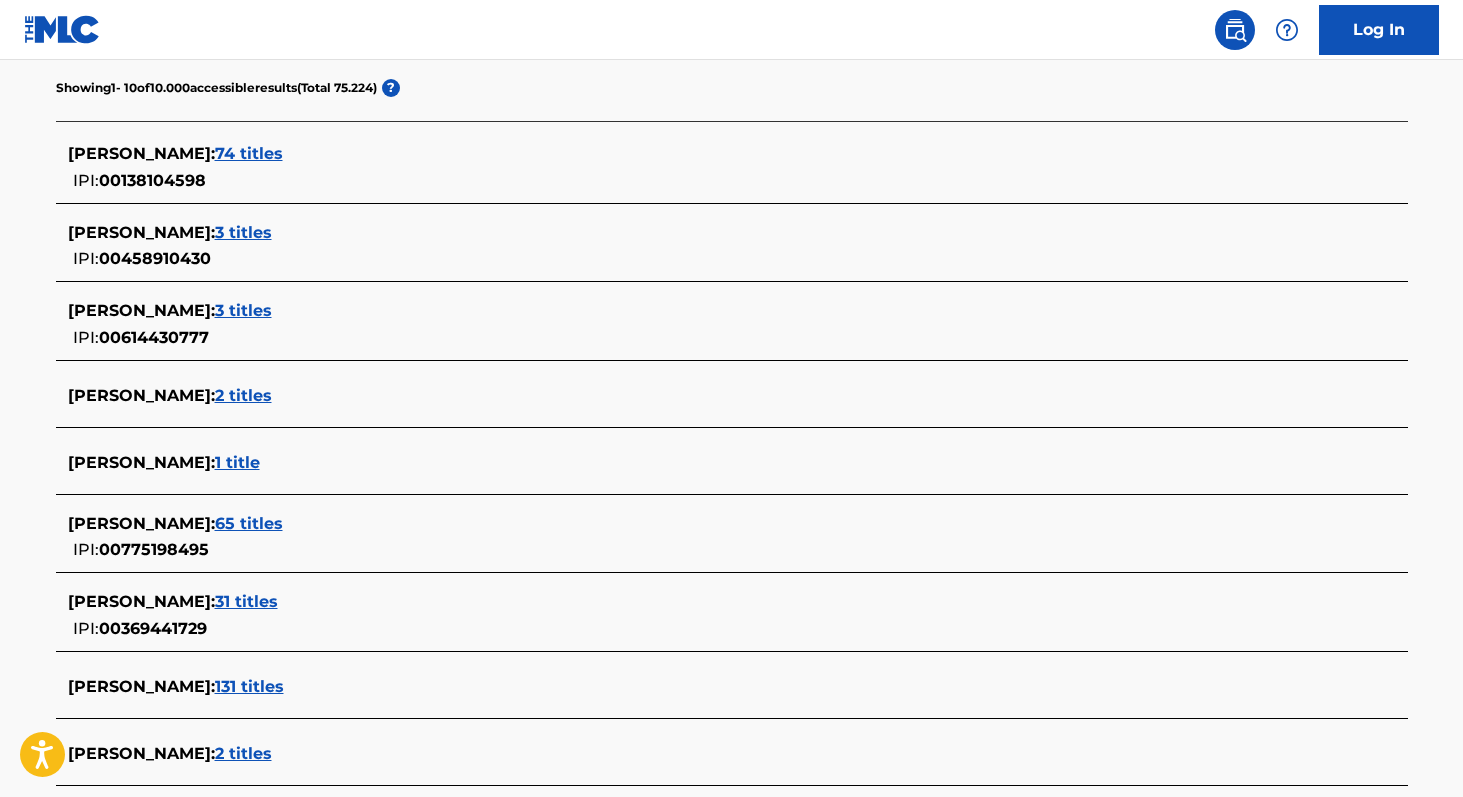 click on "31 titles" at bounding box center [246, 601] 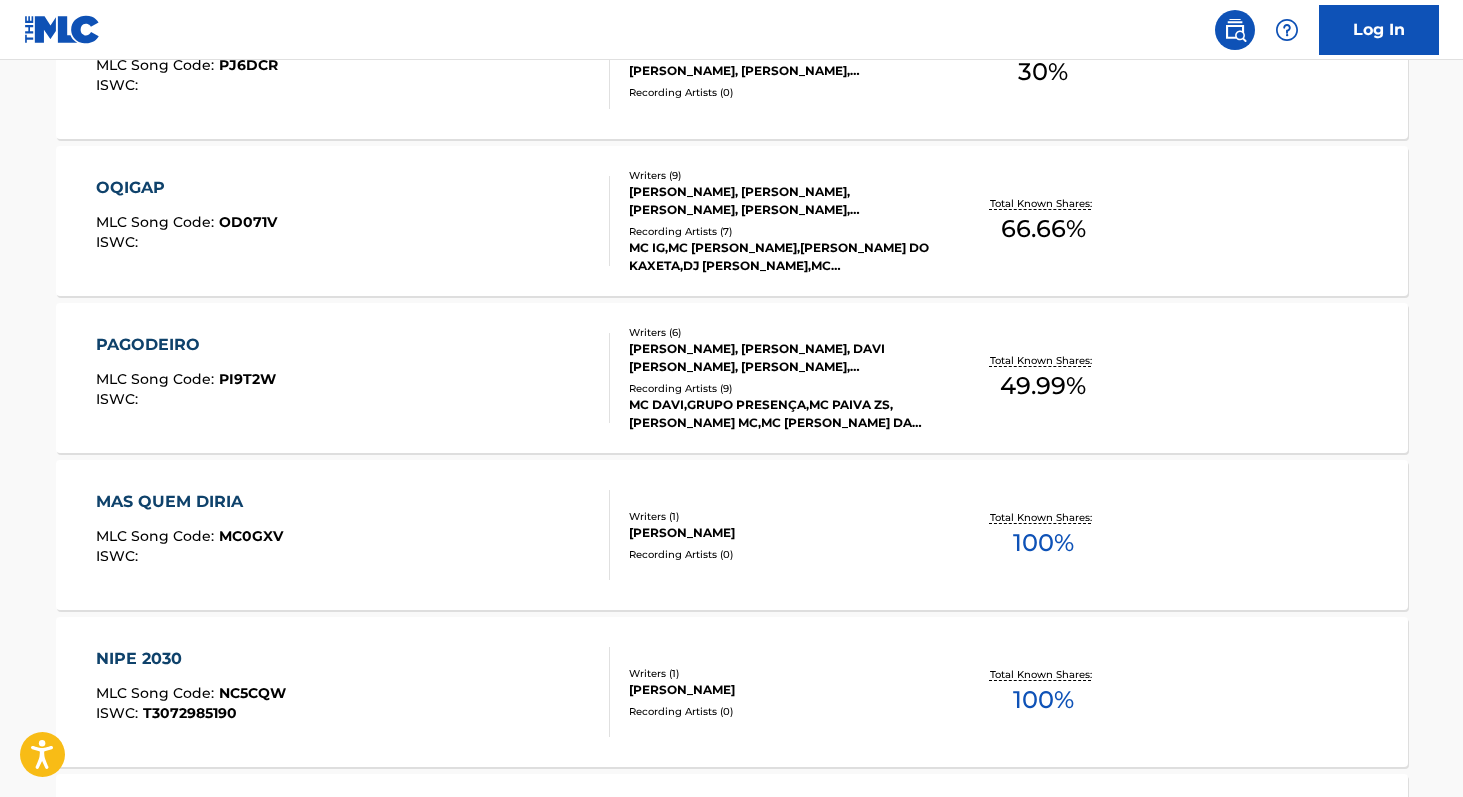 scroll, scrollTop: 1372, scrollLeft: 0, axis: vertical 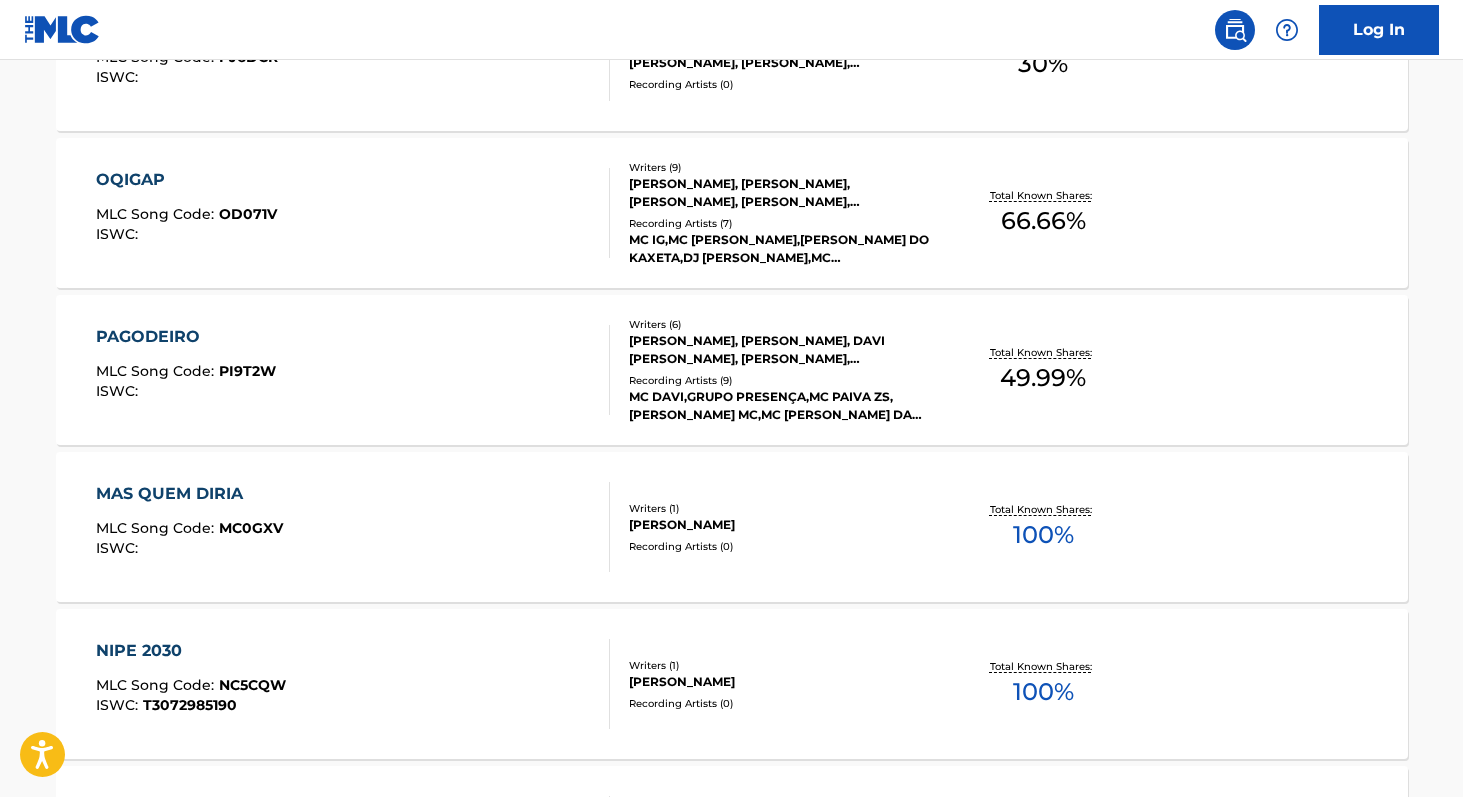 click on "Total Known Shares: 100 %" at bounding box center (1043, 527) 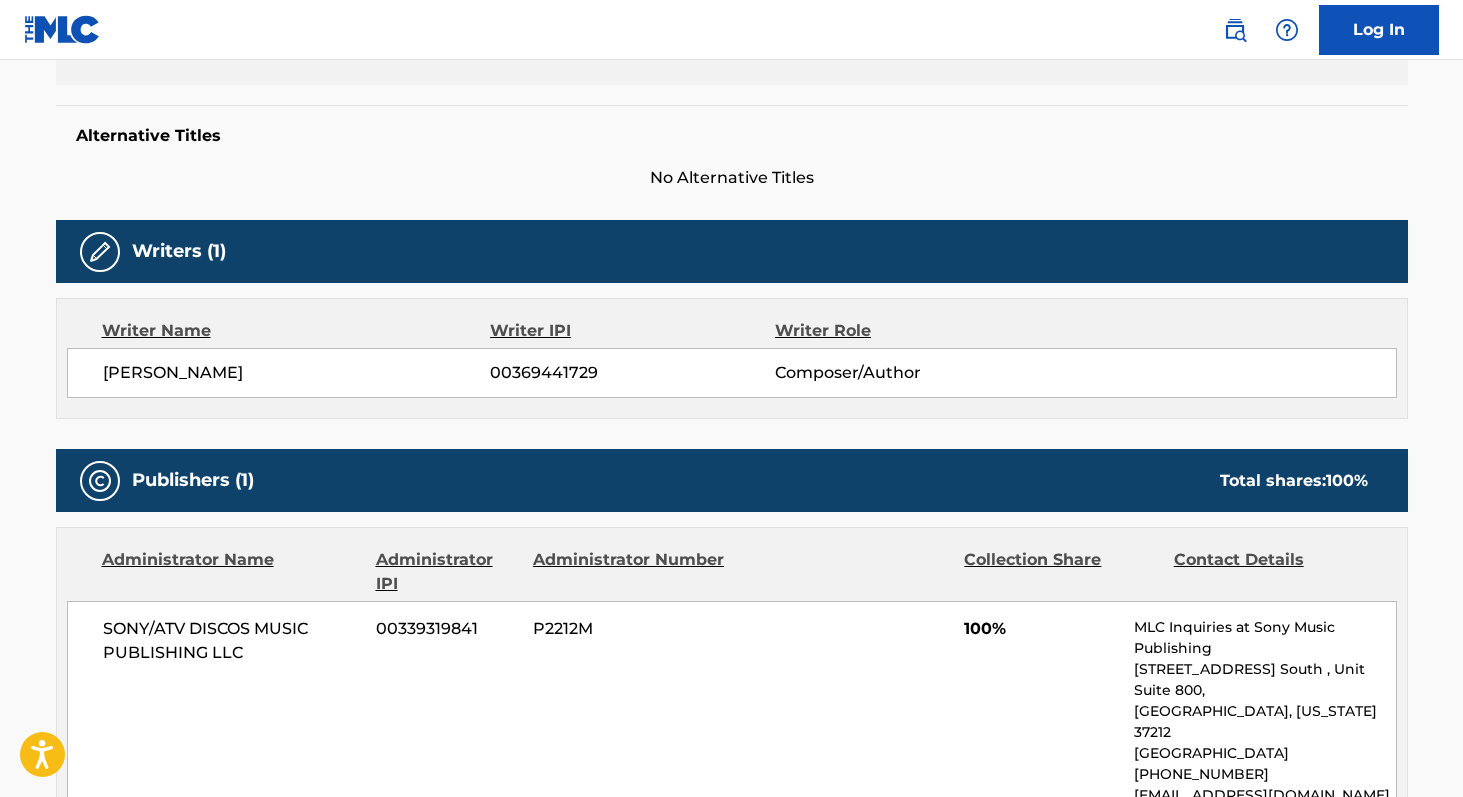 scroll, scrollTop: 486, scrollLeft: 0, axis: vertical 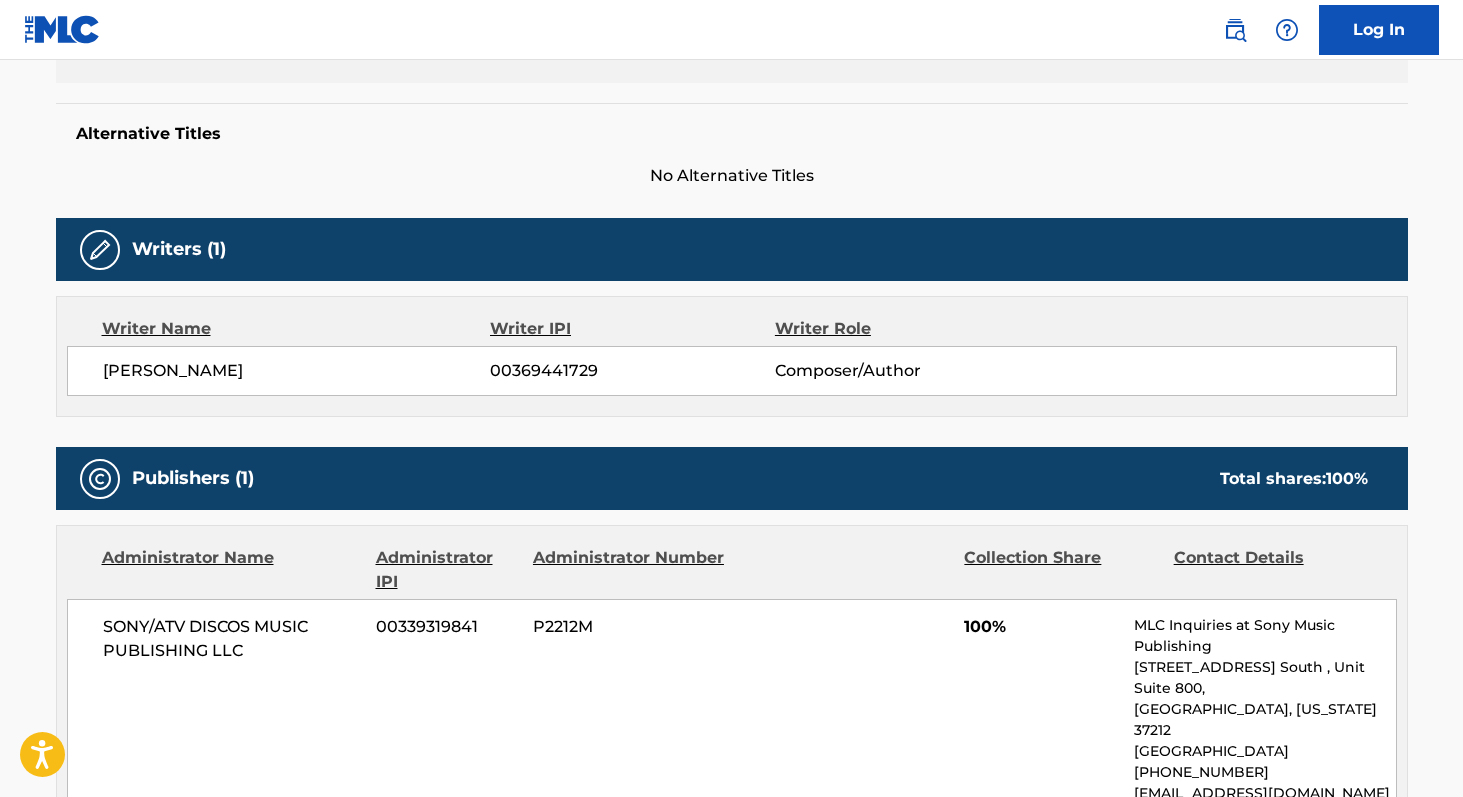 click on "00369441729" at bounding box center [632, 371] 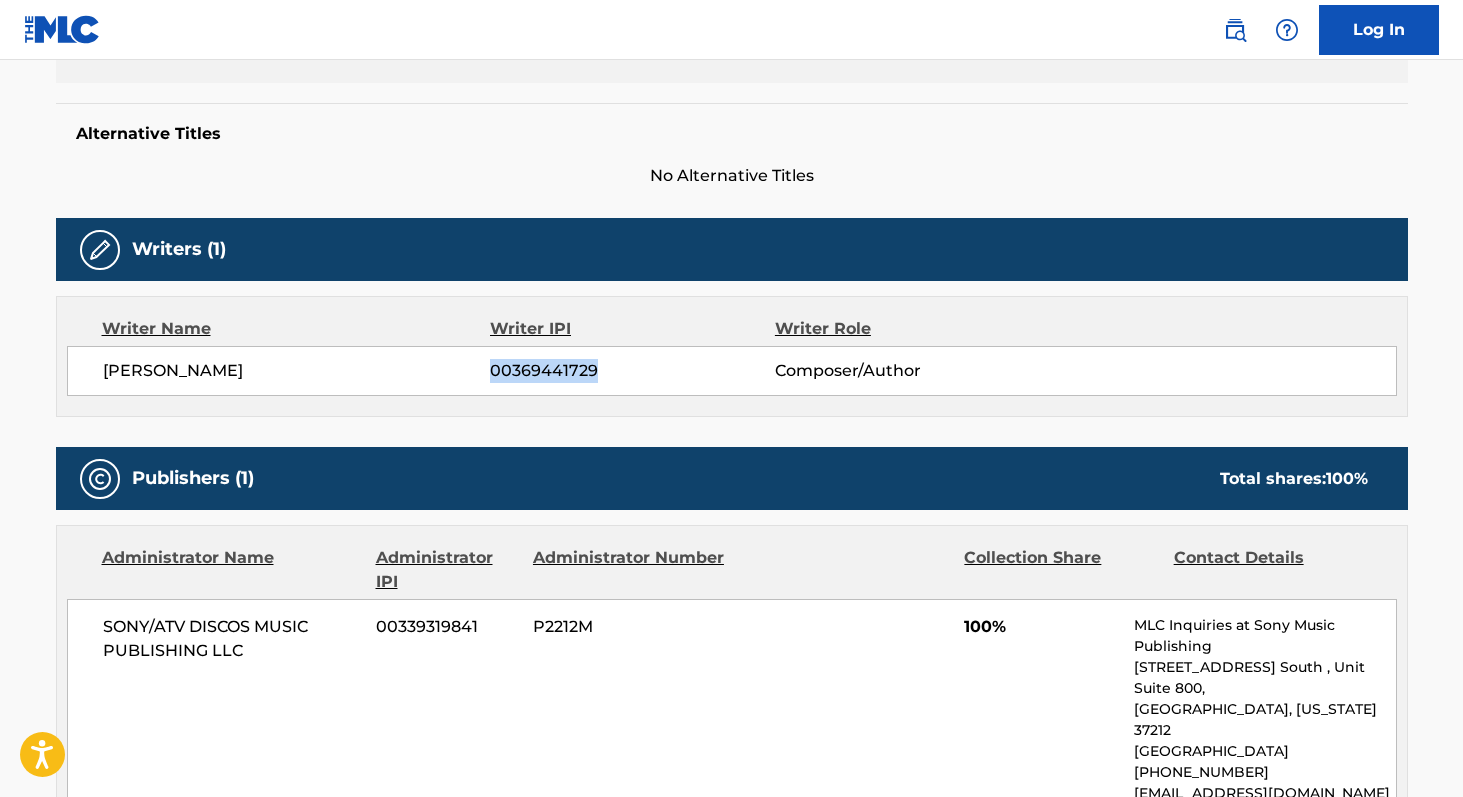 click on "00369441729" at bounding box center (632, 371) 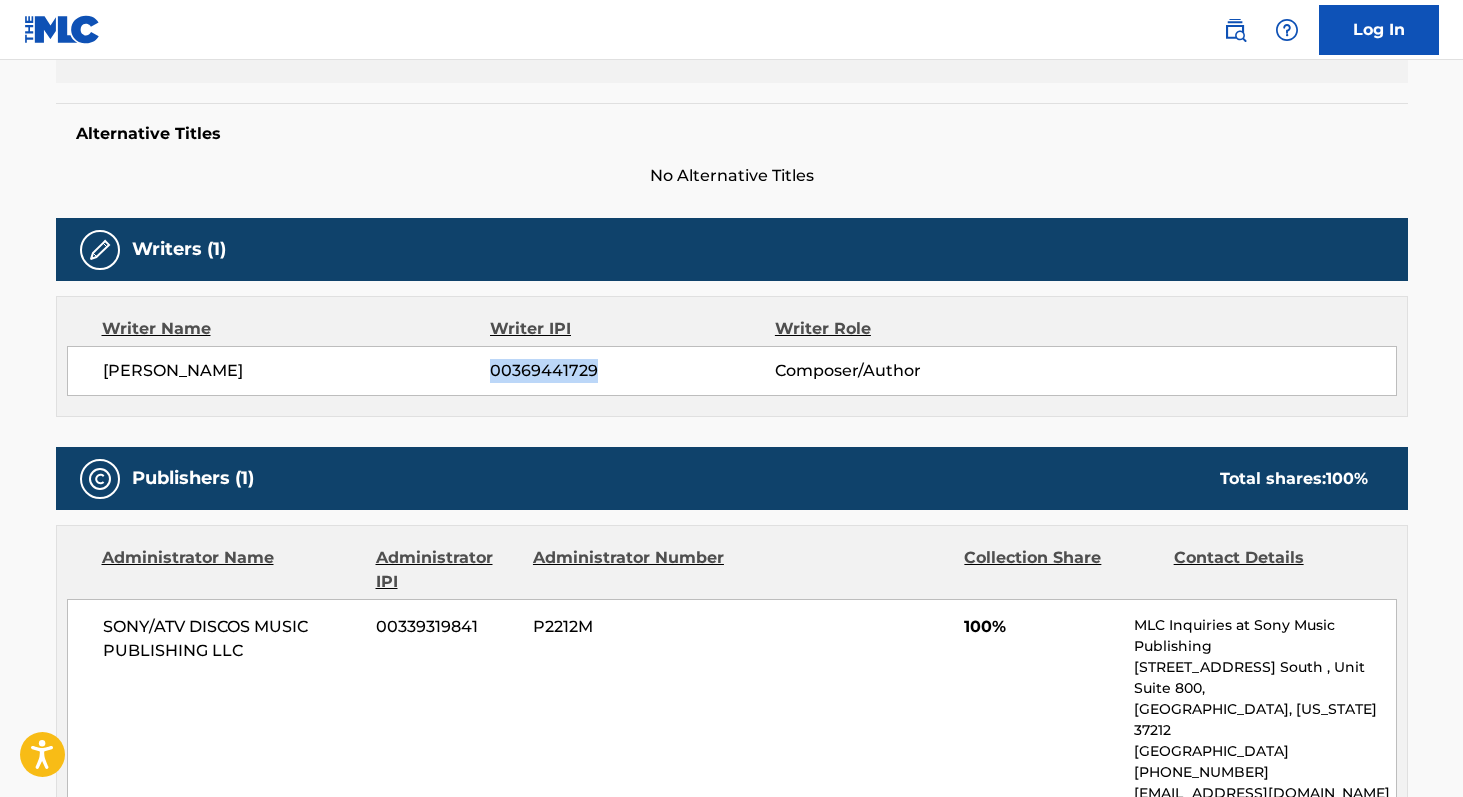 copy on "00369441729" 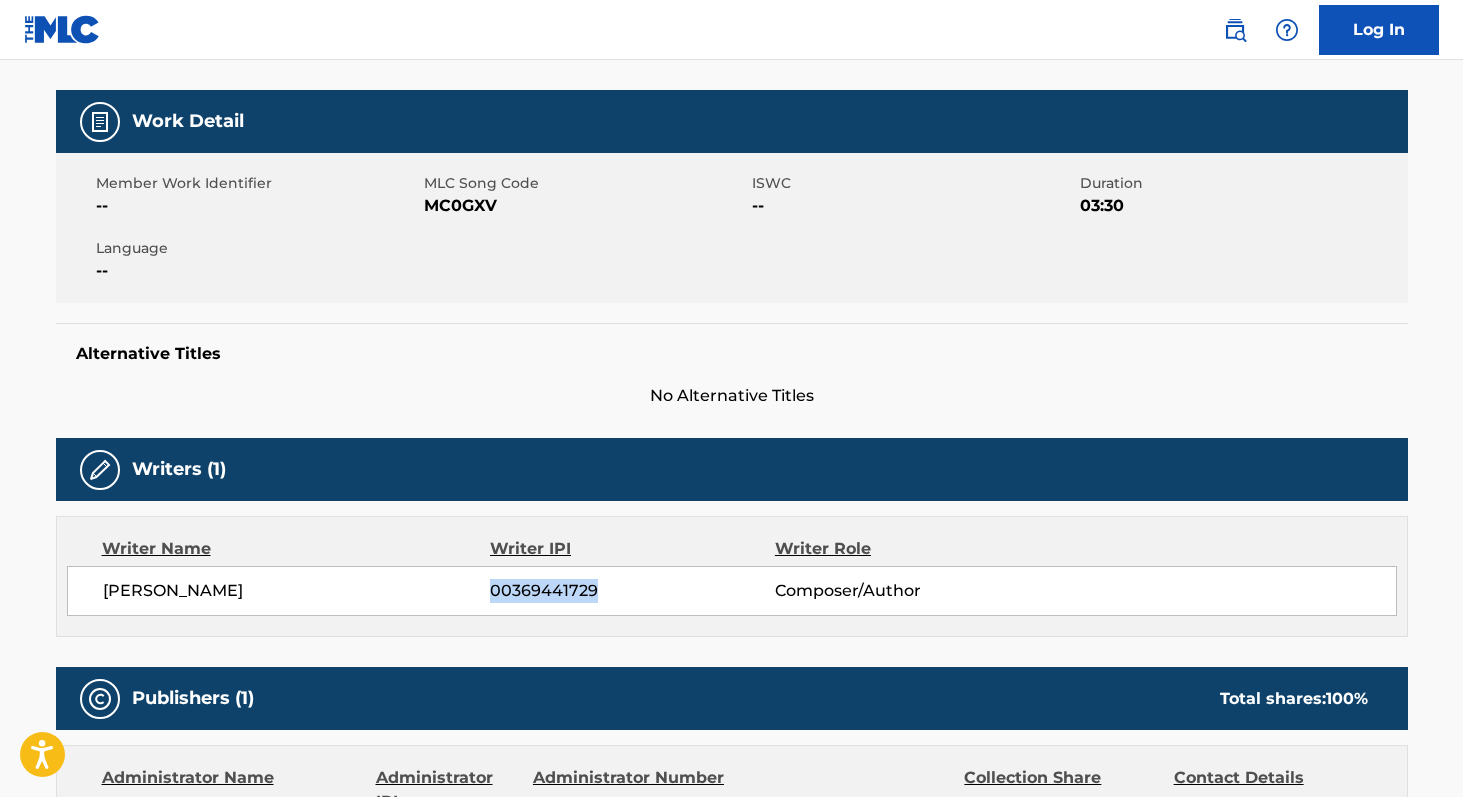 scroll, scrollTop: 249, scrollLeft: 0, axis: vertical 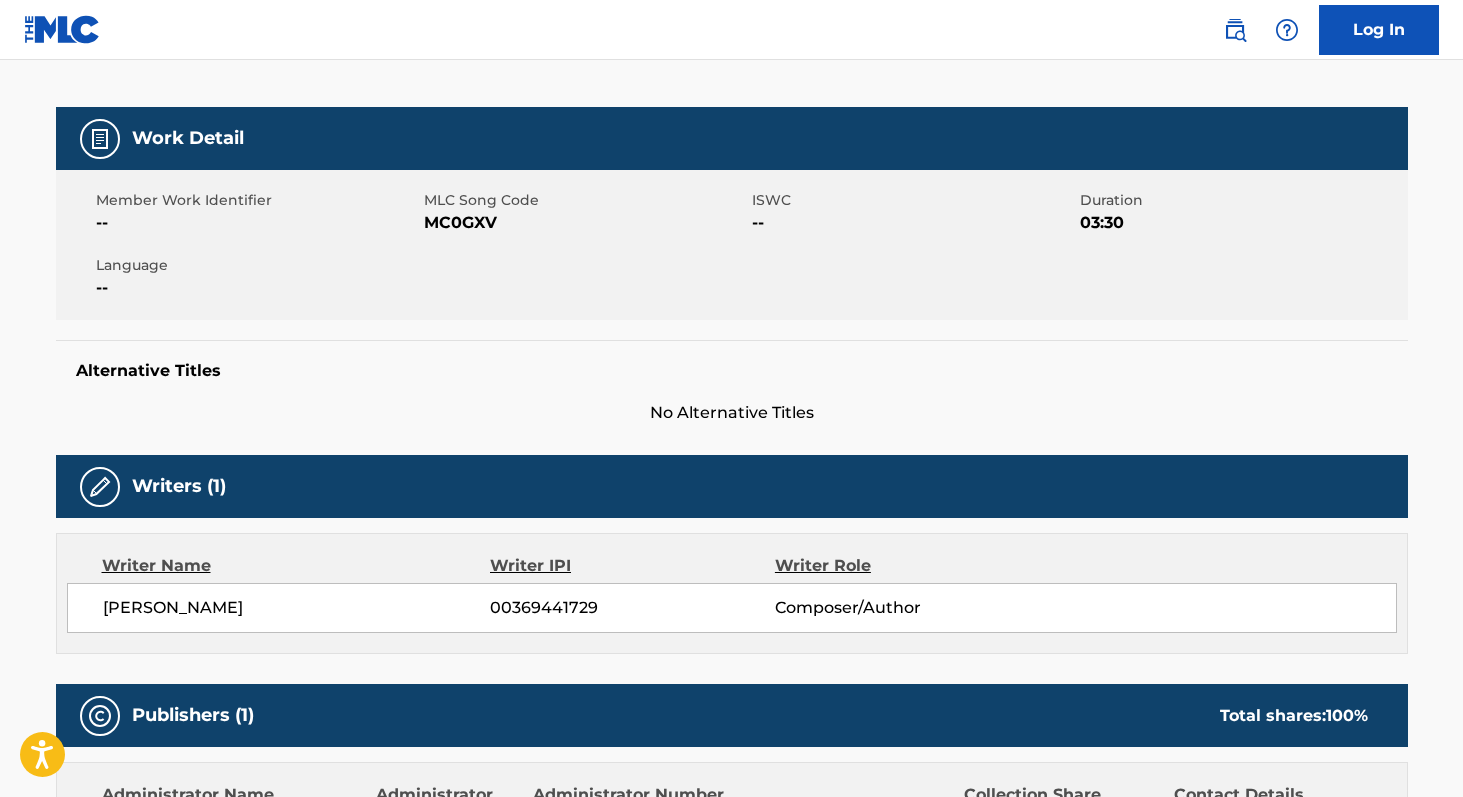 click on "MC0GXV" at bounding box center (585, 223) 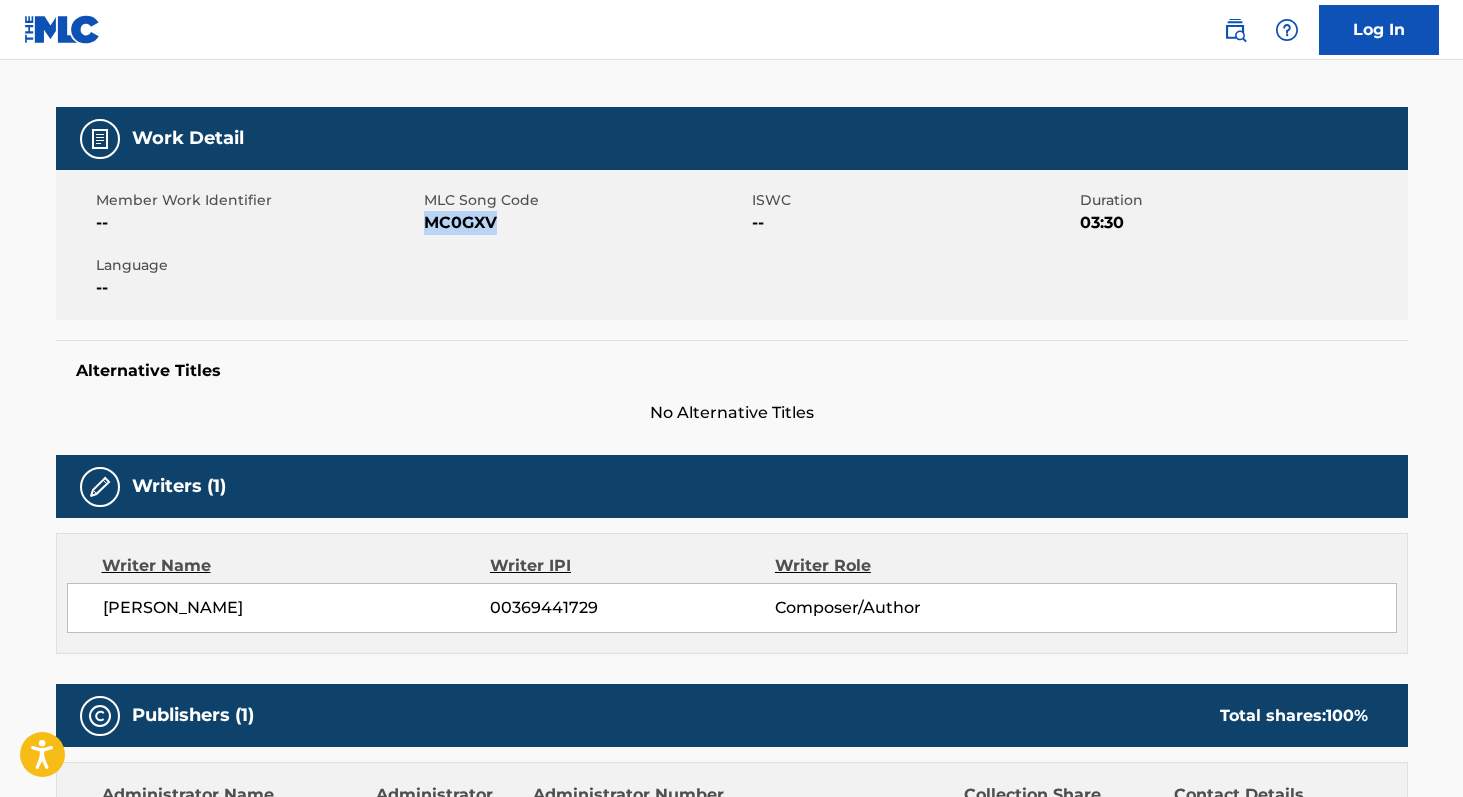 click on "MC0GXV" at bounding box center (585, 223) 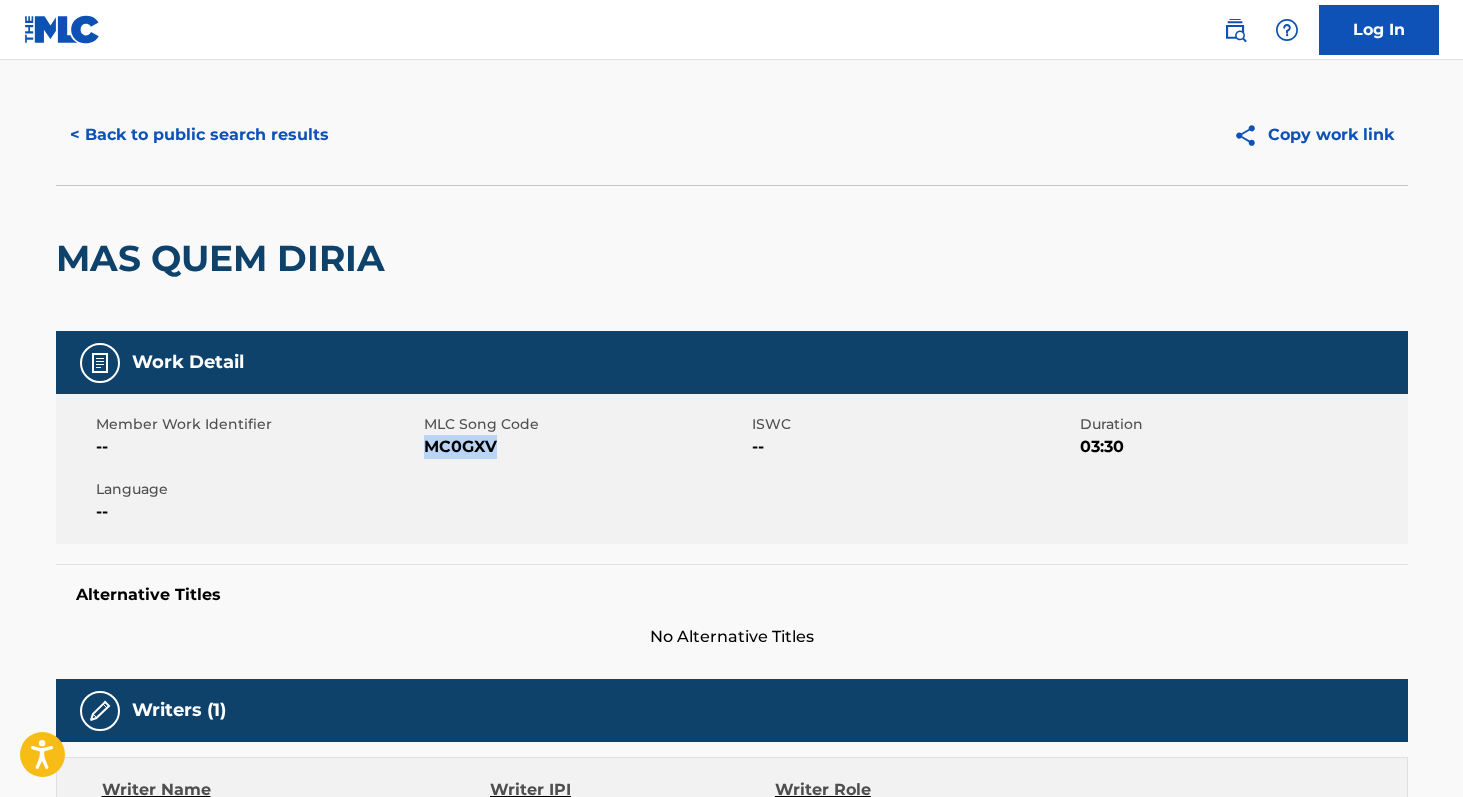 scroll, scrollTop: 0, scrollLeft: 0, axis: both 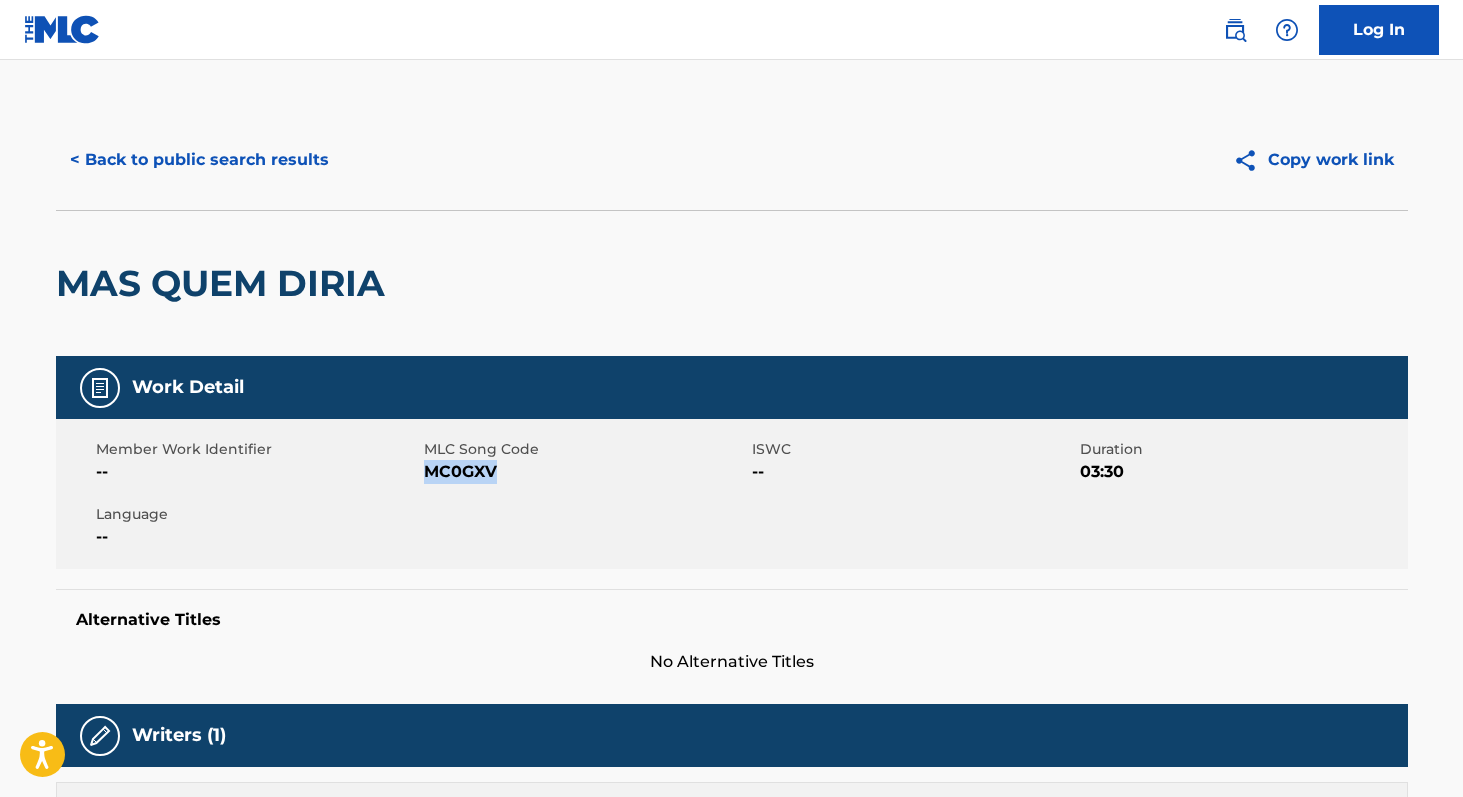 click on "< Back to public search results" at bounding box center [199, 160] 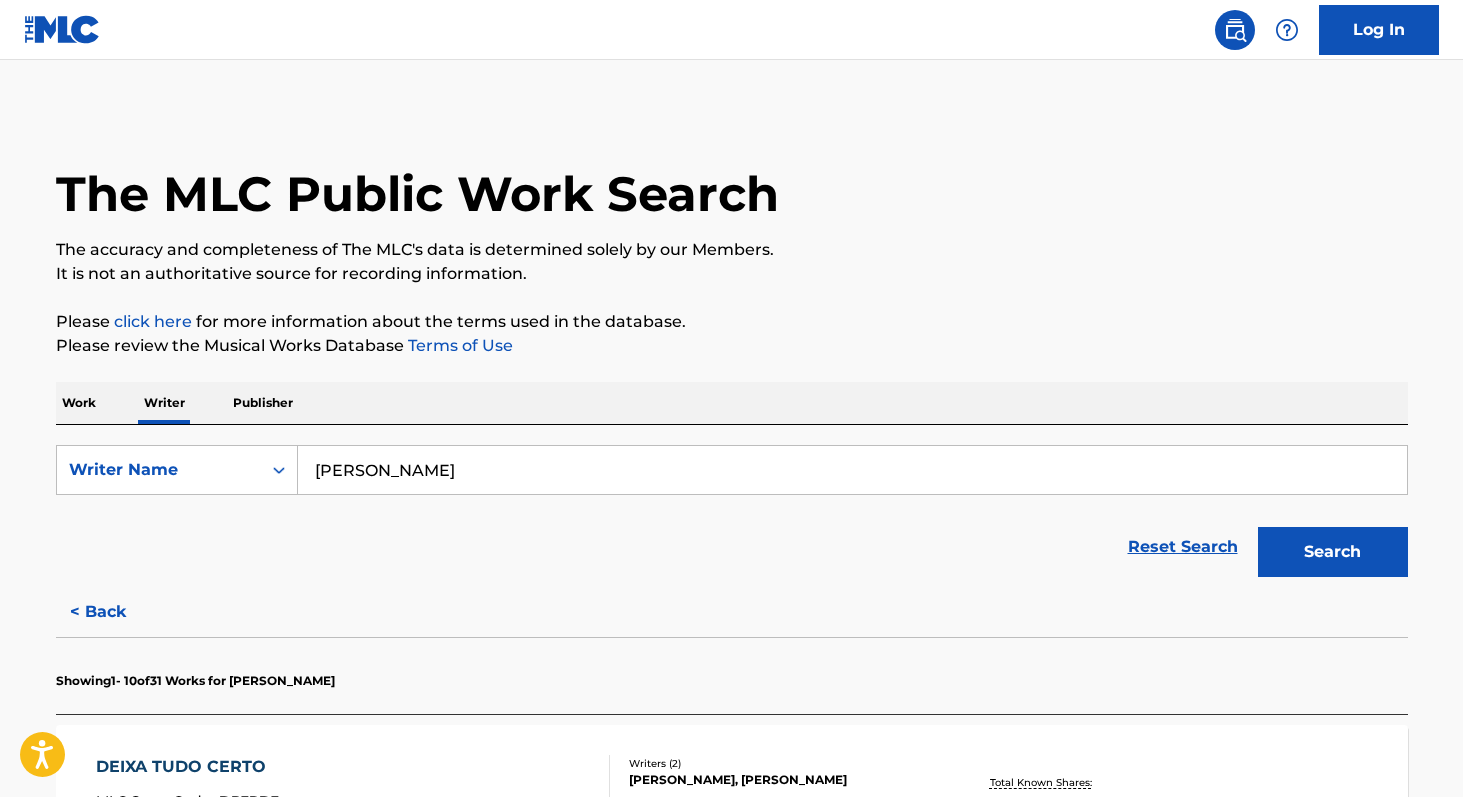 click on "[PERSON_NAME]" at bounding box center (852, 470) 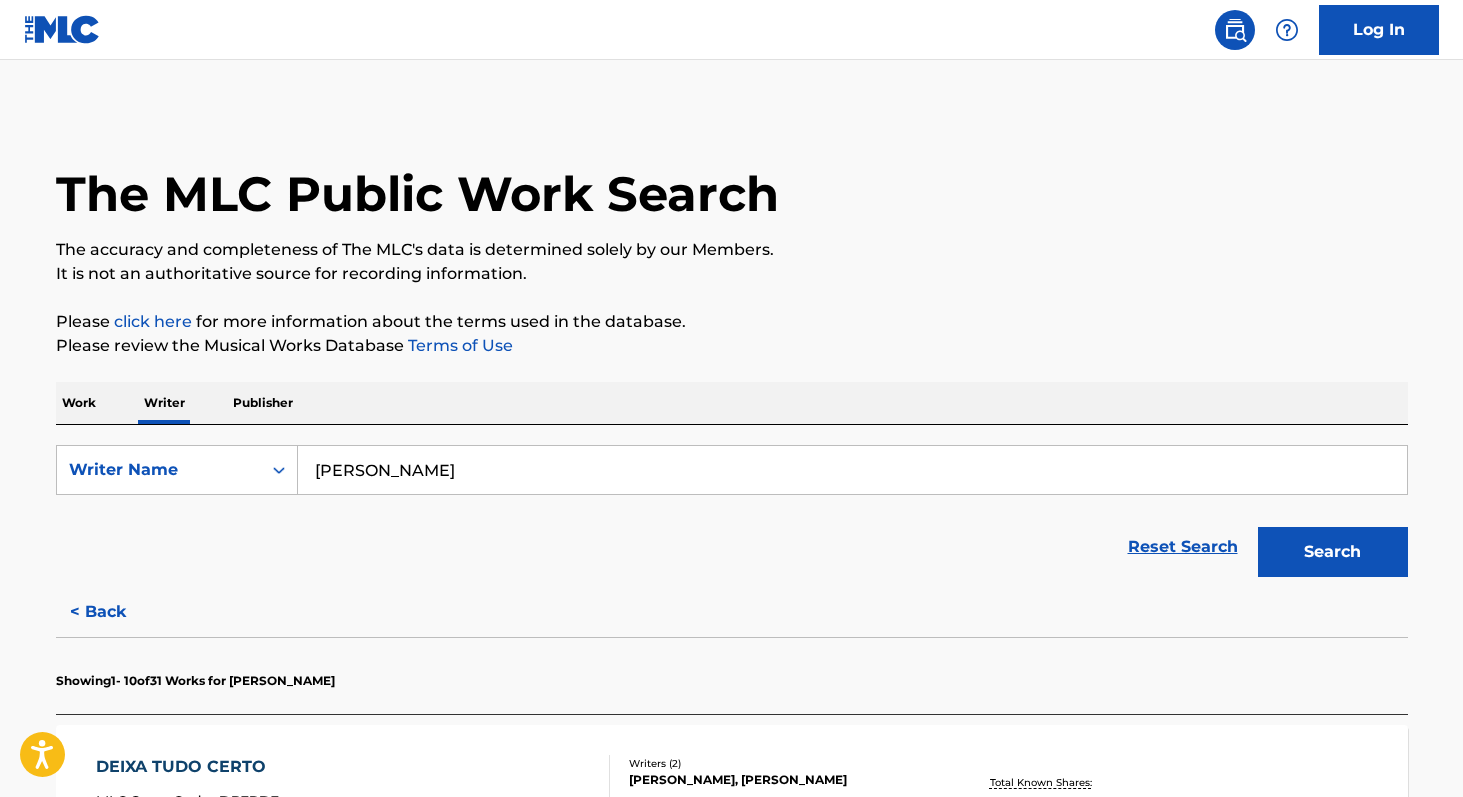 type on "[PERSON_NAME]" 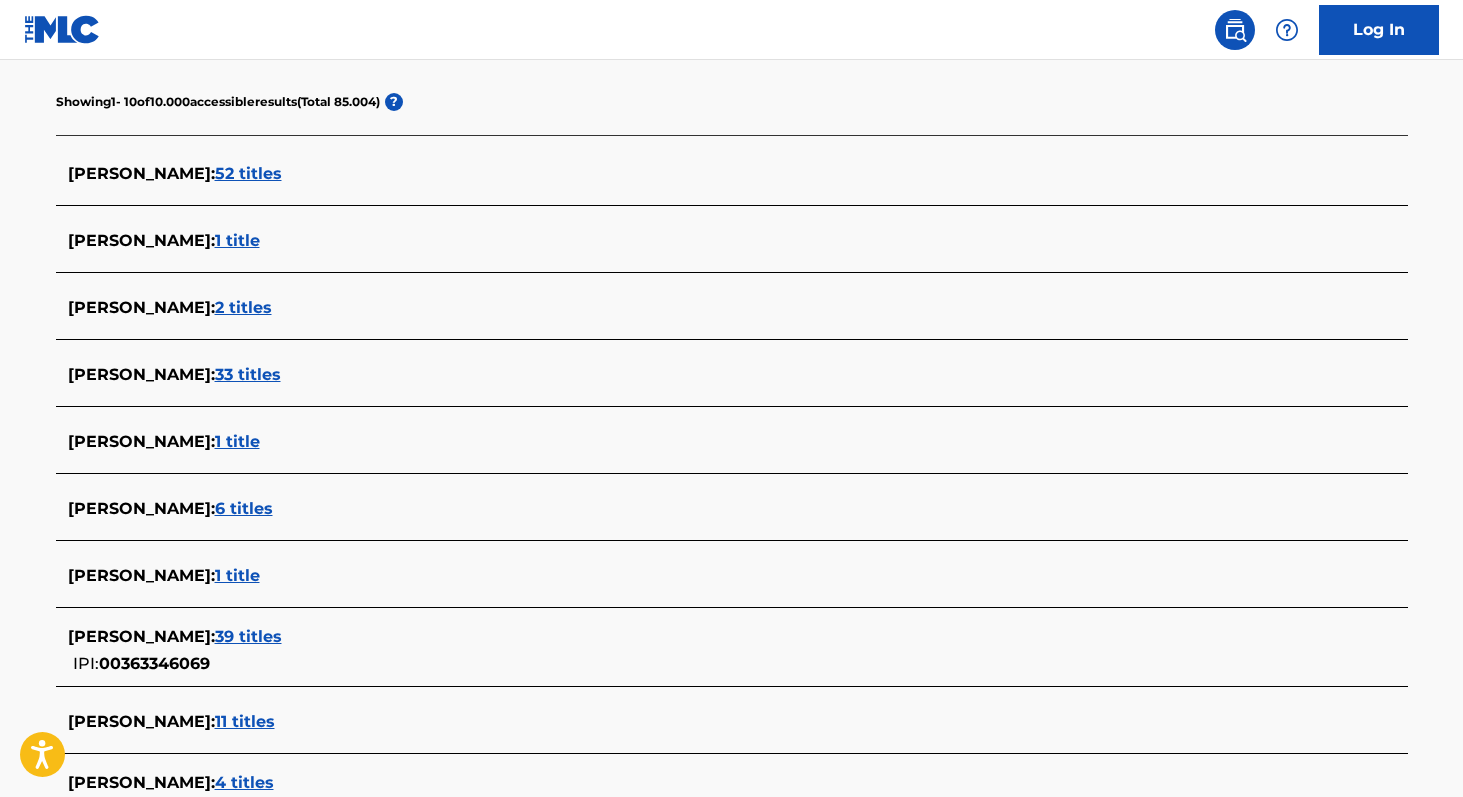 scroll, scrollTop: 522, scrollLeft: 0, axis: vertical 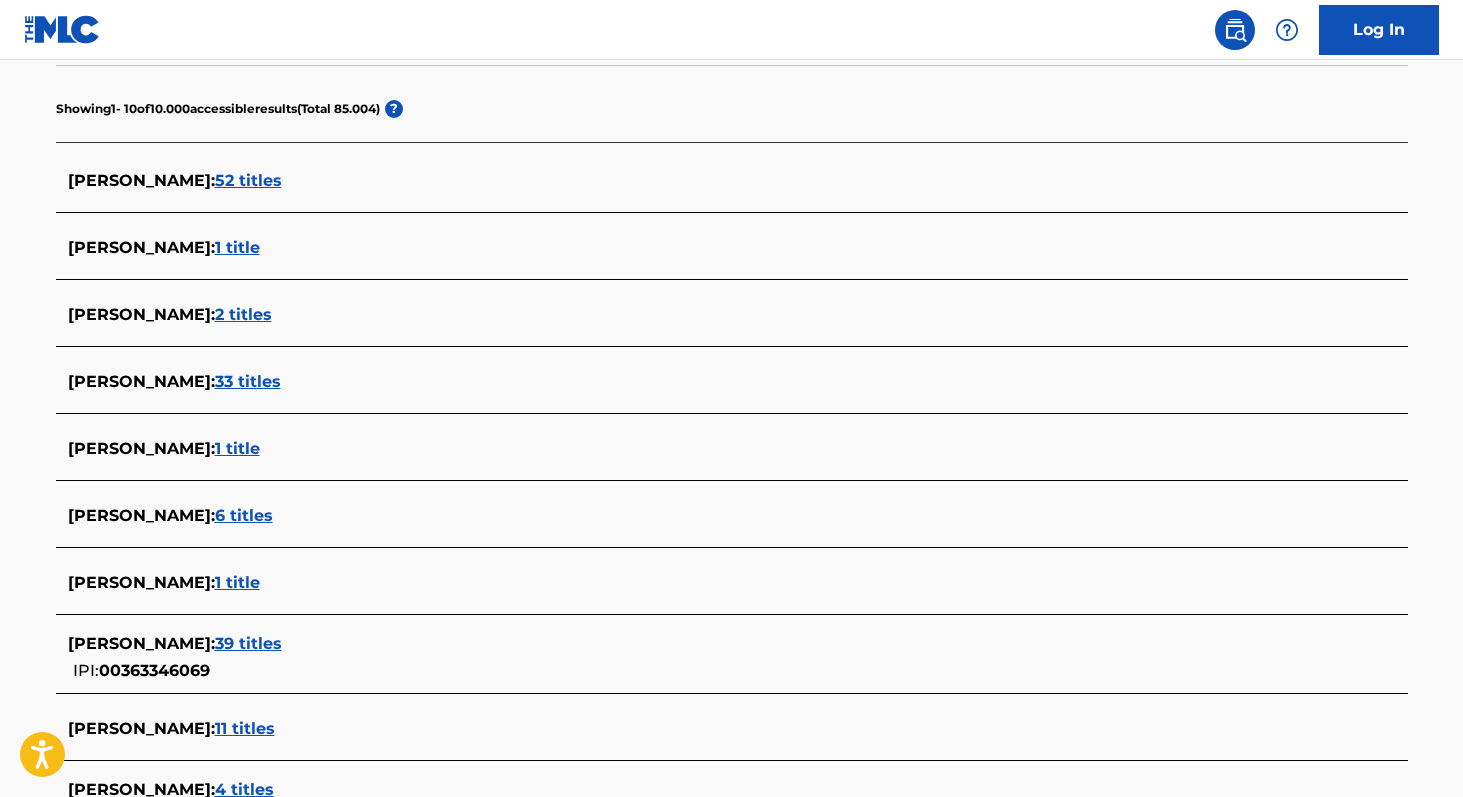 click on "33 titles" at bounding box center [248, 381] 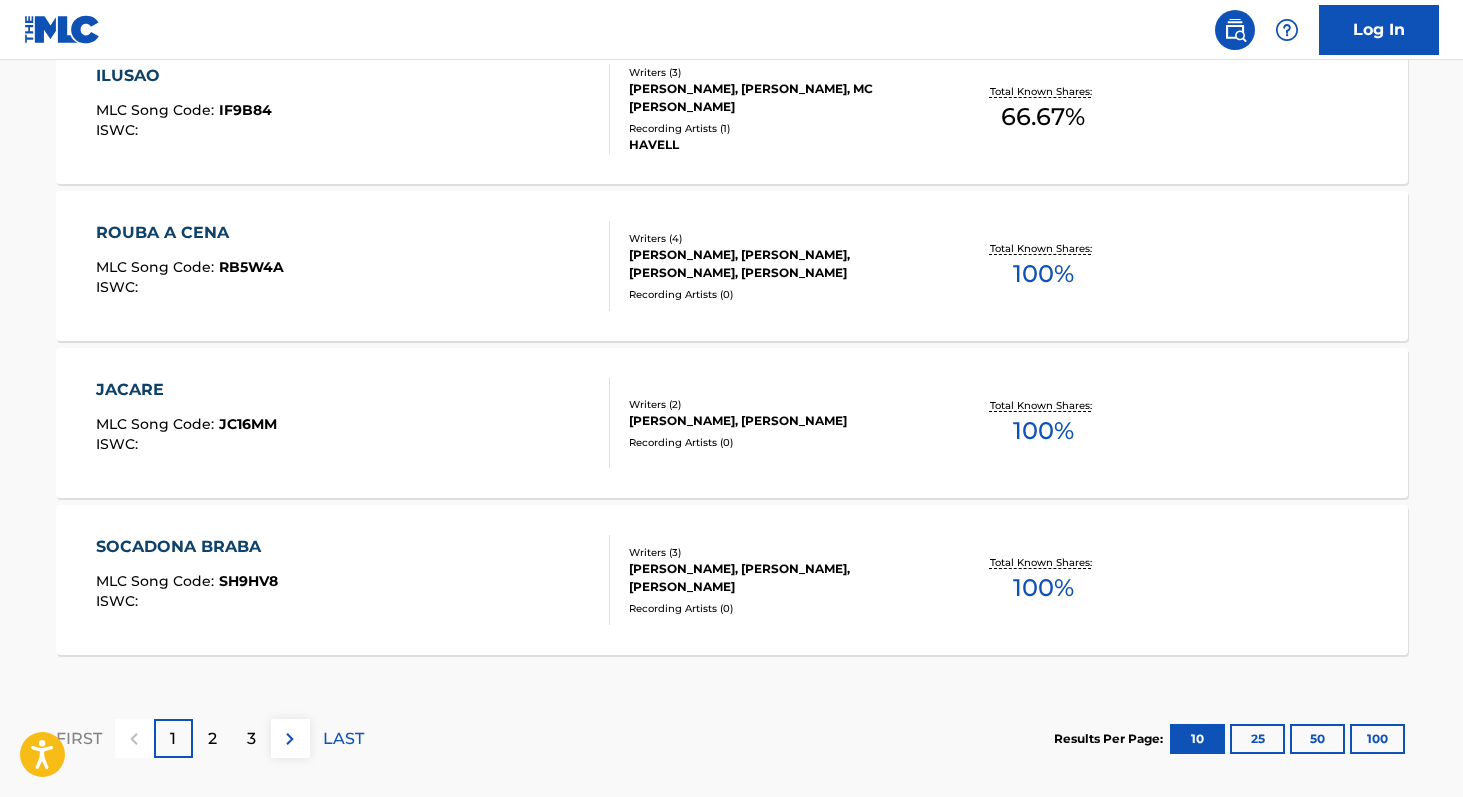 scroll, scrollTop: 1631, scrollLeft: 0, axis: vertical 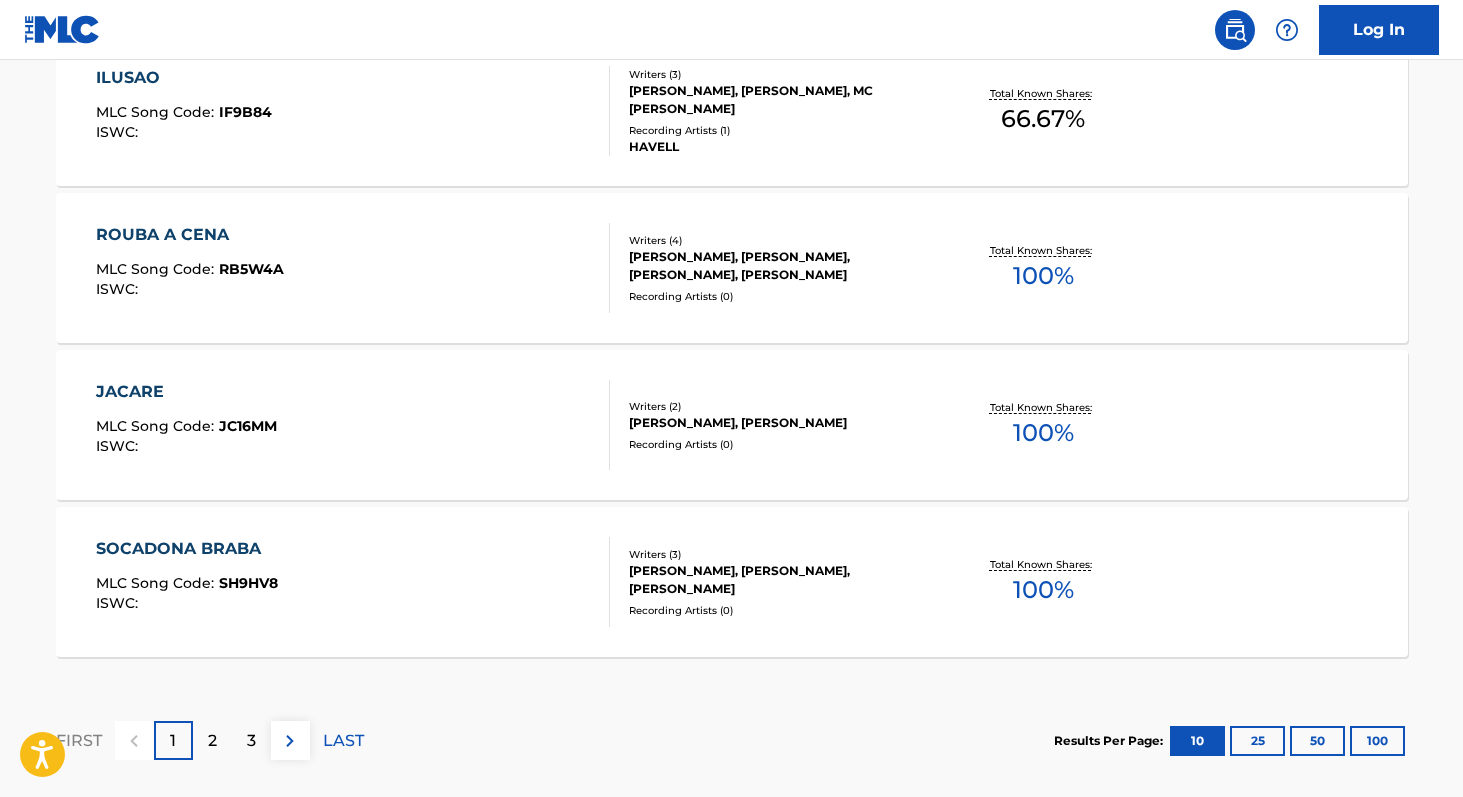 click on "JACARE MLC Song Code : JC16MM ISWC : Writers ( 2 ) [PERSON_NAME], [PERSON_NAME] Recording Artists ( 0 ) Total Known Shares: 100 %" at bounding box center (732, 425) 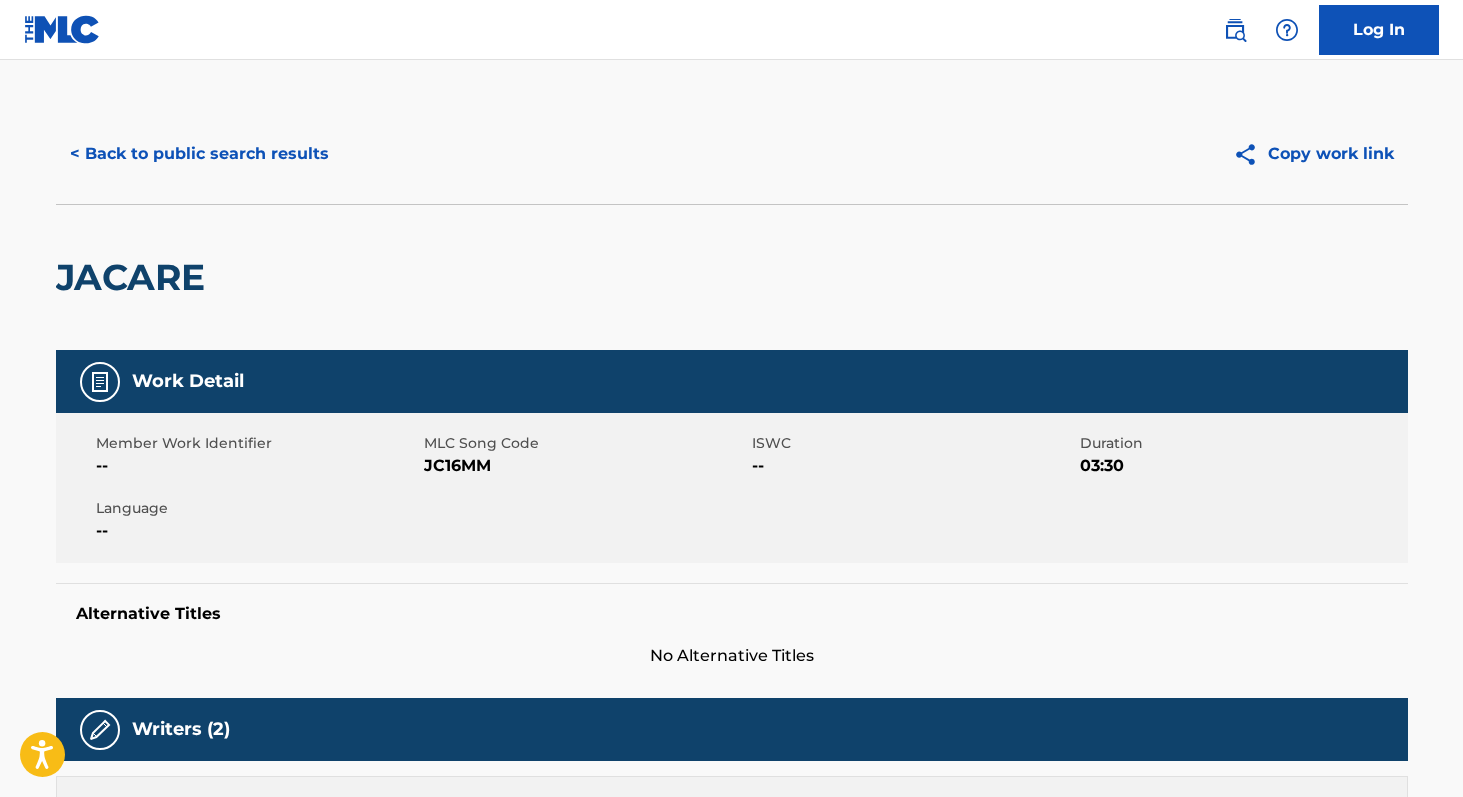 scroll, scrollTop: 3, scrollLeft: 0, axis: vertical 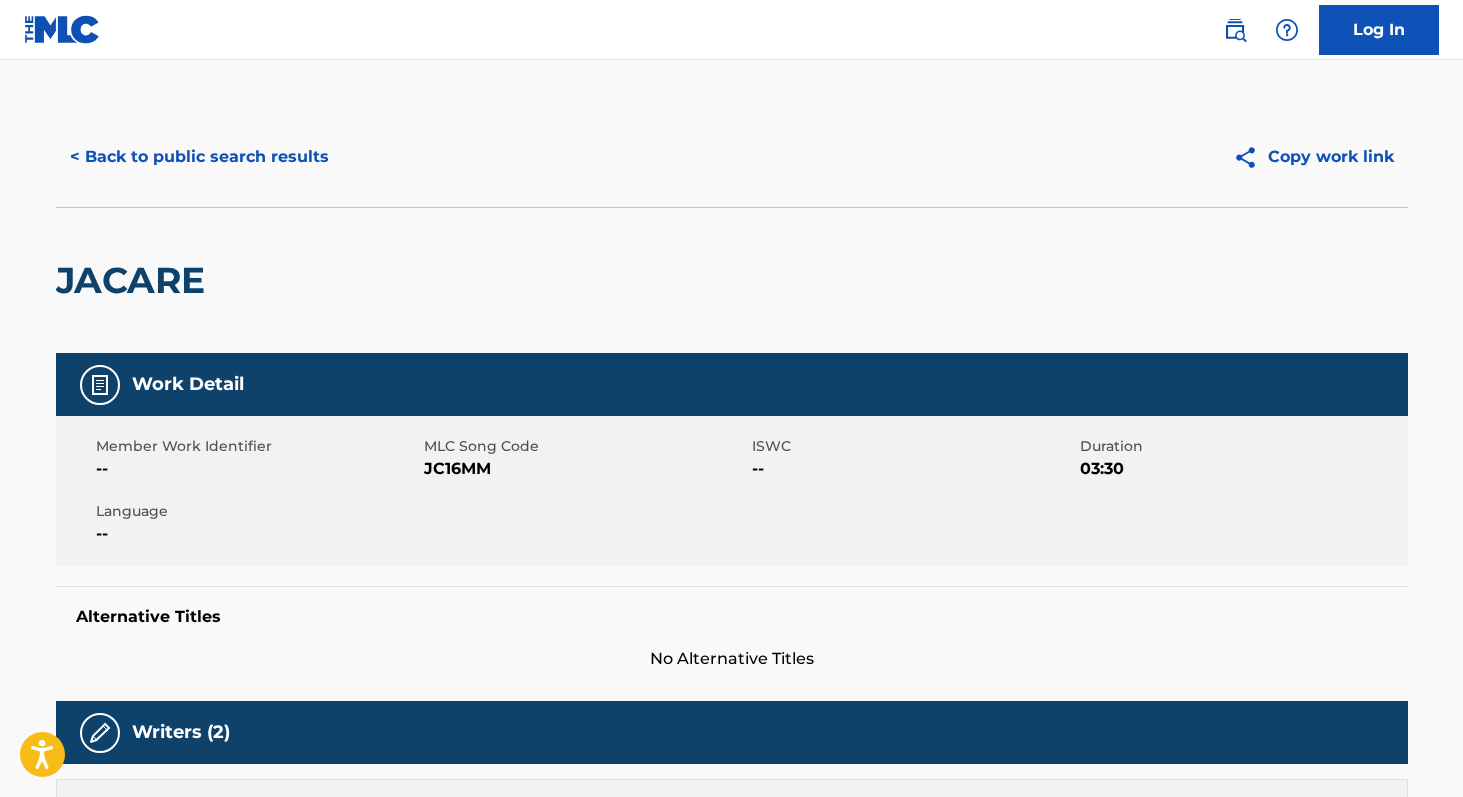 click on "JC16MM" at bounding box center (585, 469) 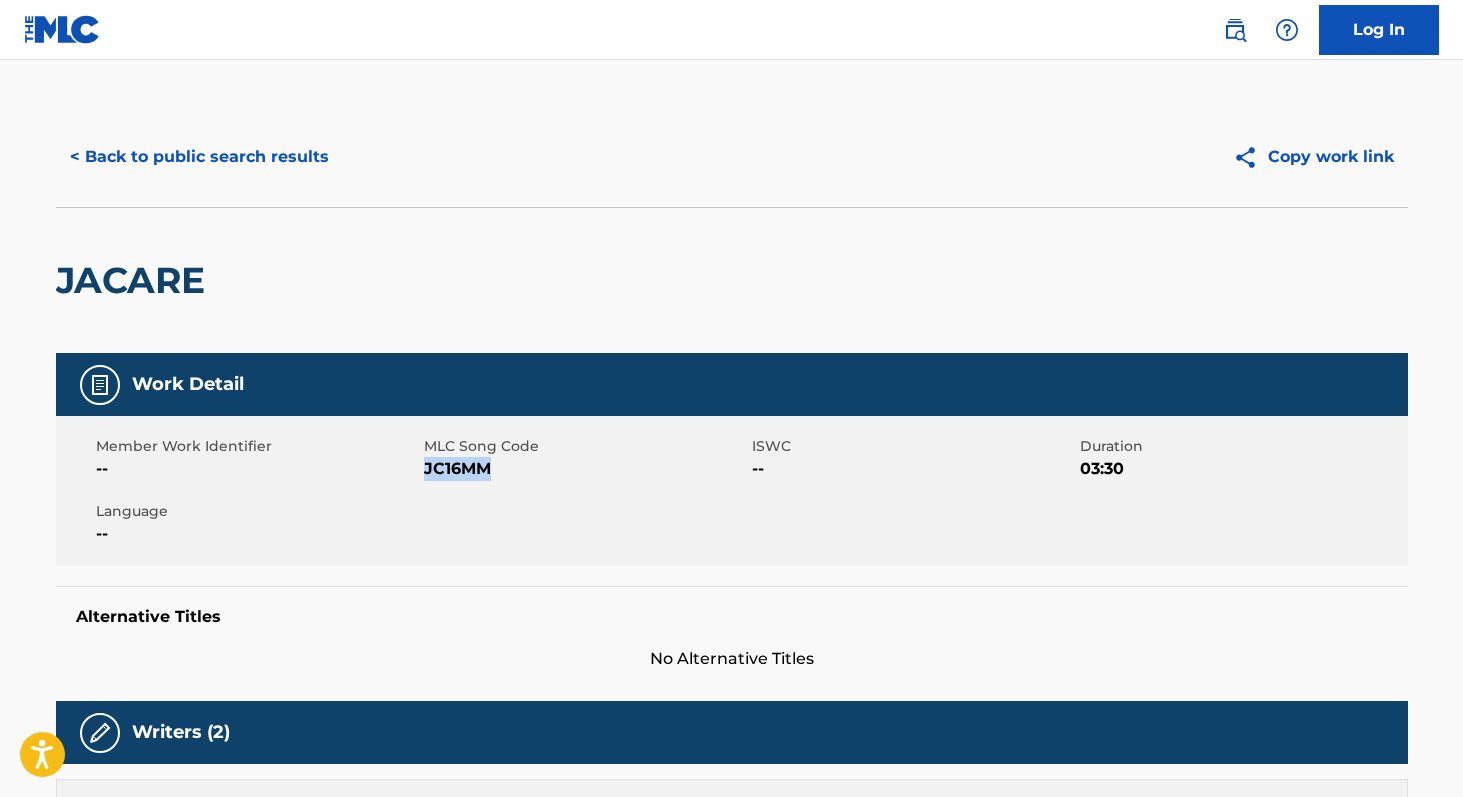 click on "JC16MM" at bounding box center [585, 469] 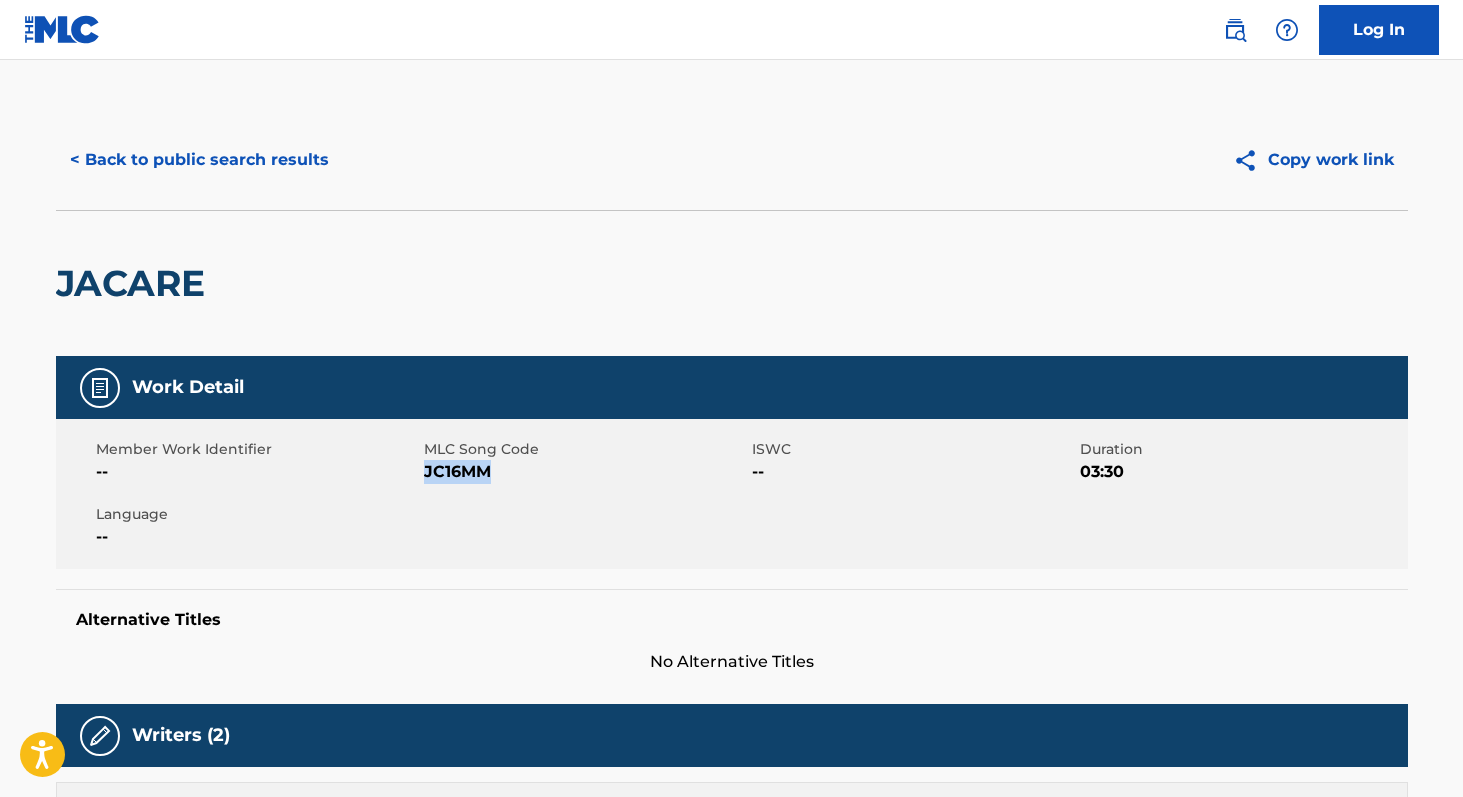 click on "< Back to public search results" at bounding box center [199, 160] 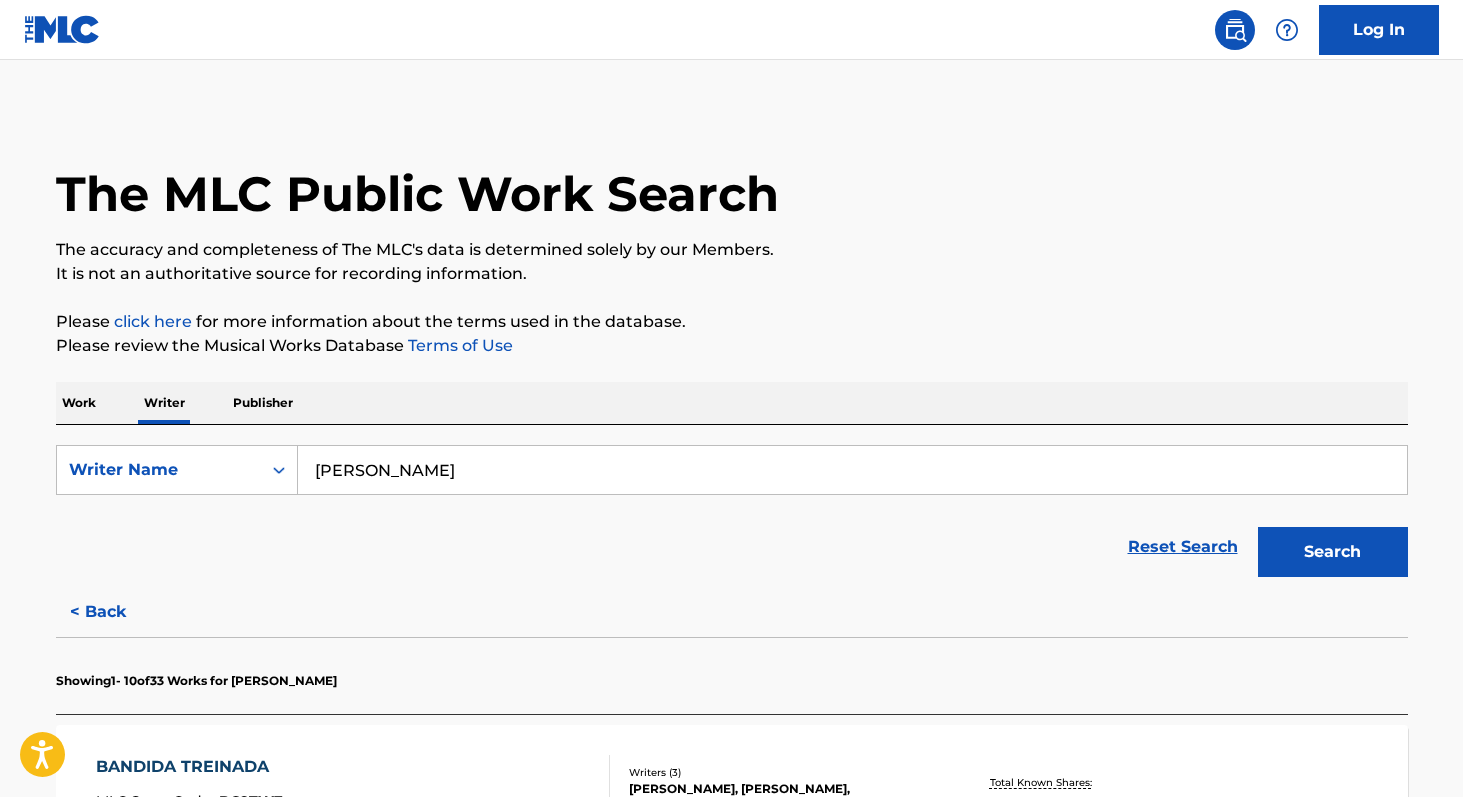 click on "[PERSON_NAME]" at bounding box center (852, 470) 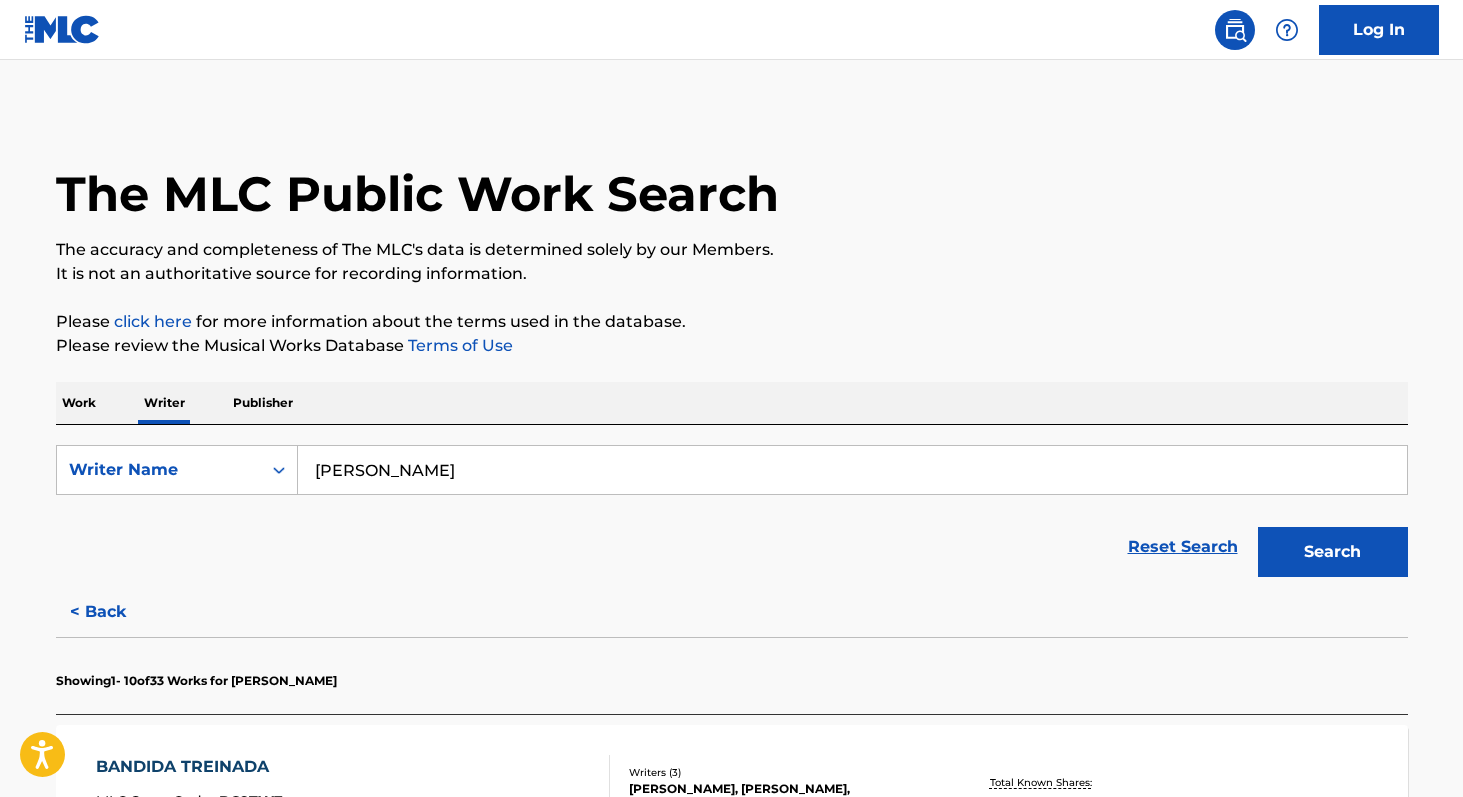 click on "[PERSON_NAME]" at bounding box center [852, 470] 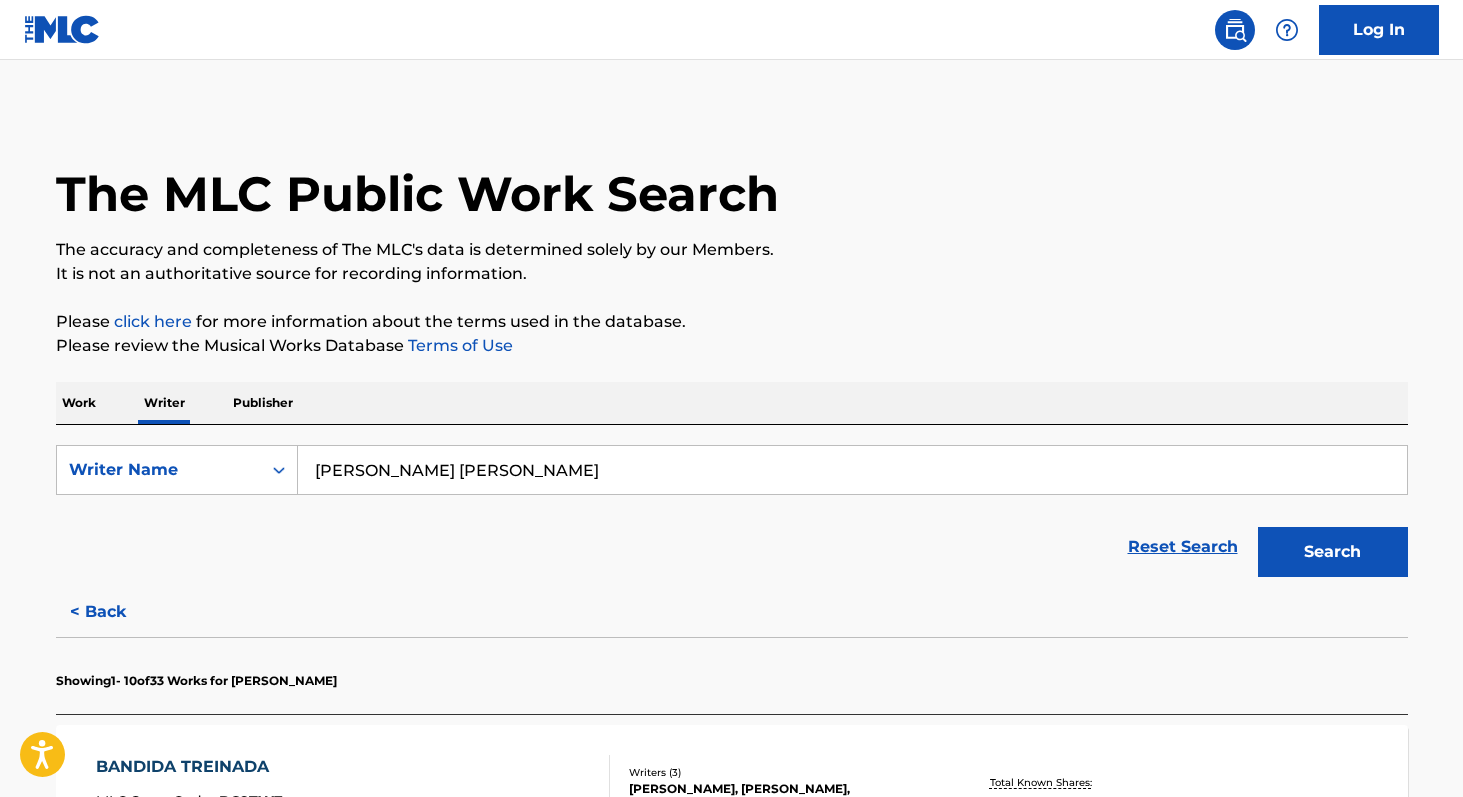 type on "[PERSON_NAME] [PERSON_NAME]" 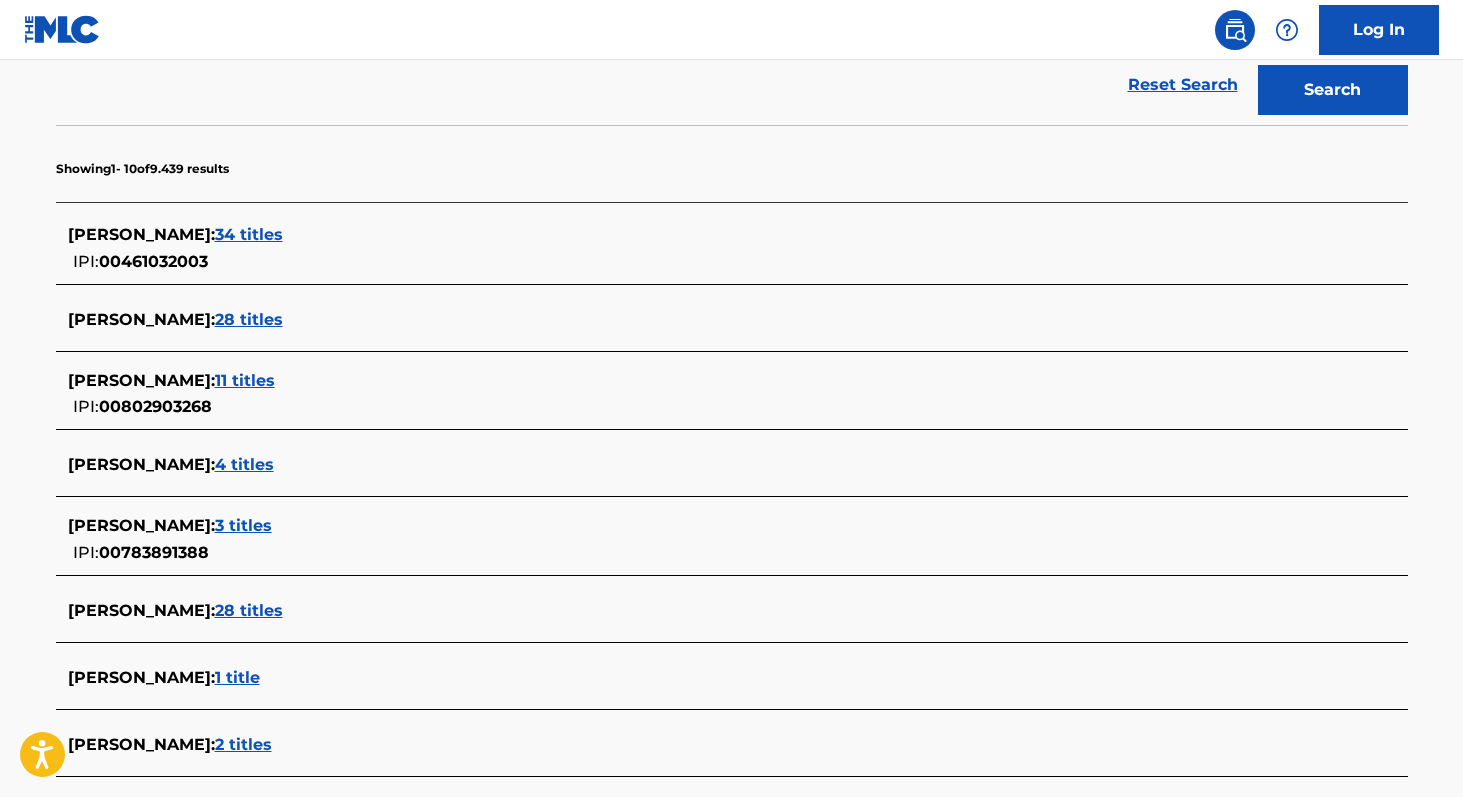 scroll, scrollTop: 463, scrollLeft: 0, axis: vertical 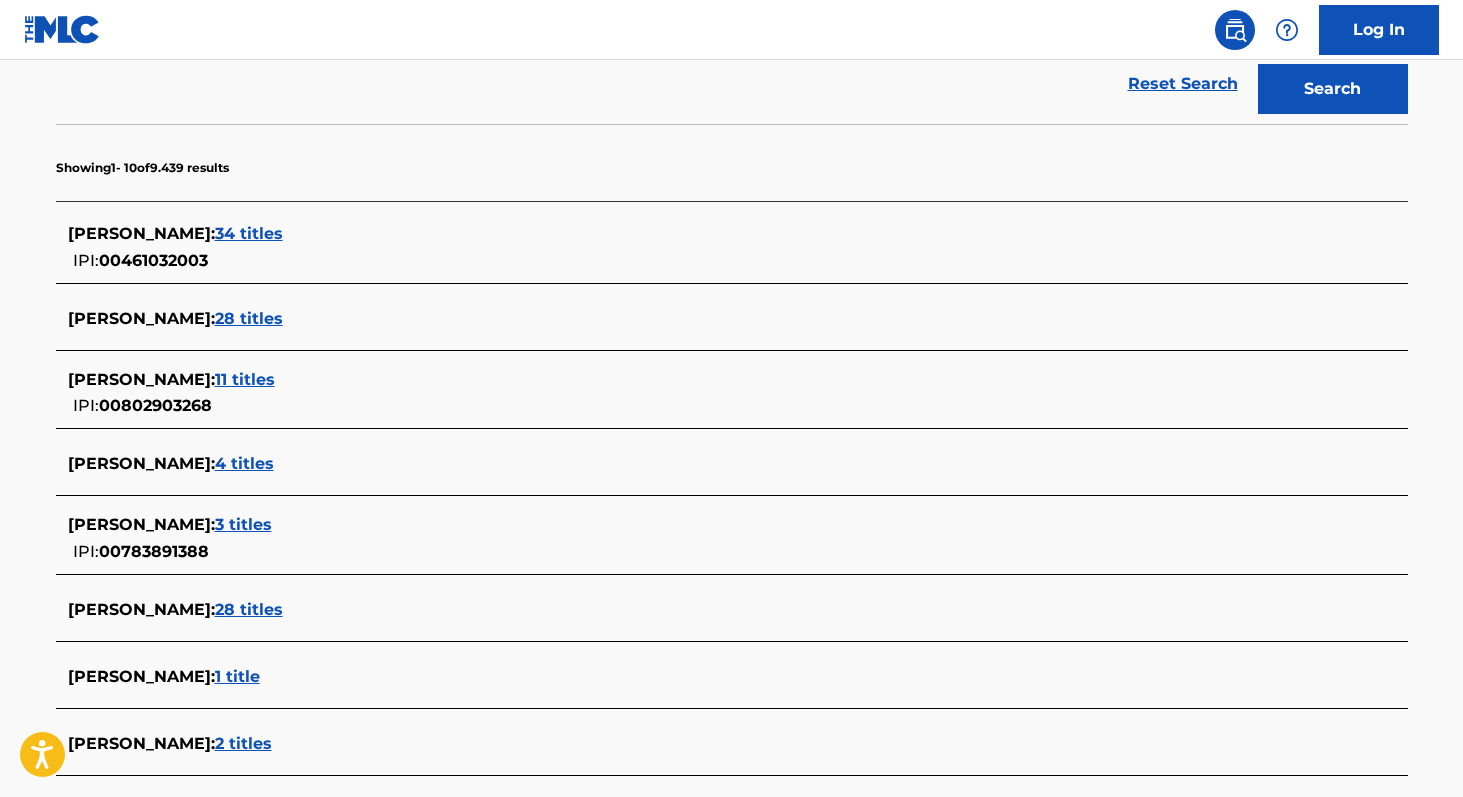 click on "28 titles" at bounding box center [249, 609] 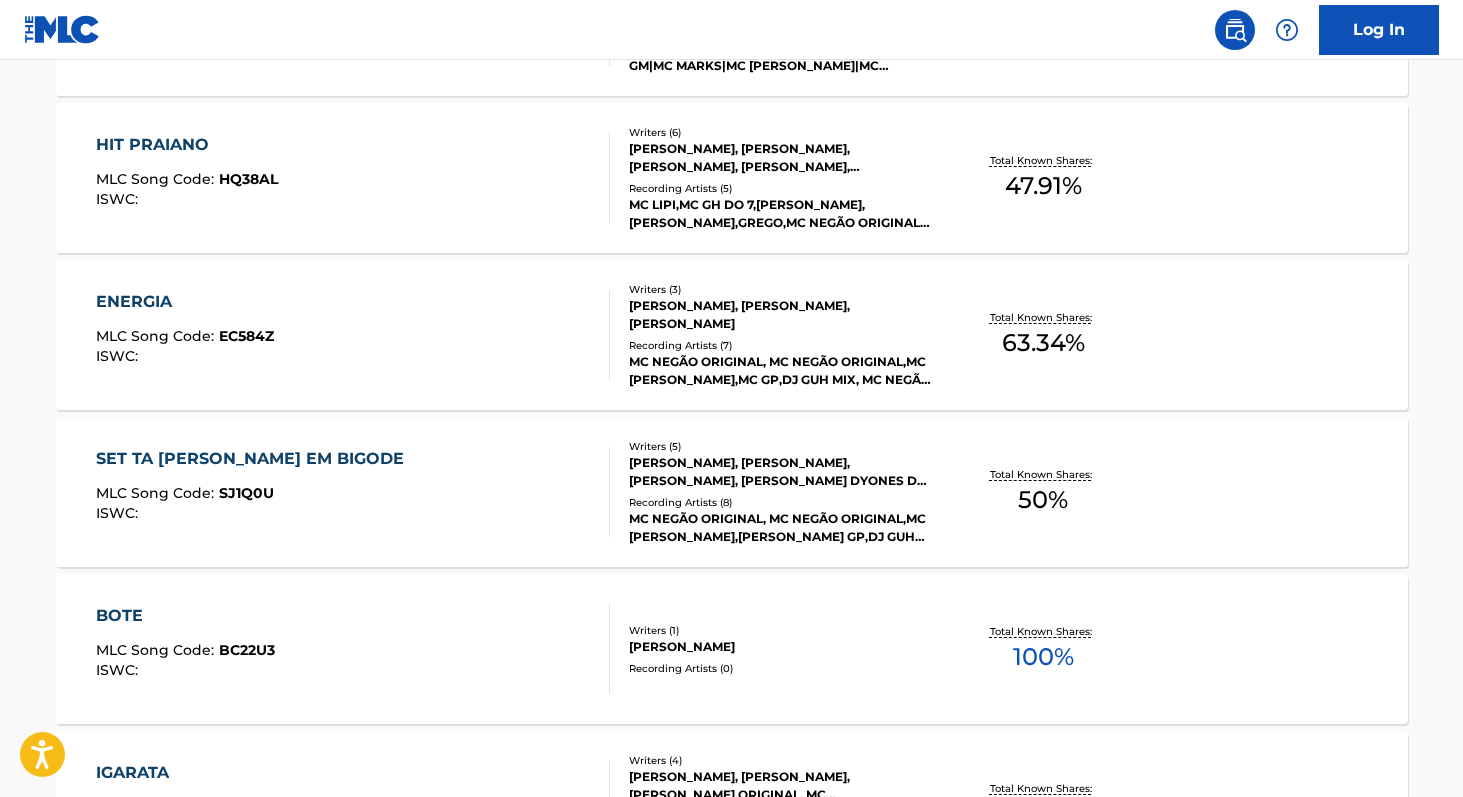 scroll, scrollTop: 781, scrollLeft: 0, axis: vertical 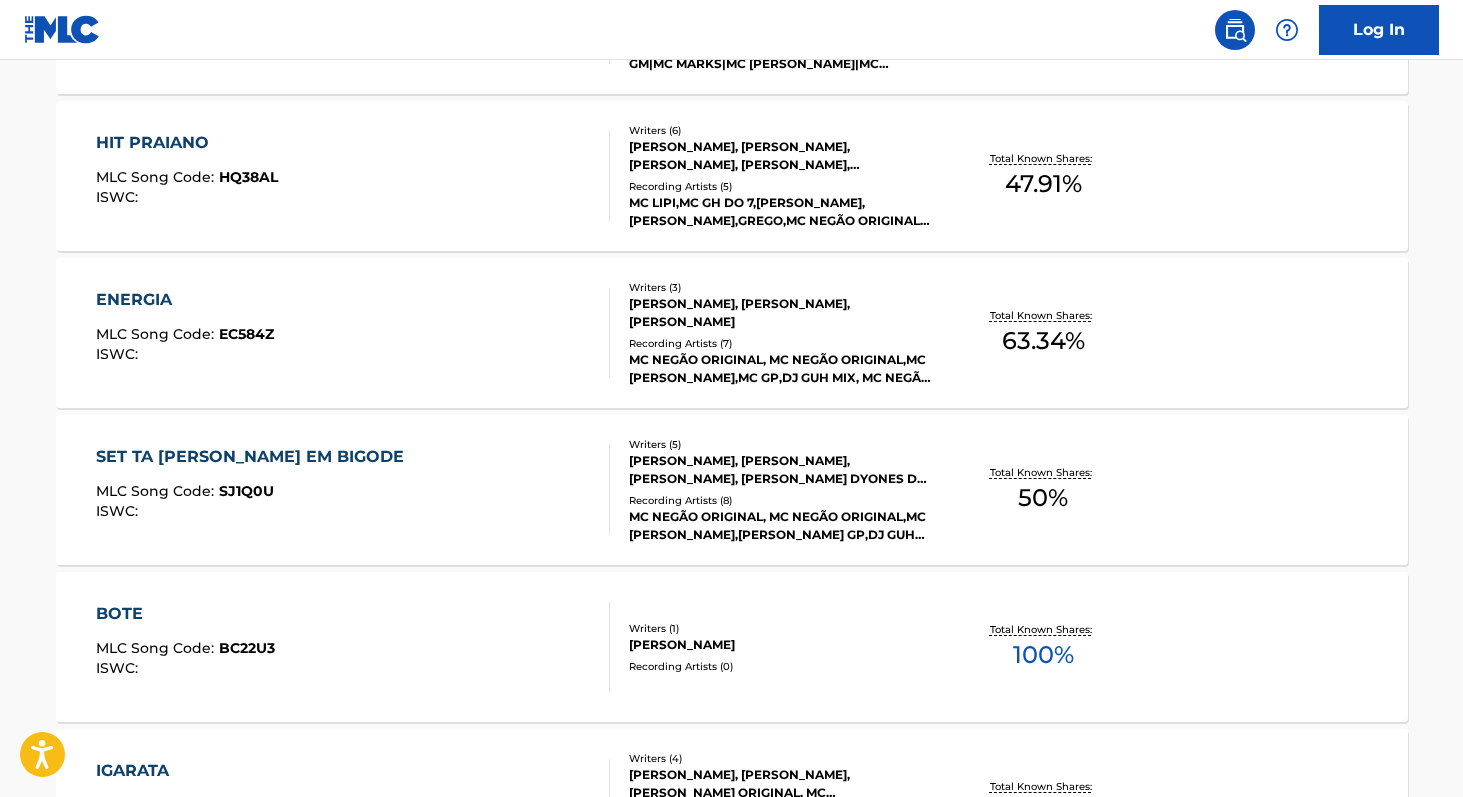 click on "Total Known Shares: 100 %" at bounding box center [1043, 647] 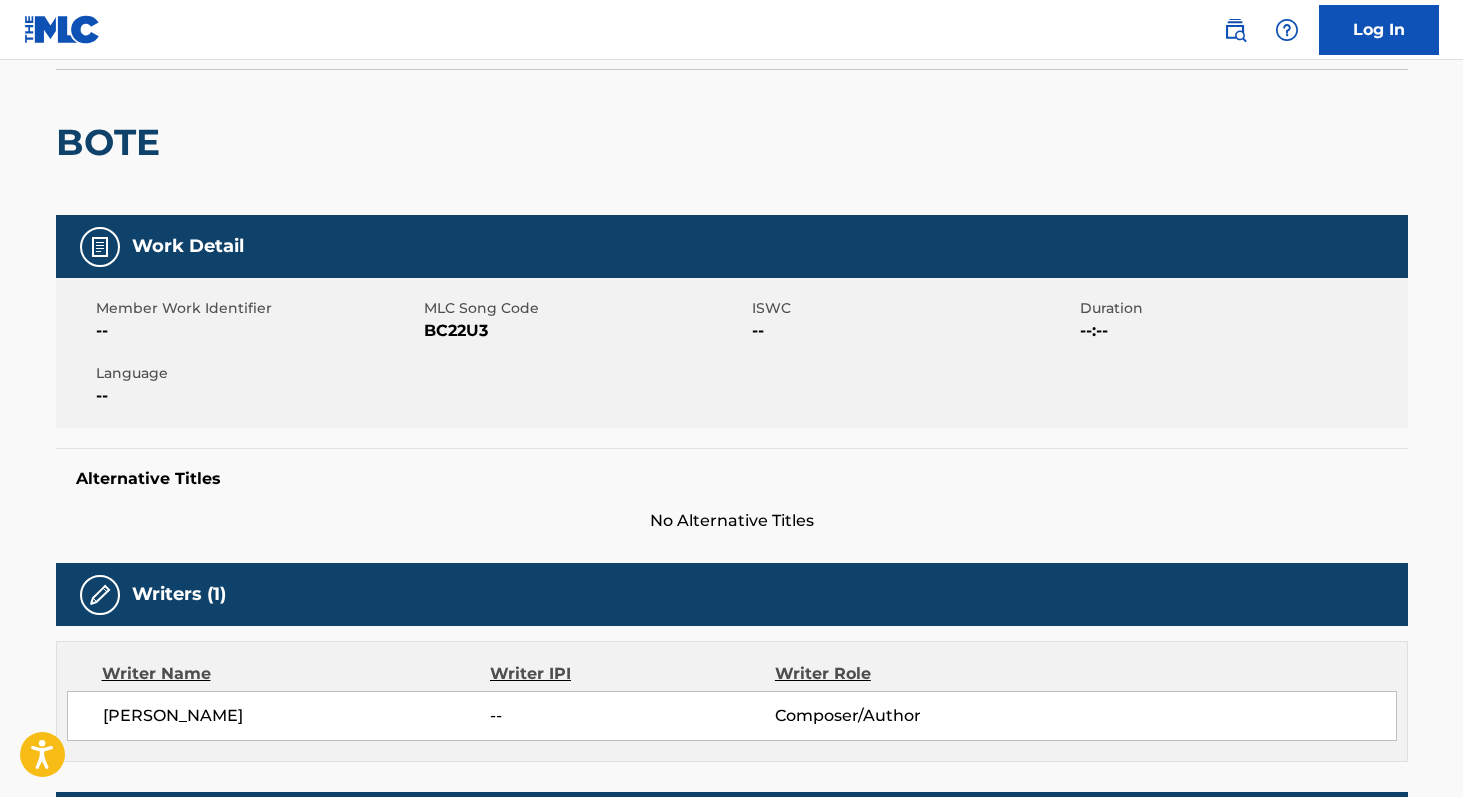 scroll, scrollTop: 0, scrollLeft: 0, axis: both 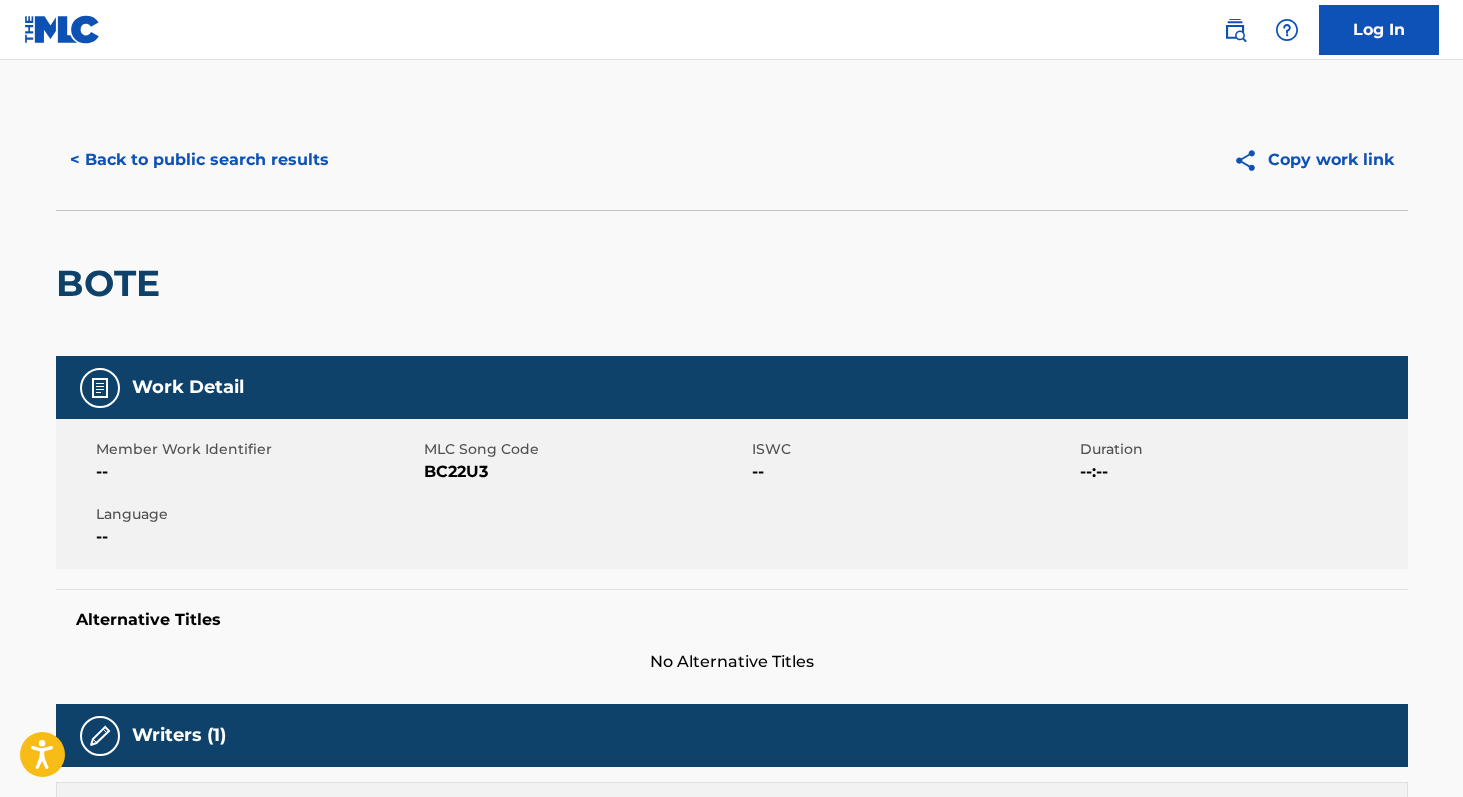 click on "BC22U3" at bounding box center (585, 472) 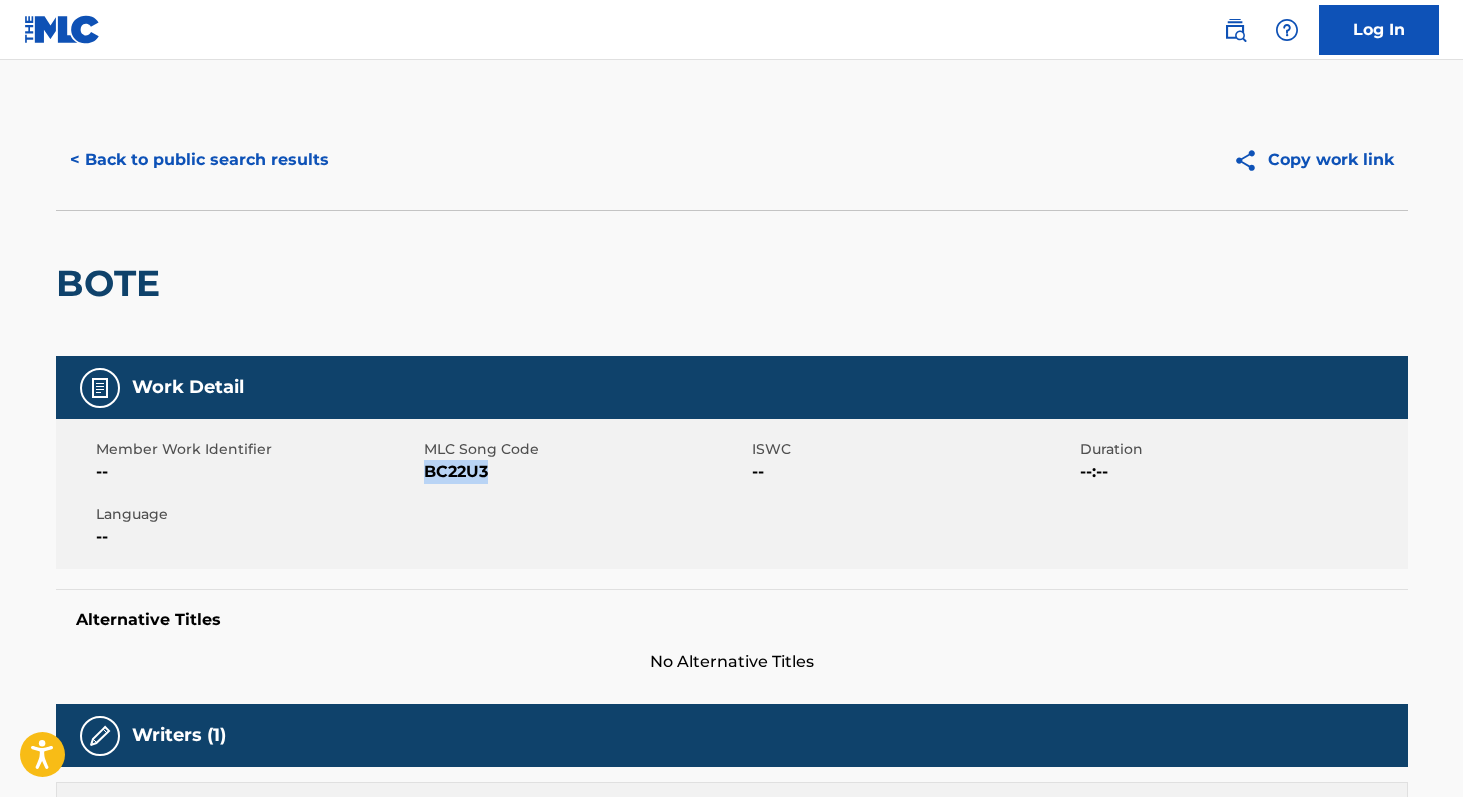 click on "BC22U3" at bounding box center [585, 472] 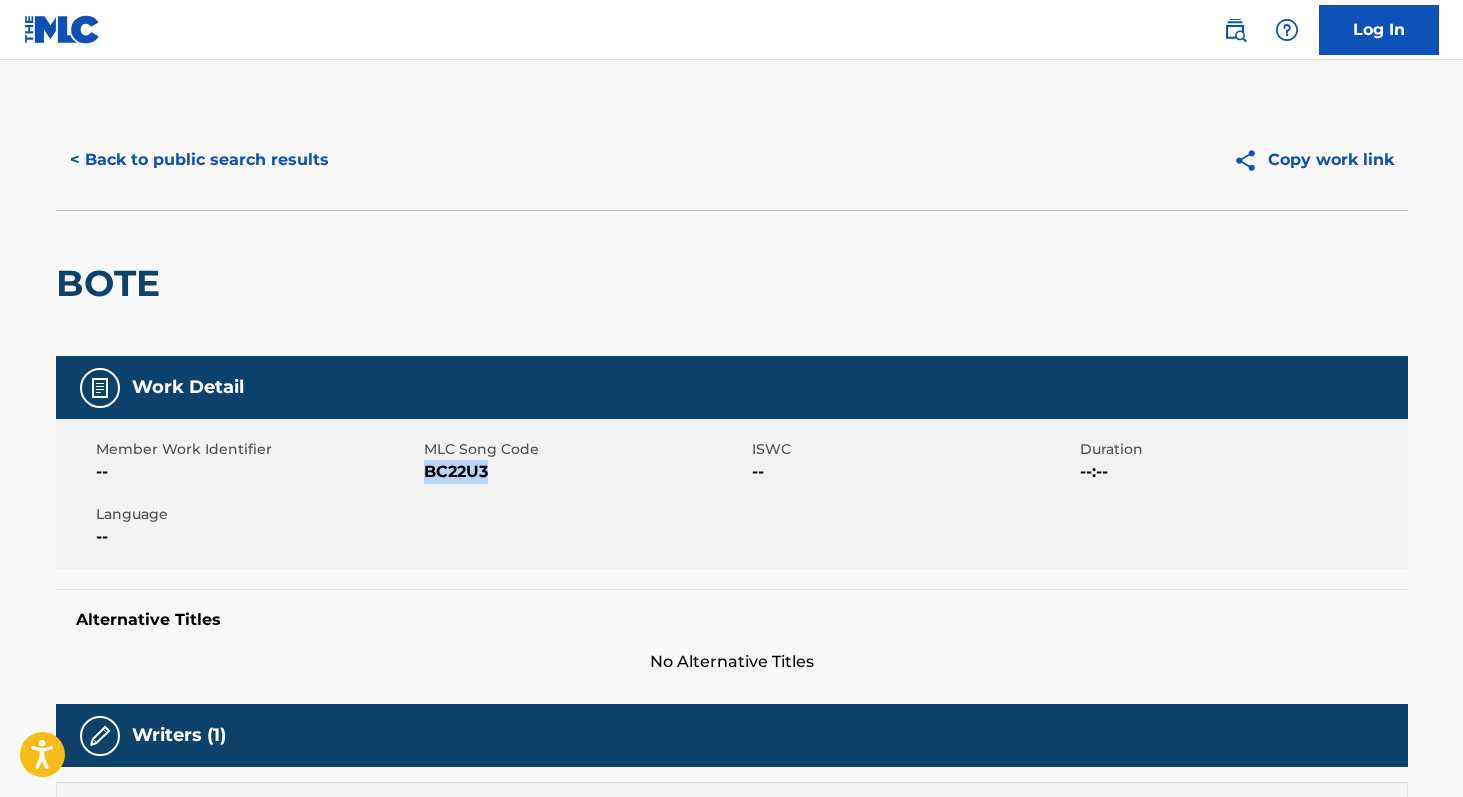 click on "< Back to public search results" at bounding box center (199, 160) 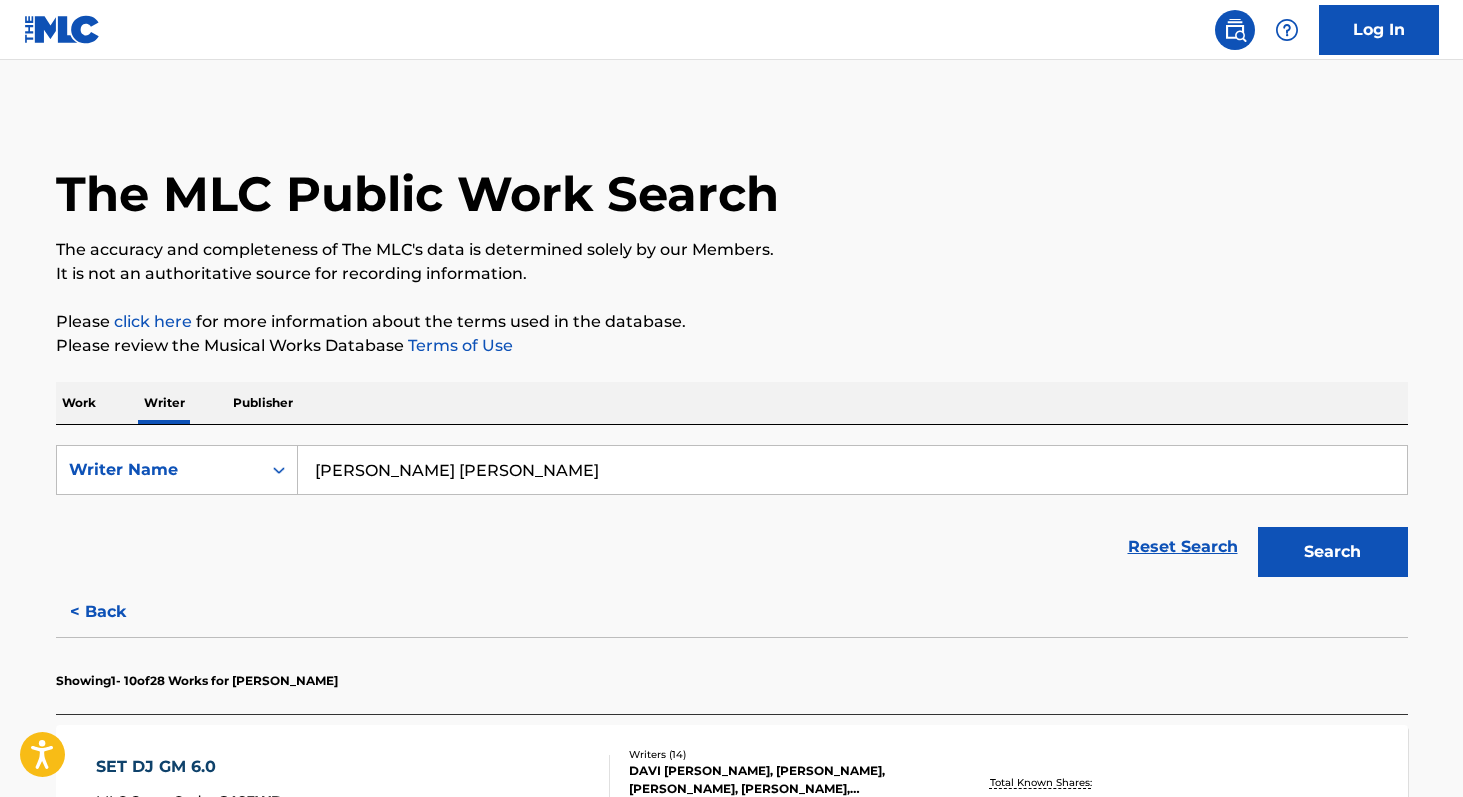 click on "Work" at bounding box center (79, 403) 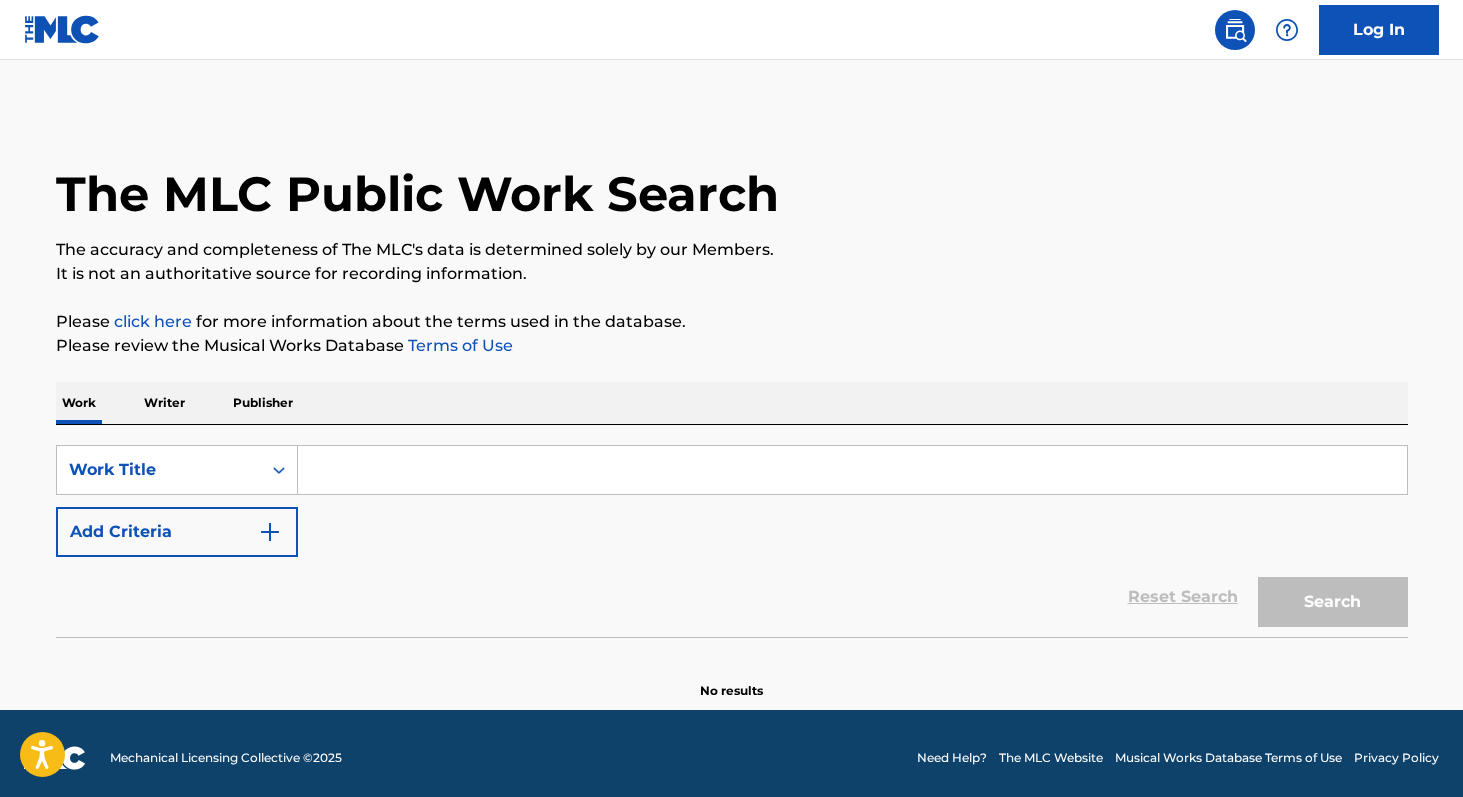 click at bounding box center (852, 470) 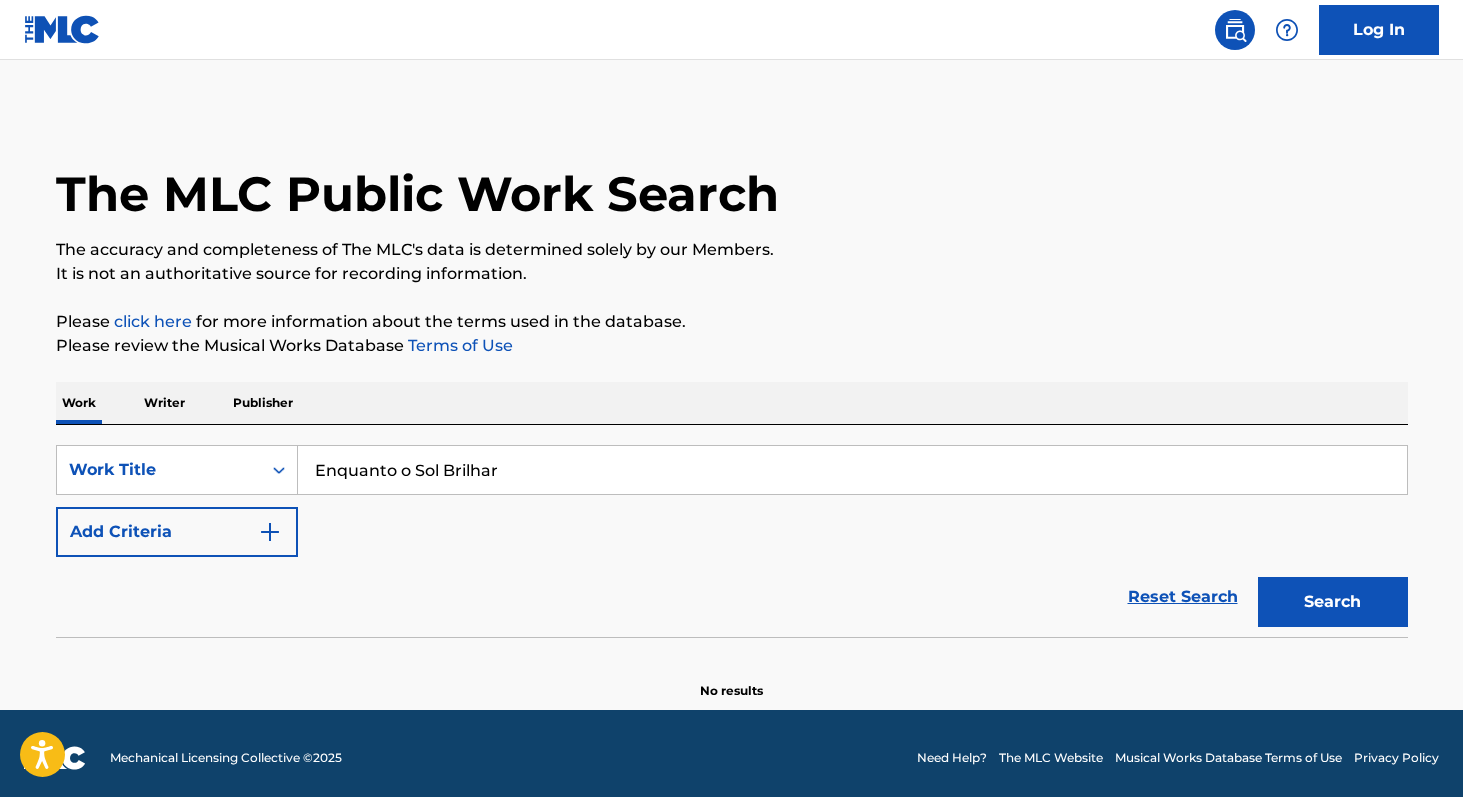 type on "Enquanto o Sol Brilhar" 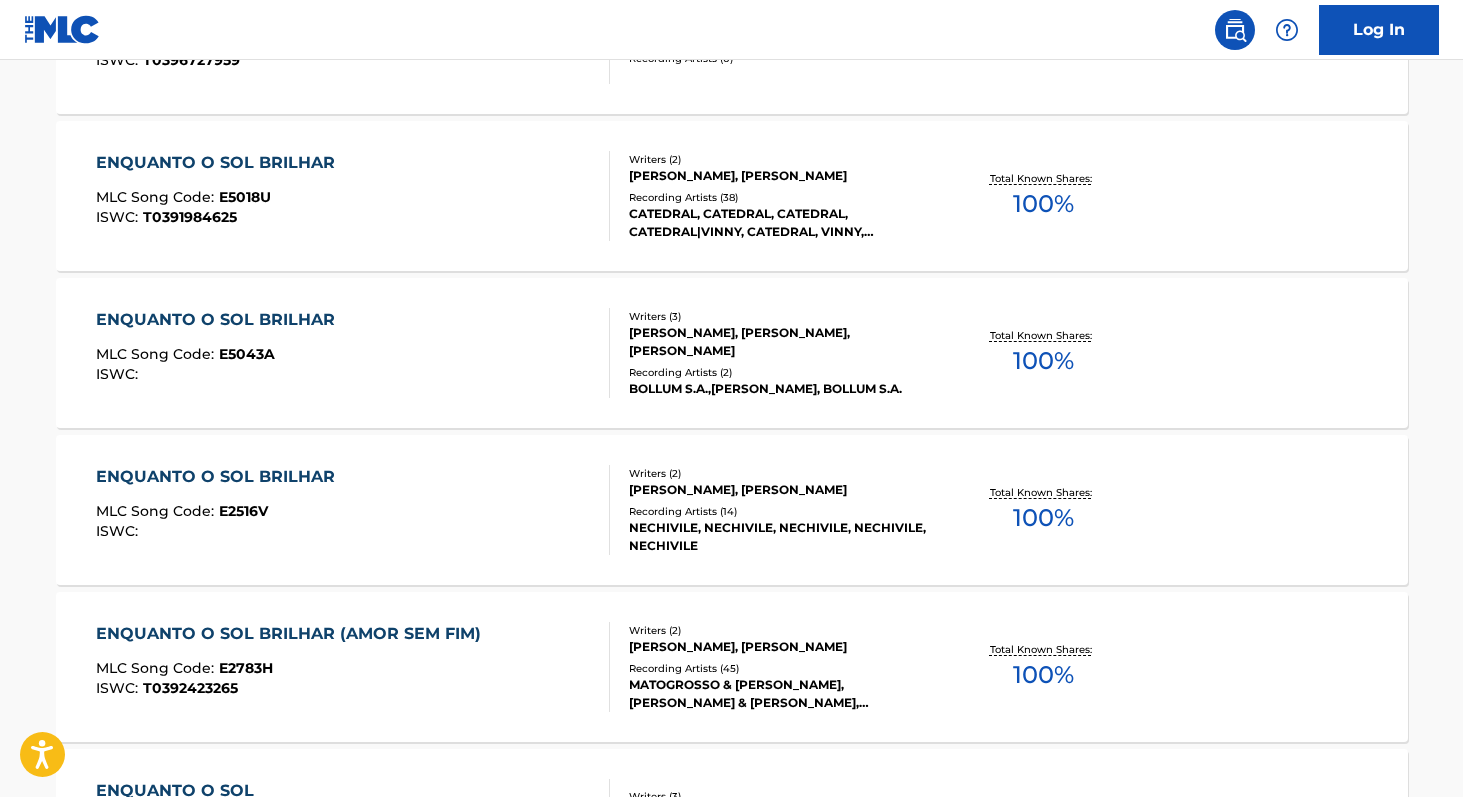 scroll, scrollTop: 702, scrollLeft: 0, axis: vertical 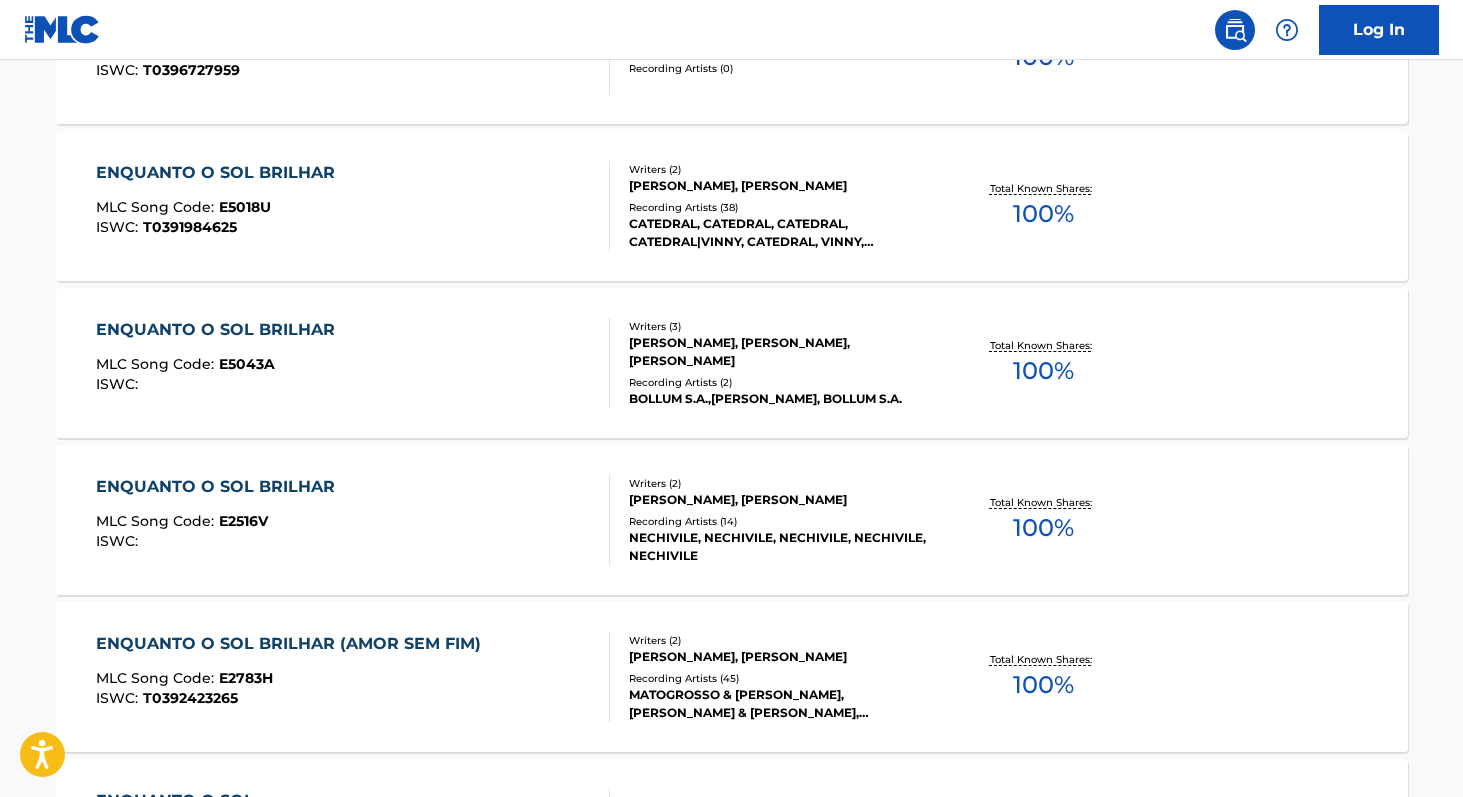 click on "100 %" at bounding box center (1043, 685) 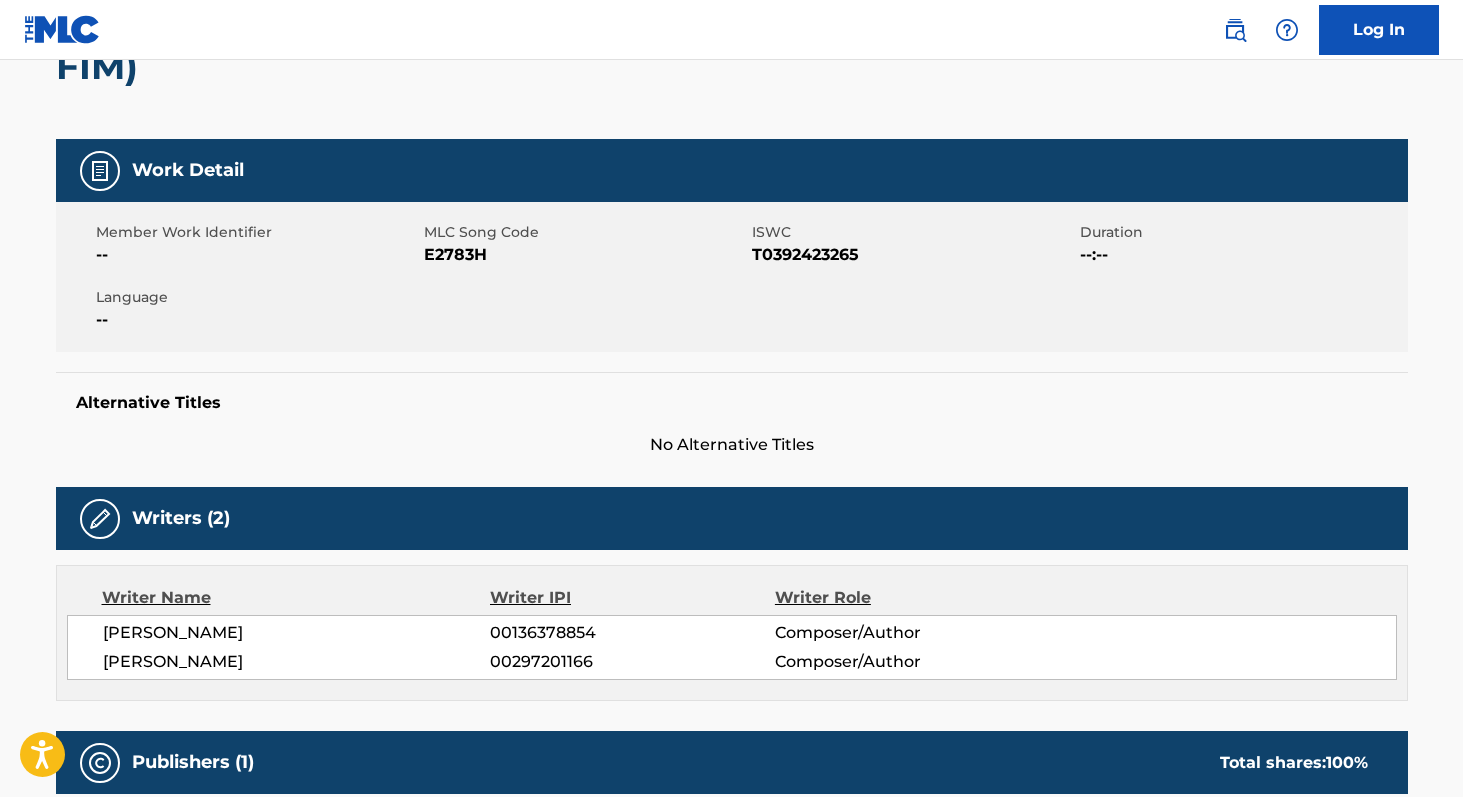 scroll, scrollTop: 257, scrollLeft: 0, axis: vertical 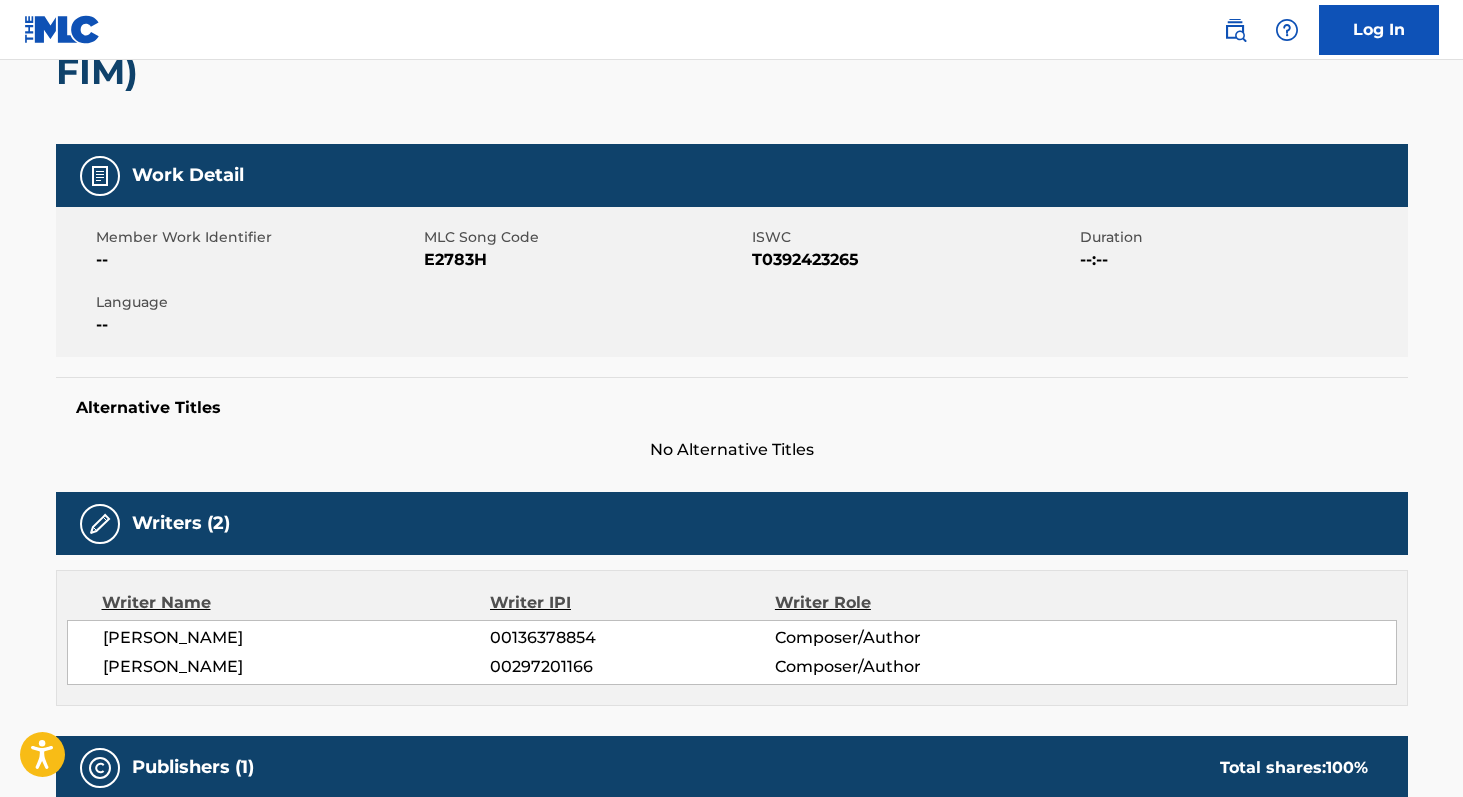 click on "T0392423265" at bounding box center (913, 260) 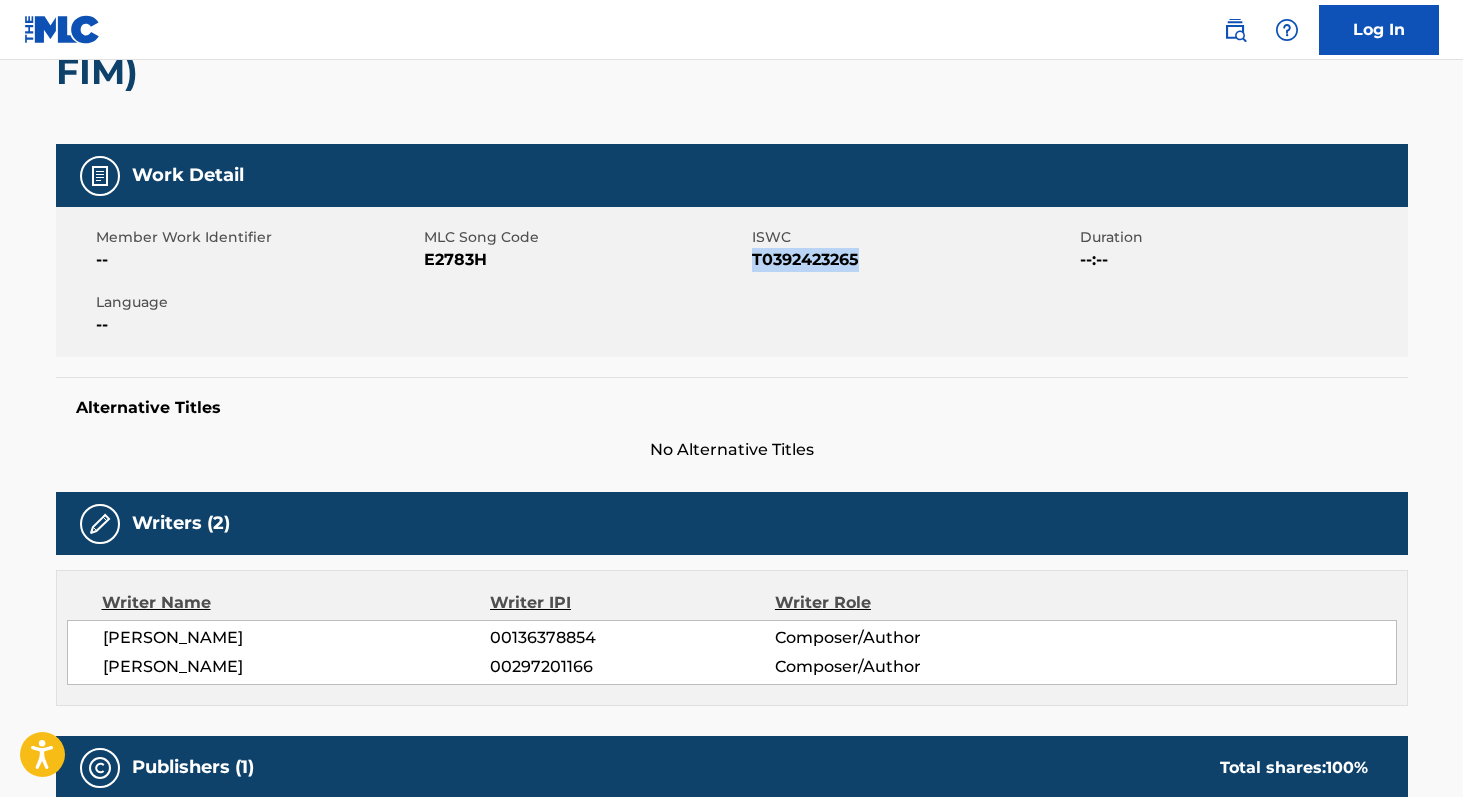 click on "T0392423265" at bounding box center (913, 260) 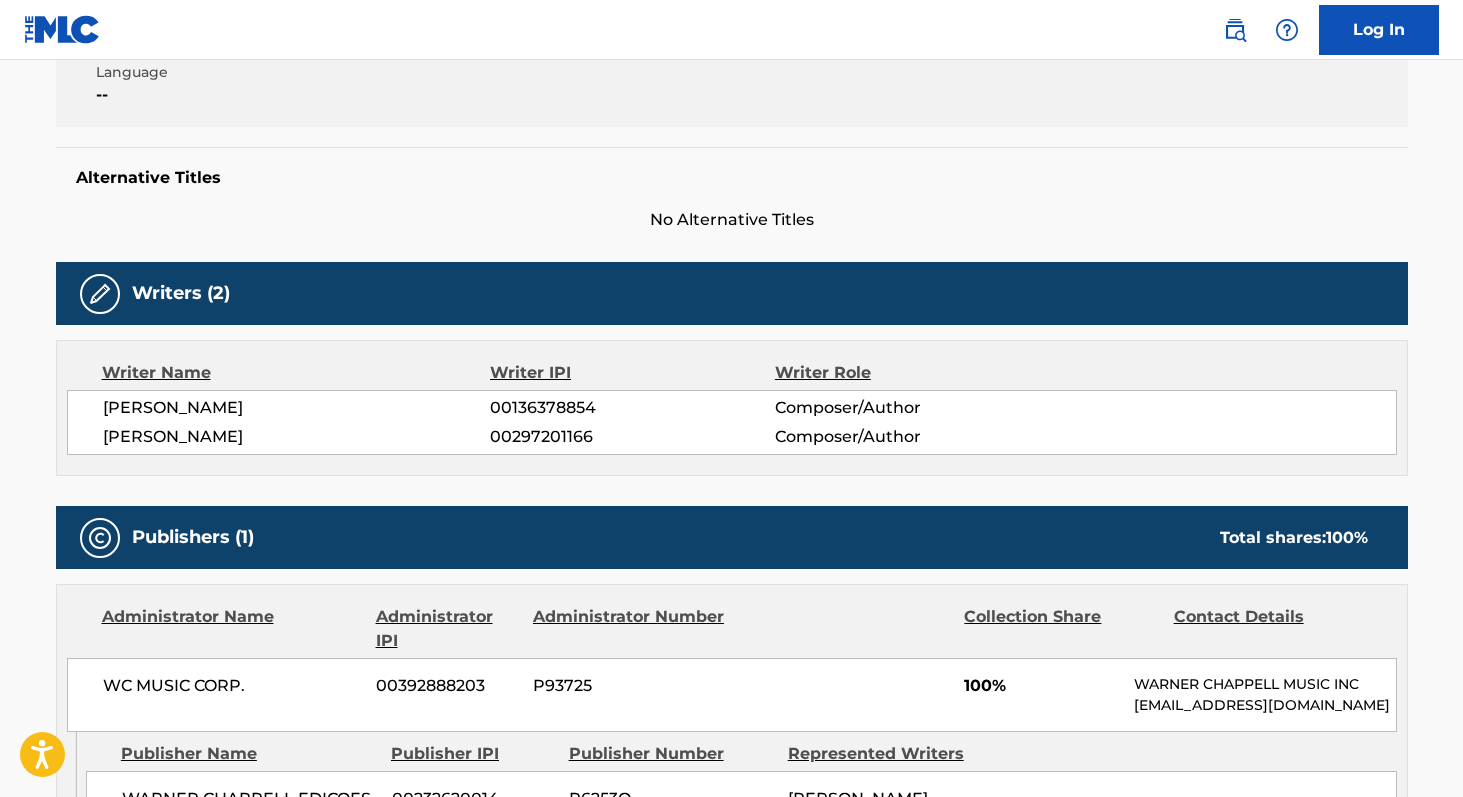 scroll, scrollTop: 485, scrollLeft: 0, axis: vertical 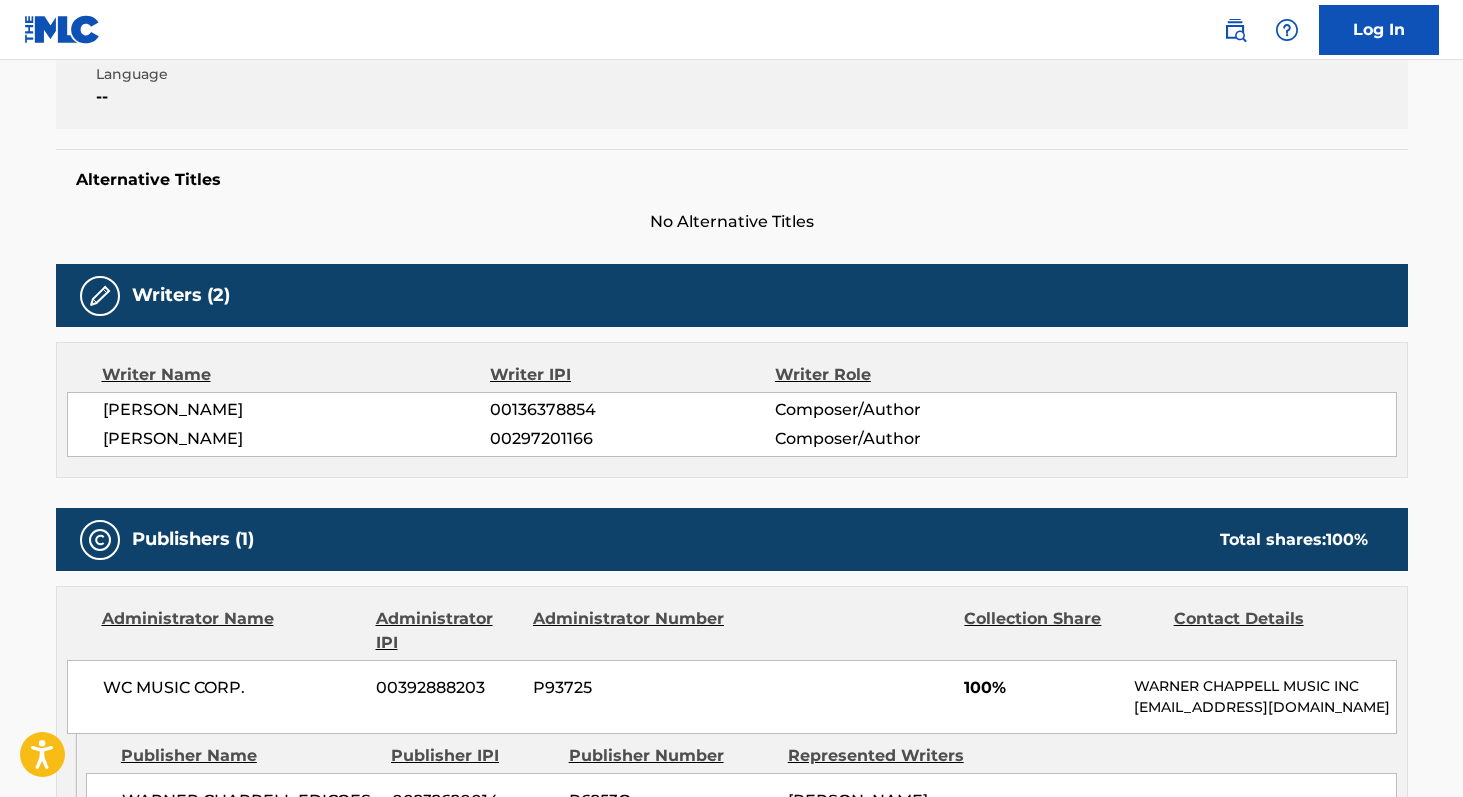 click on "[PERSON_NAME]" at bounding box center [297, 410] 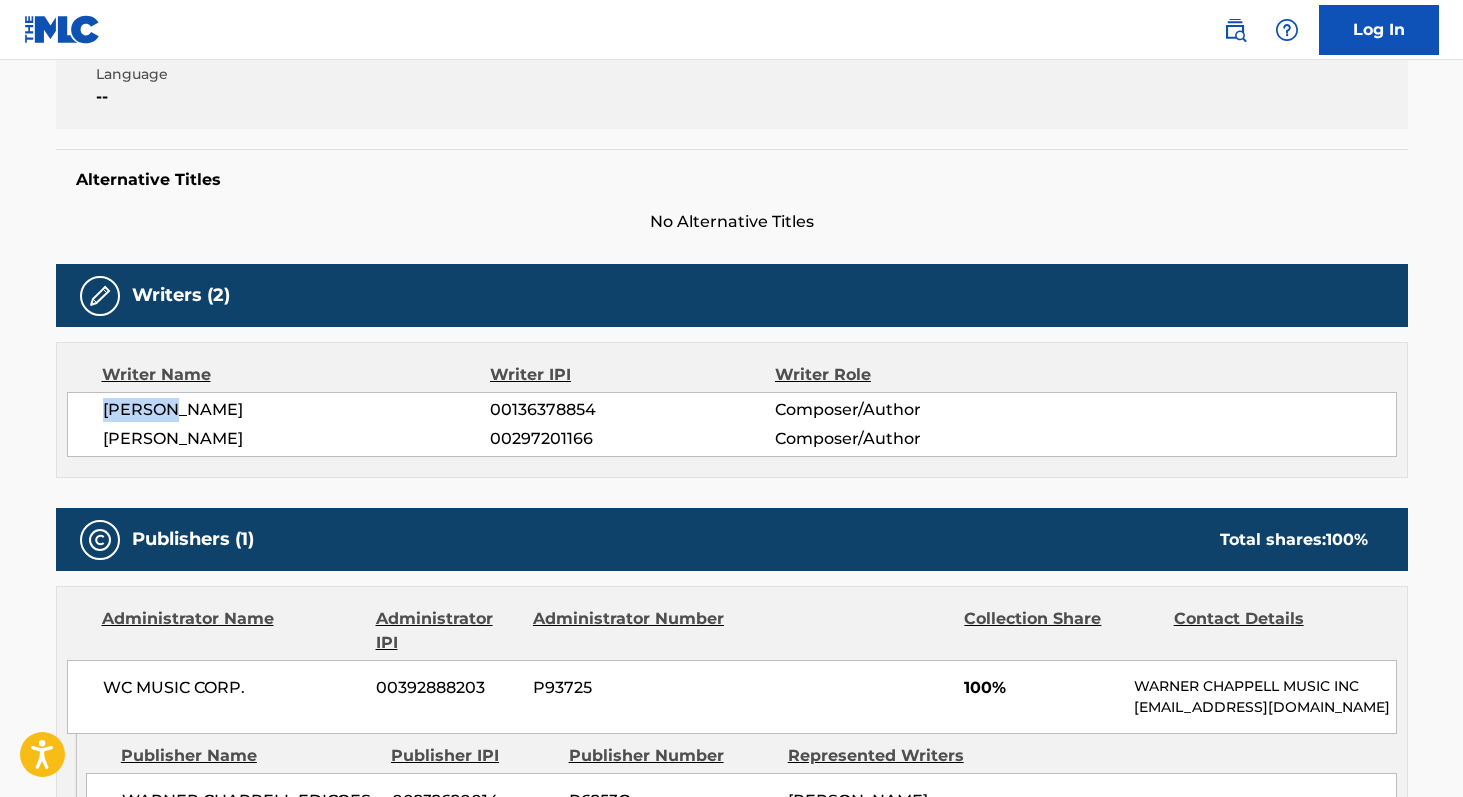 click on "[PERSON_NAME]" at bounding box center (297, 410) 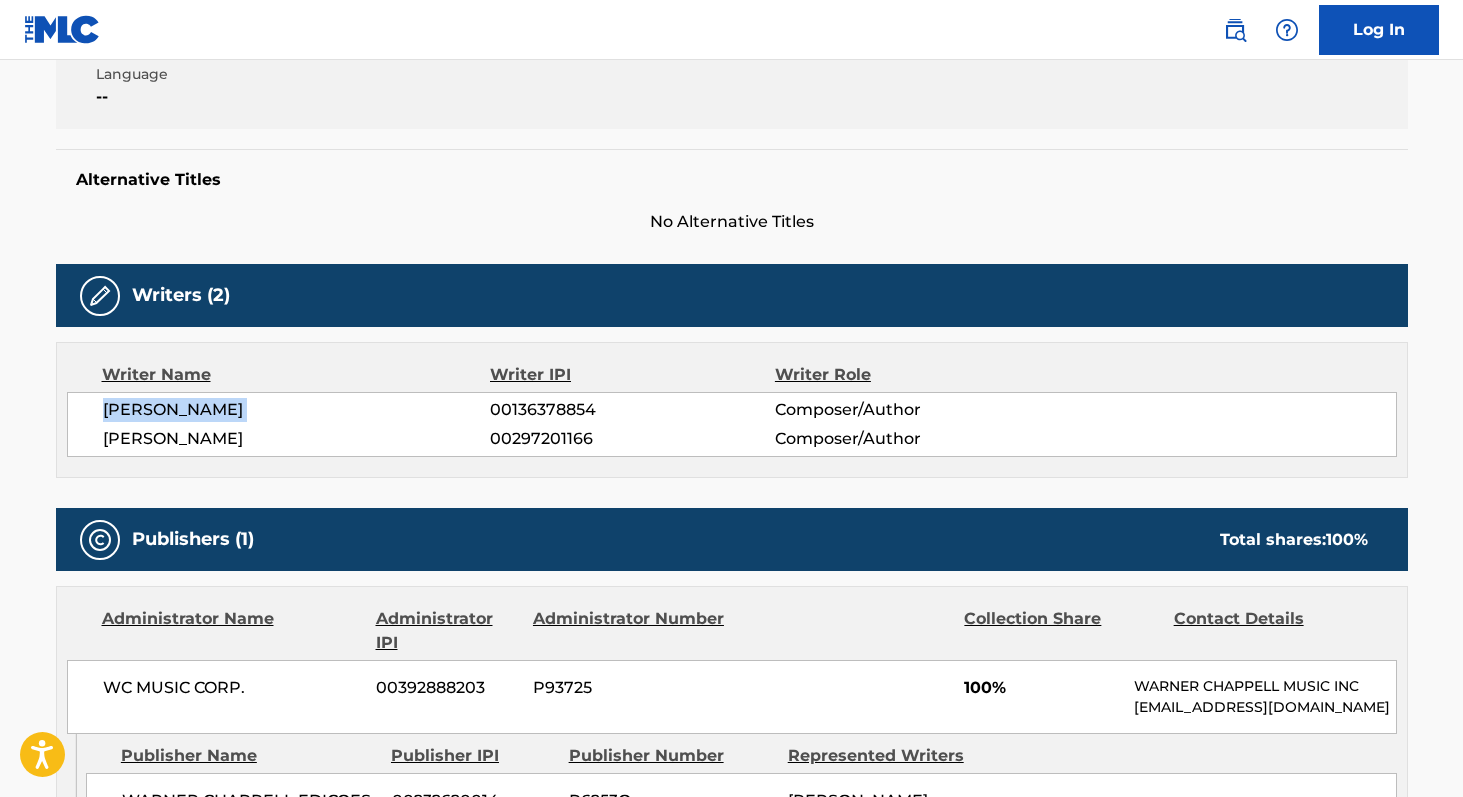 click on "[PERSON_NAME]" at bounding box center (297, 410) 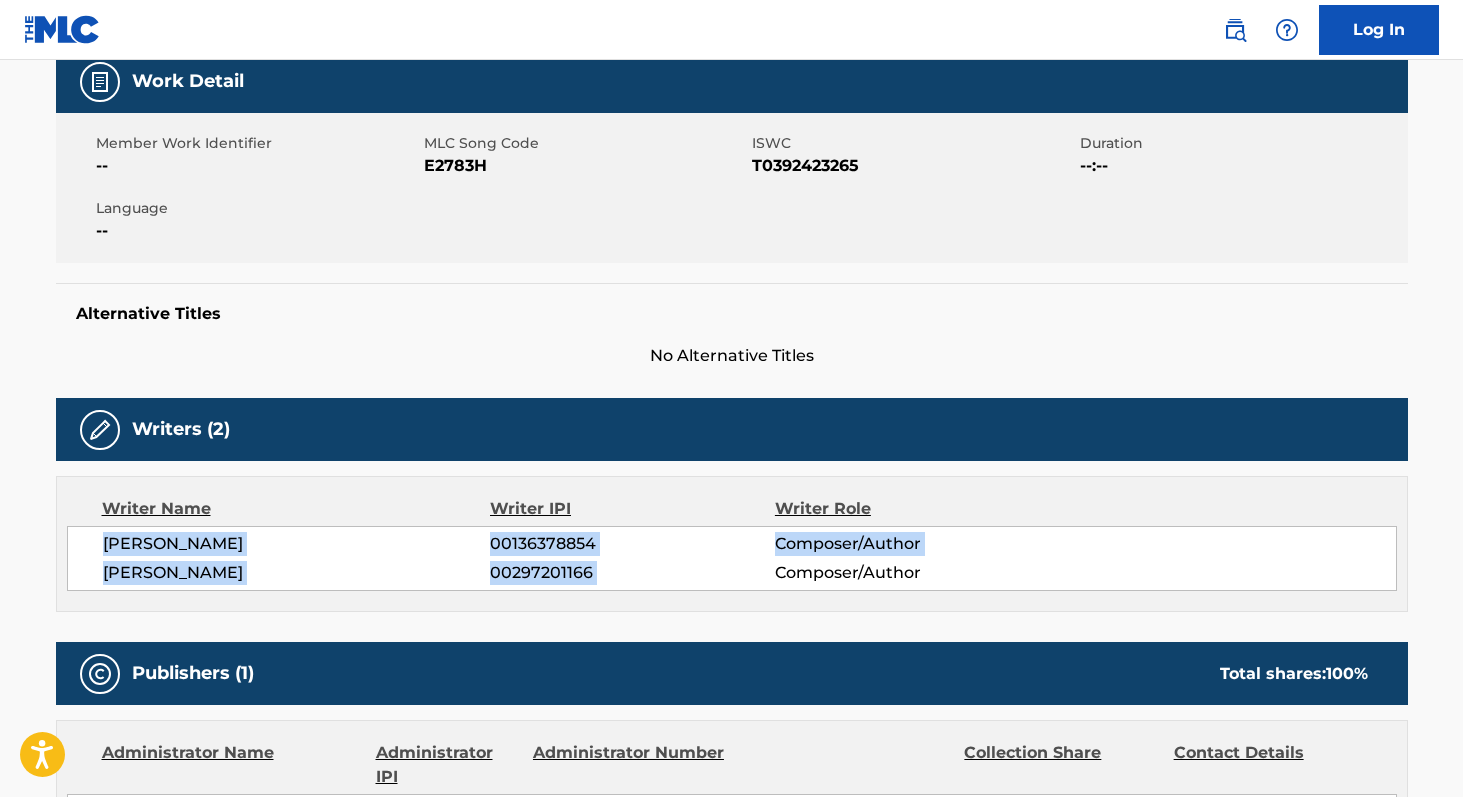 scroll, scrollTop: 337, scrollLeft: 0, axis: vertical 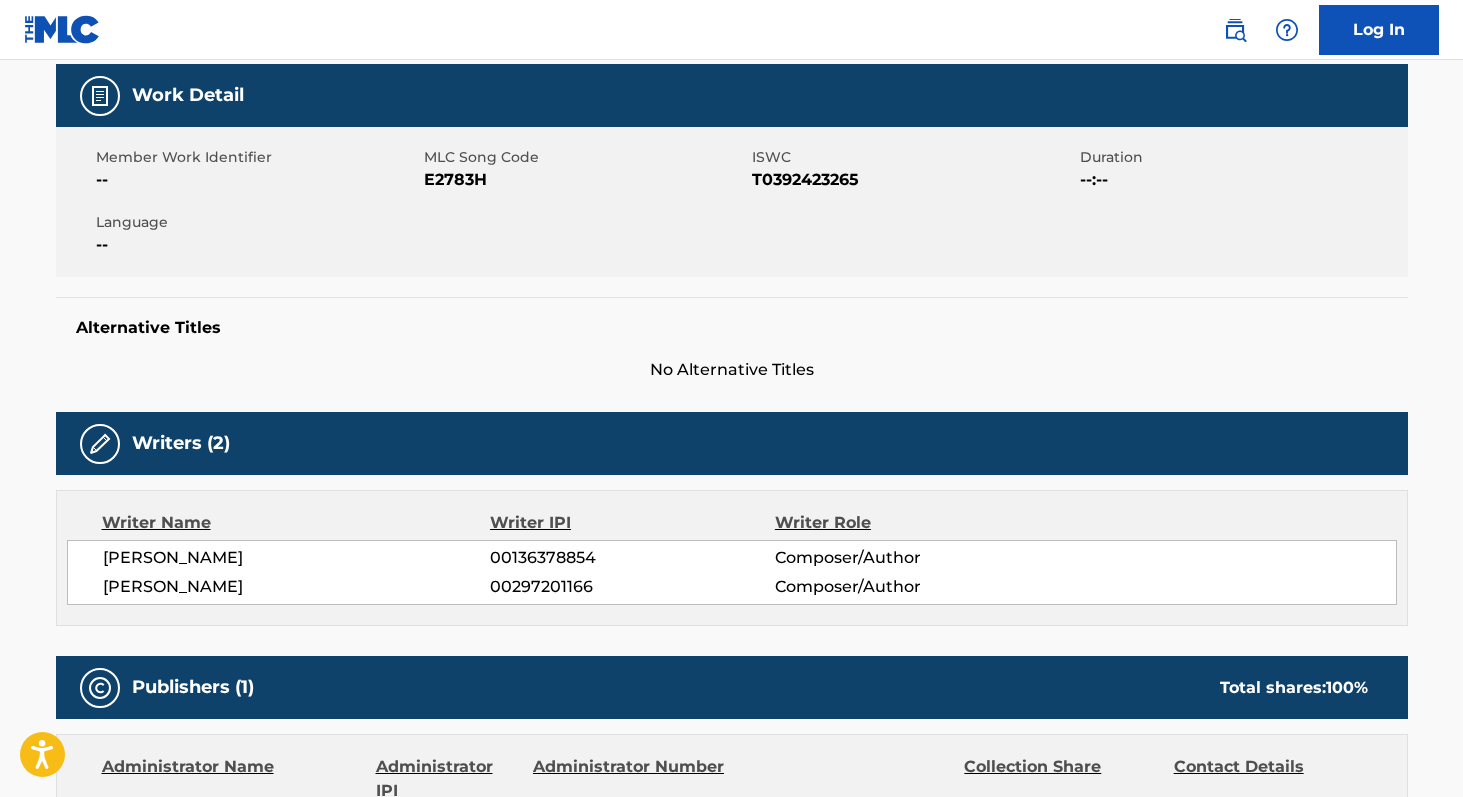 click on "E2783H" at bounding box center [585, 180] 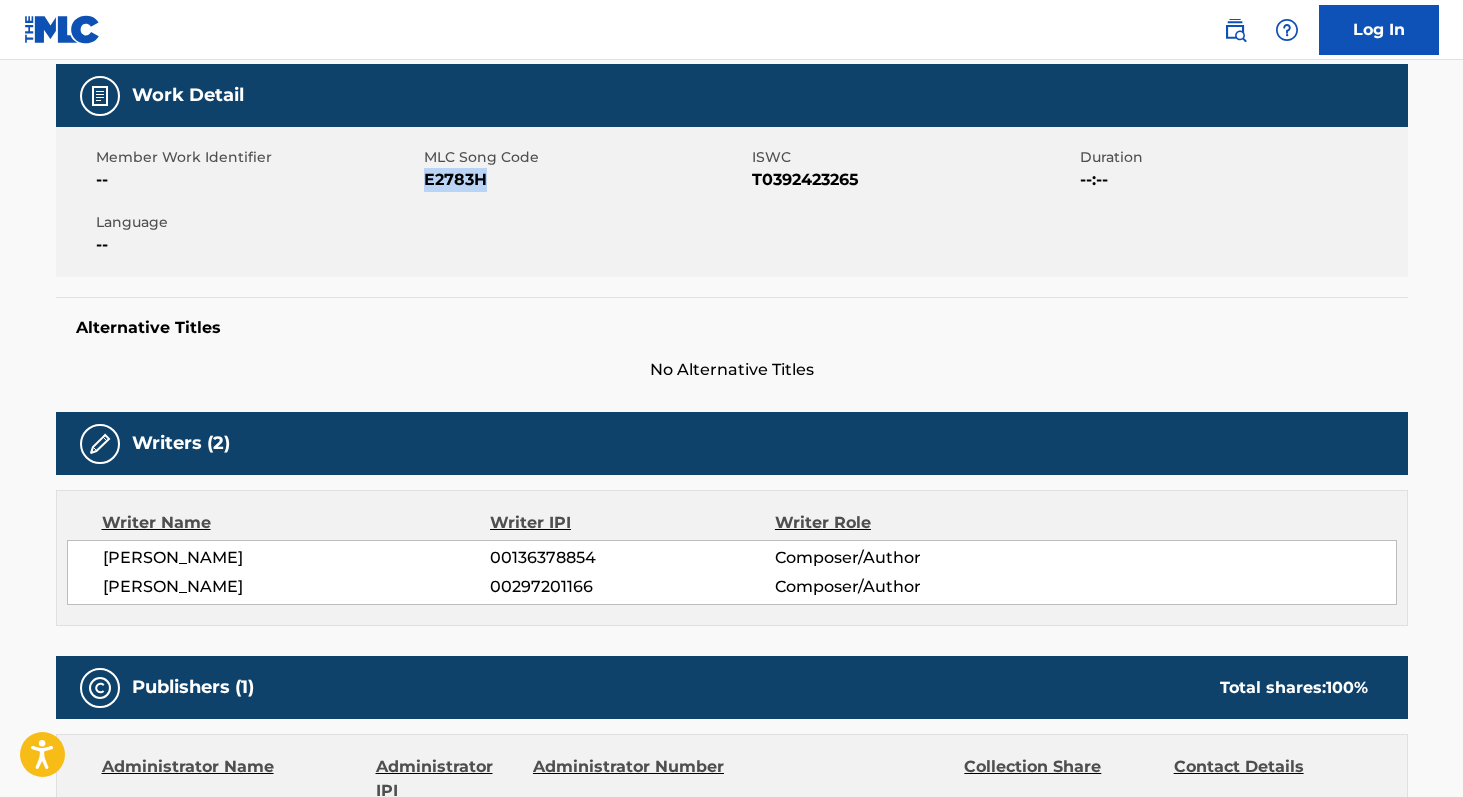 click on "E2783H" at bounding box center [585, 180] 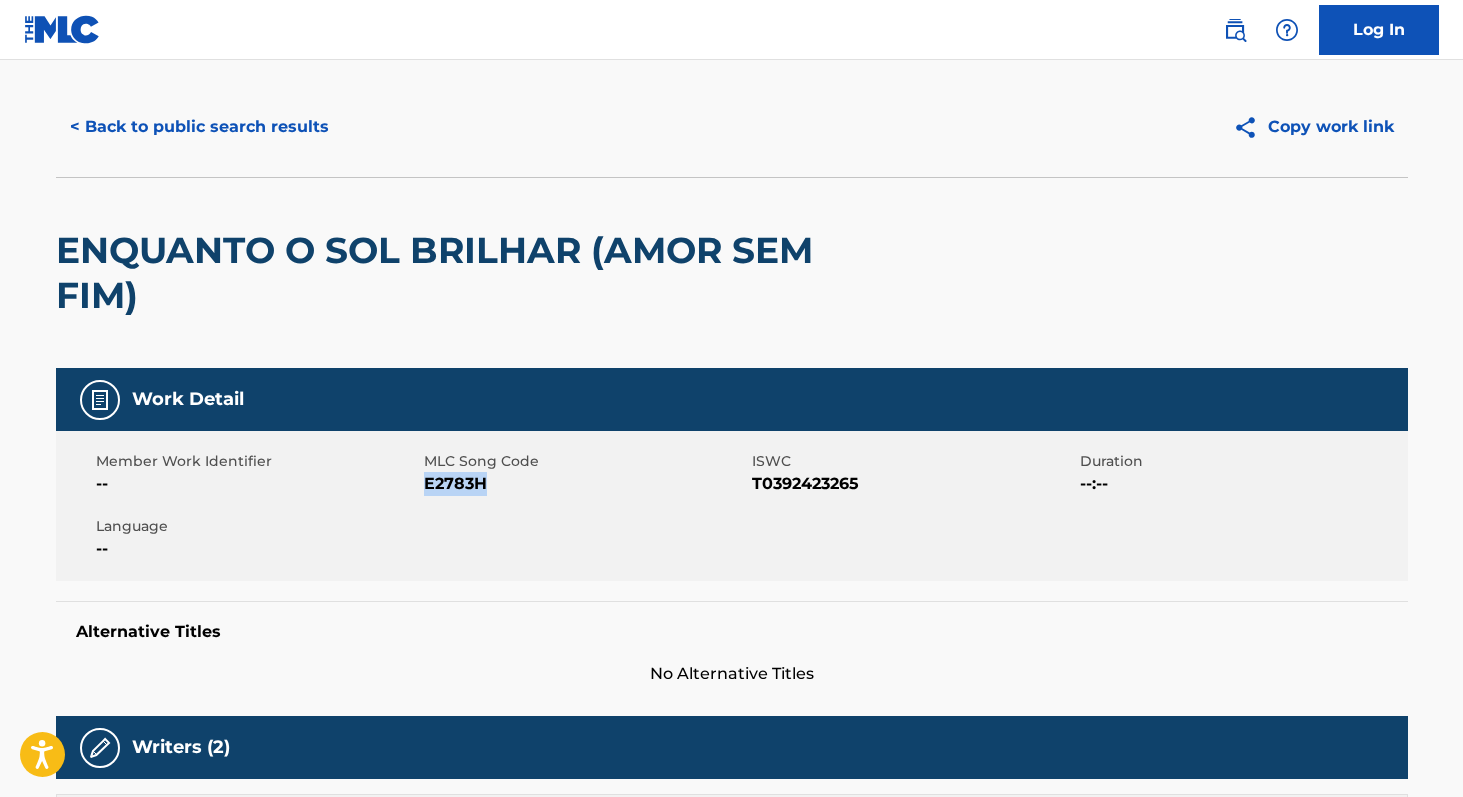 scroll, scrollTop: 0, scrollLeft: 0, axis: both 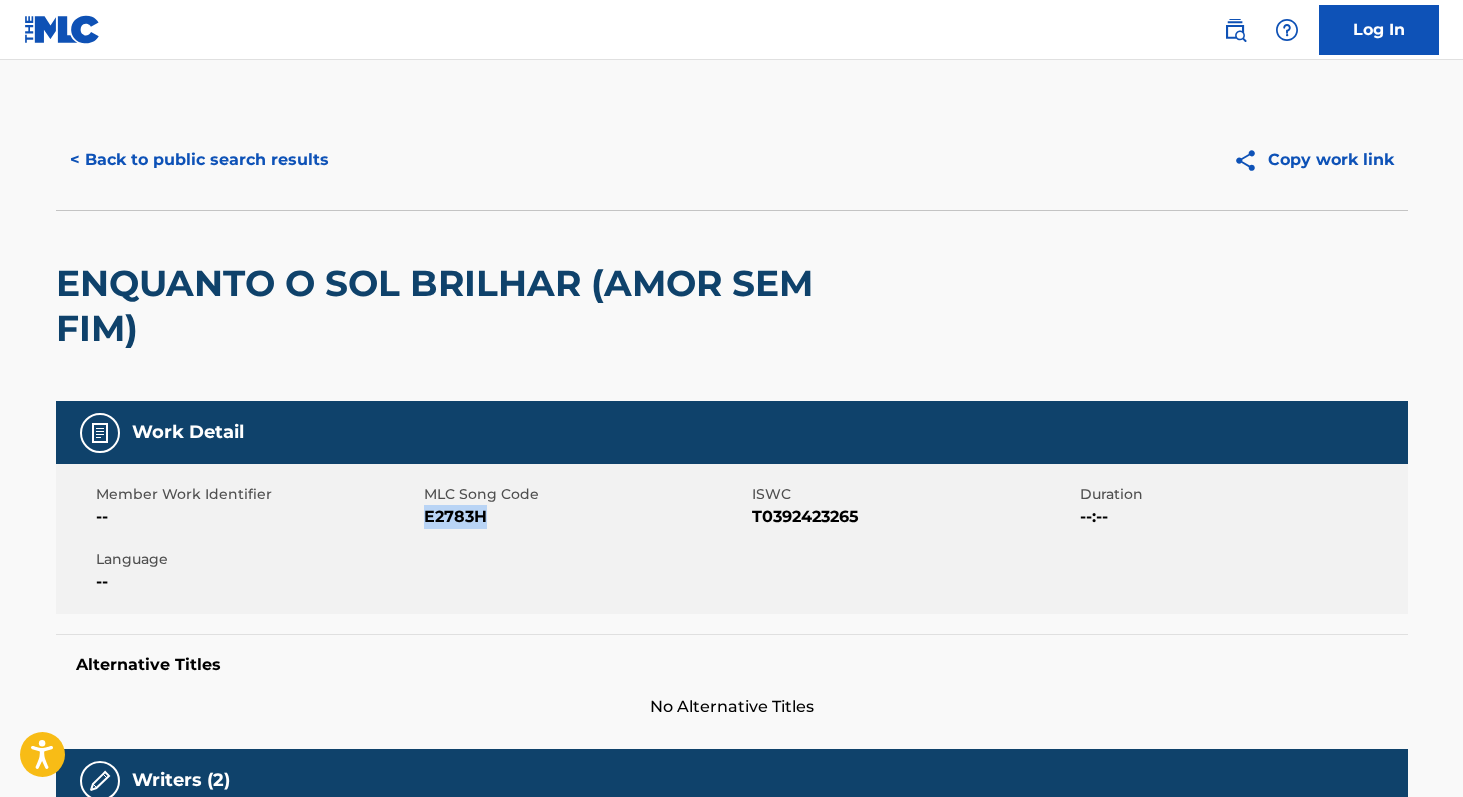 click on "< Back to public search results" at bounding box center (199, 160) 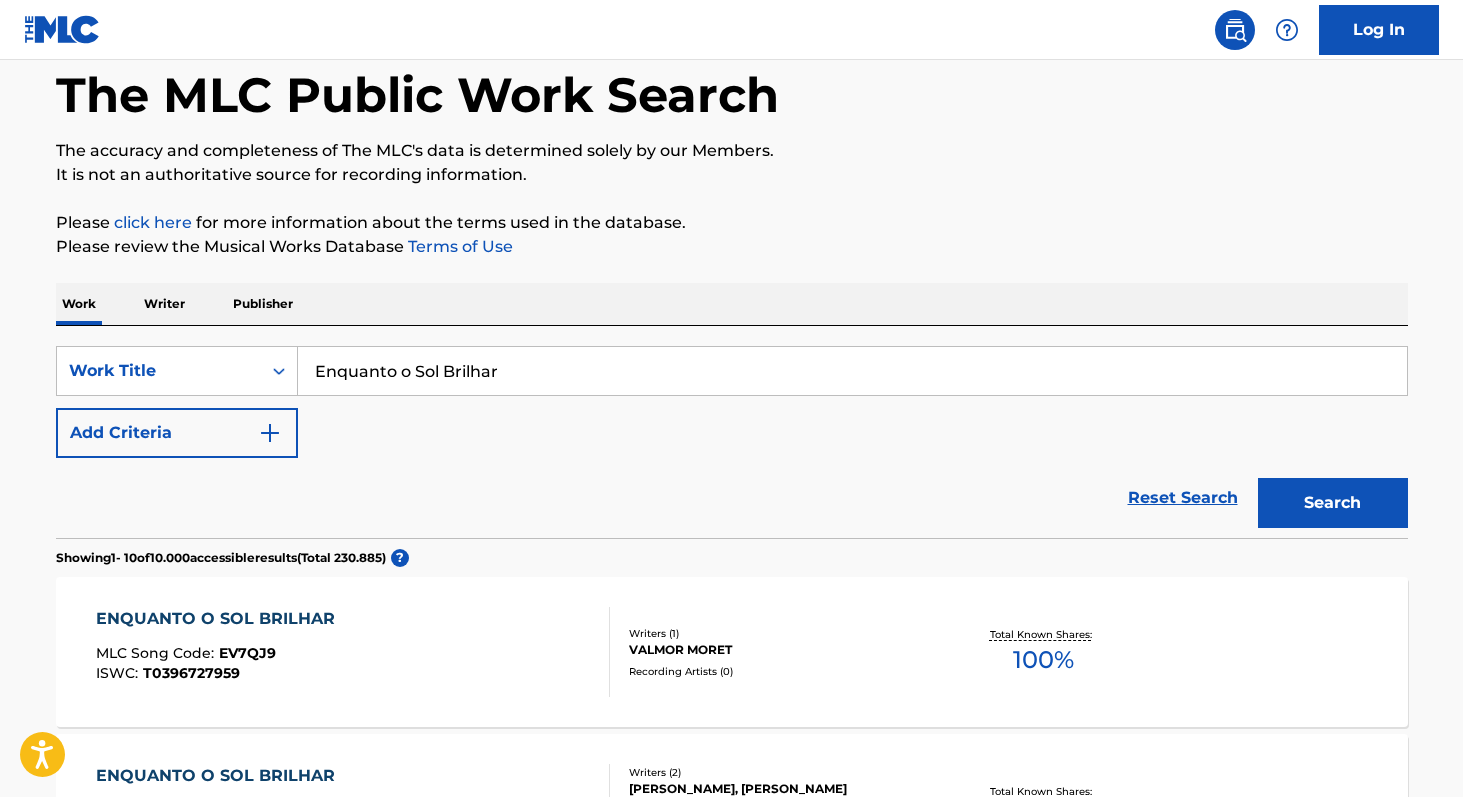 scroll, scrollTop: 0, scrollLeft: 0, axis: both 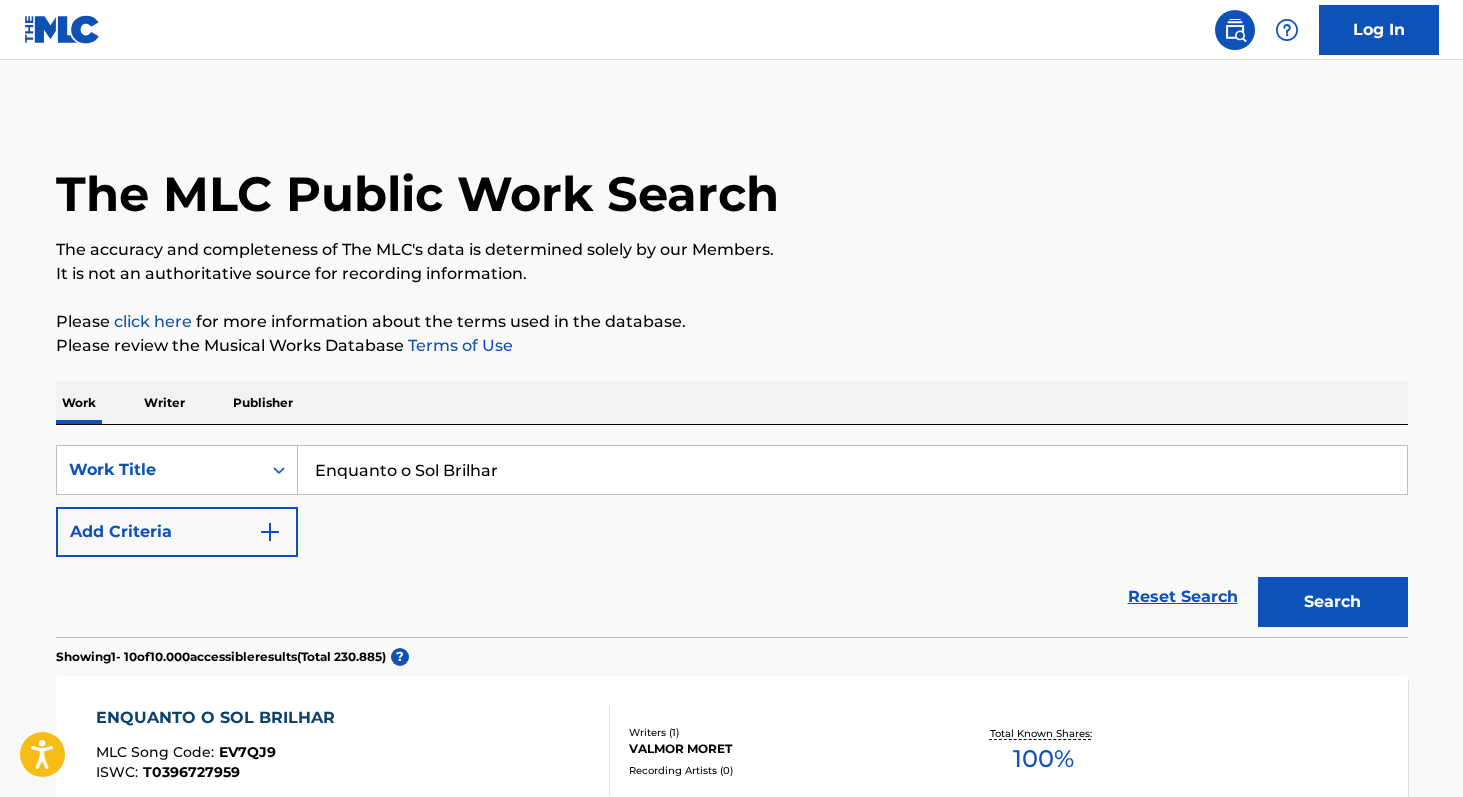 click on "Enquanto o Sol Brilhar" at bounding box center [852, 470] 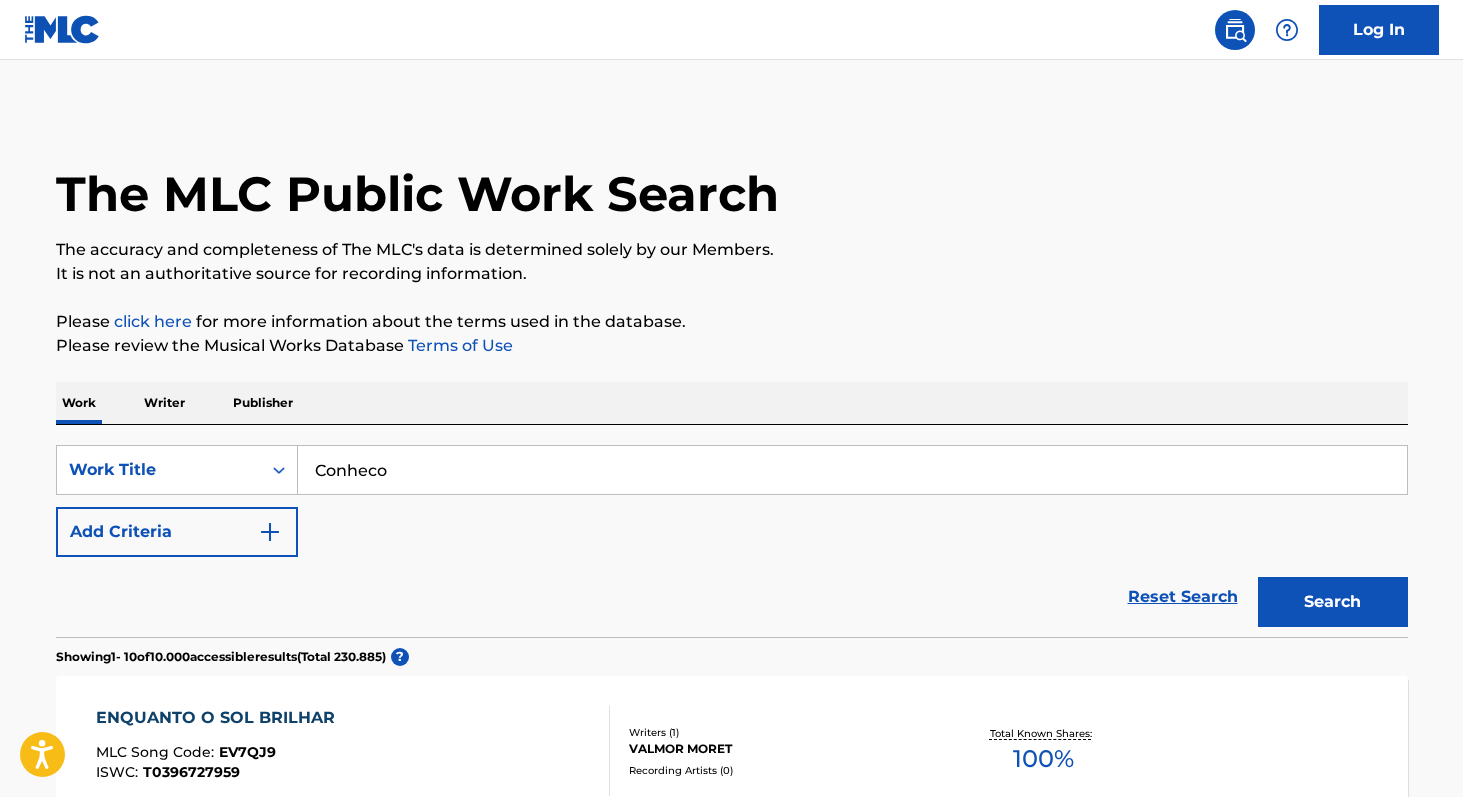 type on "Conheco" 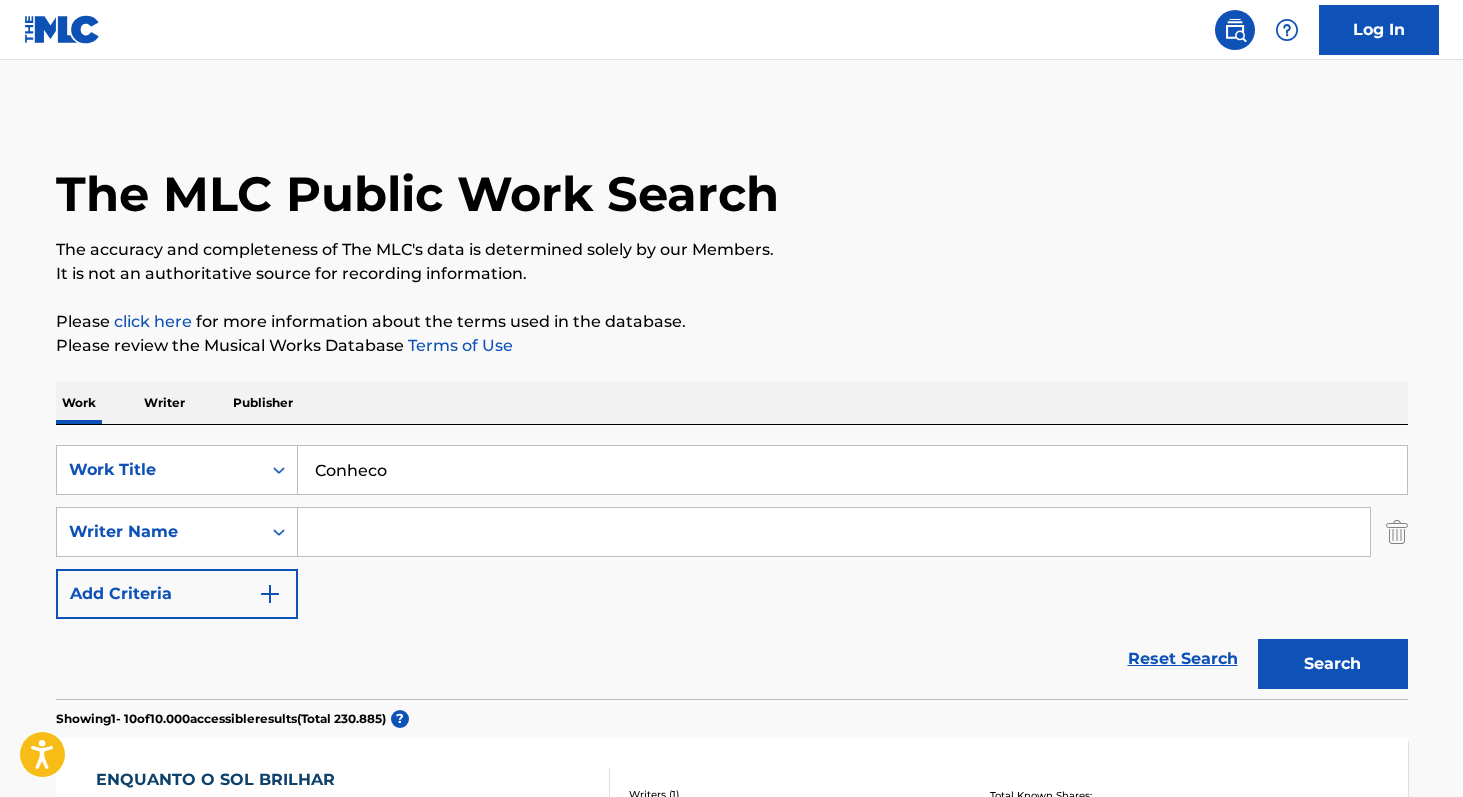 click at bounding box center [834, 532] 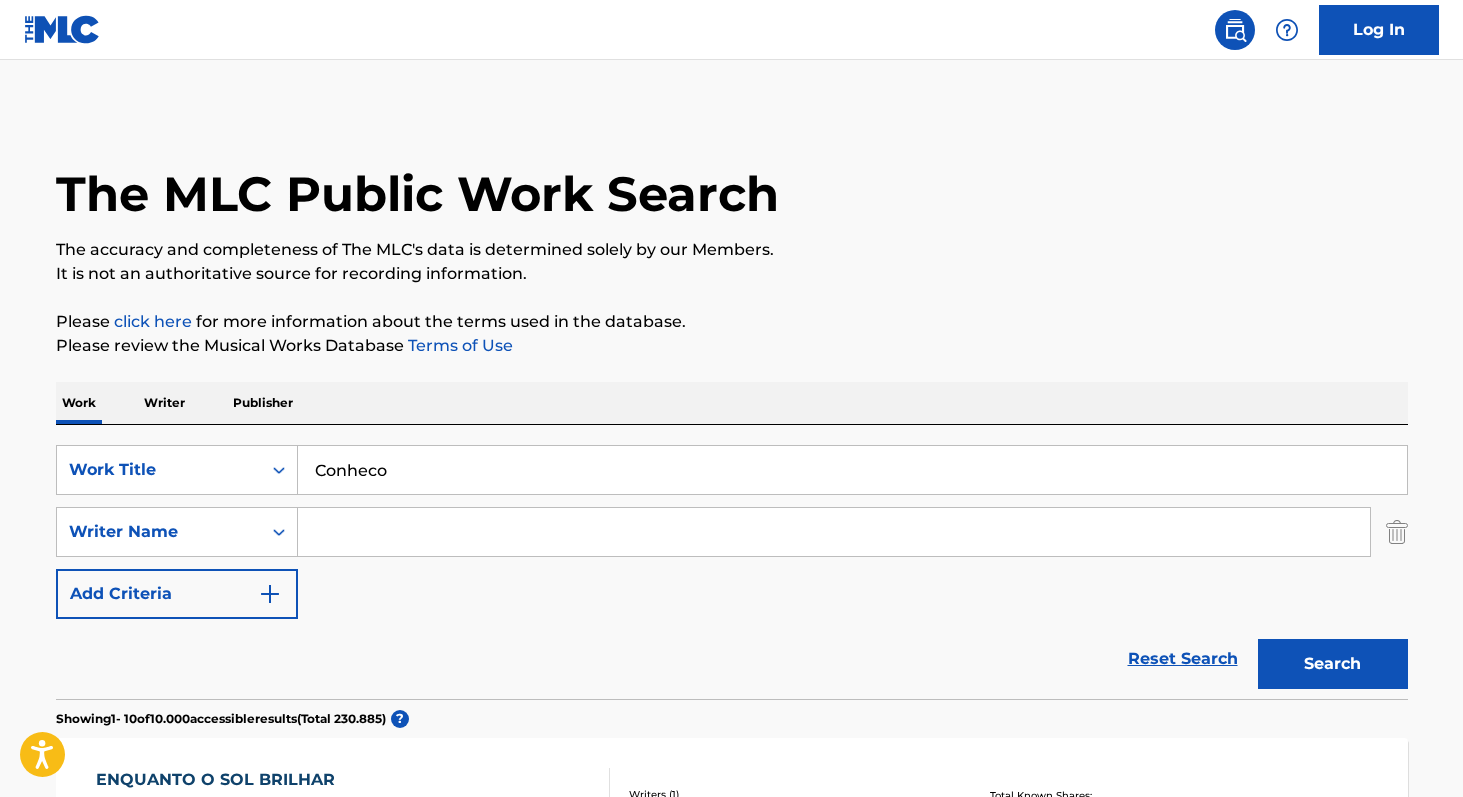 paste on "[PERSON_NAME]" 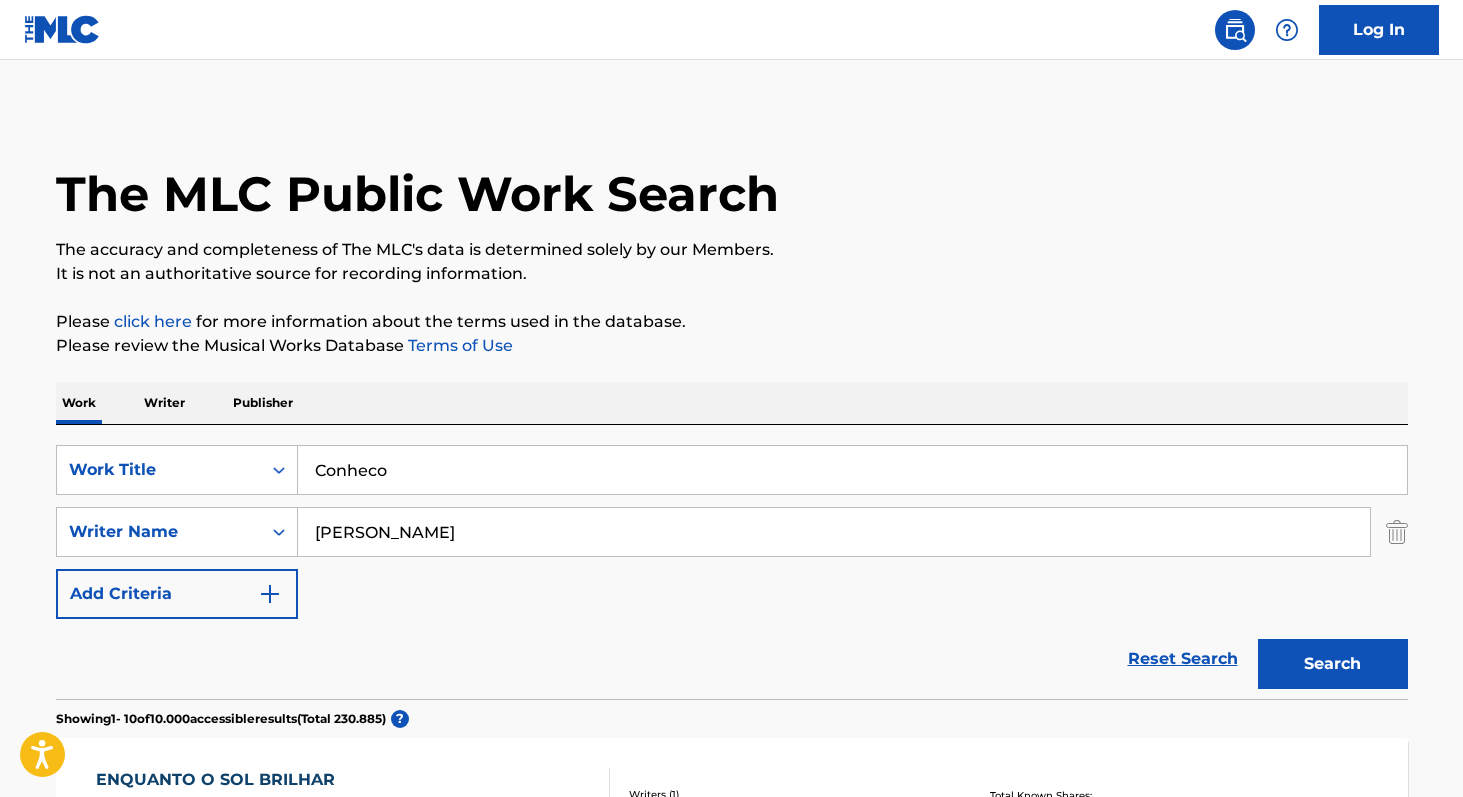 type on "[PERSON_NAME]" 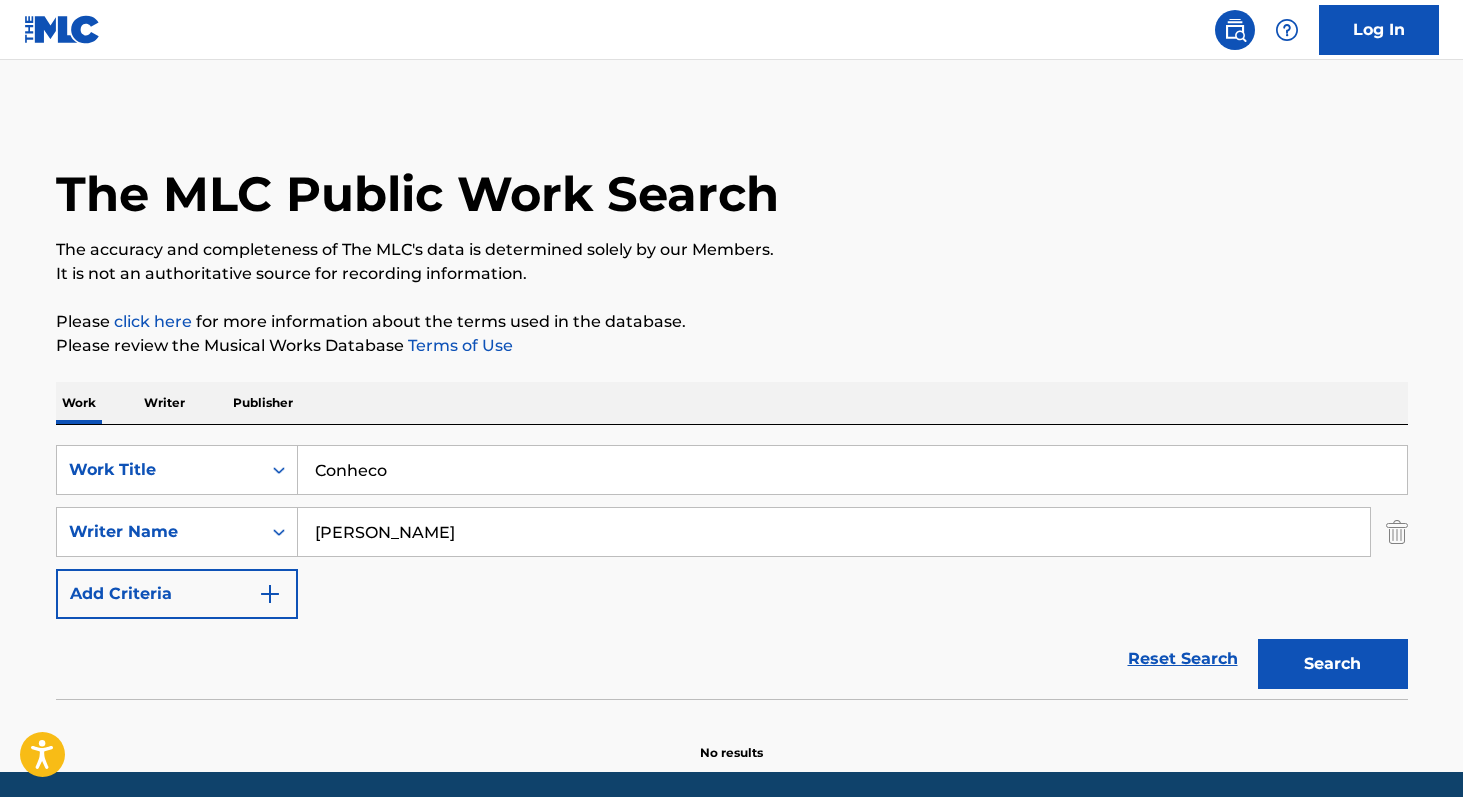 click on "Writer" at bounding box center (164, 403) 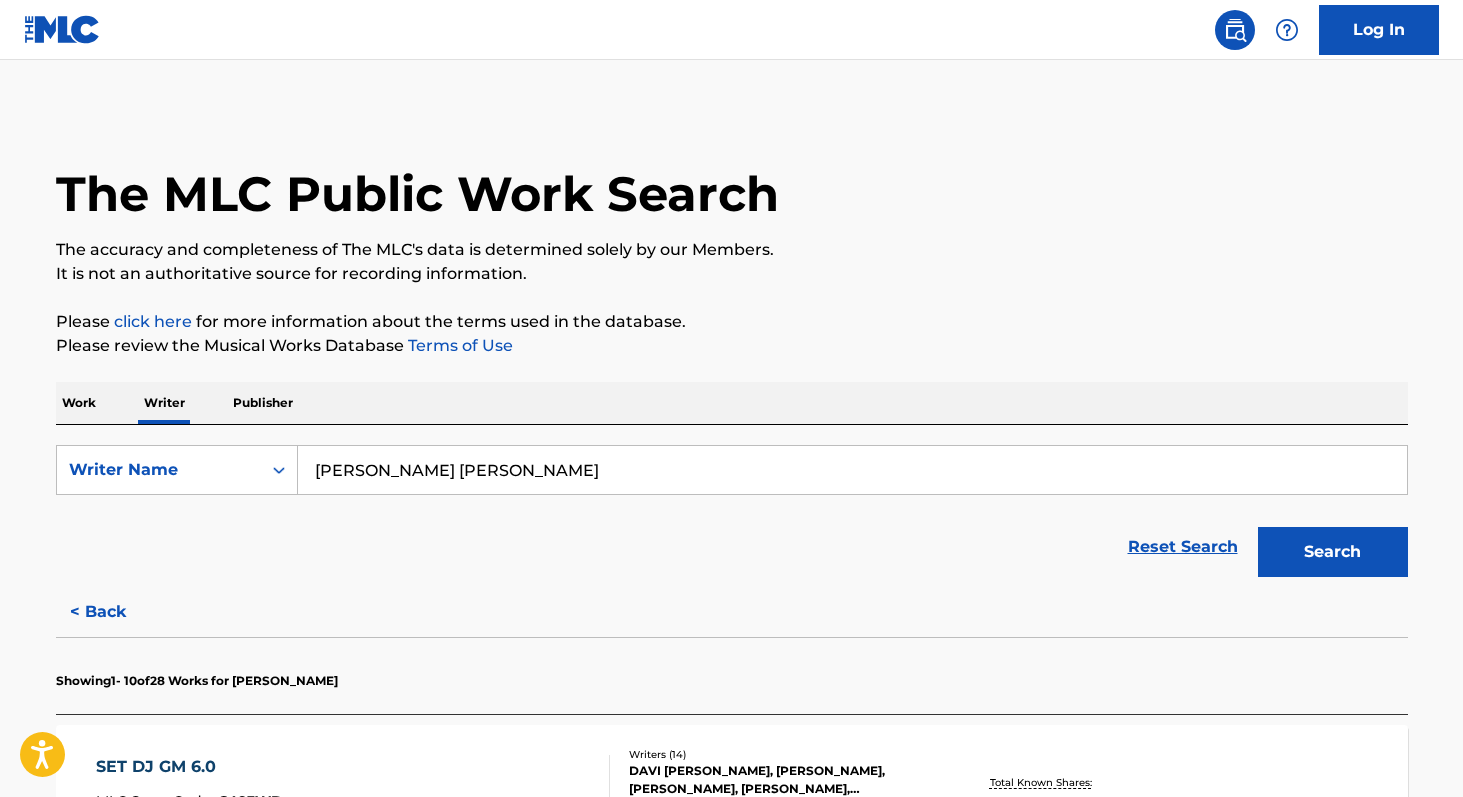 click on "[PERSON_NAME] [PERSON_NAME]" at bounding box center (852, 470) 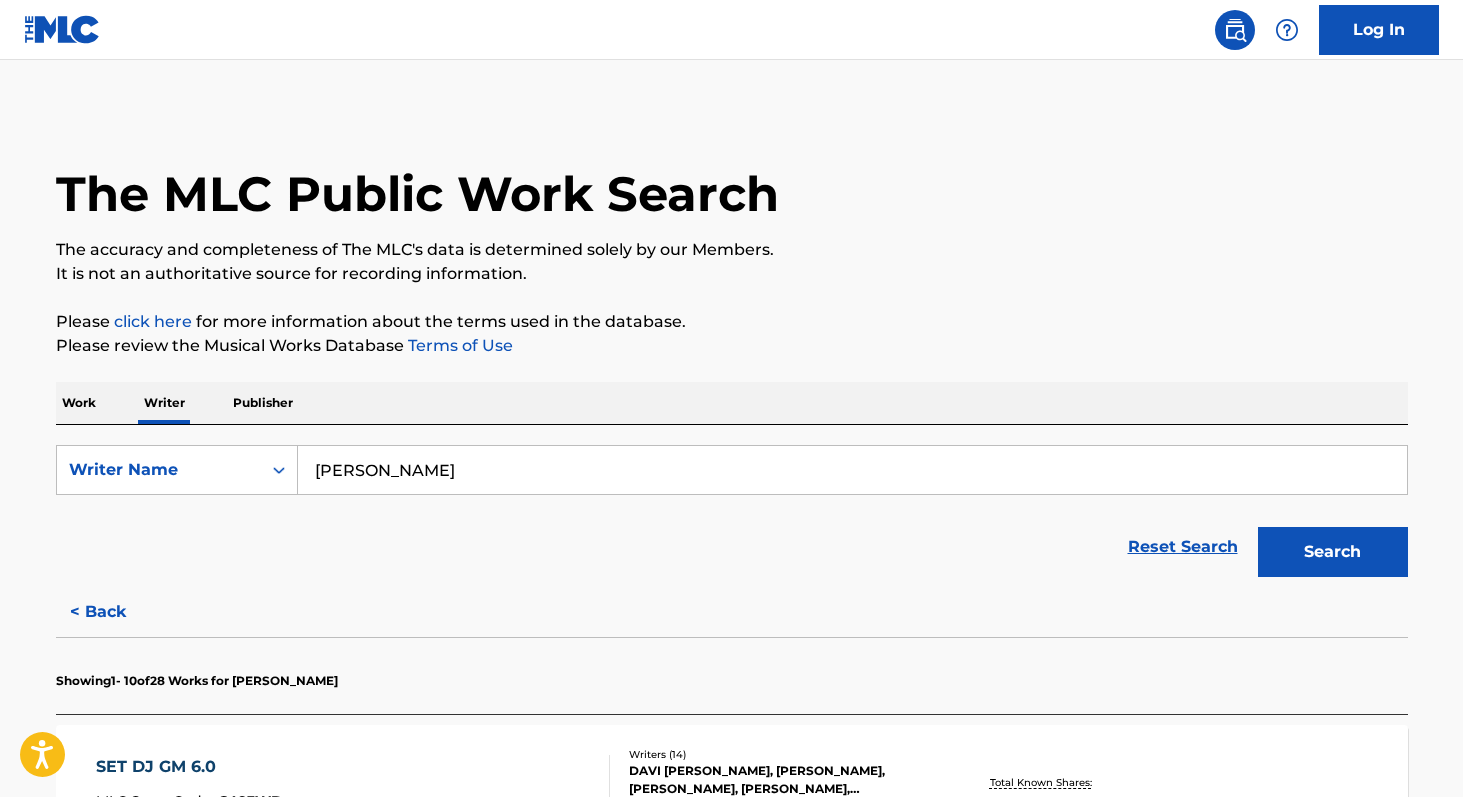 click on "[PERSON_NAME]" at bounding box center (852, 470) 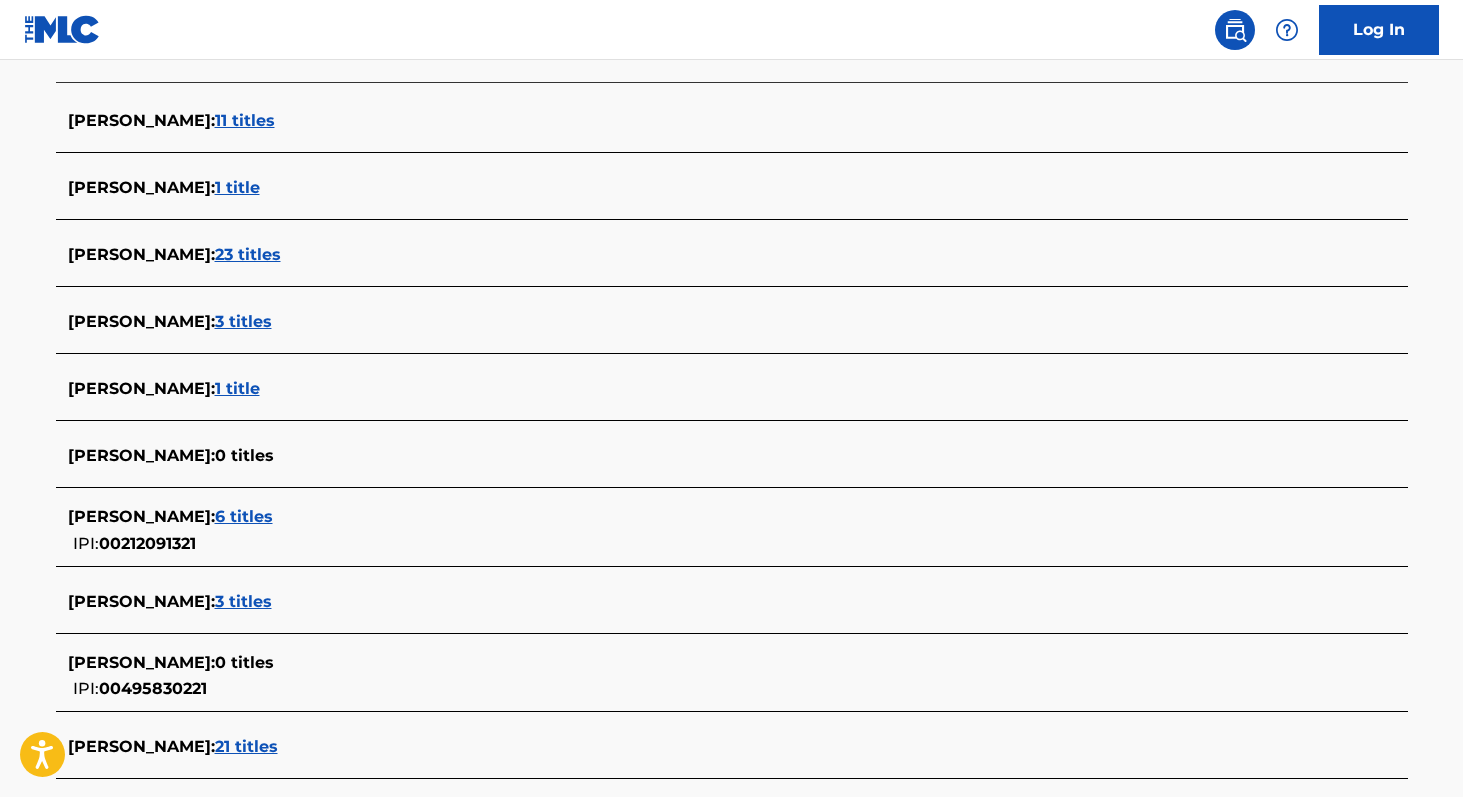 scroll, scrollTop: 579, scrollLeft: 0, axis: vertical 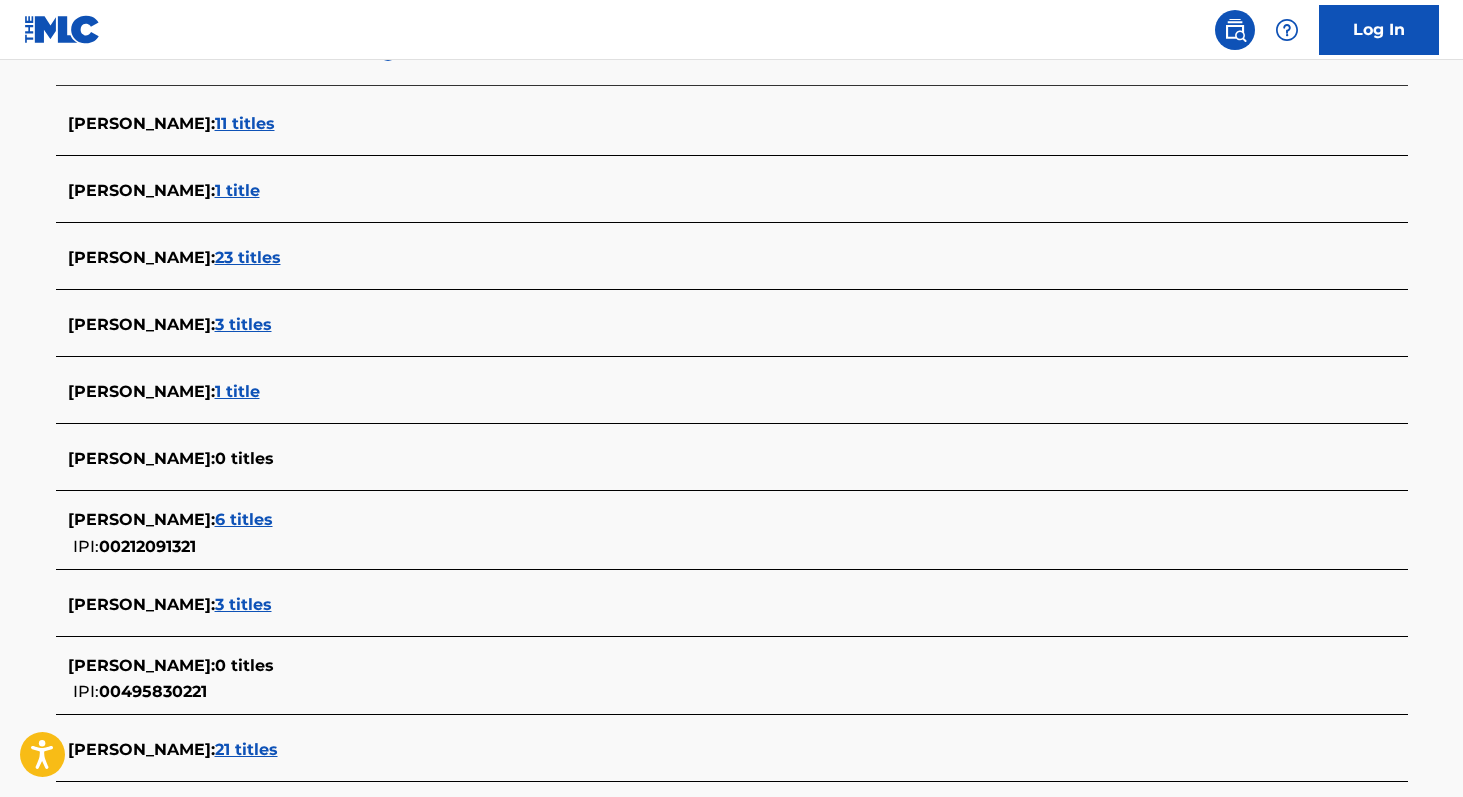 click on "1 title" at bounding box center (237, 391) 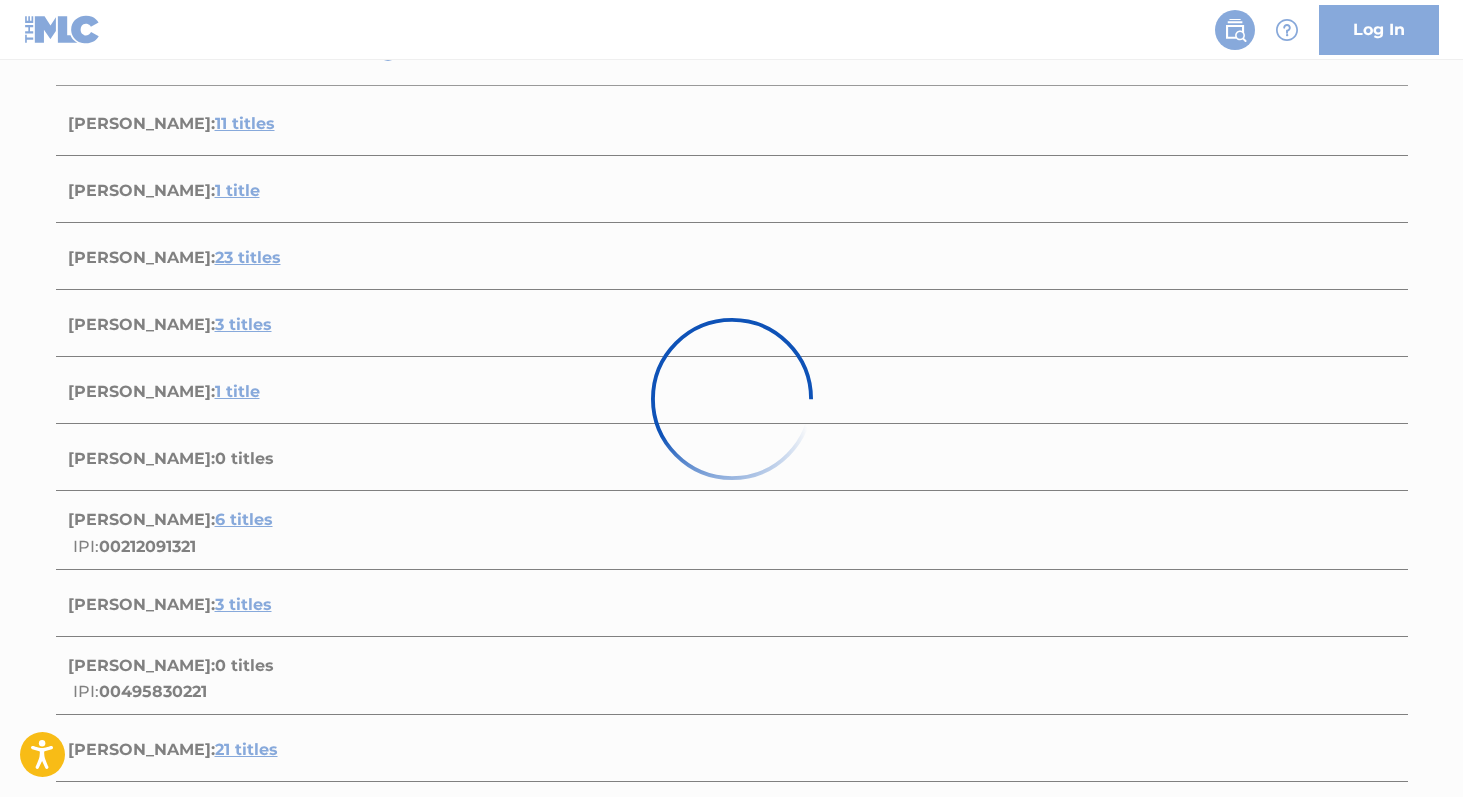 scroll, scrollTop: 310, scrollLeft: 0, axis: vertical 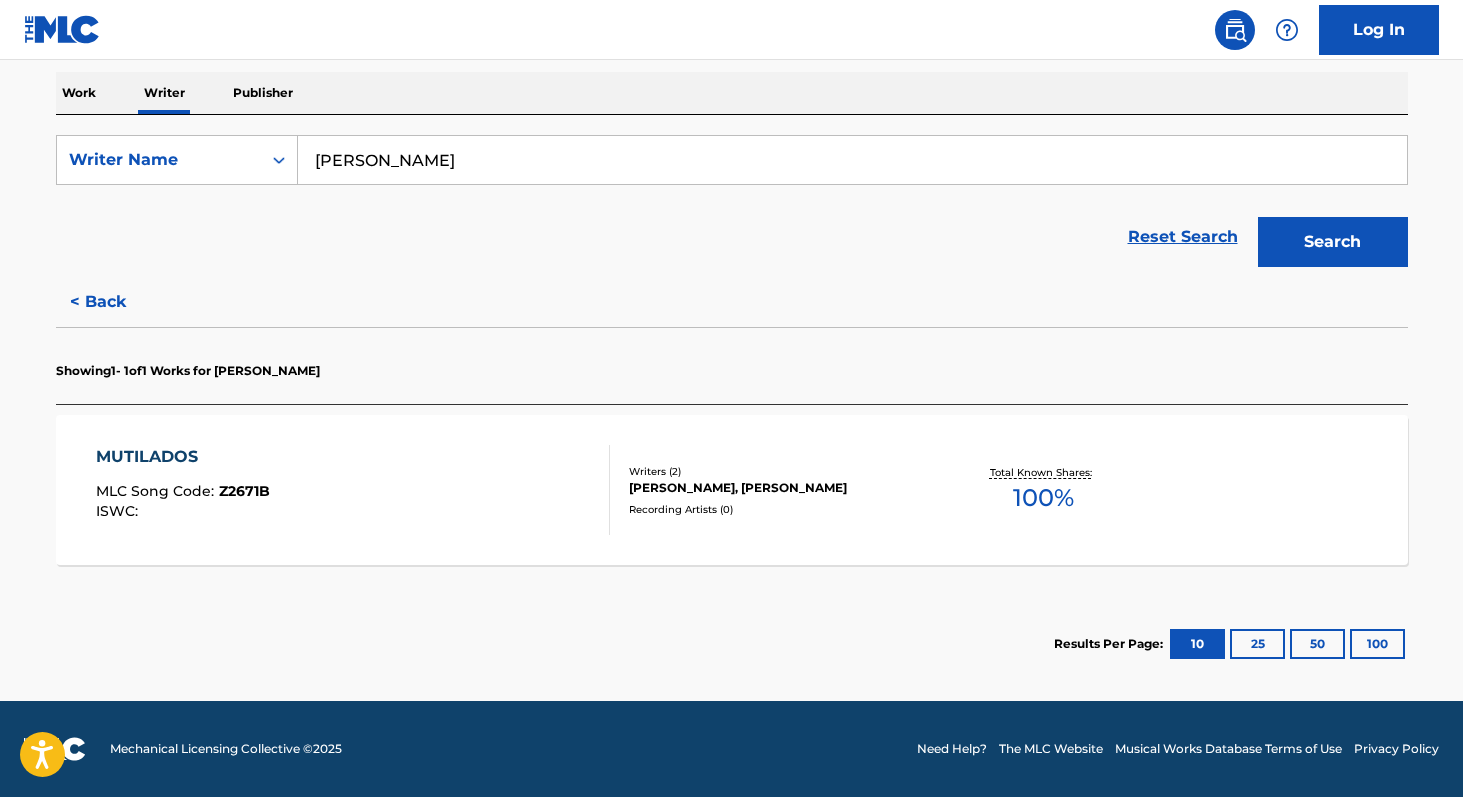 click on "[PERSON_NAME]" at bounding box center [852, 160] 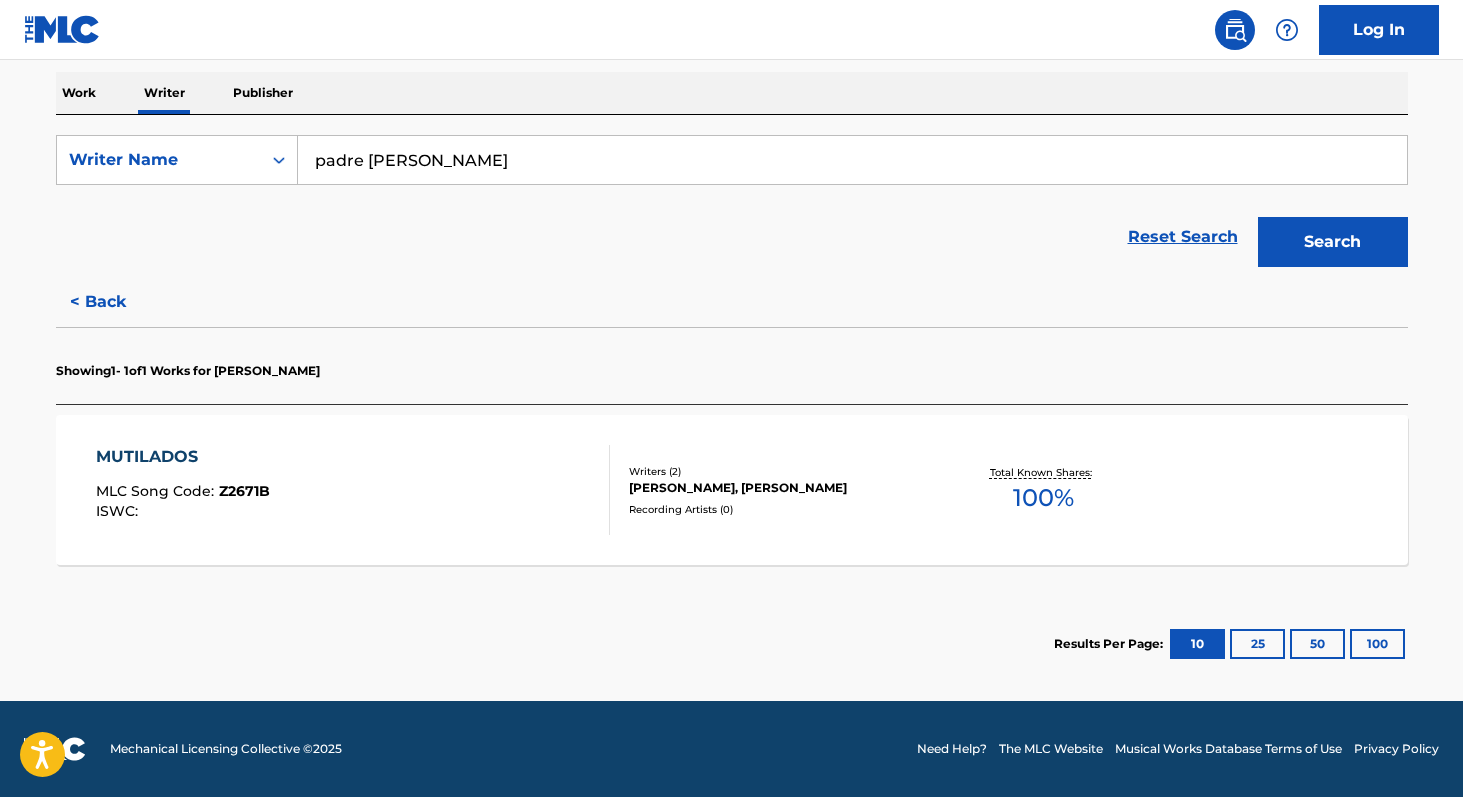 click on "Search" at bounding box center (1333, 242) 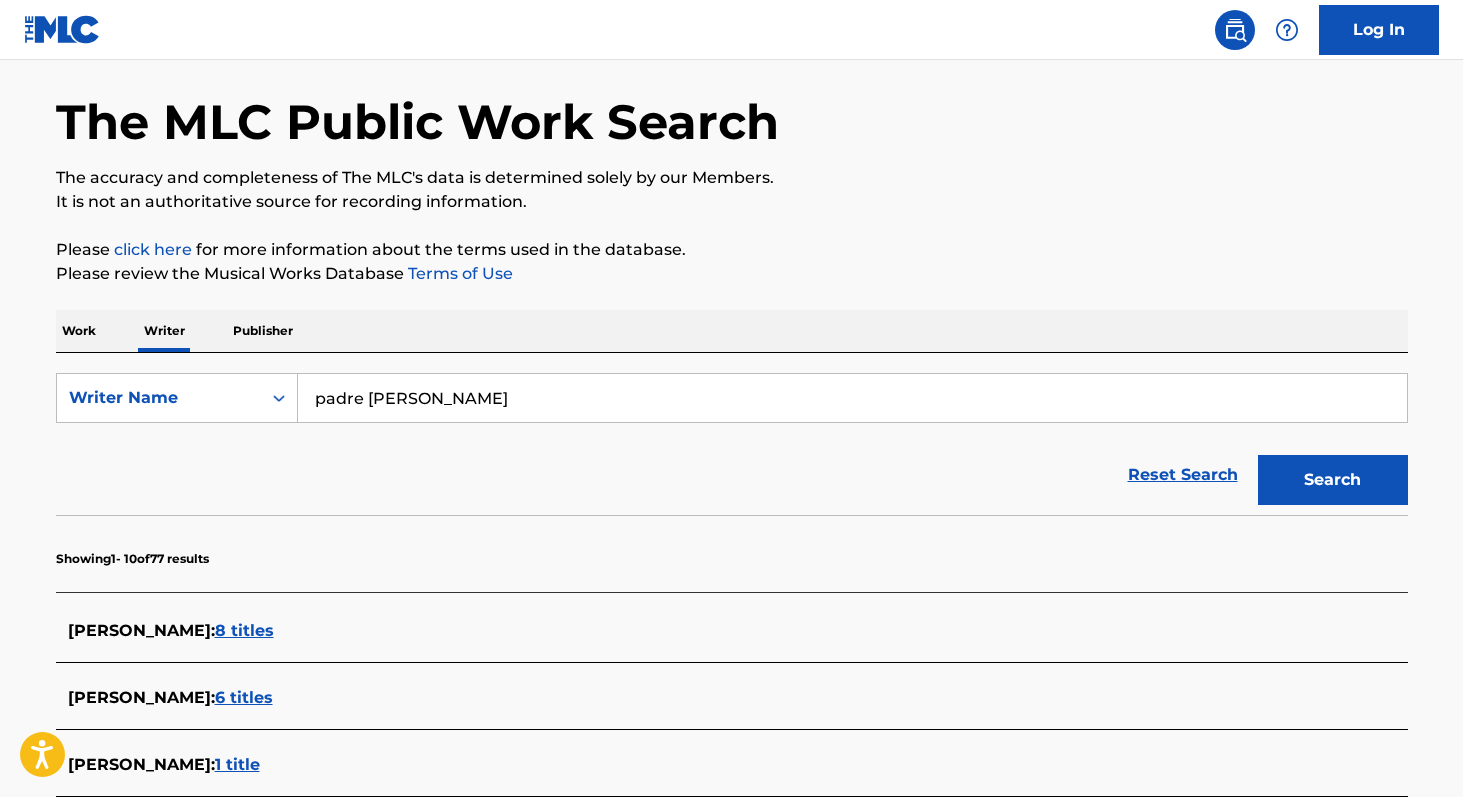 scroll, scrollTop: 69, scrollLeft: 0, axis: vertical 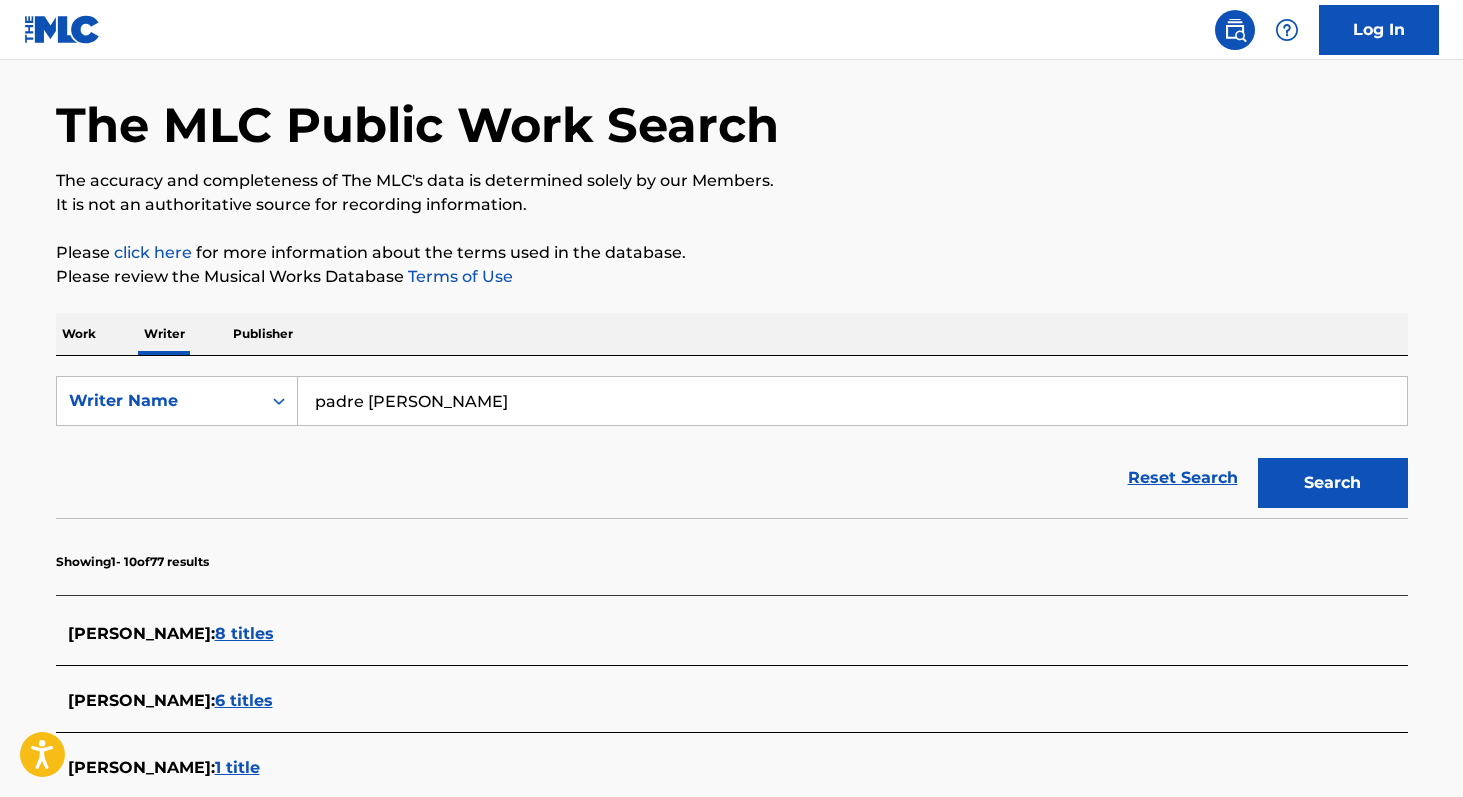click on "padre [PERSON_NAME]" at bounding box center [852, 401] 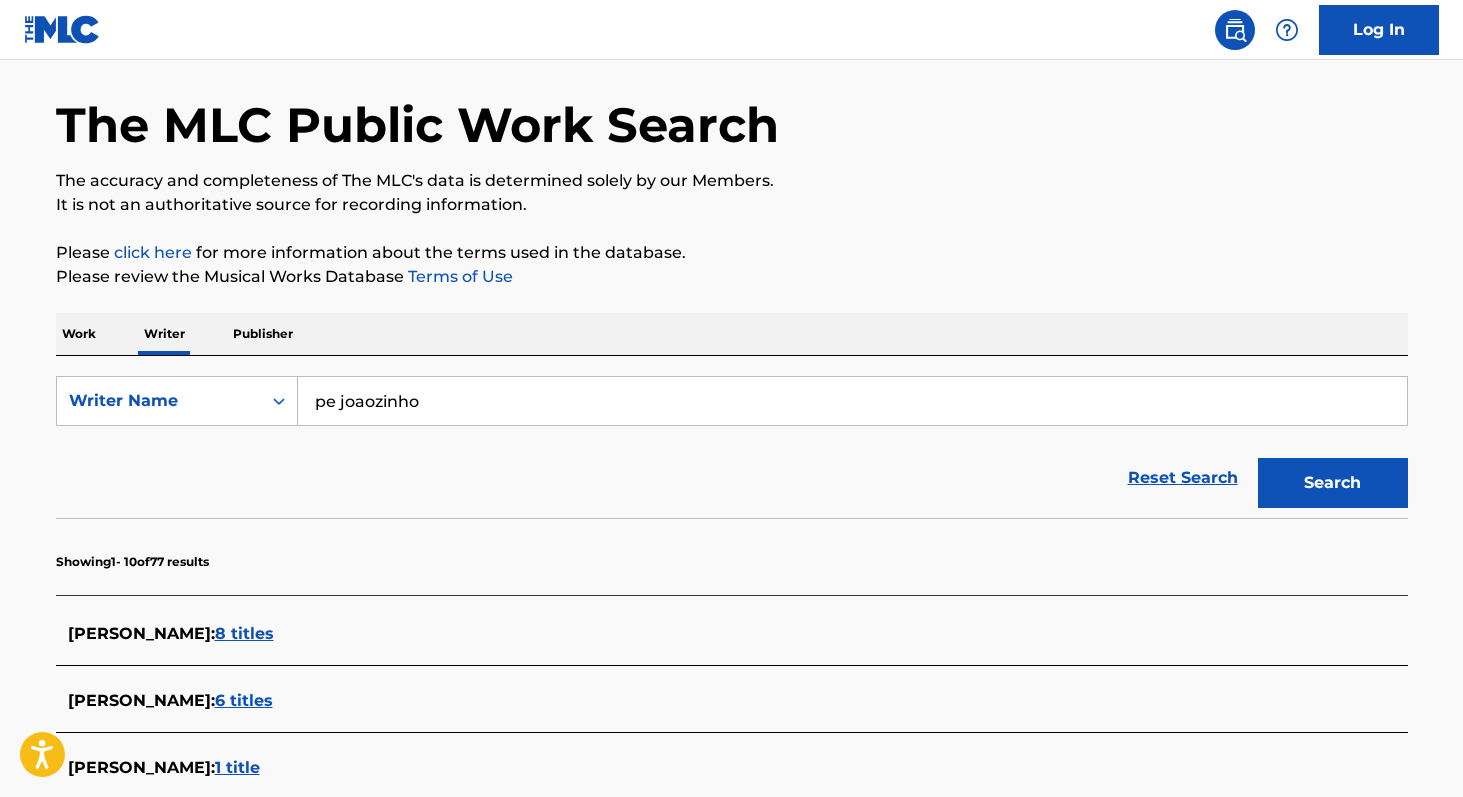 type on "pe joaozinho" 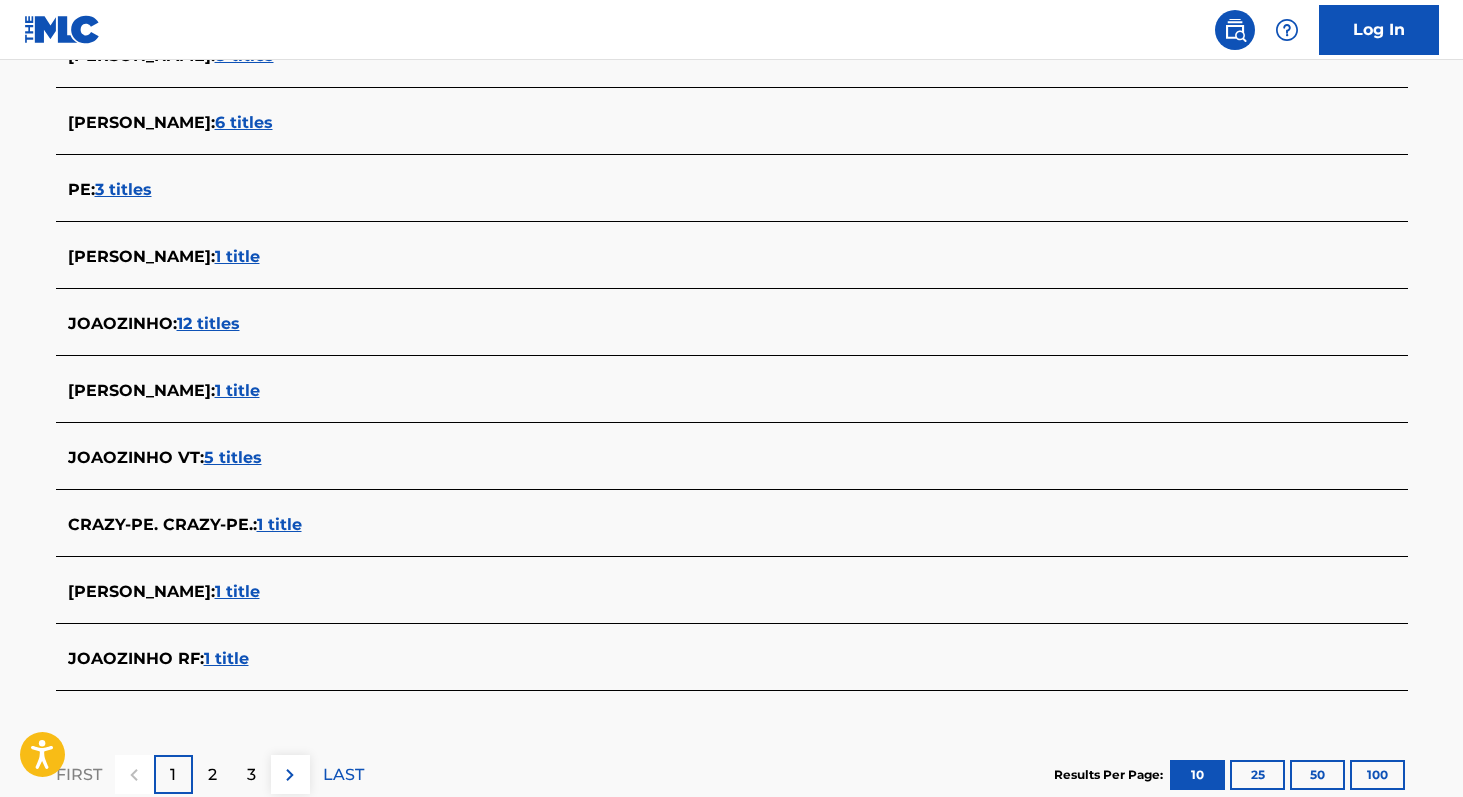 scroll, scrollTop: 651, scrollLeft: 0, axis: vertical 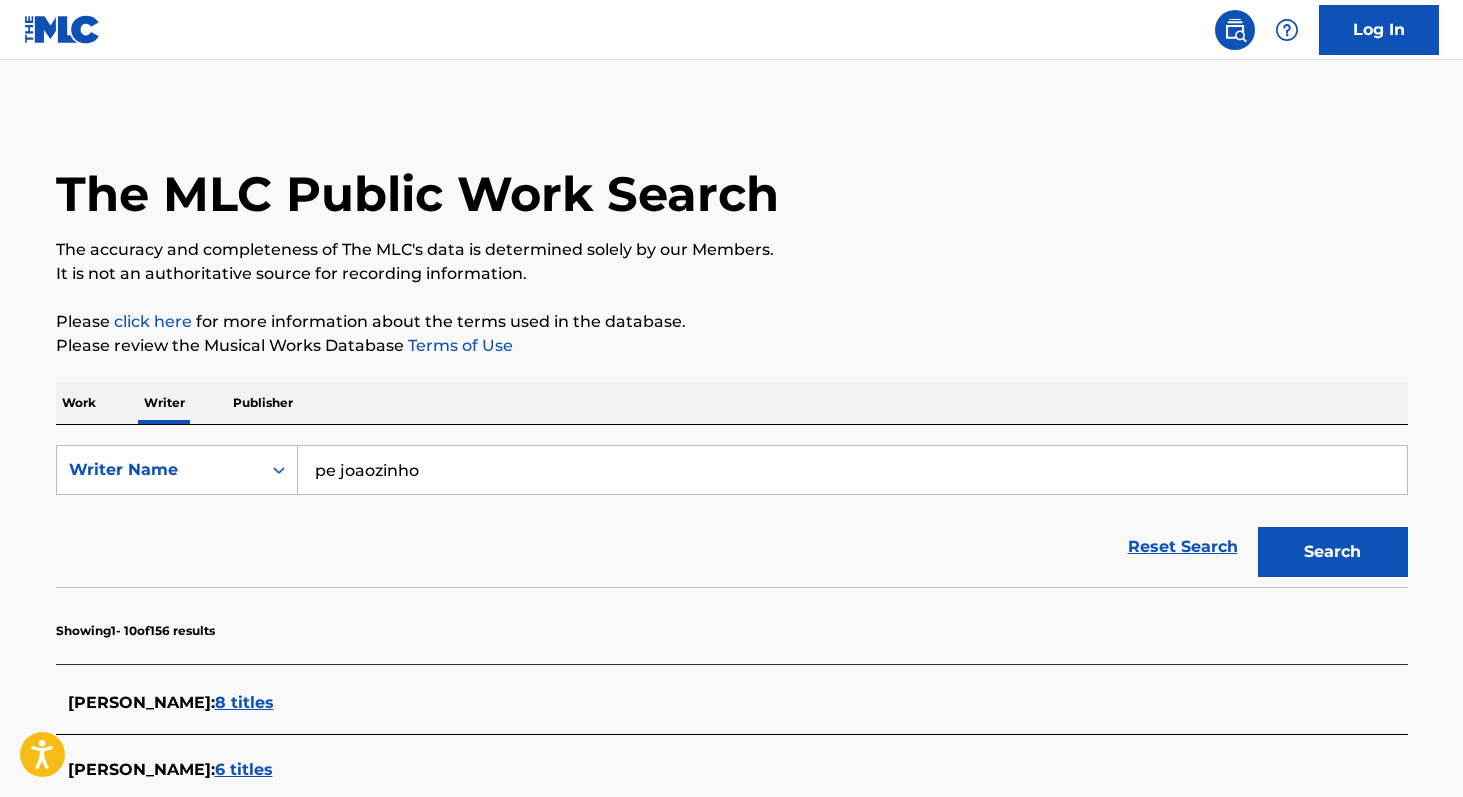 click on "Work" at bounding box center (79, 403) 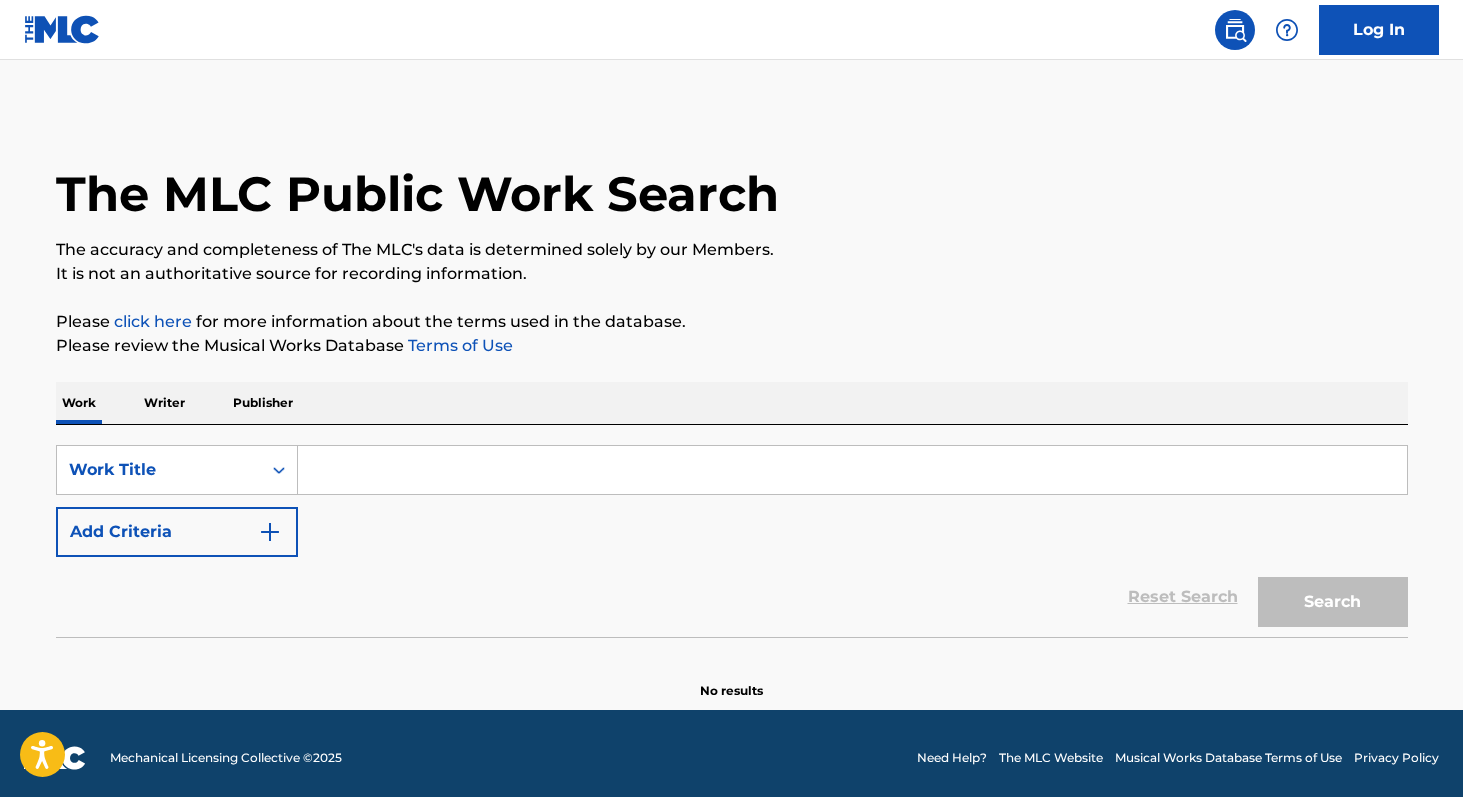 click at bounding box center (852, 470) 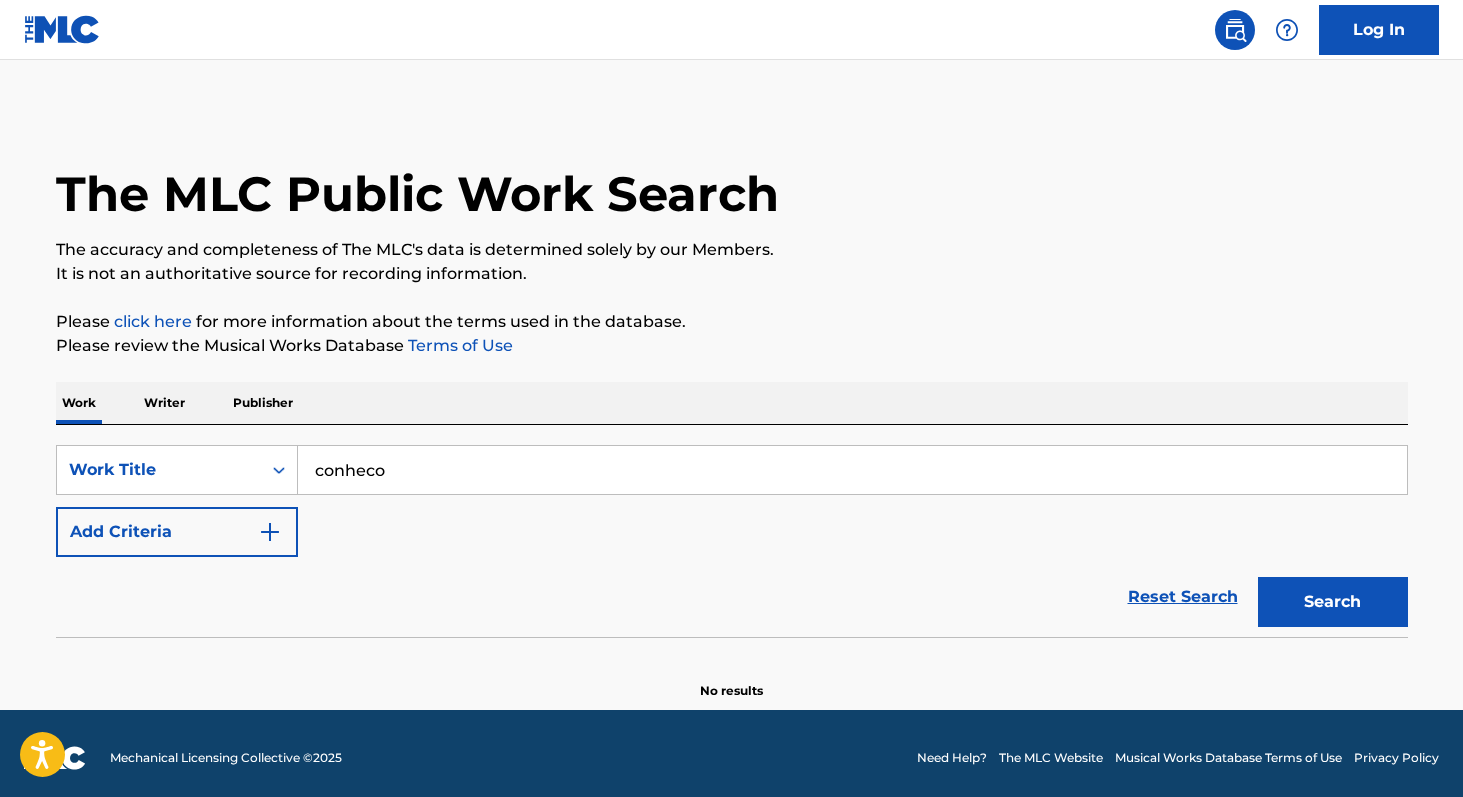 type on "conheco" 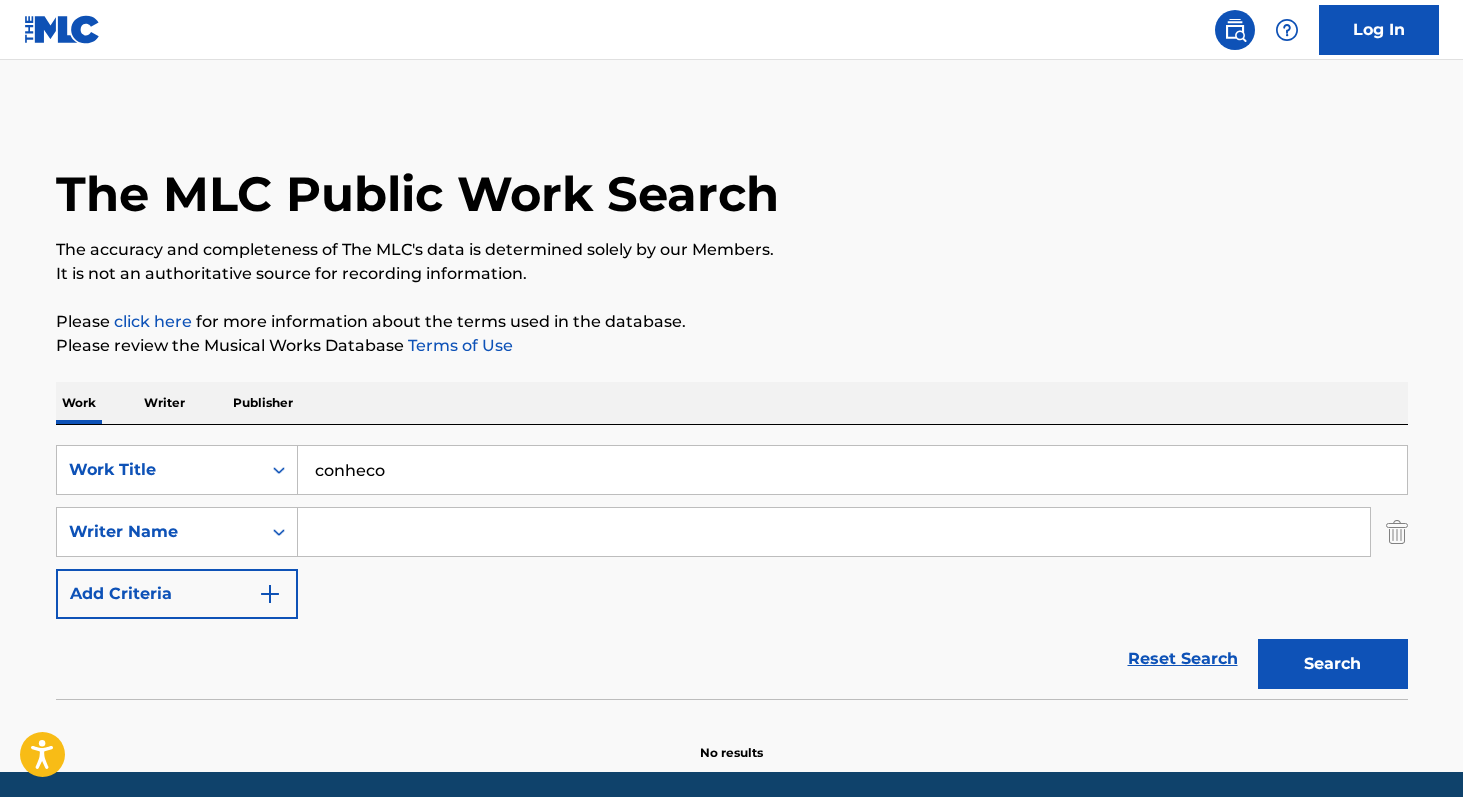 click at bounding box center [834, 532] 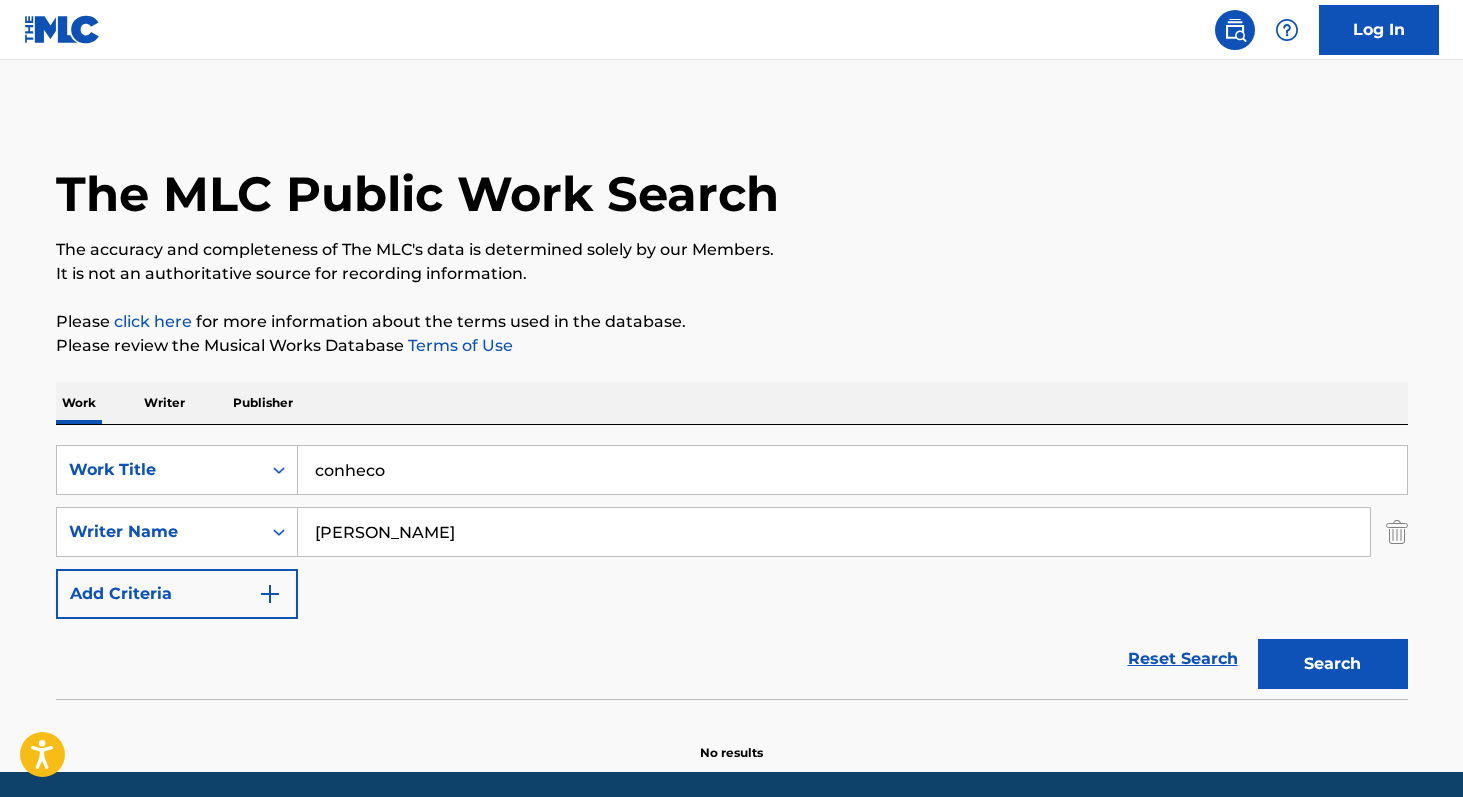 click on "Search" at bounding box center (1333, 664) 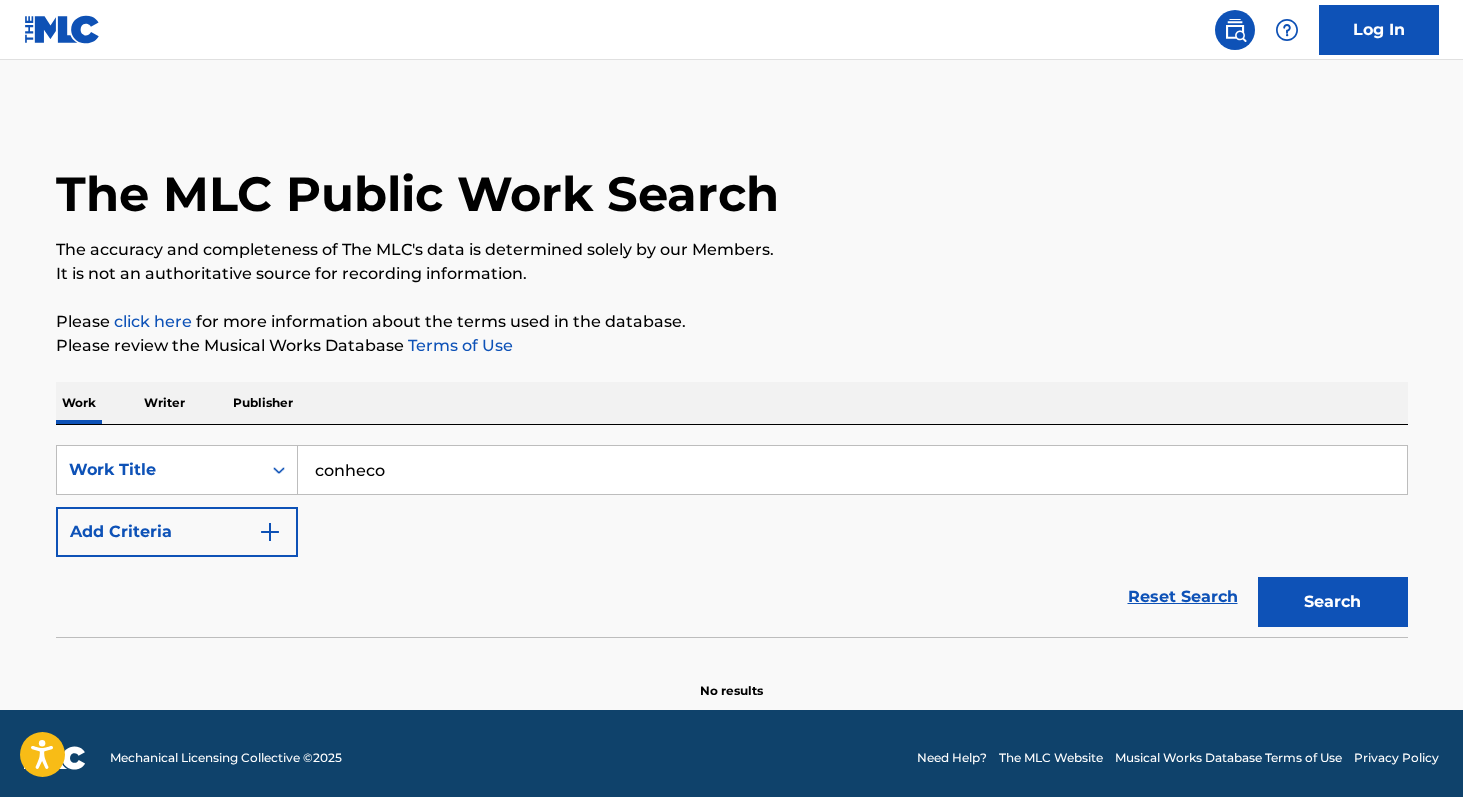 click on "conheco" at bounding box center [852, 470] 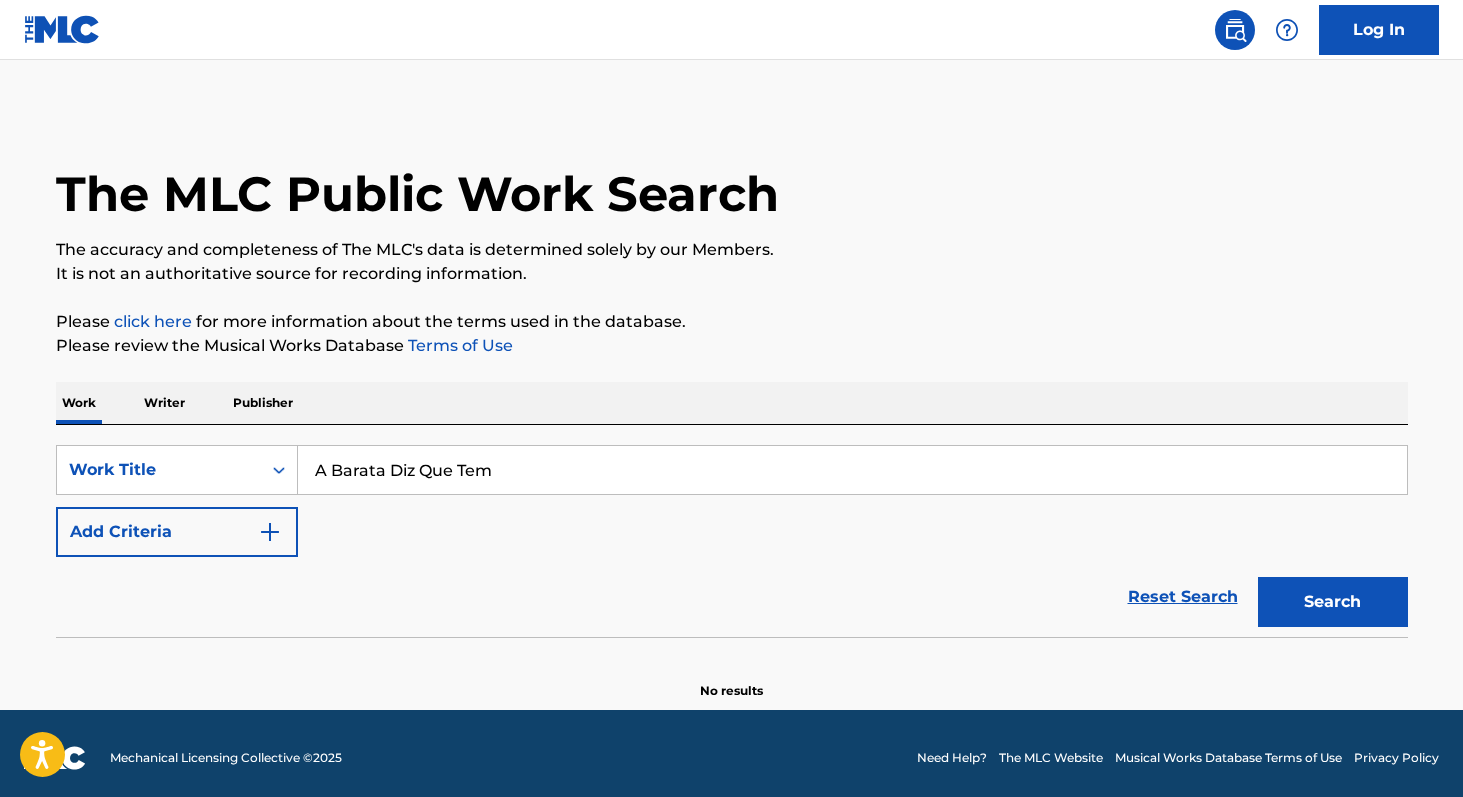 type on "A Barata Diz Que Tem" 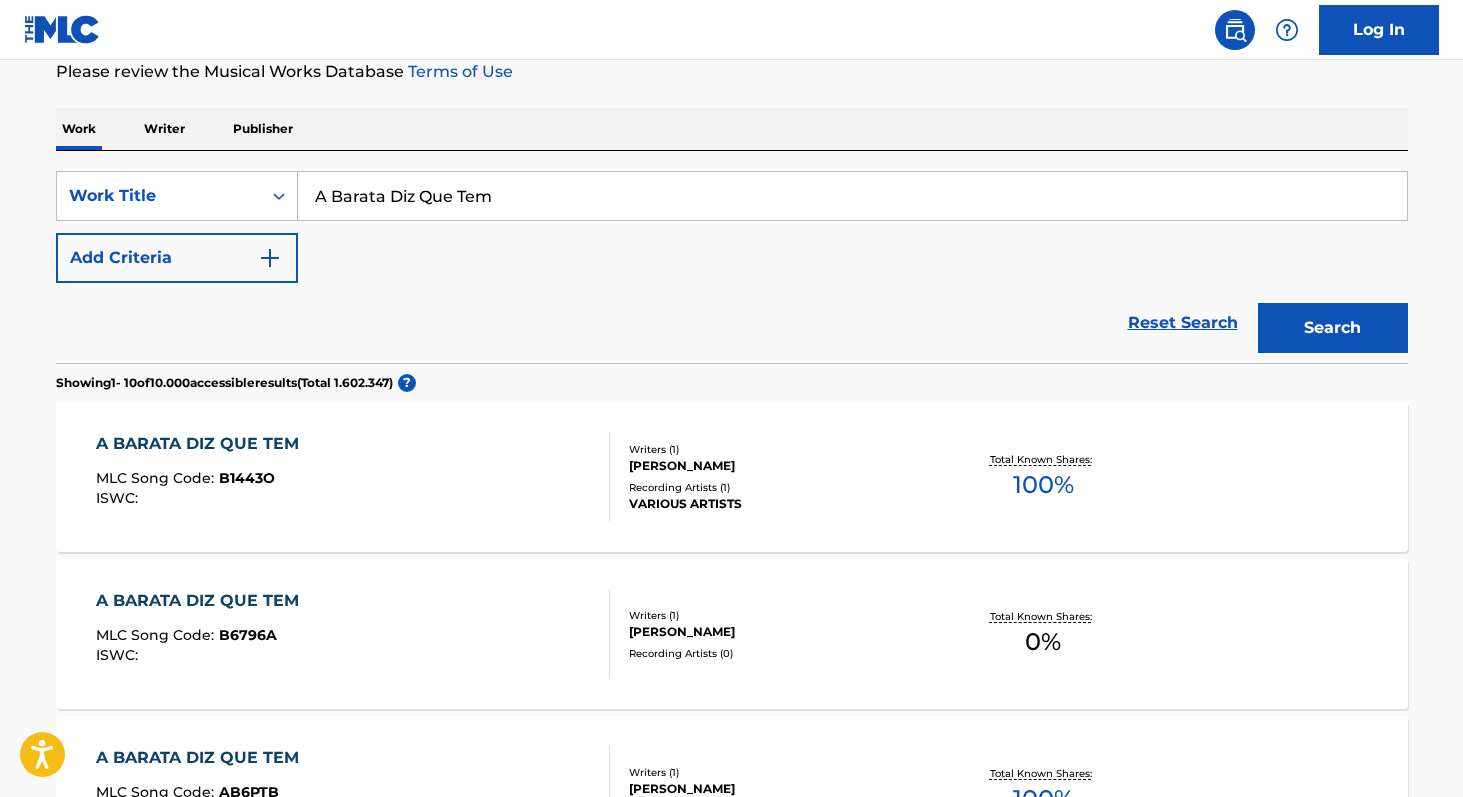 scroll, scrollTop: 279, scrollLeft: 0, axis: vertical 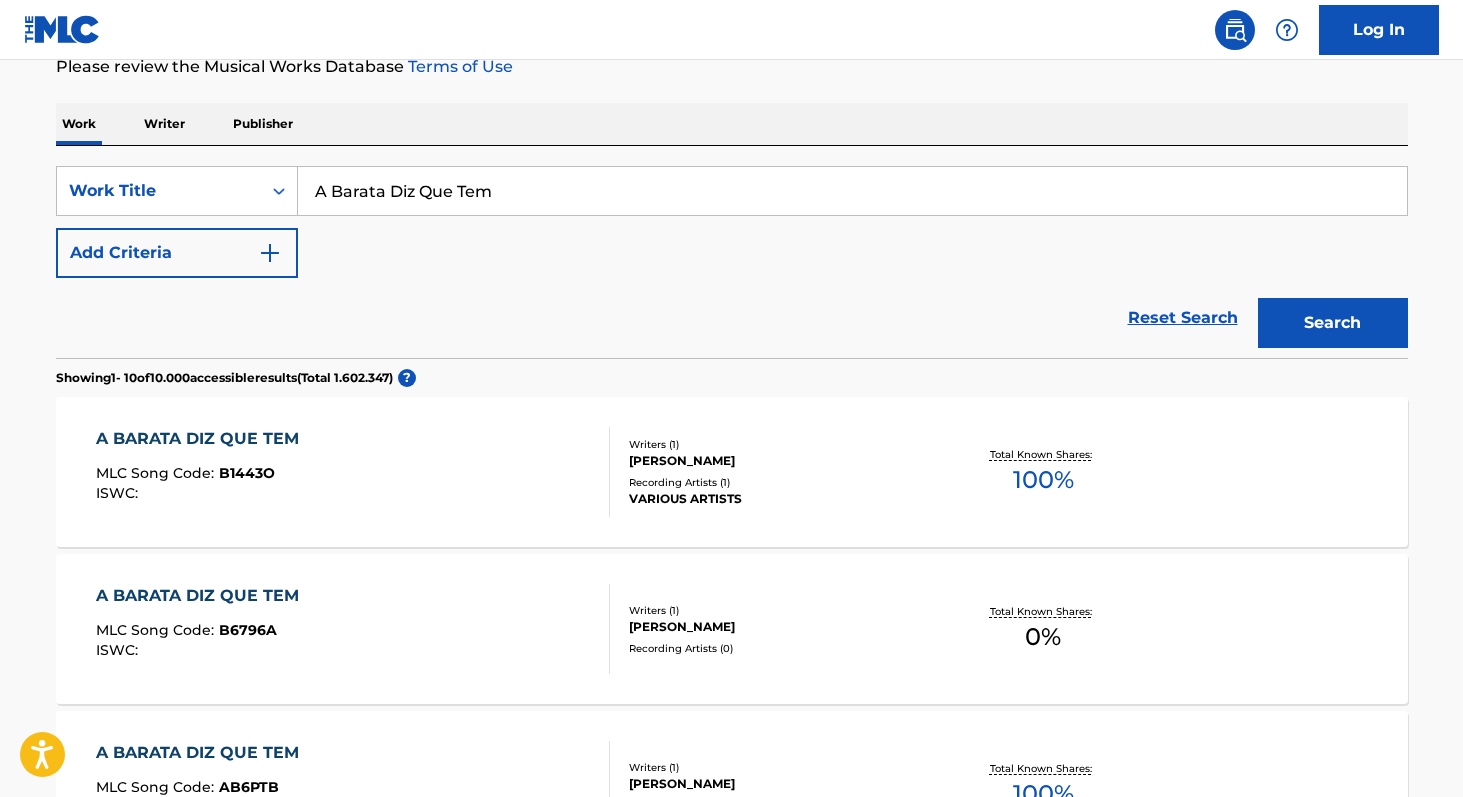 click on "100 %" at bounding box center [1043, 480] 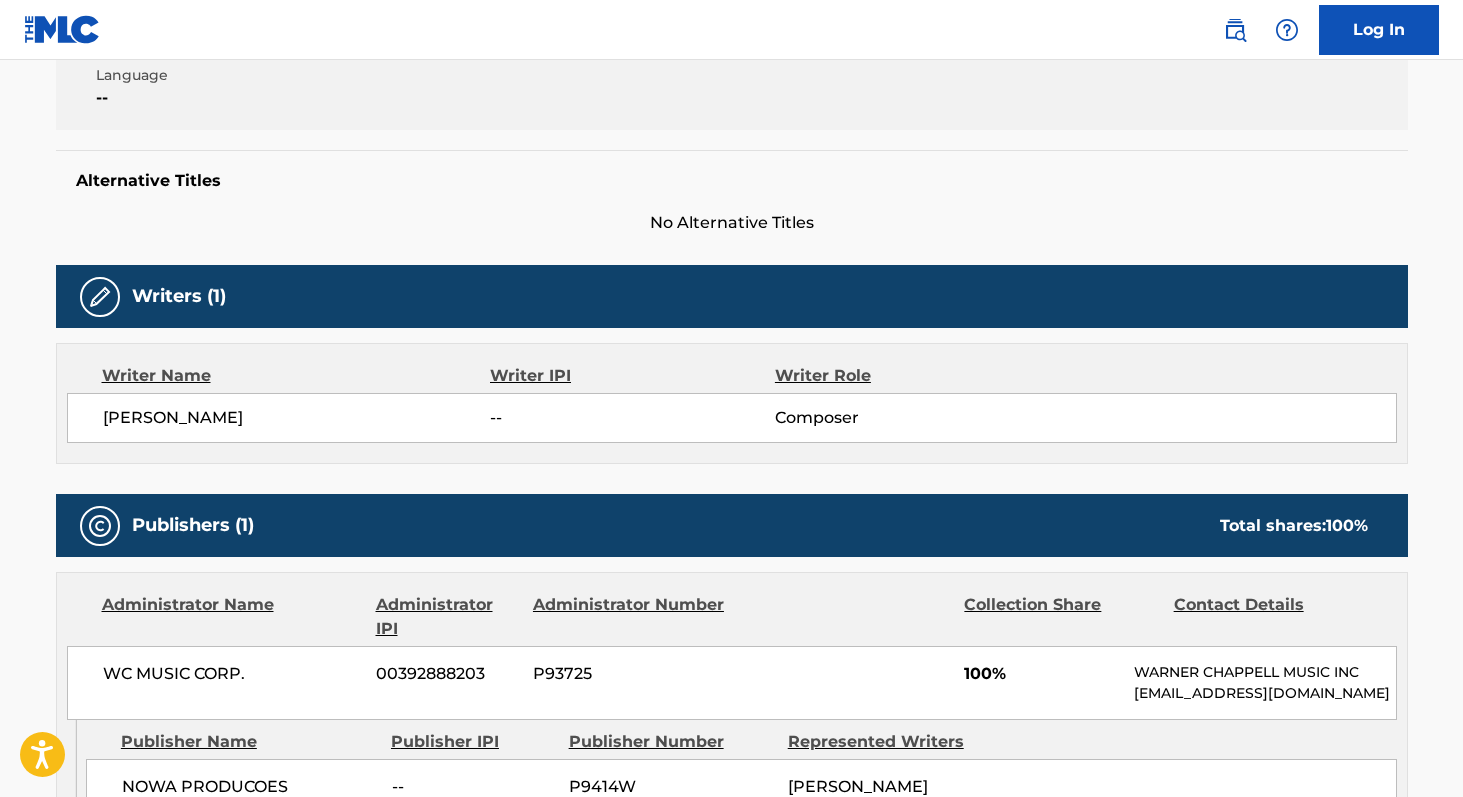 scroll, scrollTop: 434, scrollLeft: 0, axis: vertical 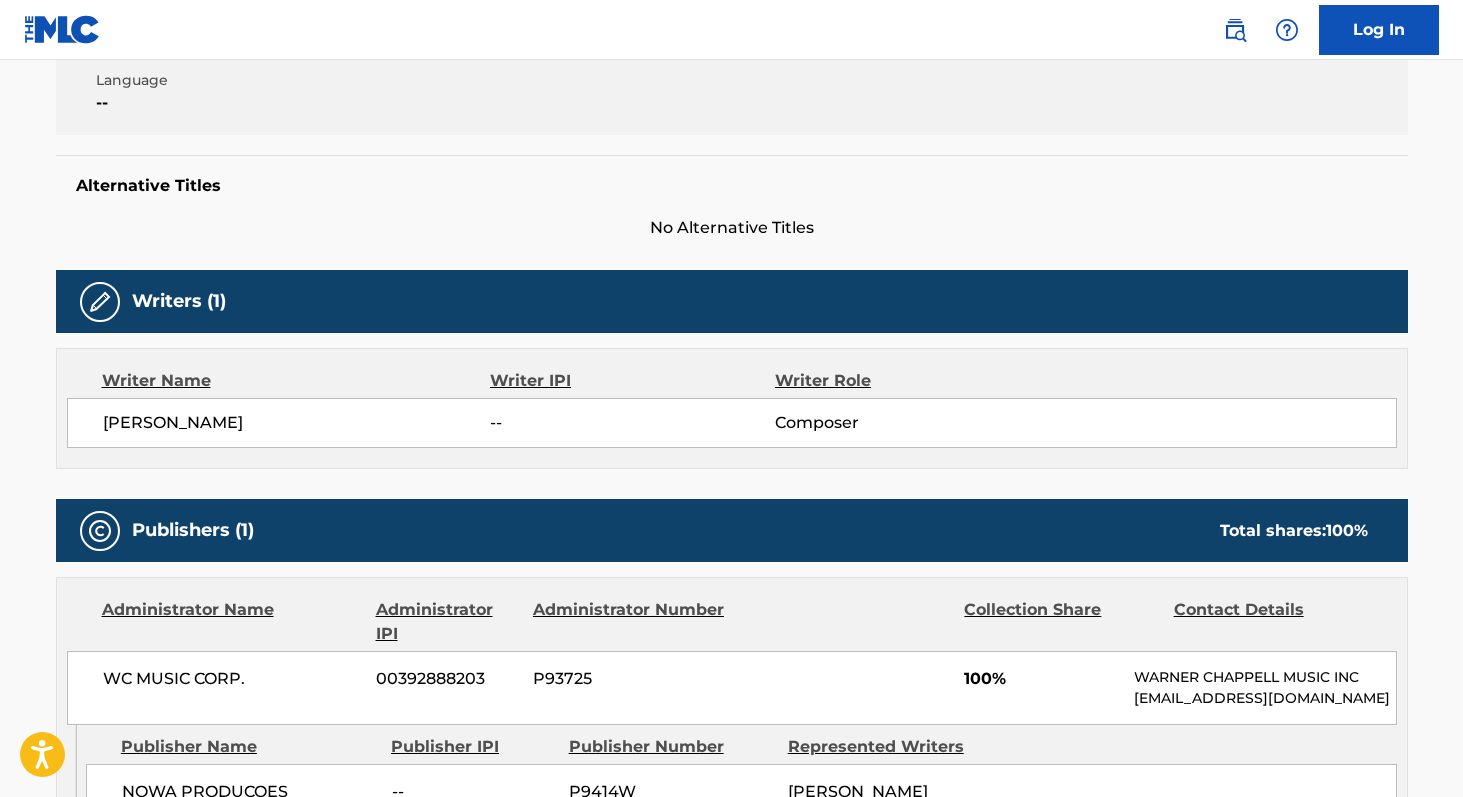 click on "[PERSON_NAME]" at bounding box center [297, 423] 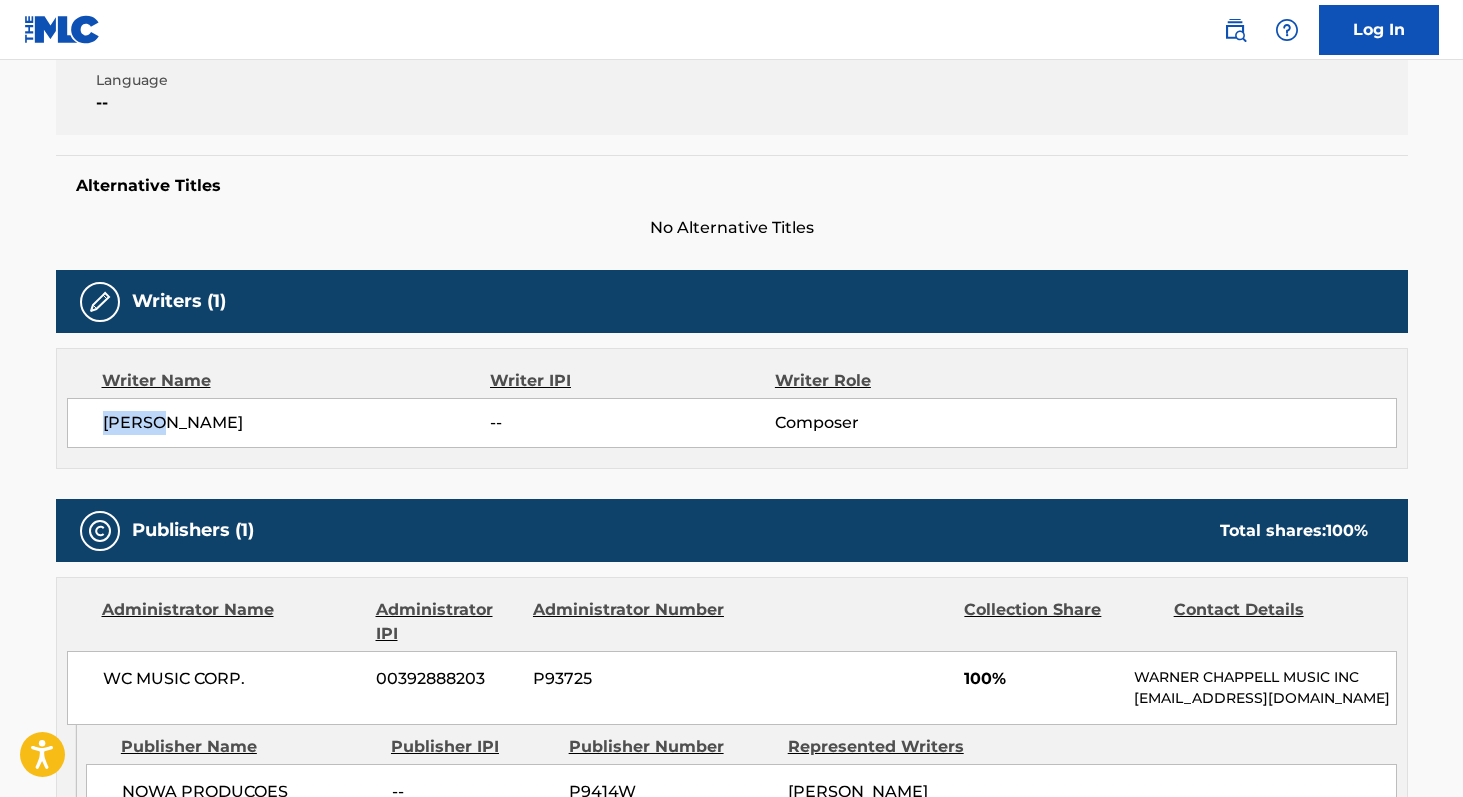 click on "[PERSON_NAME]" at bounding box center (297, 423) 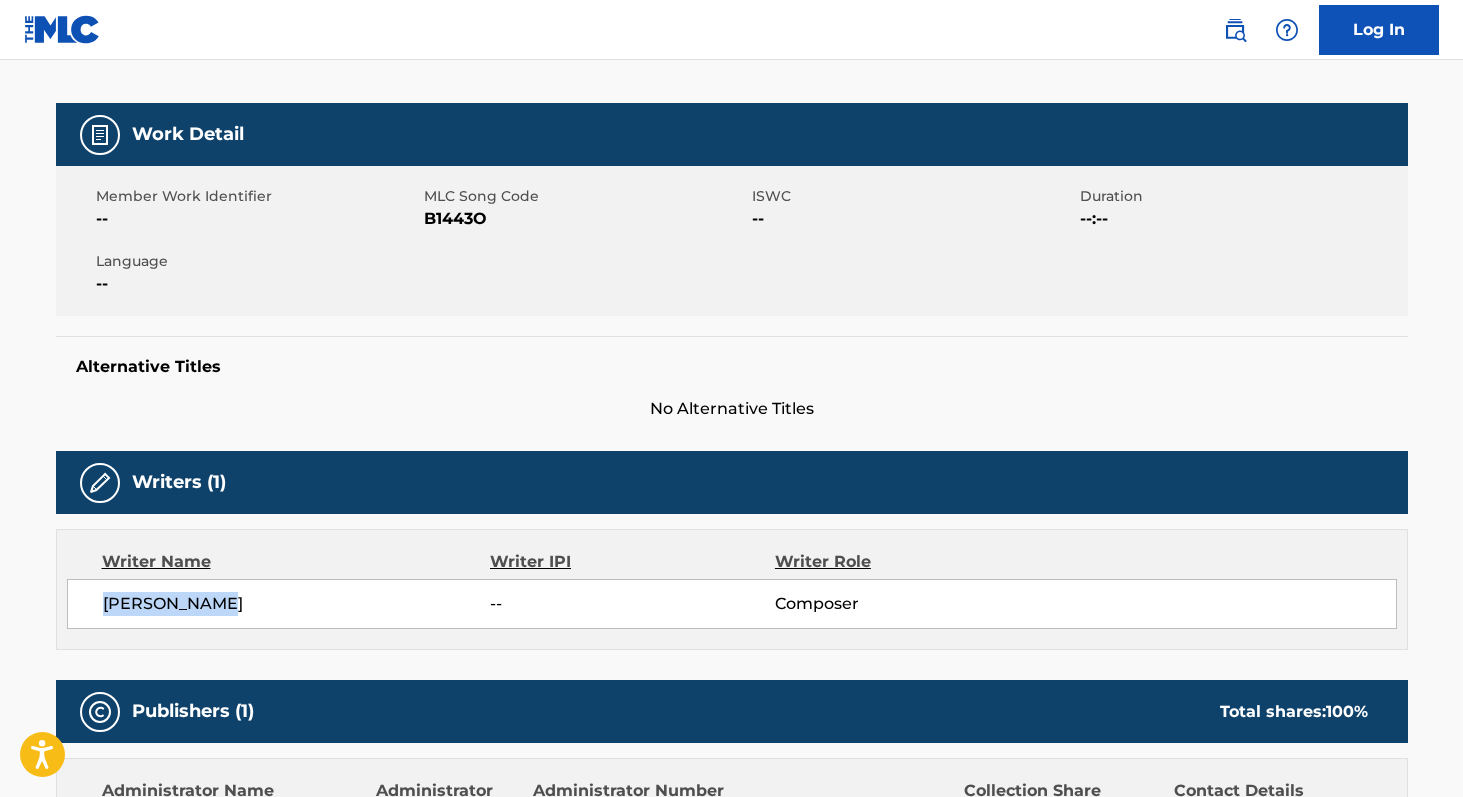 scroll, scrollTop: 248, scrollLeft: 0, axis: vertical 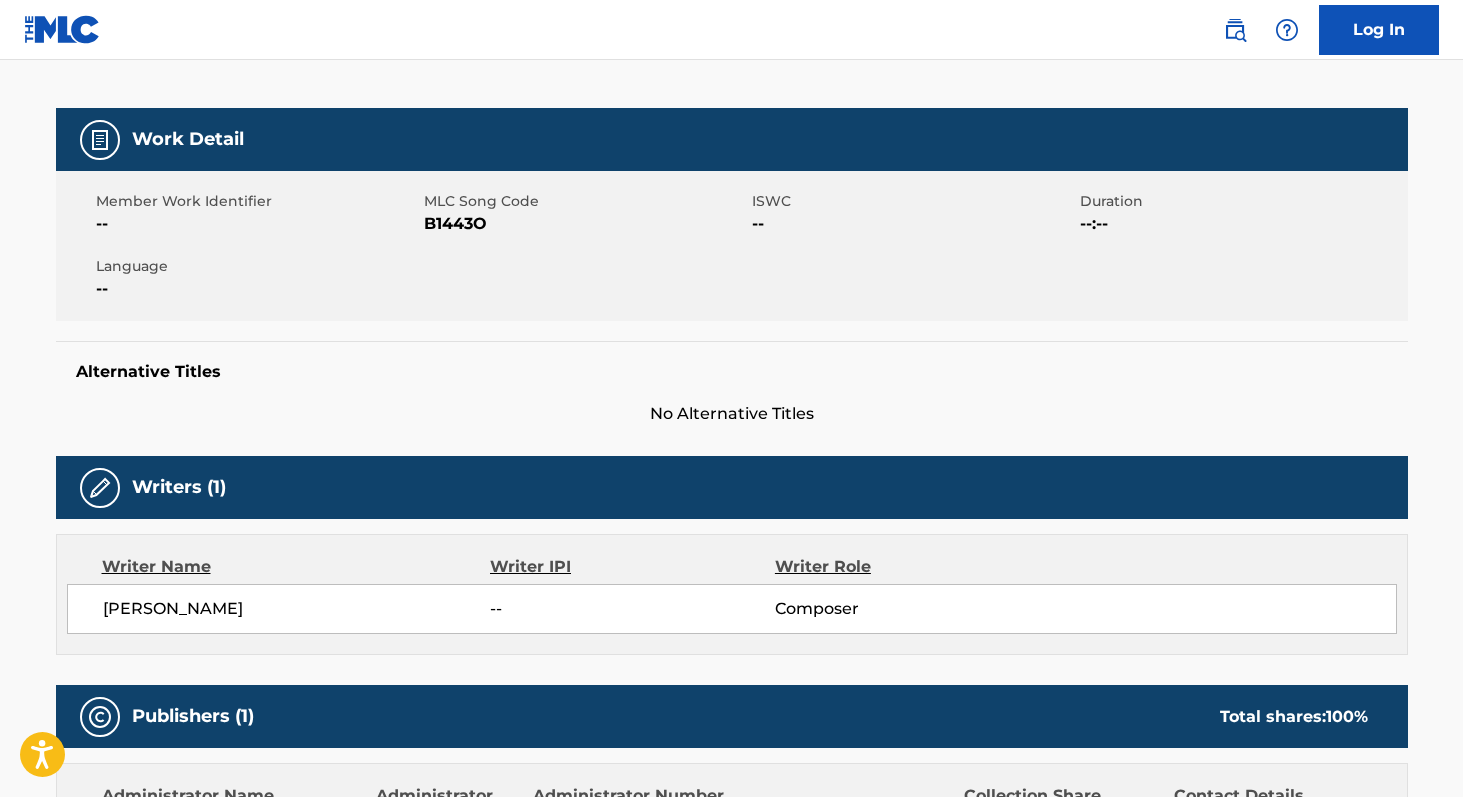 click on "B1443O" at bounding box center (585, 224) 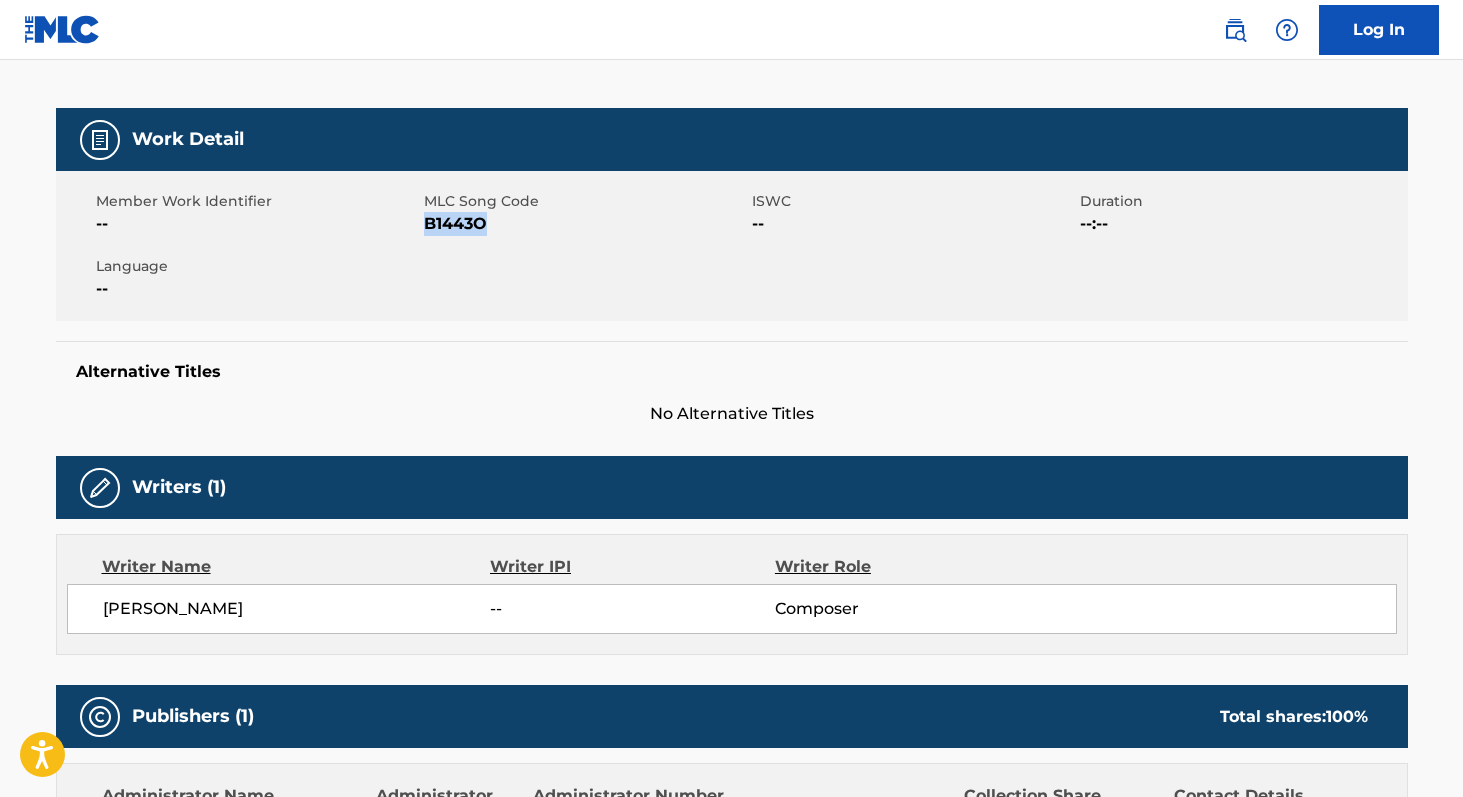click on "B1443O" at bounding box center [585, 224] 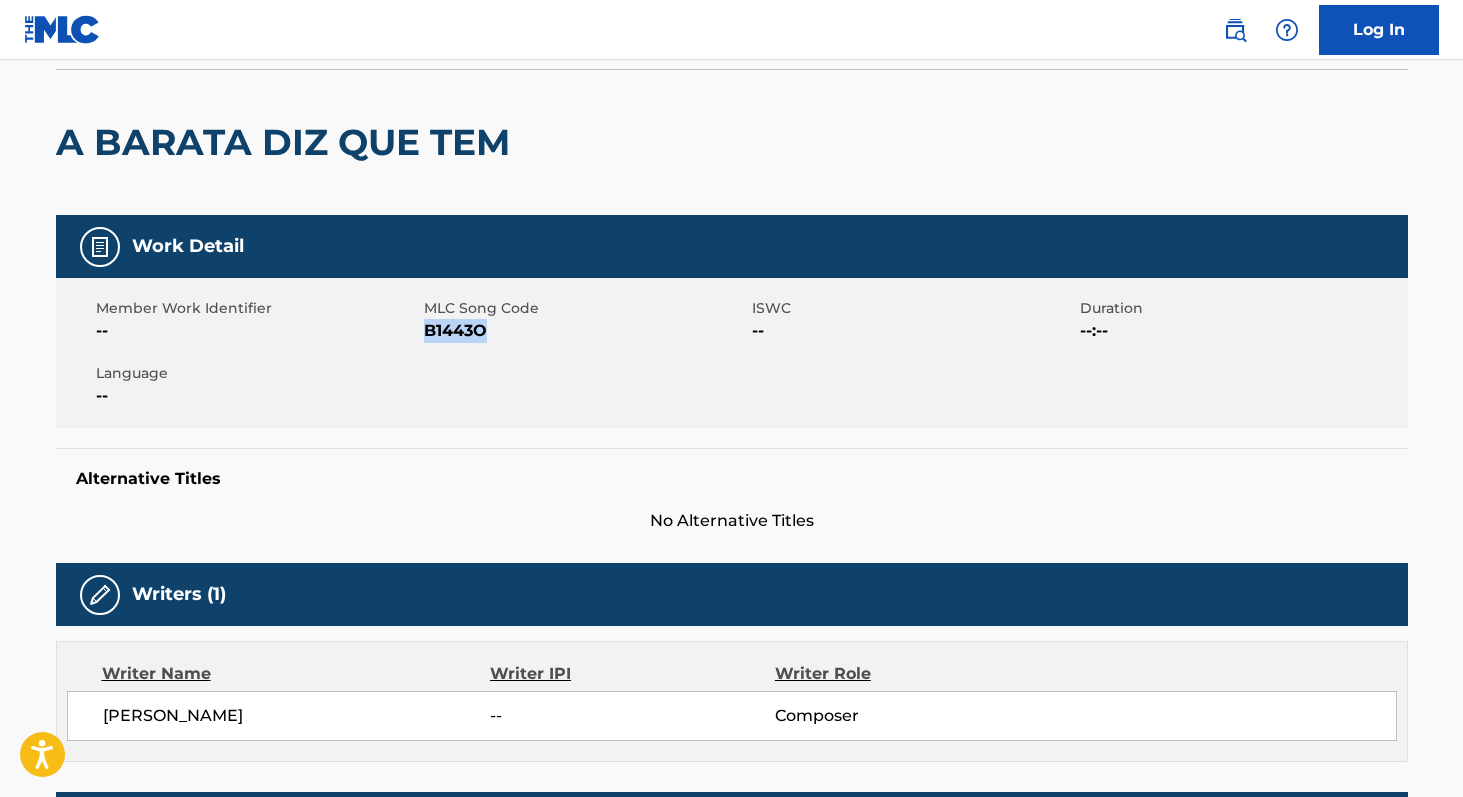 scroll, scrollTop: 0, scrollLeft: 0, axis: both 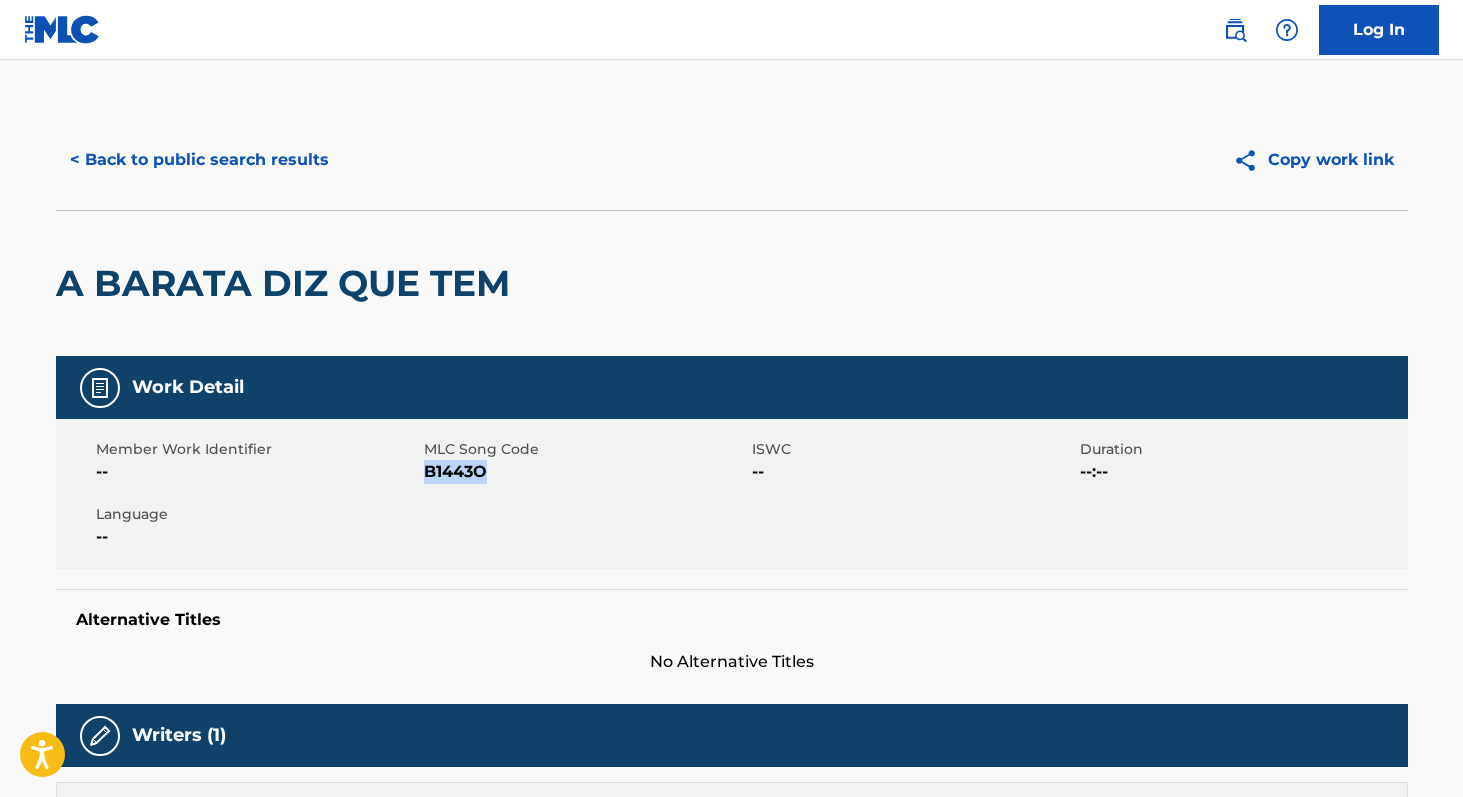 click on "< Back to public search results" at bounding box center [199, 160] 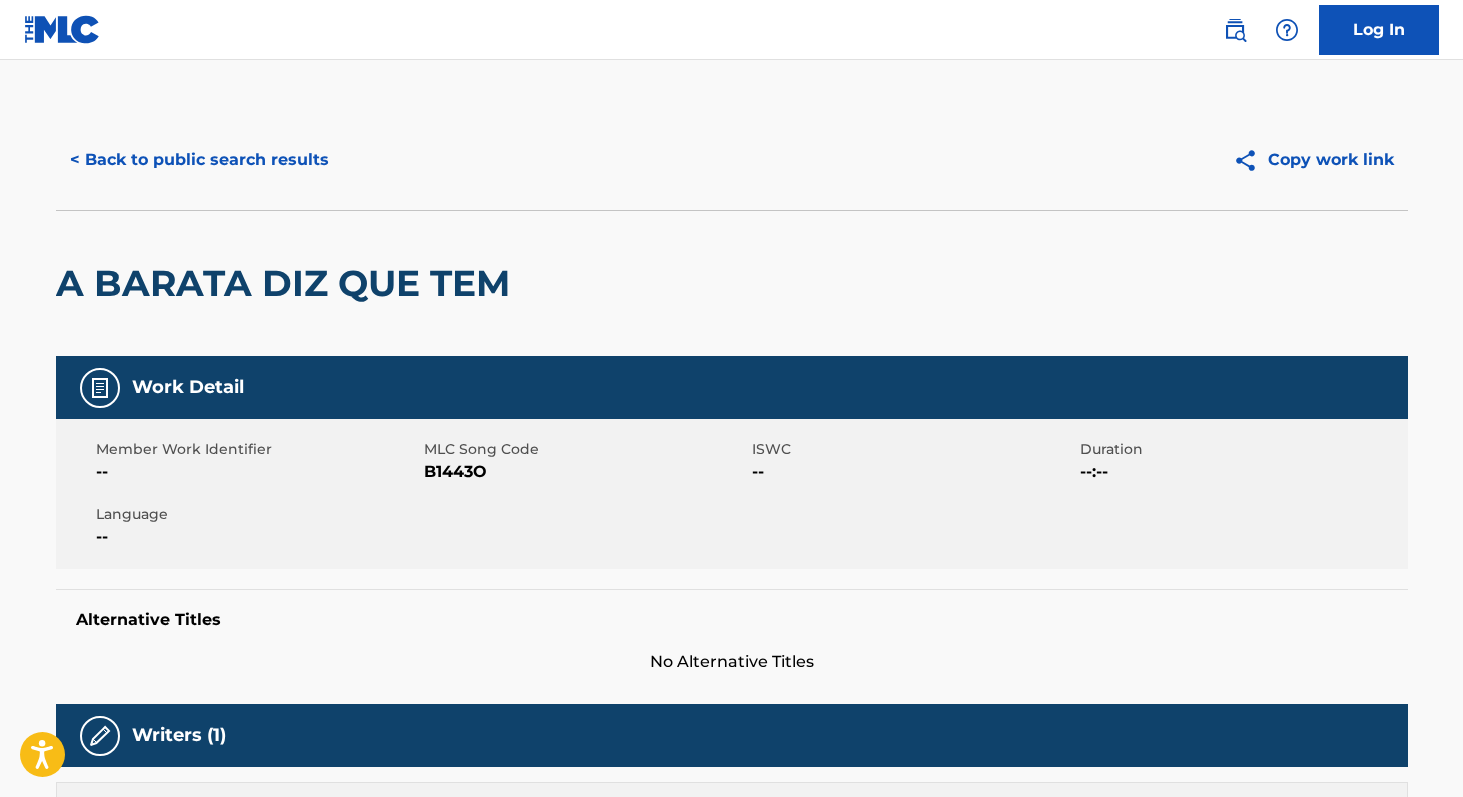 scroll, scrollTop: 279, scrollLeft: 0, axis: vertical 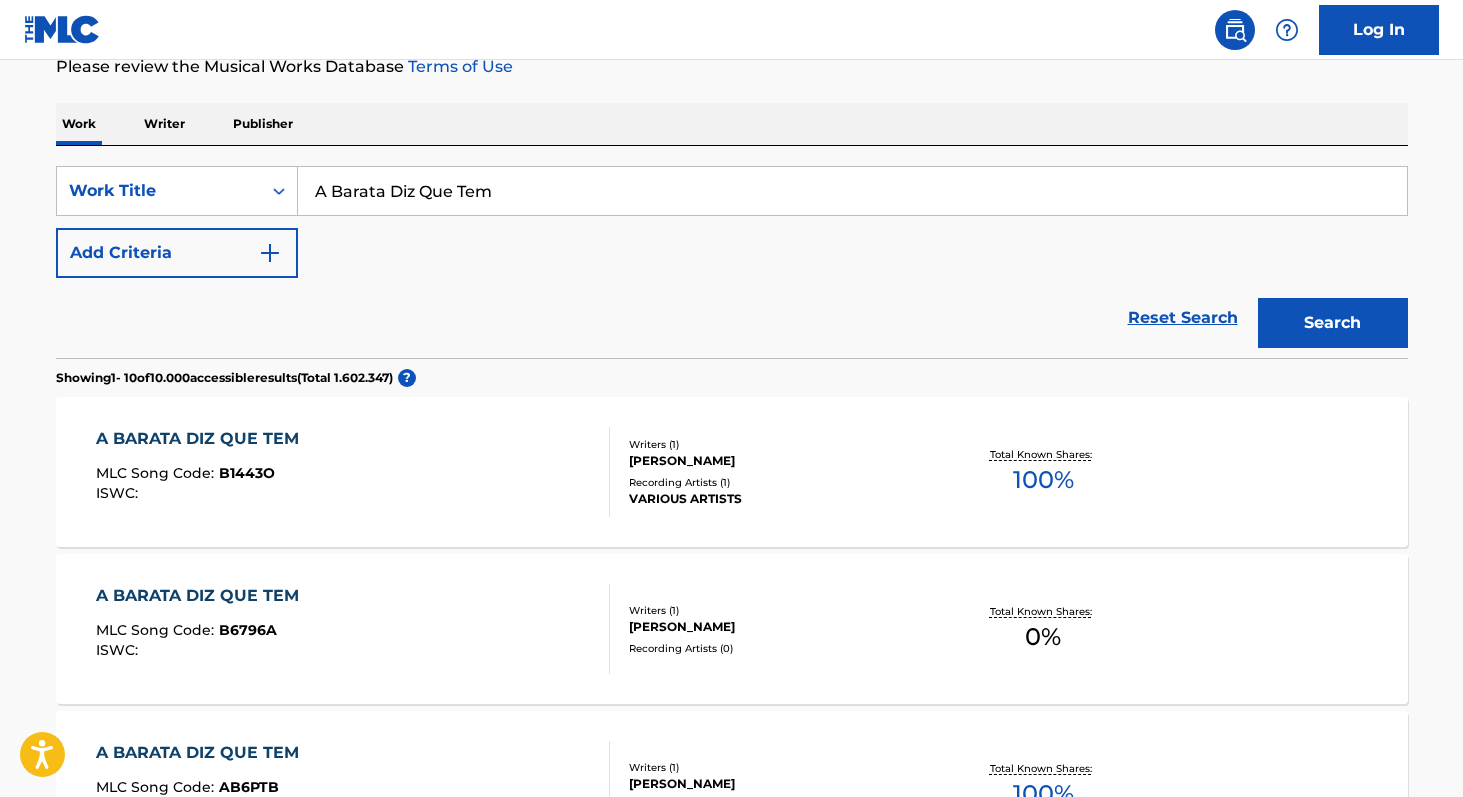 click on "Writer" at bounding box center [164, 124] 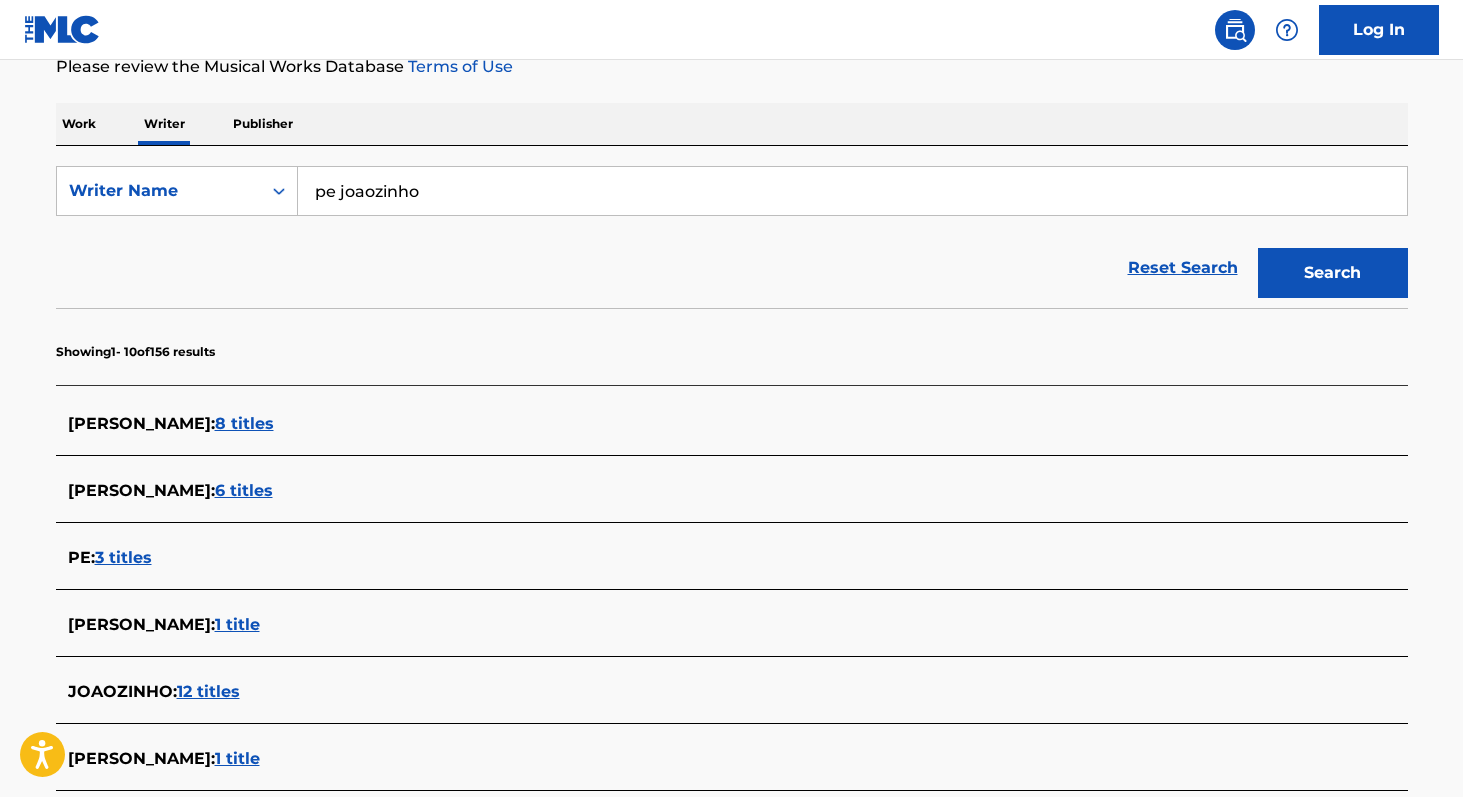scroll, scrollTop: 0, scrollLeft: 0, axis: both 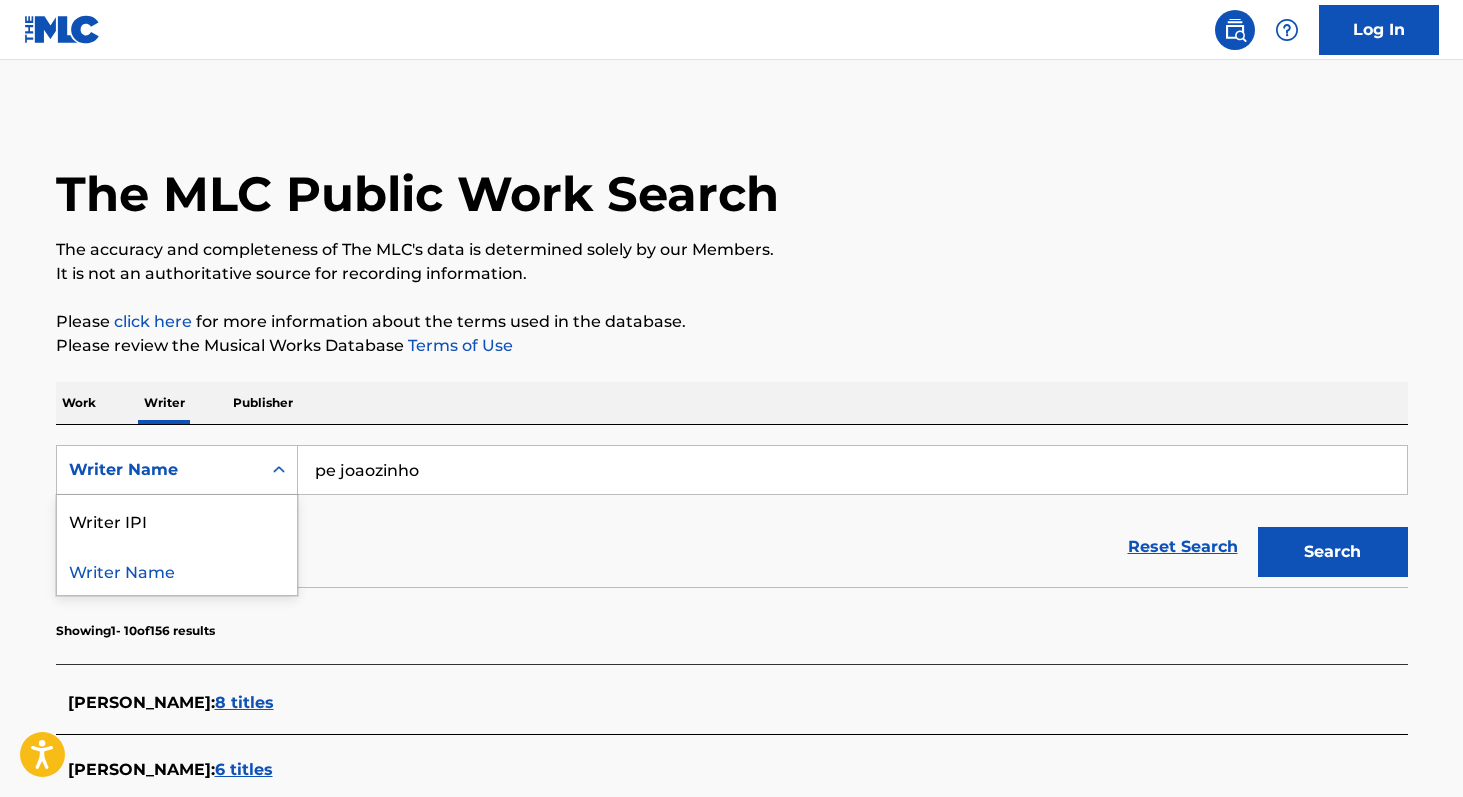 click on "Writer Name" at bounding box center (177, 470) 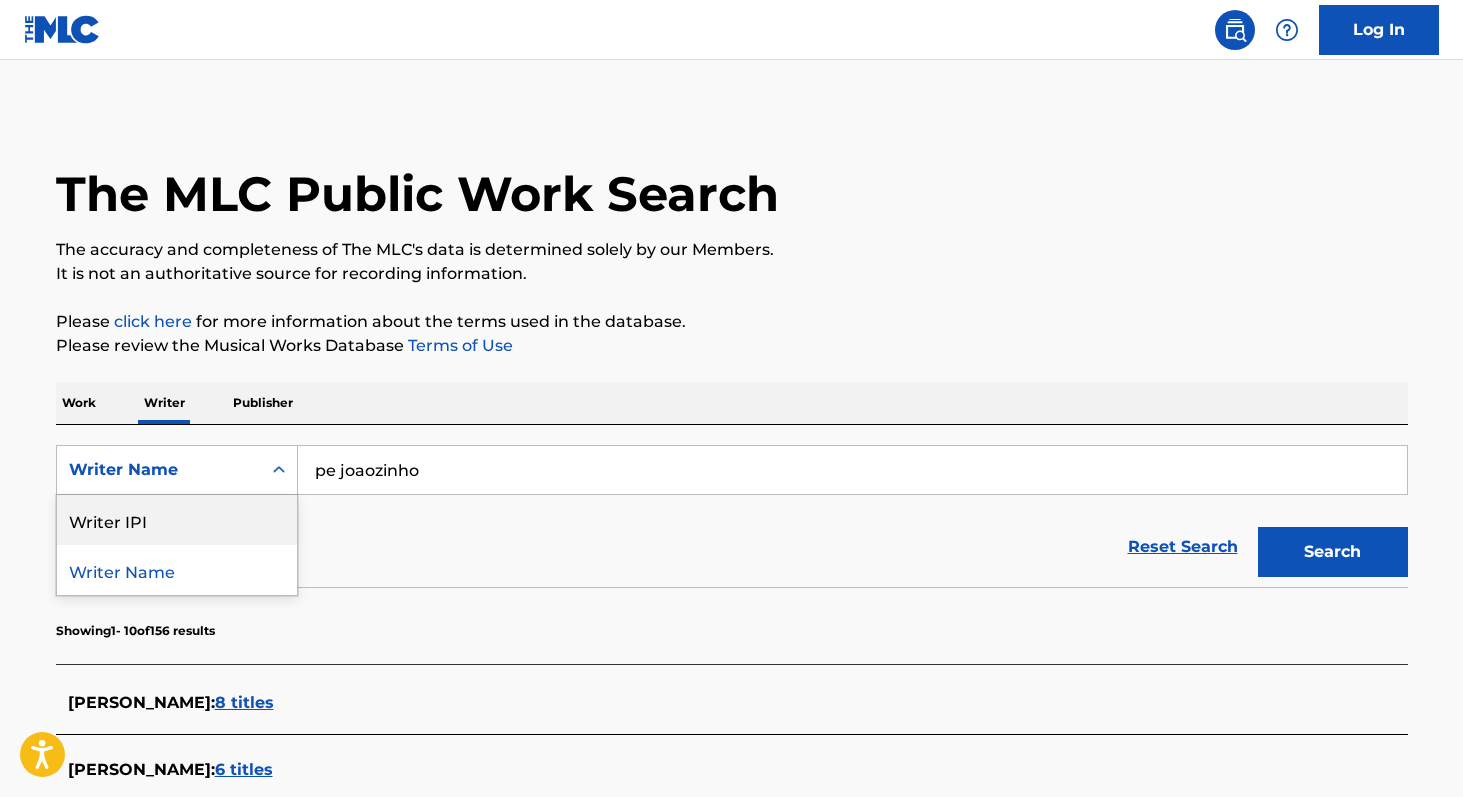 click on "Writer IPI" at bounding box center (177, 520) 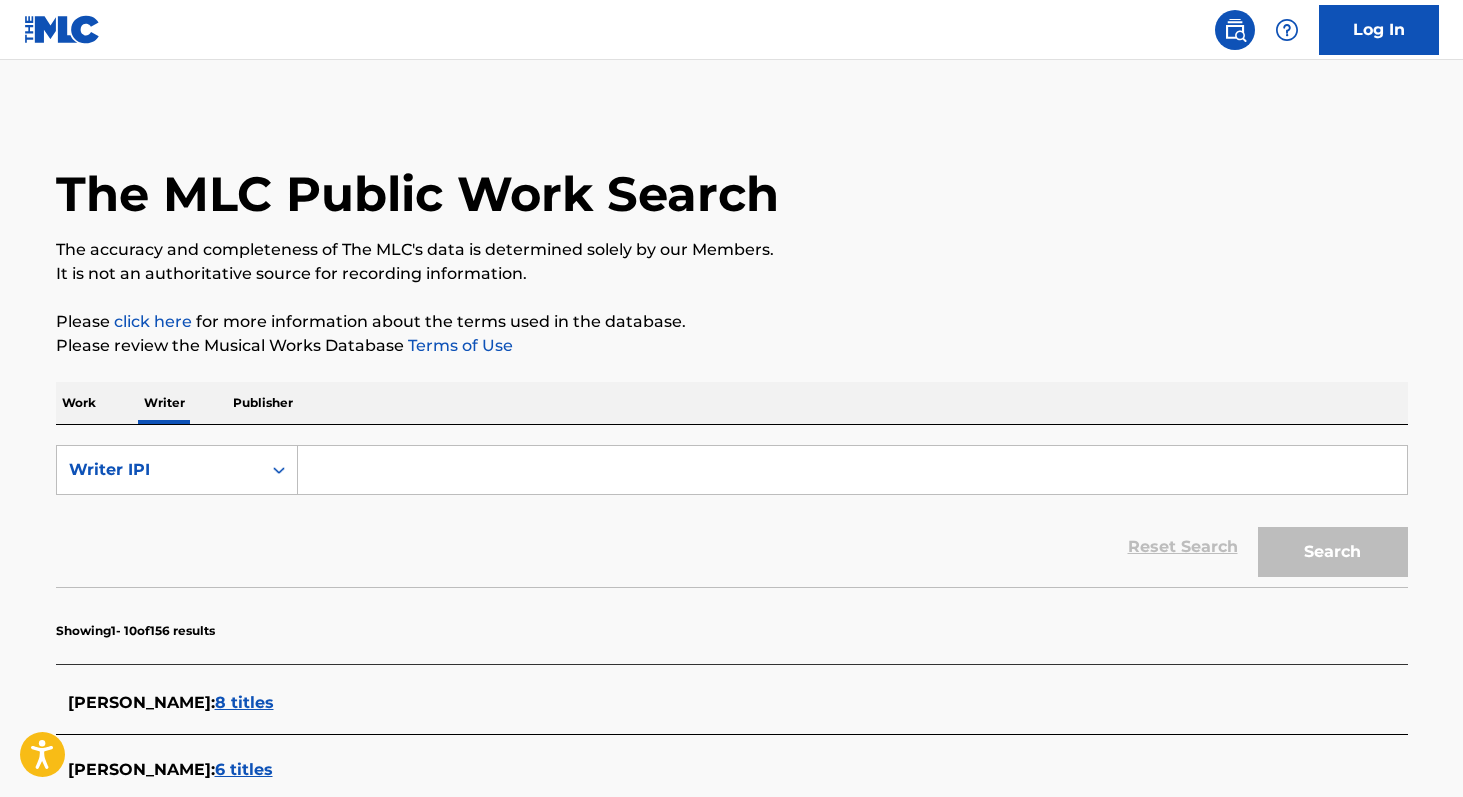 click at bounding box center [852, 470] 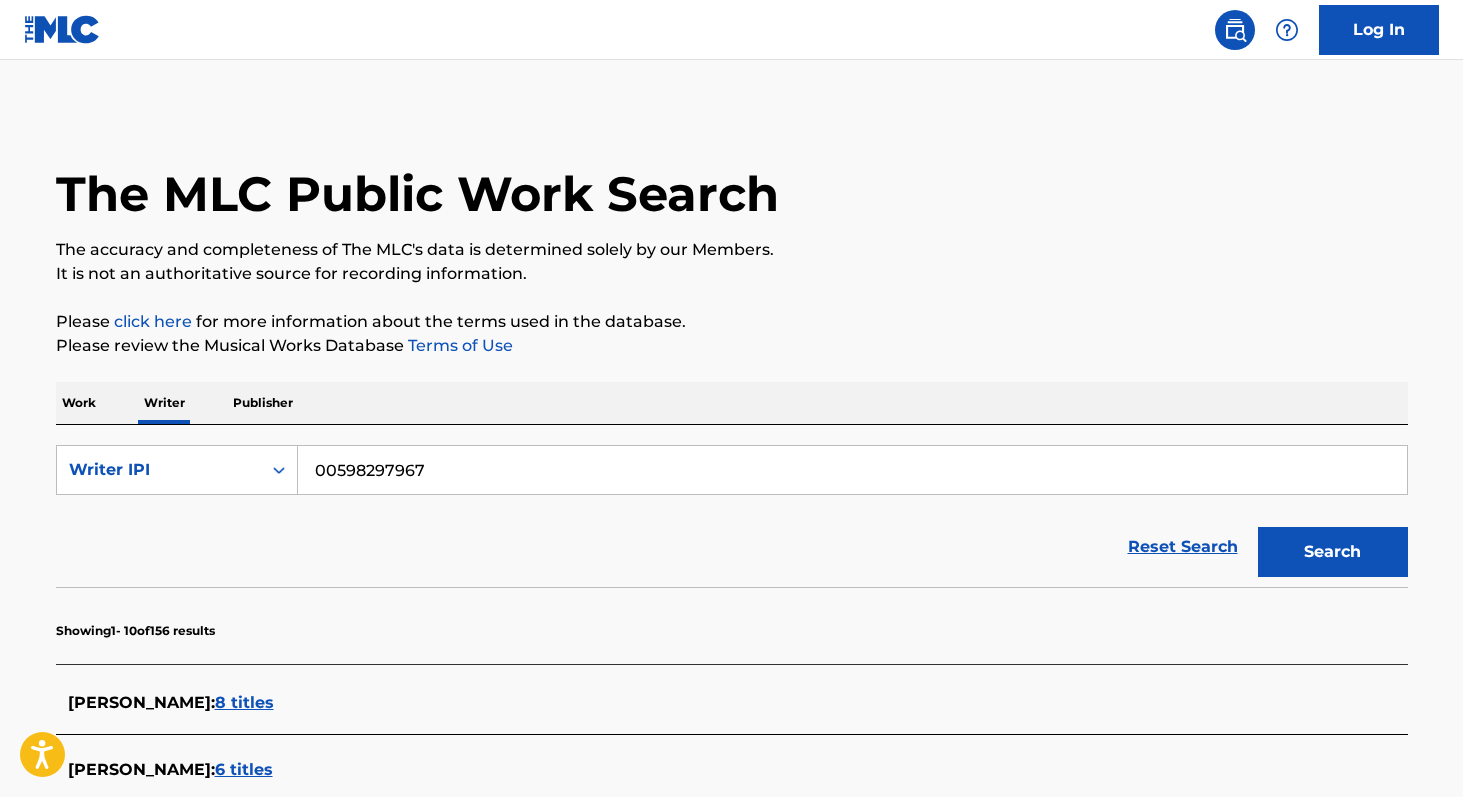 type on "00598297967" 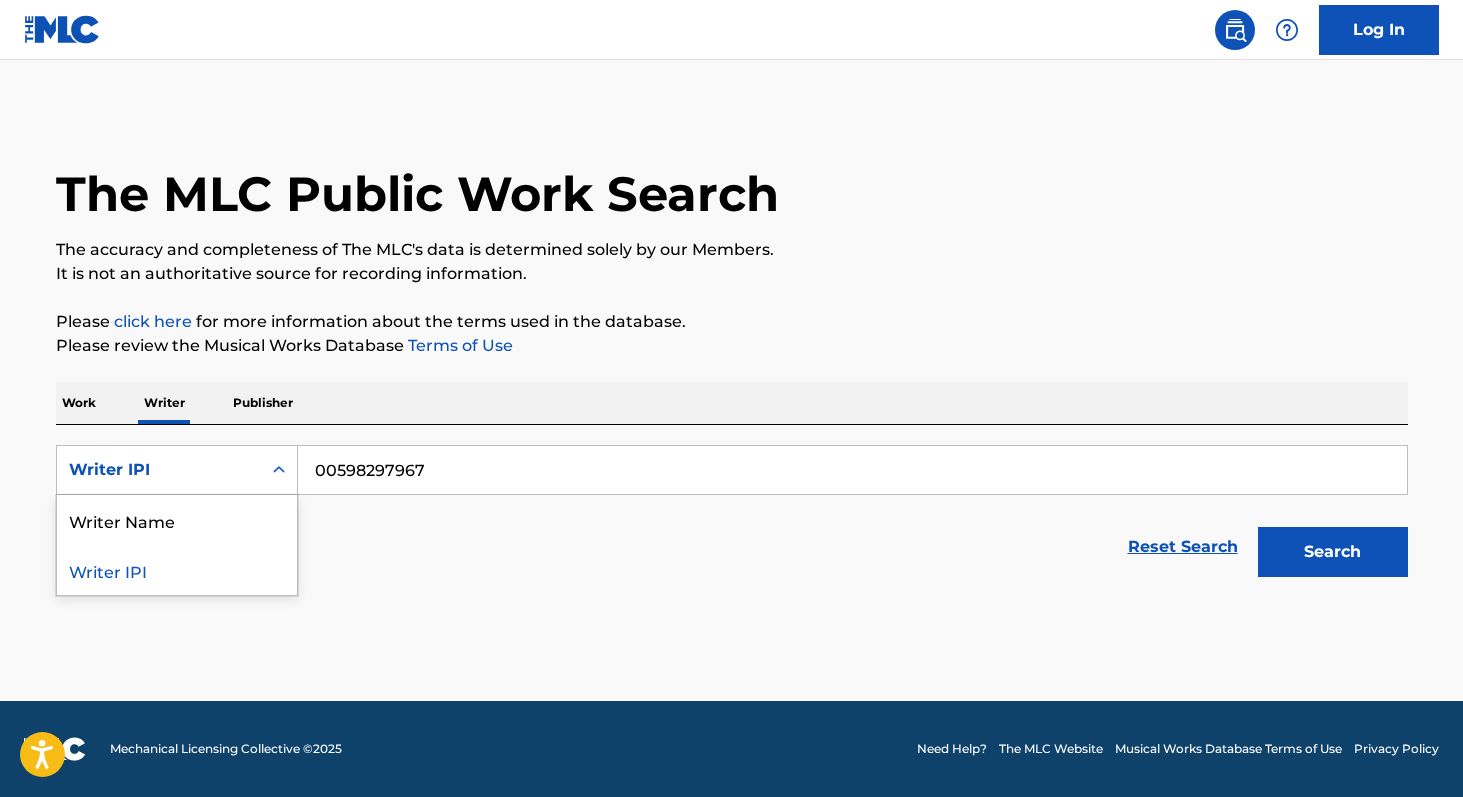 click on "Writer IPI" at bounding box center [159, 470] 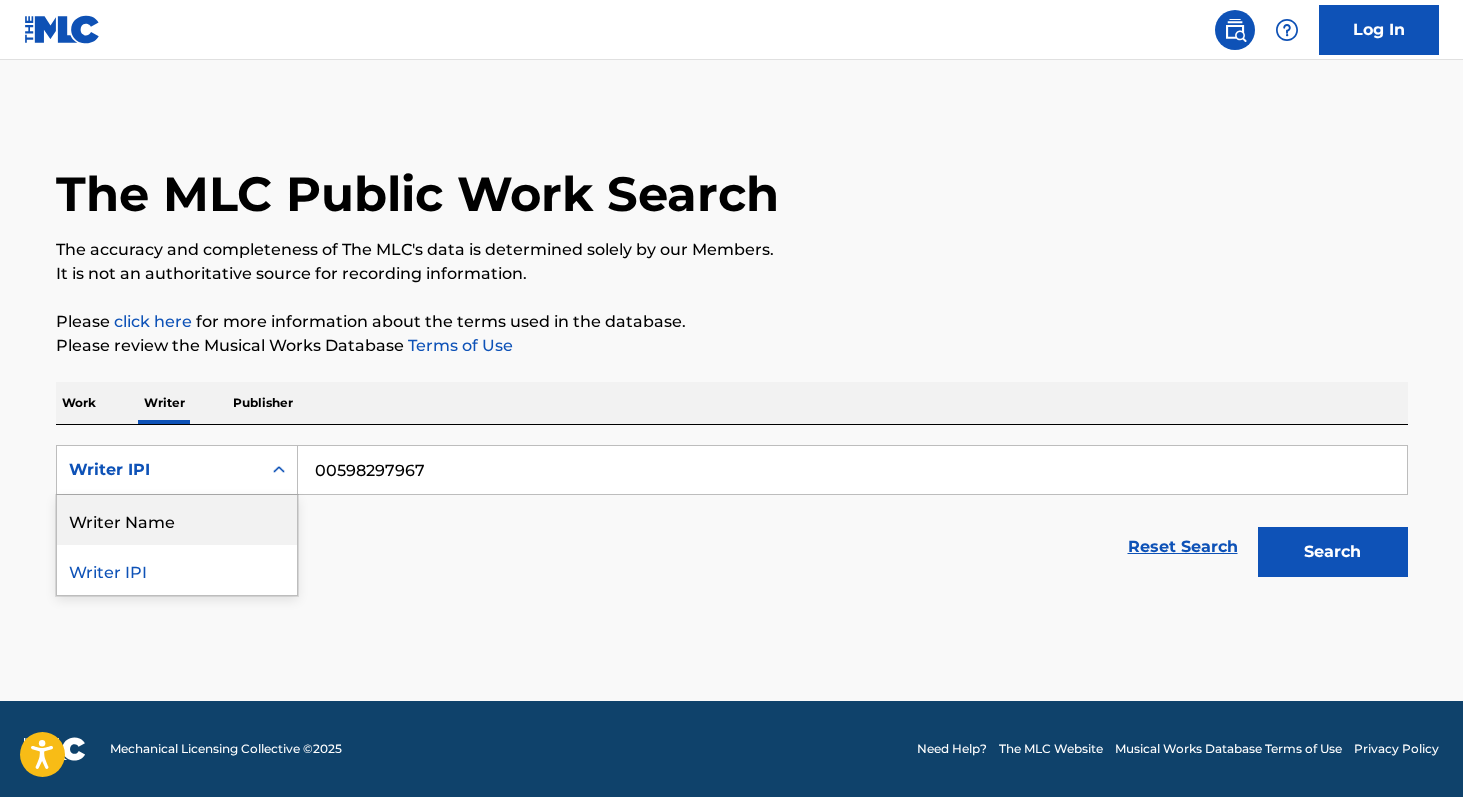 click on "Writer Name" at bounding box center [177, 520] 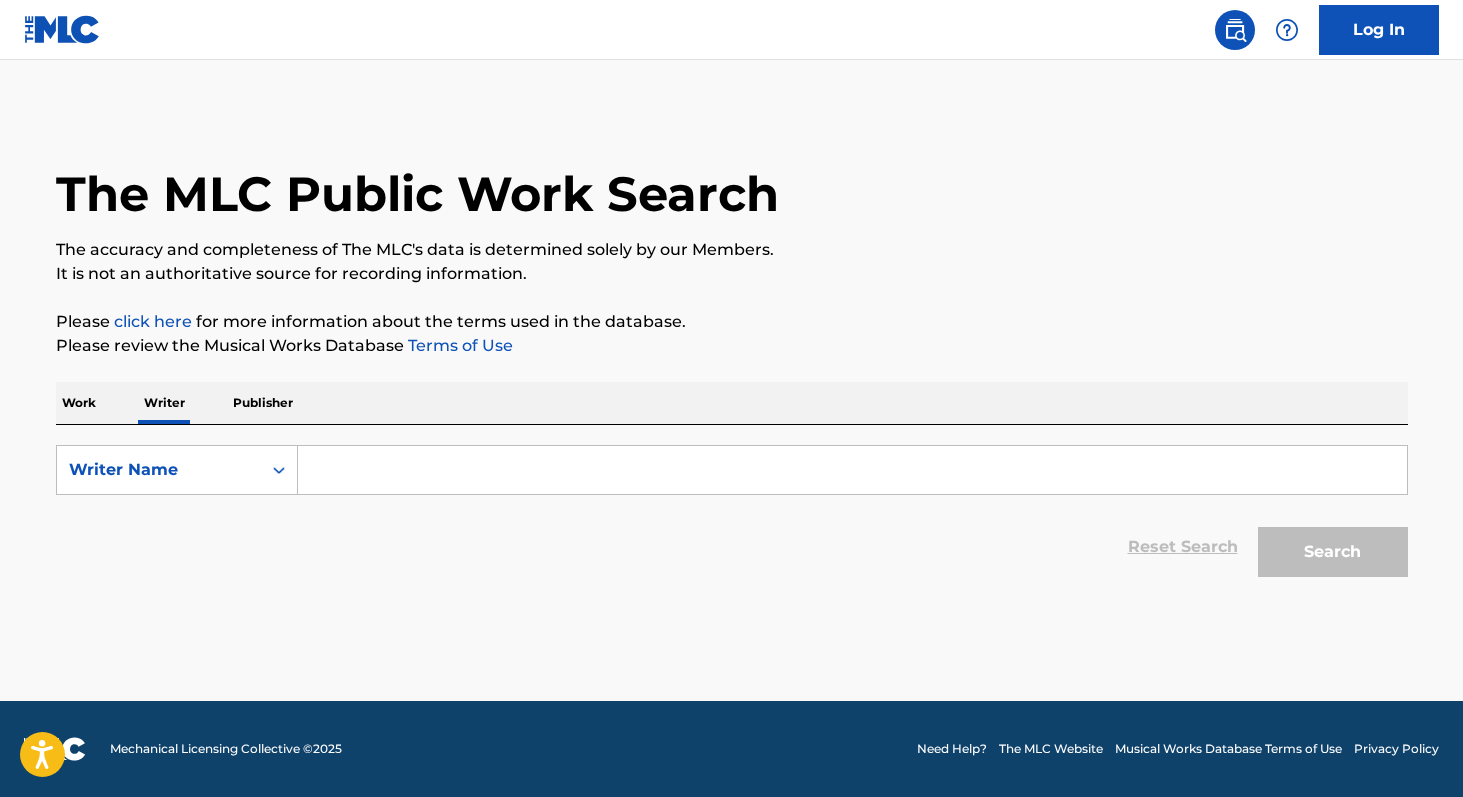 click at bounding box center (852, 470) 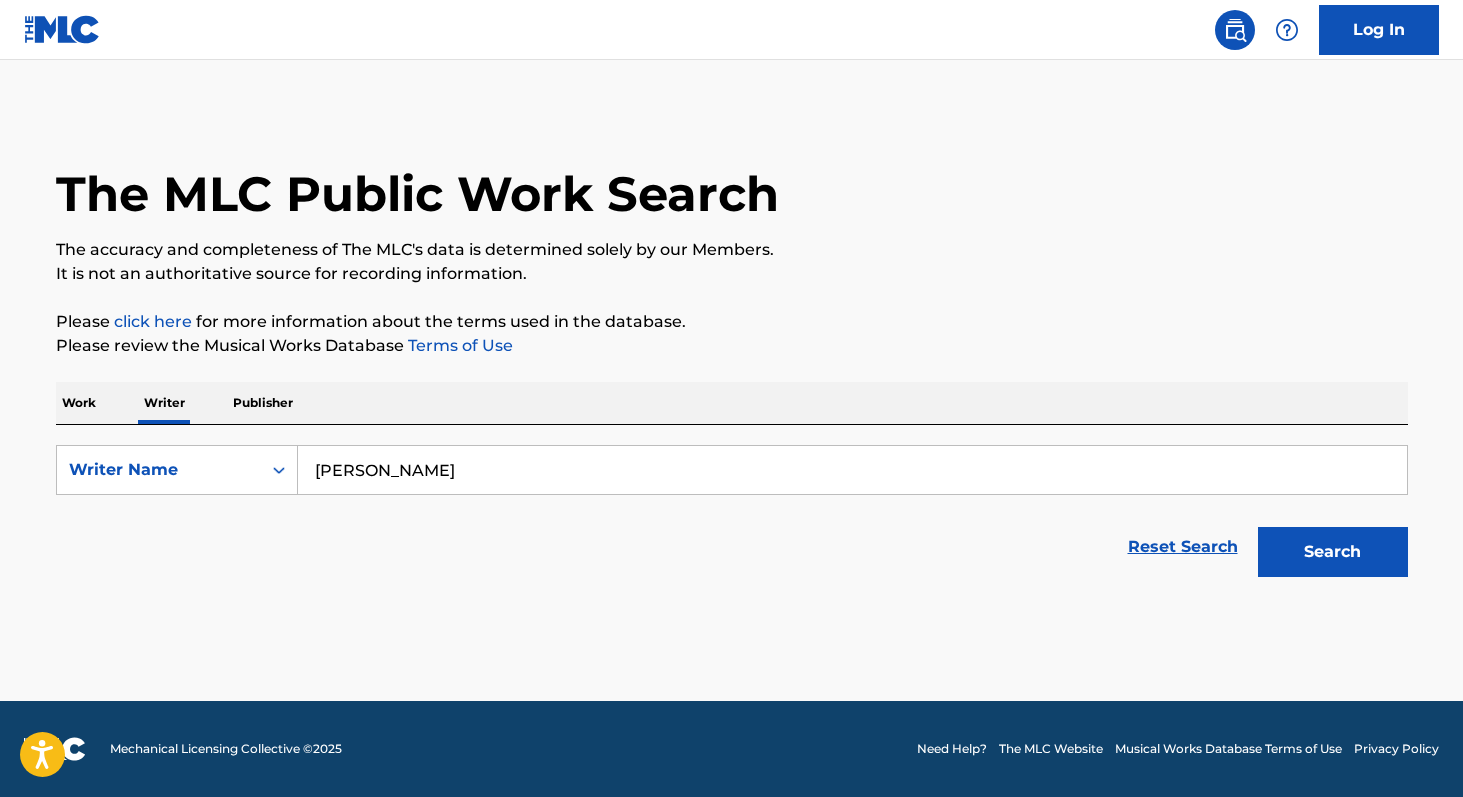 type on "[PERSON_NAME]" 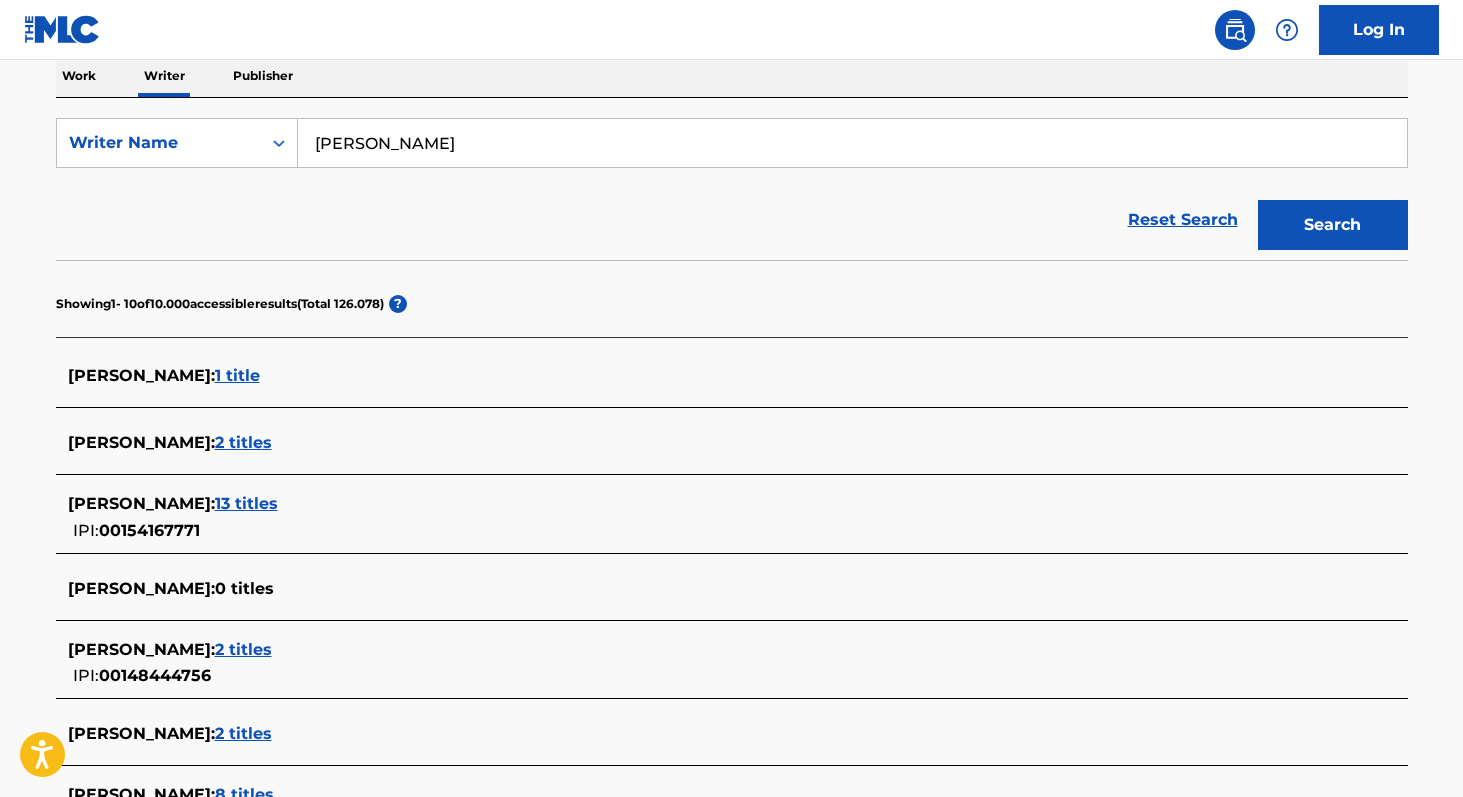scroll, scrollTop: 326, scrollLeft: 0, axis: vertical 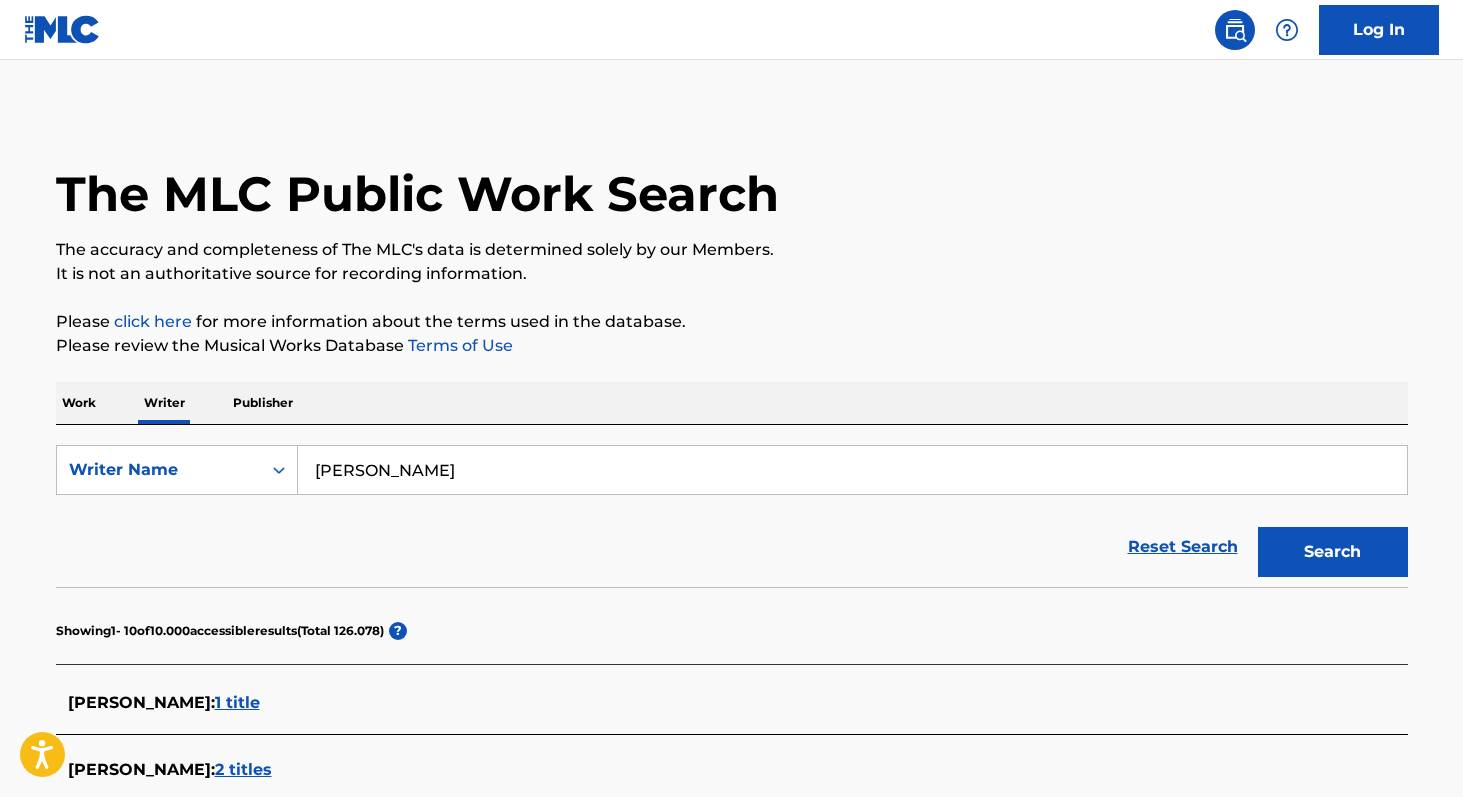 click on "Work" at bounding box center (79, 403) 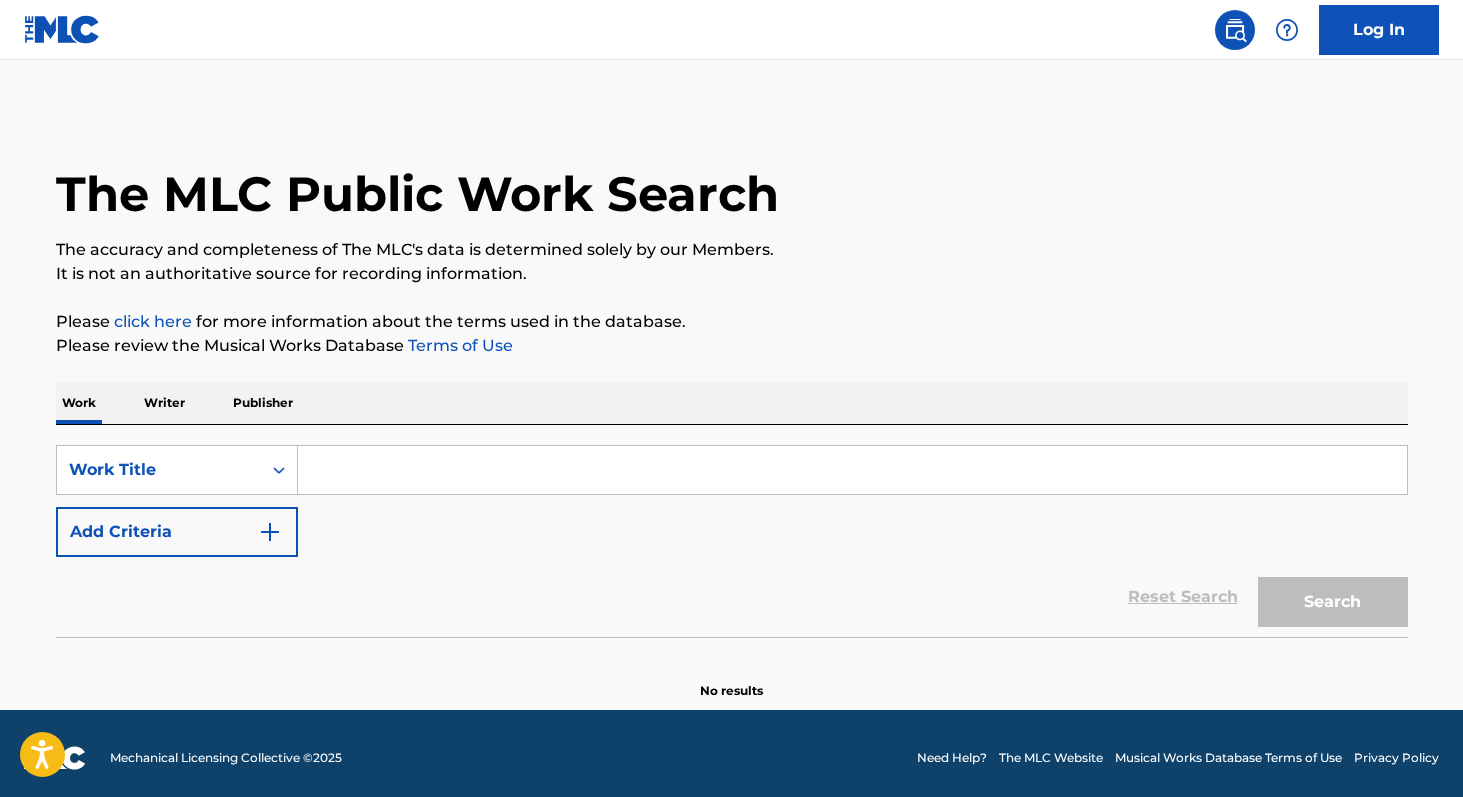 click at bounding box center [852, 470] 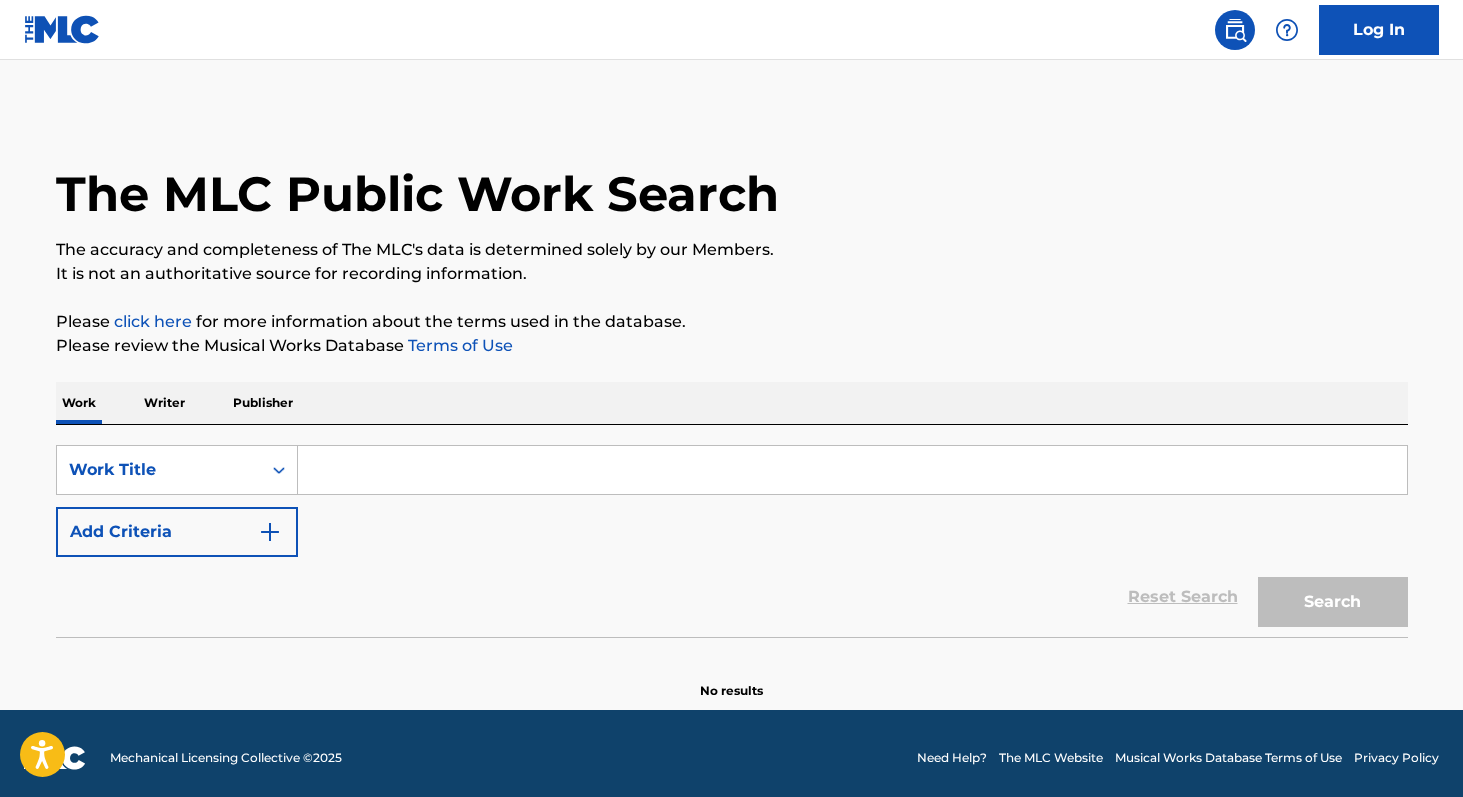 paste on "Hino Do Flamengo" 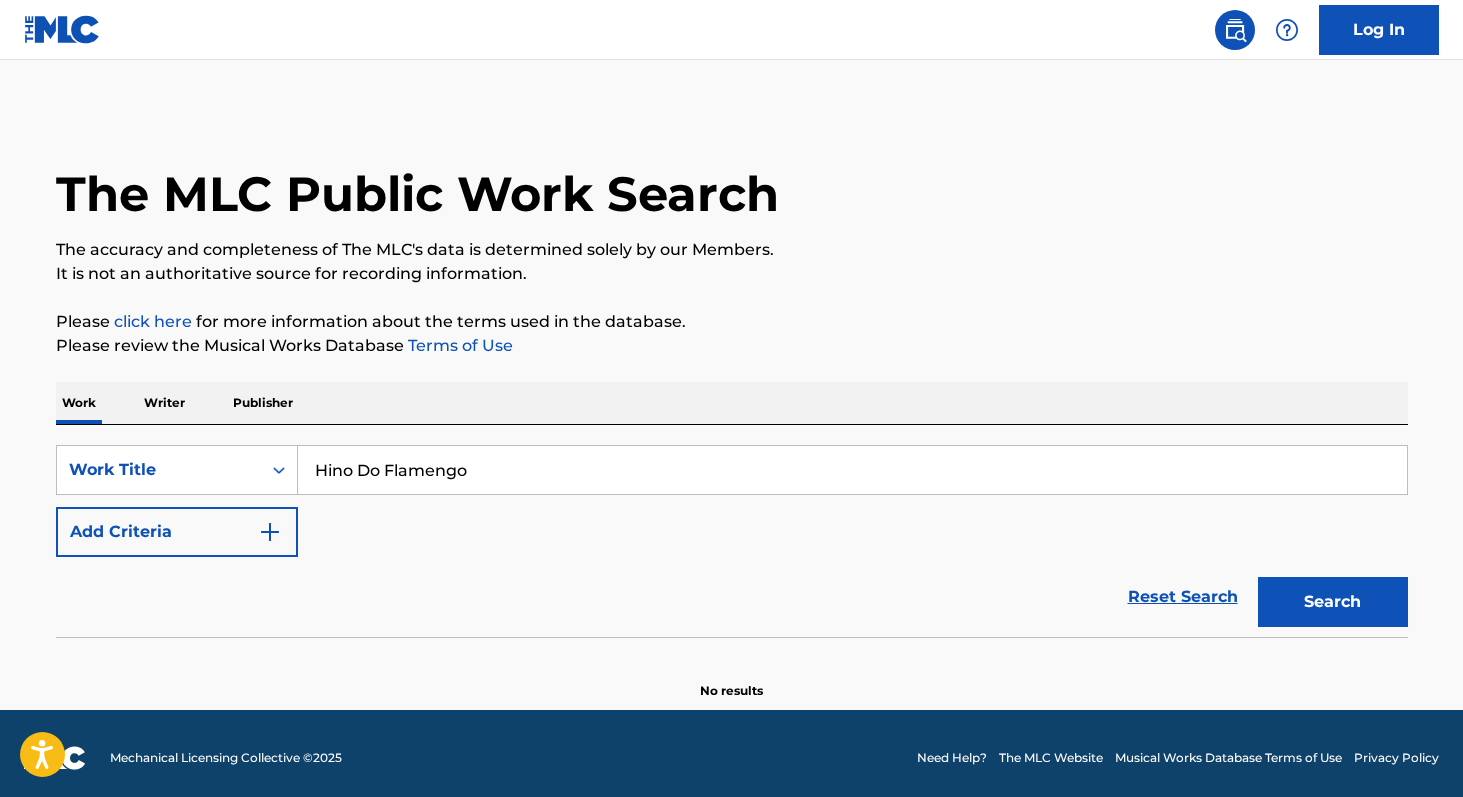 type on "Hino Do Flamengo" 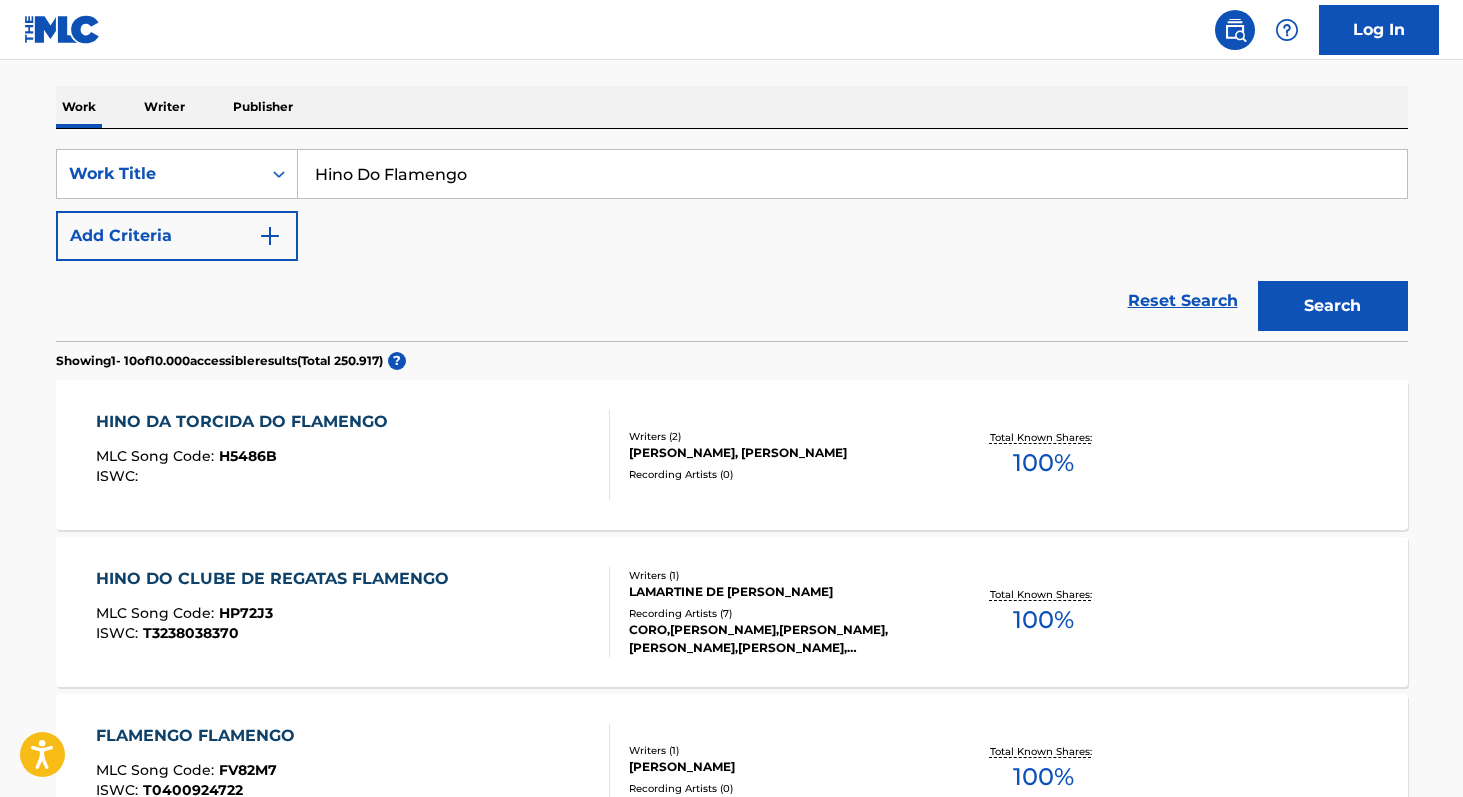 scroll, scrollTop: 294, scrollLeft: 0, axis: vertical 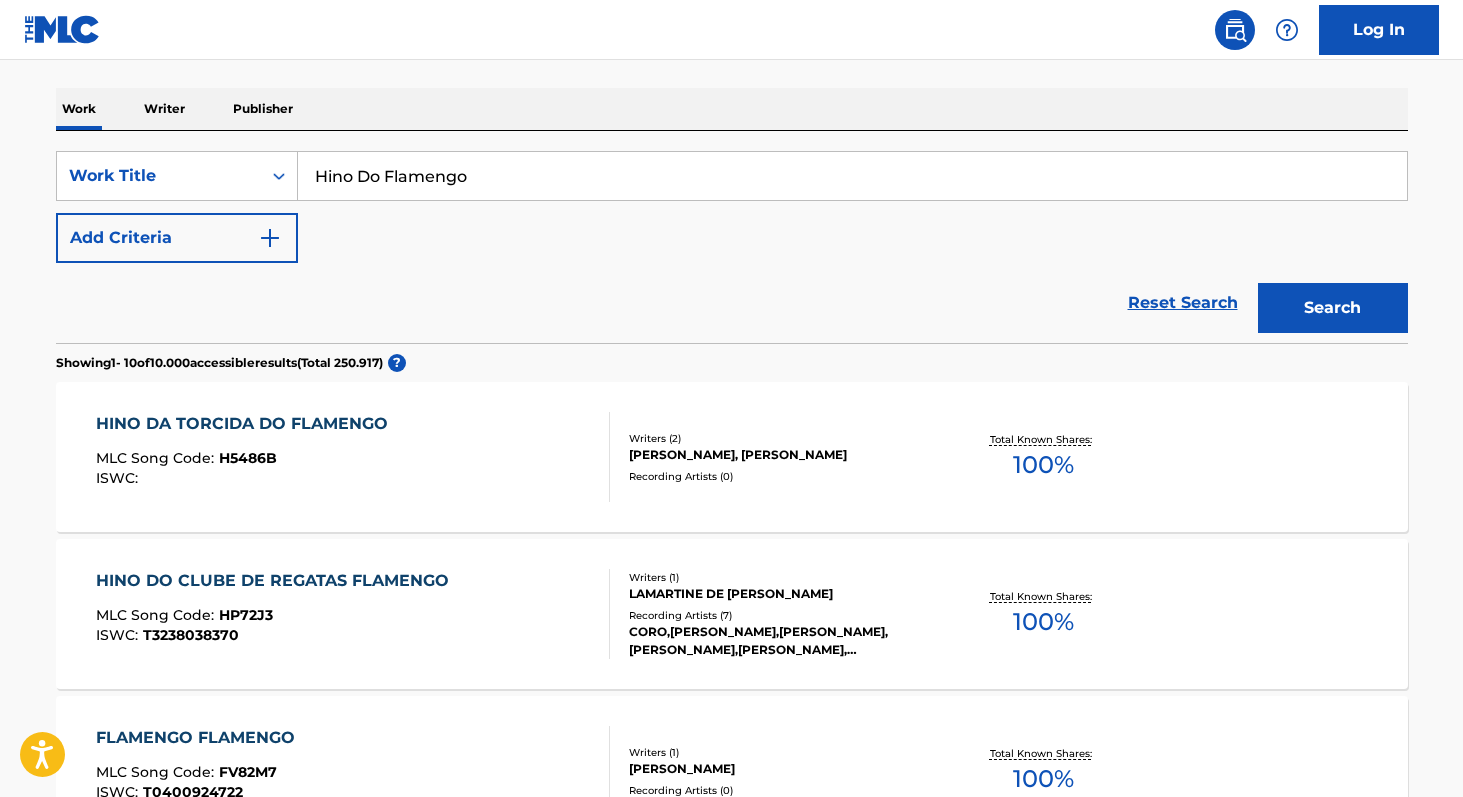 click on "100 %" at bounding box center [1043, 465] 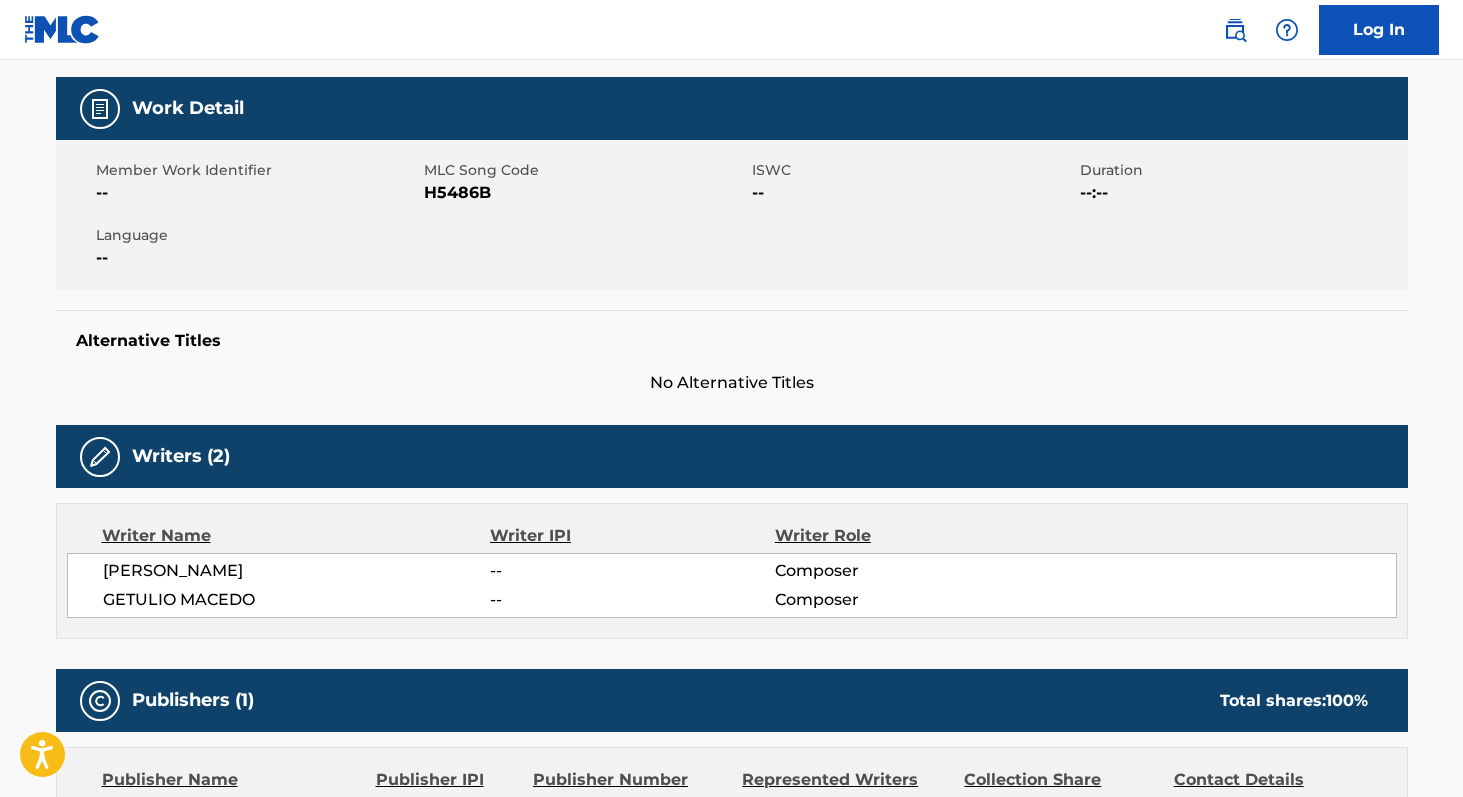scroll, scrollTop: 270, scrollLeft: 0, axis: vertical 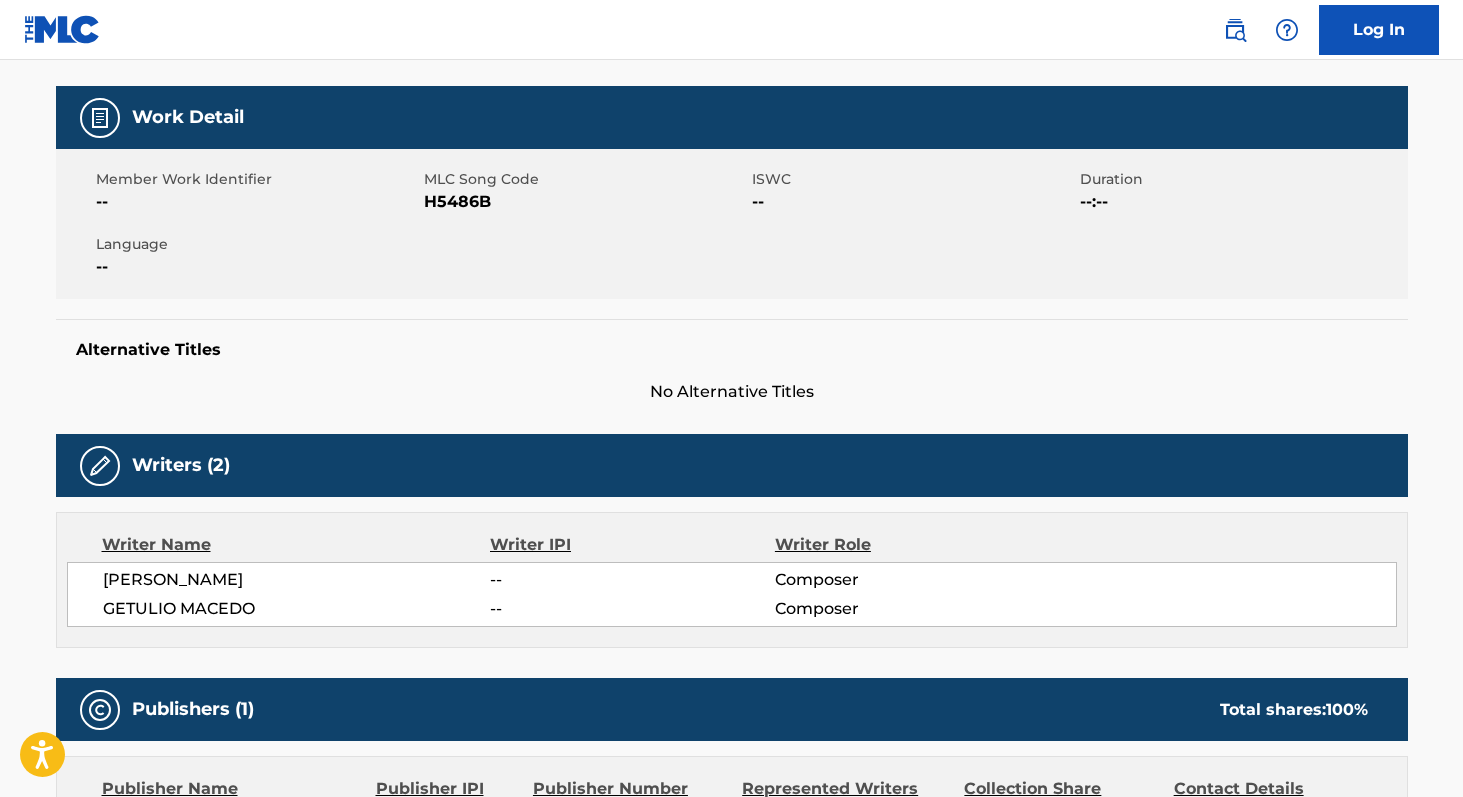 click on "[PERSON_NAME]" at bounding box center (297, 580) 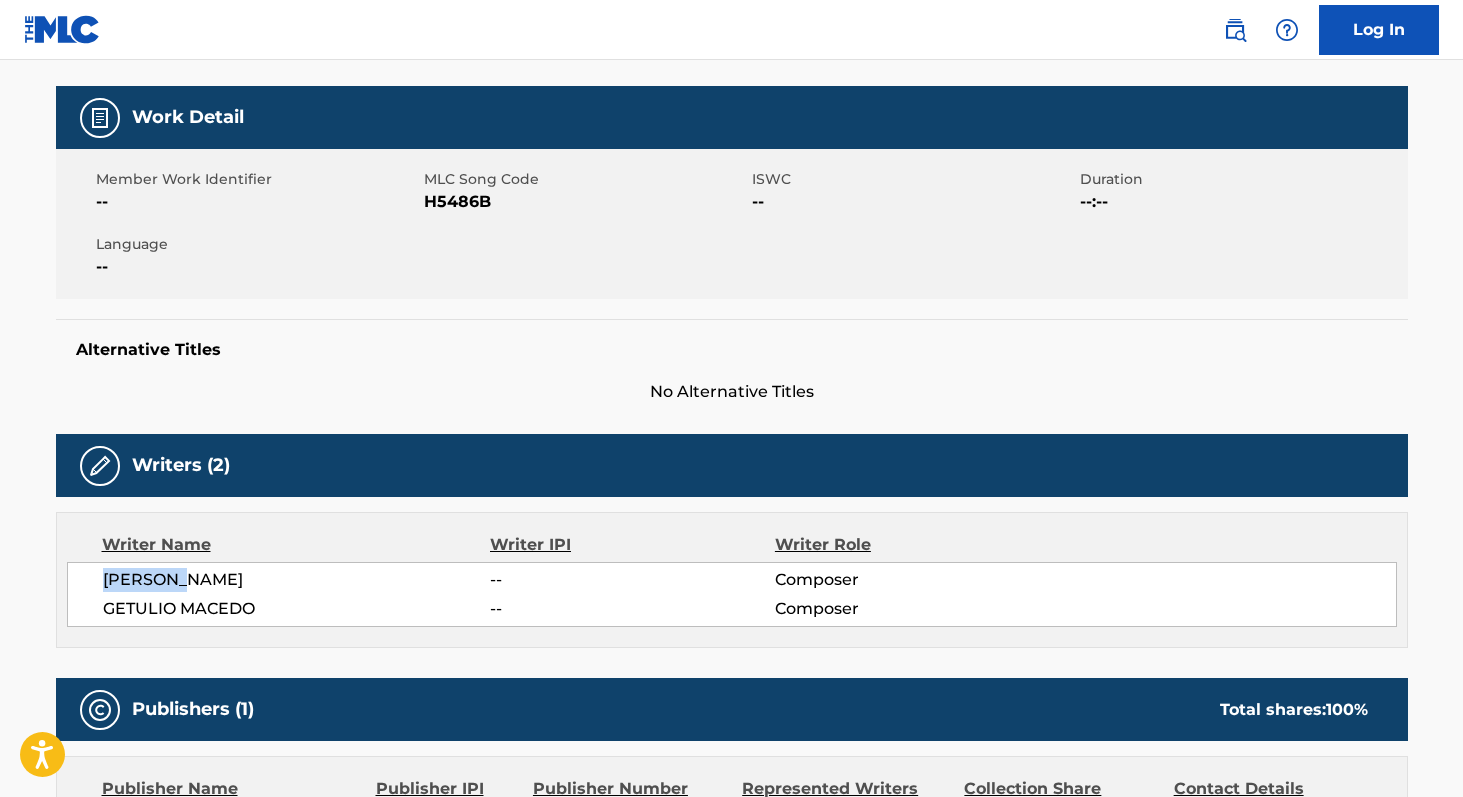 click on "[PERSON_NAME]" at bounding box center (297, 580) 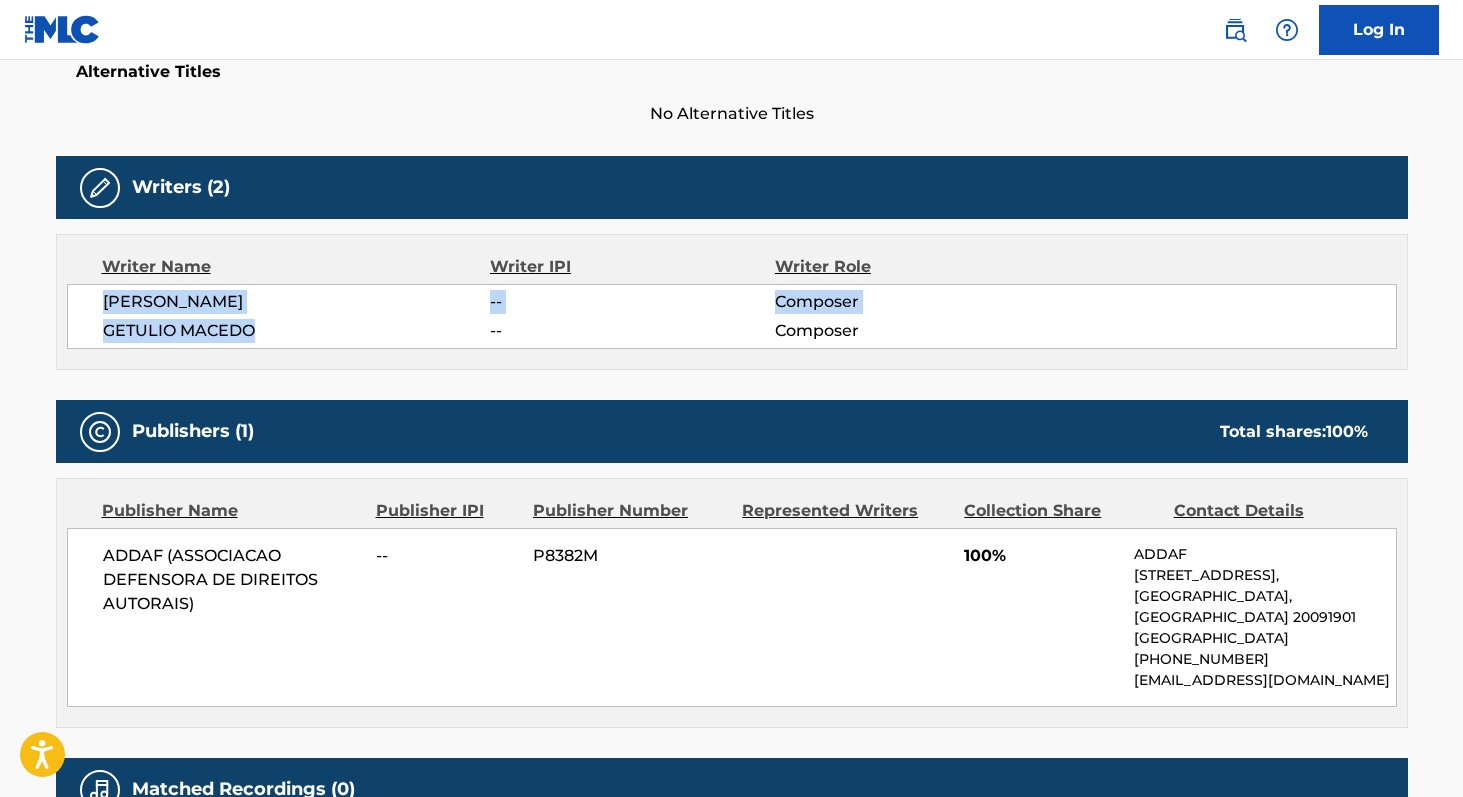 scroll, scrollTop: 550, scrollLeft: 0, axis: vertical 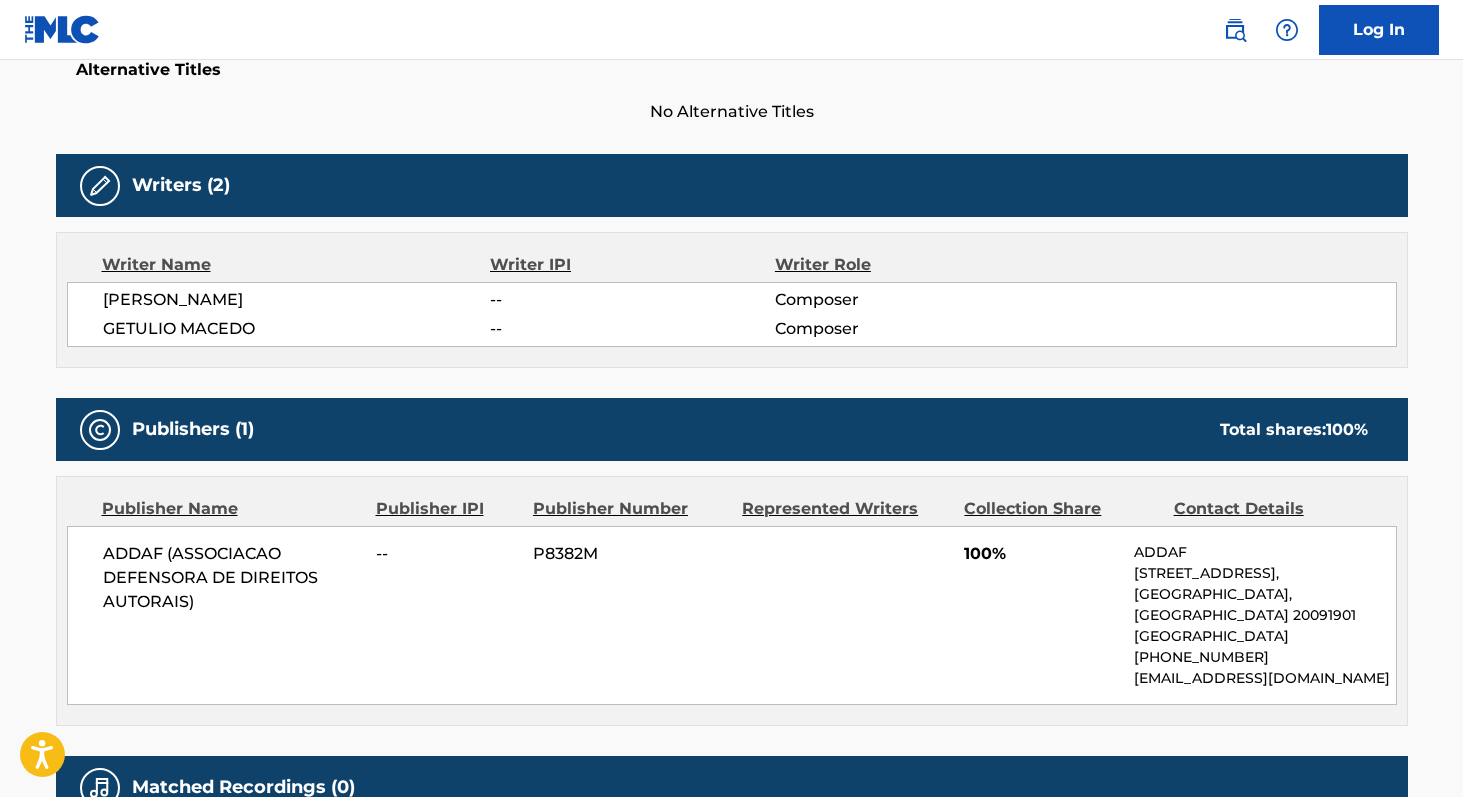 click on "ADDAF (ASSOCIACAO DEFENSORA DE DIREITOS AUTORAIS)" at bounding box center [232, 578] 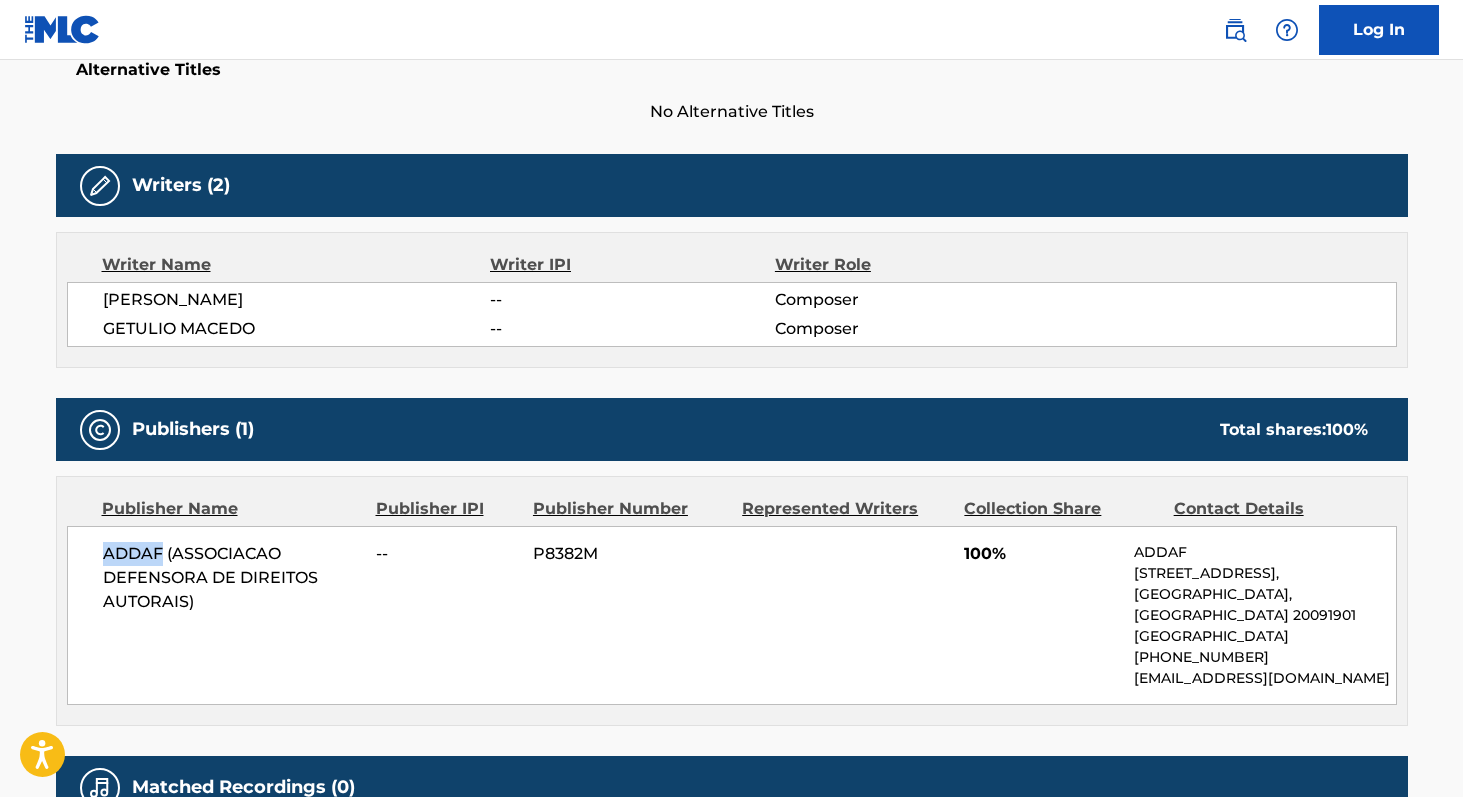 click on "ADDAF (ASSOCIACAO DEFENSORA DE DIREITOS AUTORAIS)" at bounding box center (232, 578) 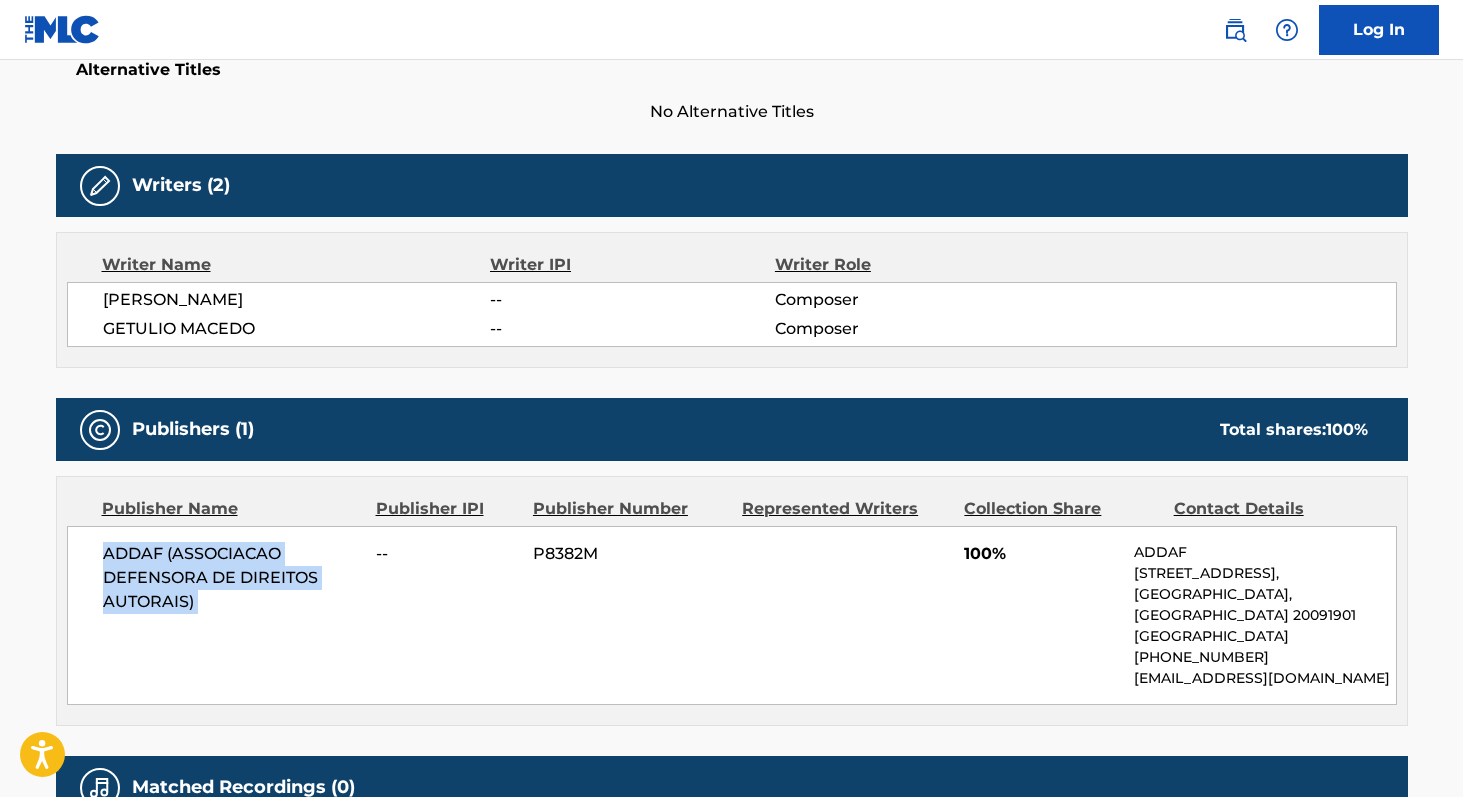 click on "ADDAF (ASSOCIACAO DEFENSORA DE DIREITOS AUTORAIS)" at bounding box center [232, 578] 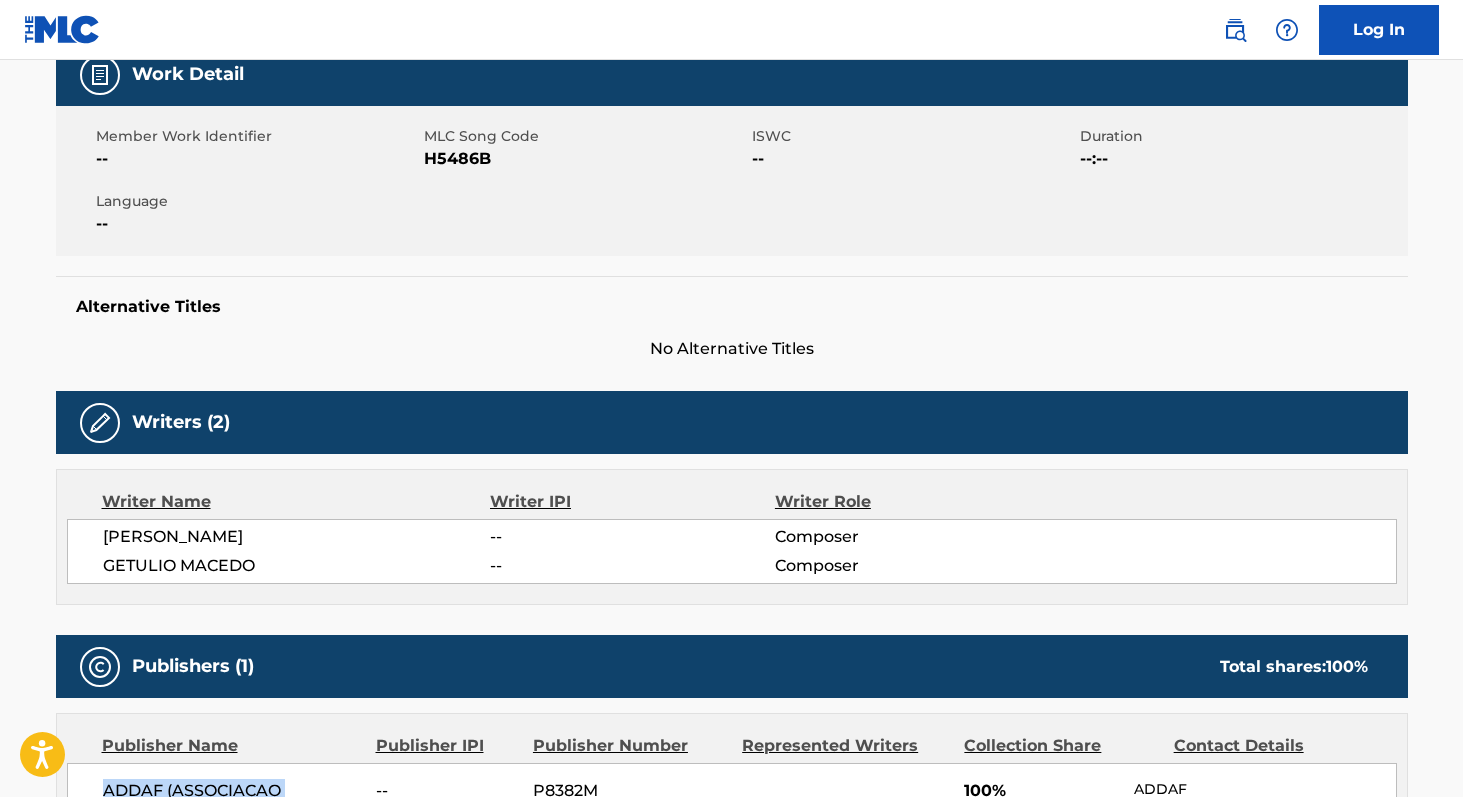 scroll, scrollTop: 311, scrollLeft: 0, axis: vertical 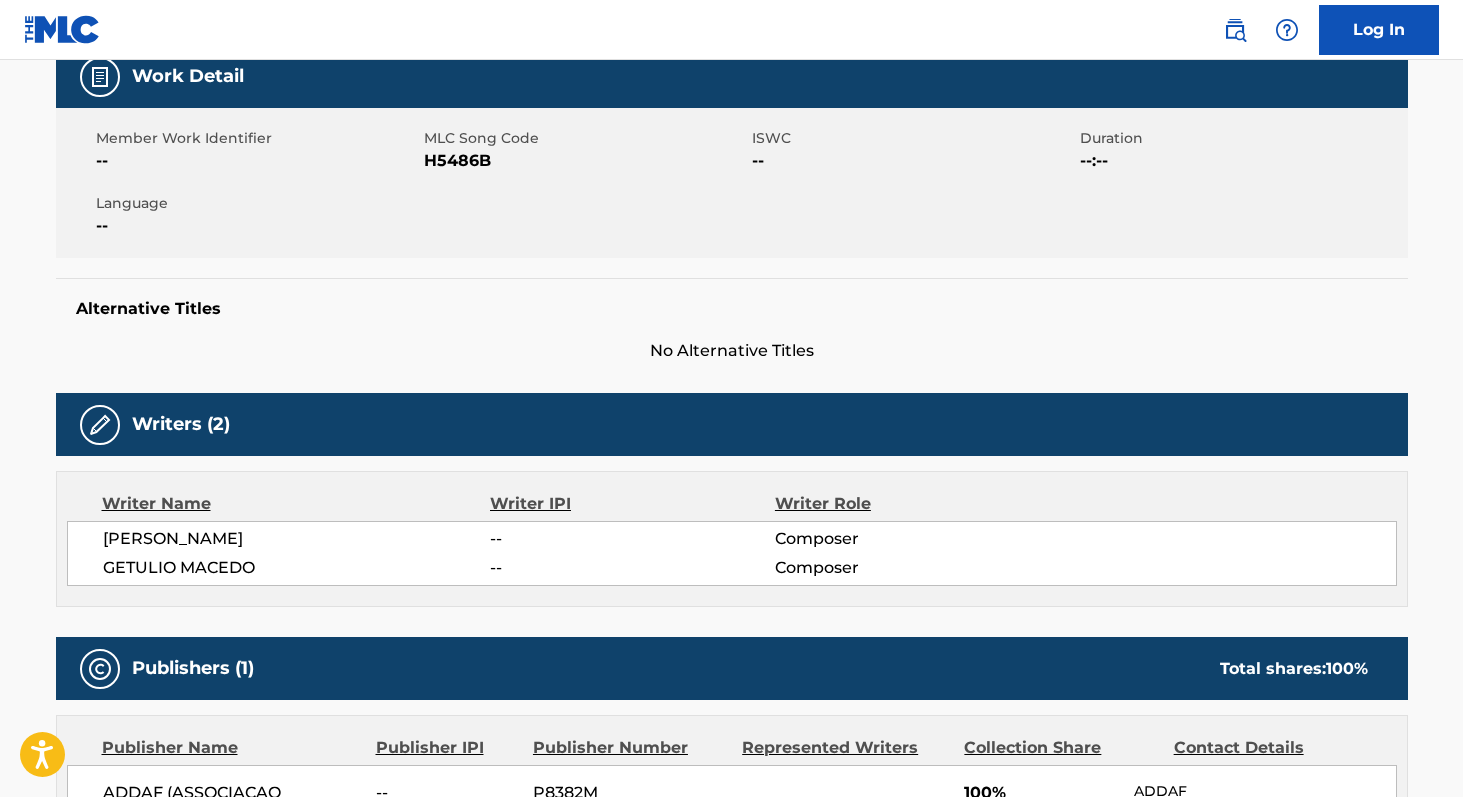 click on "H5486B" at bounding box center [585, 161] 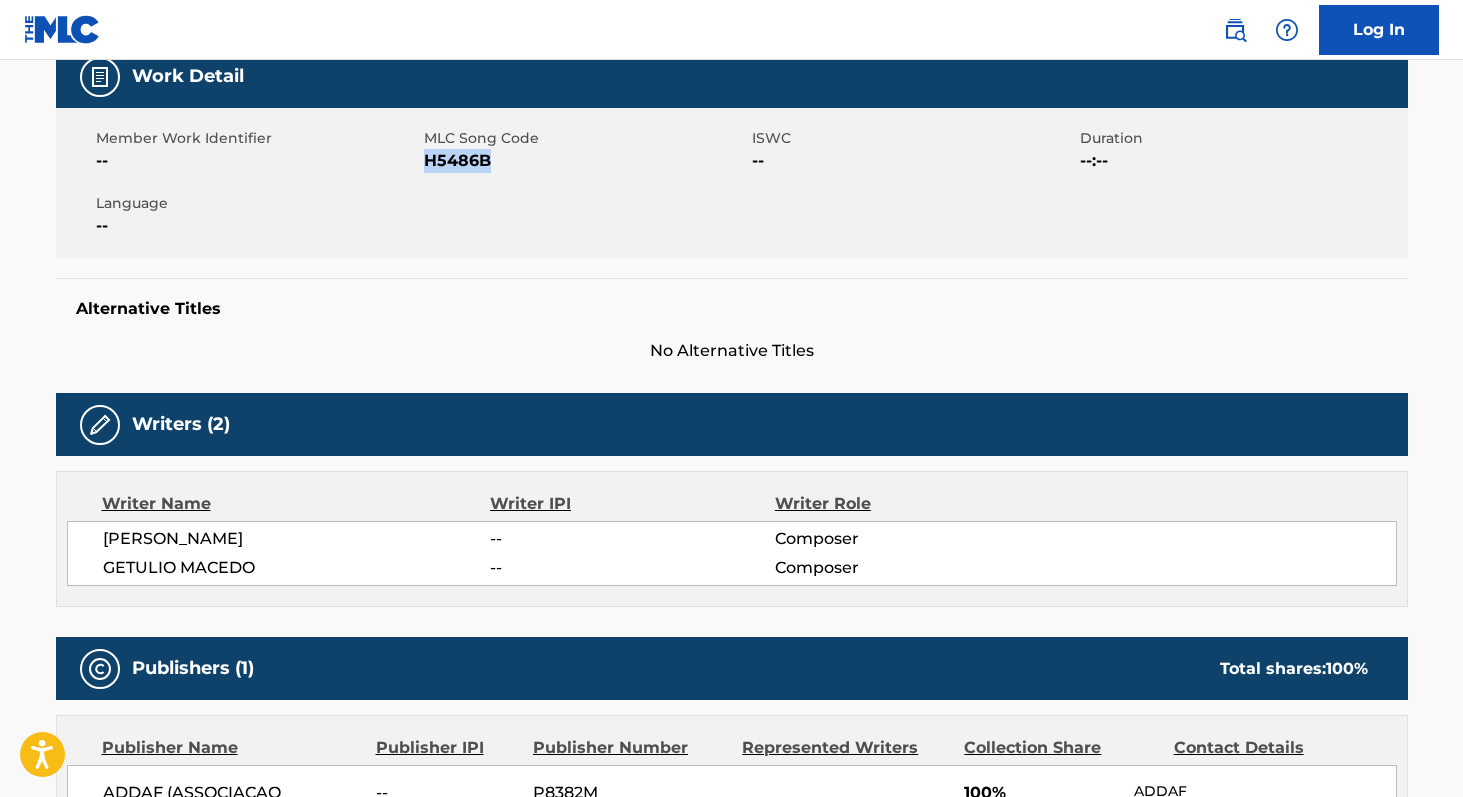 click on "H5486B" at bounding box center (585, 161) 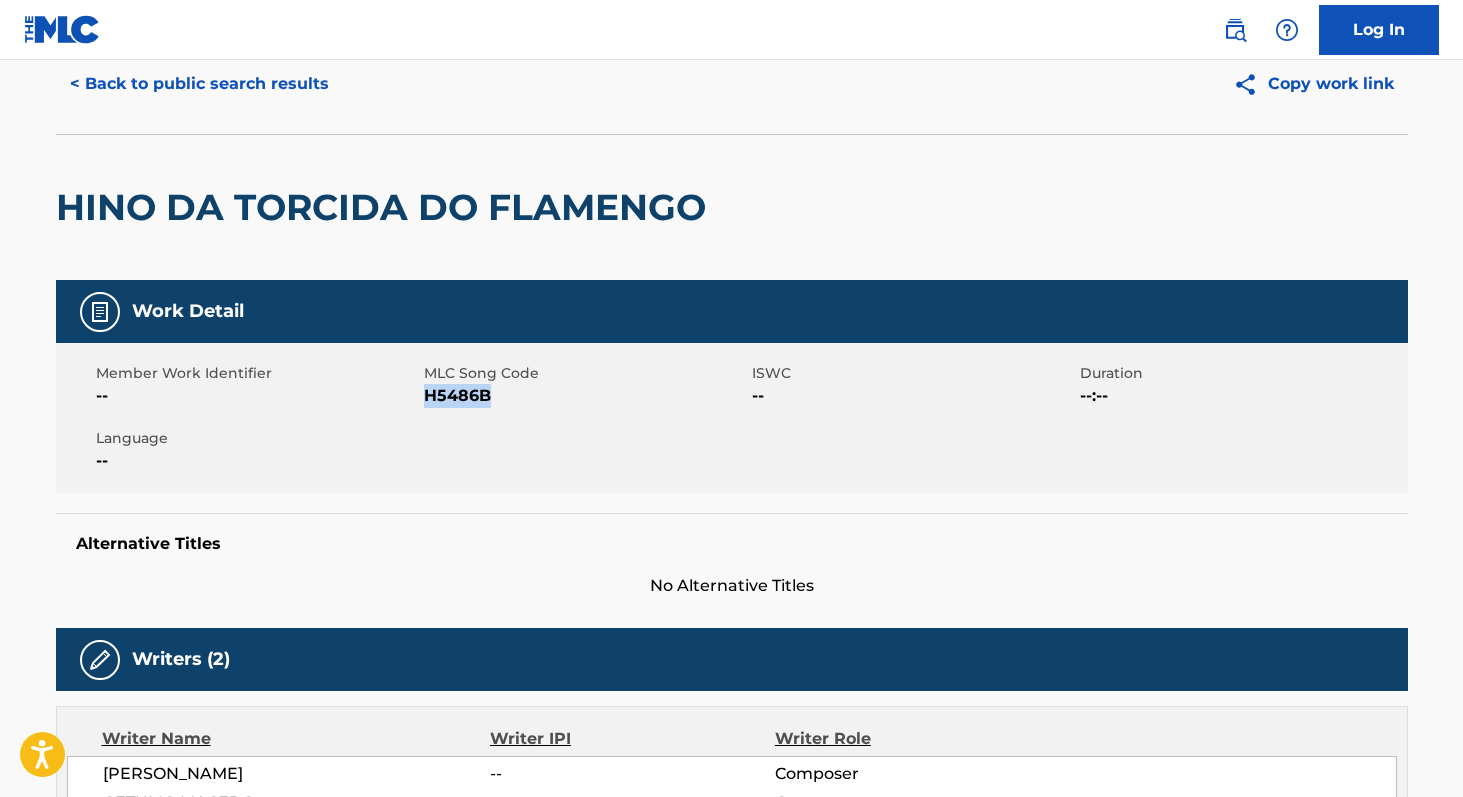 scroll, scrollTop: 0, scrollLeft: 0, axis: both 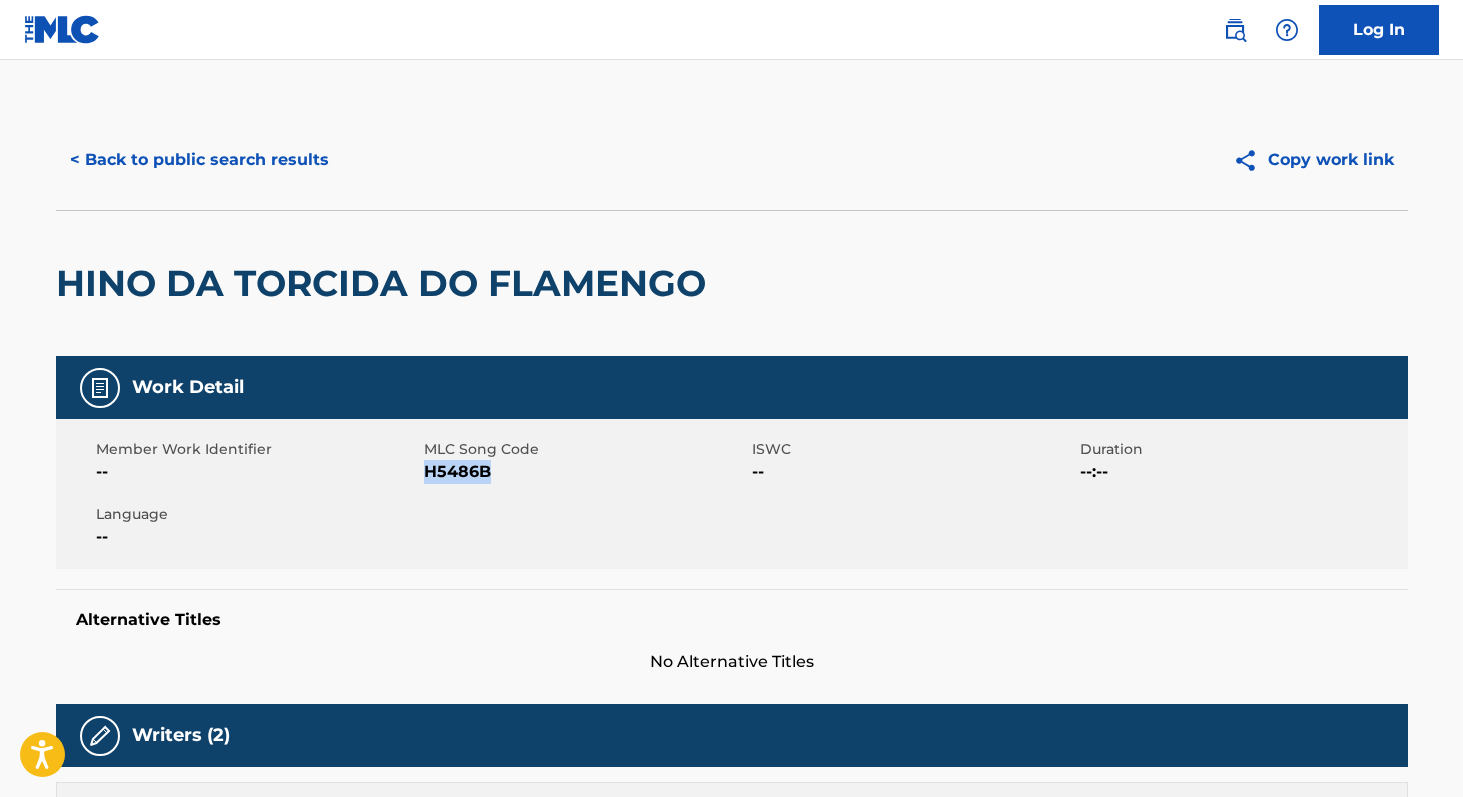 click on "< Back to public search results" at bounding box center (199, 160) 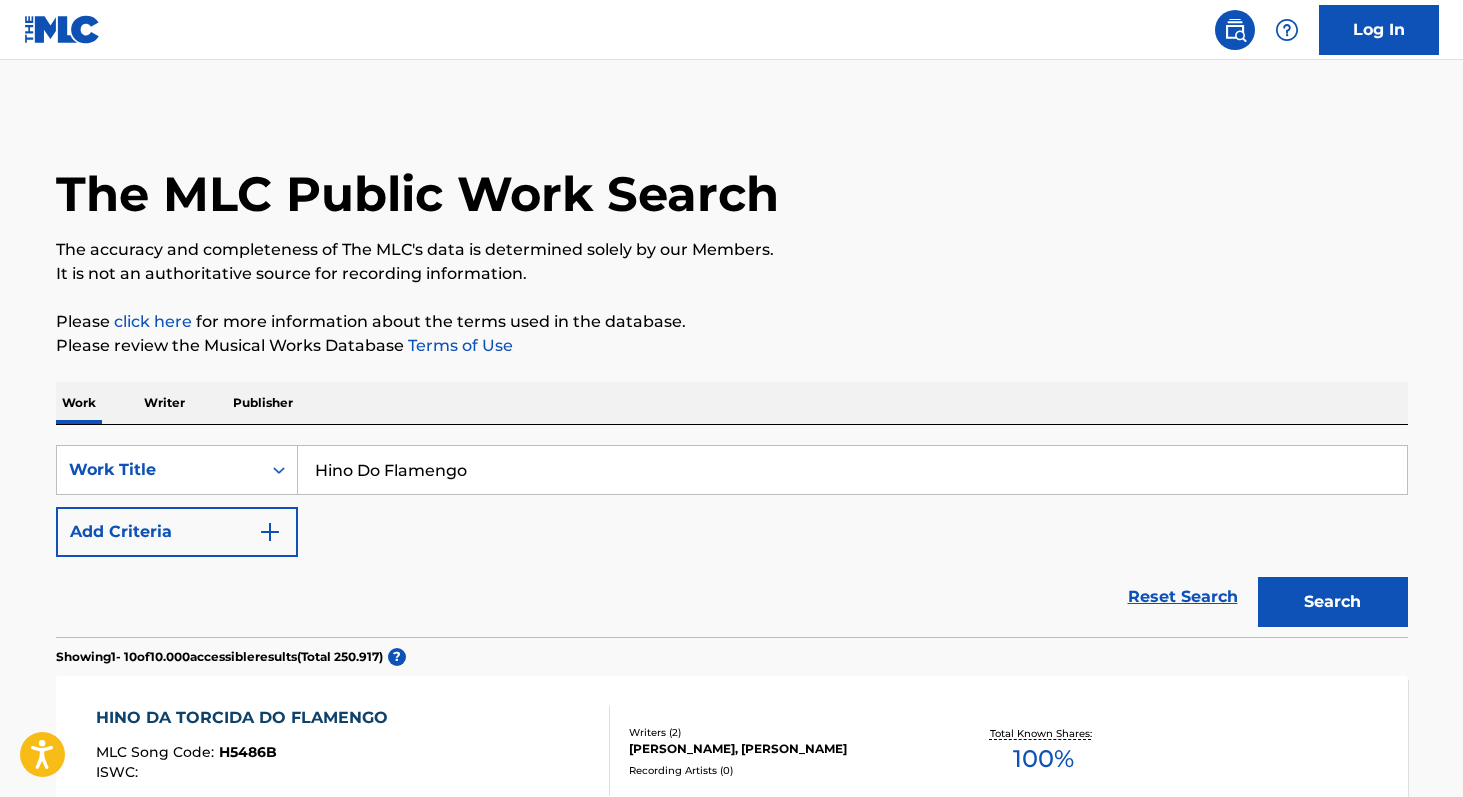 scroll, scrollTop: 294, scrollLeft: 0, axis: vertical 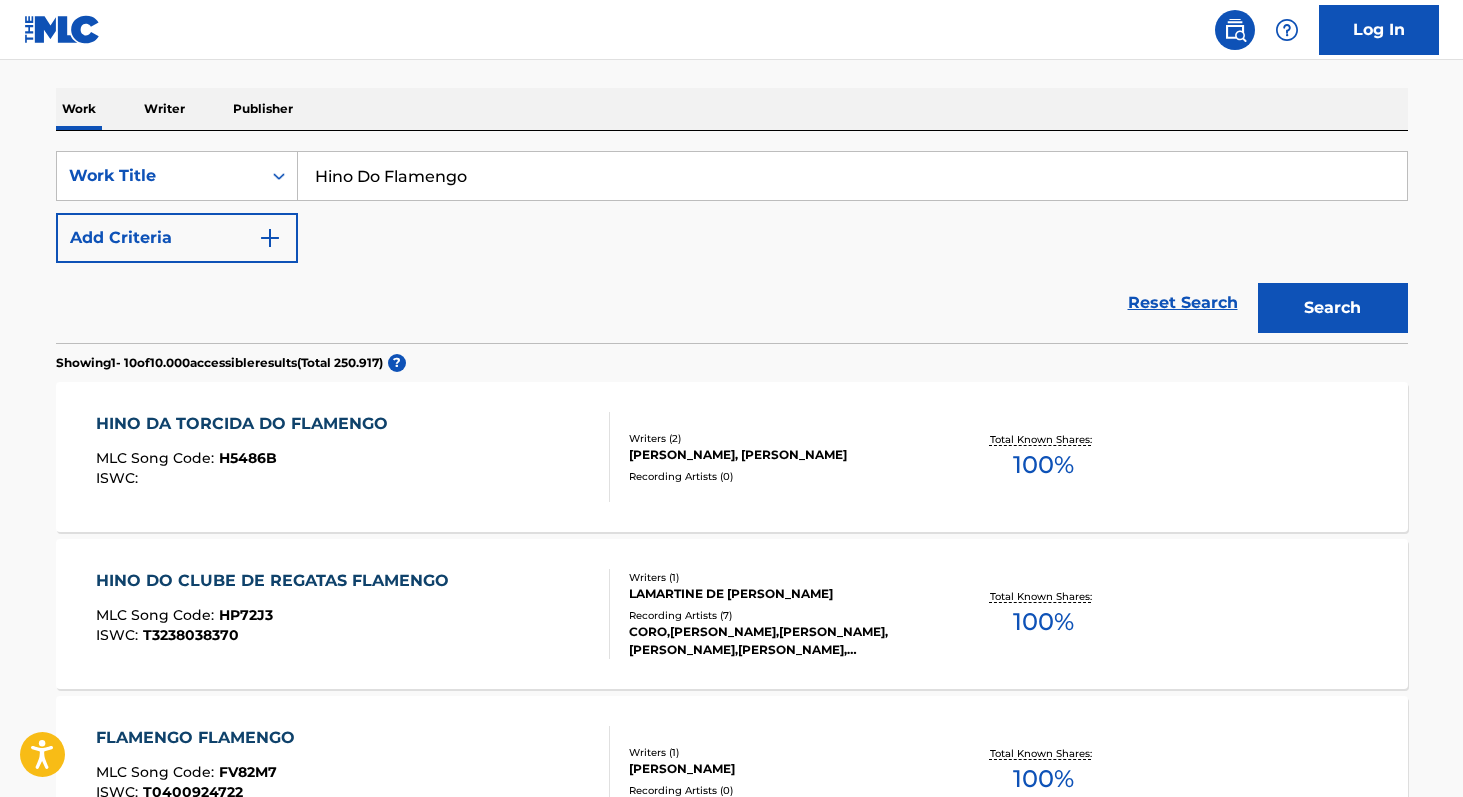 click on "Writer" at bounding box center [164, 109] 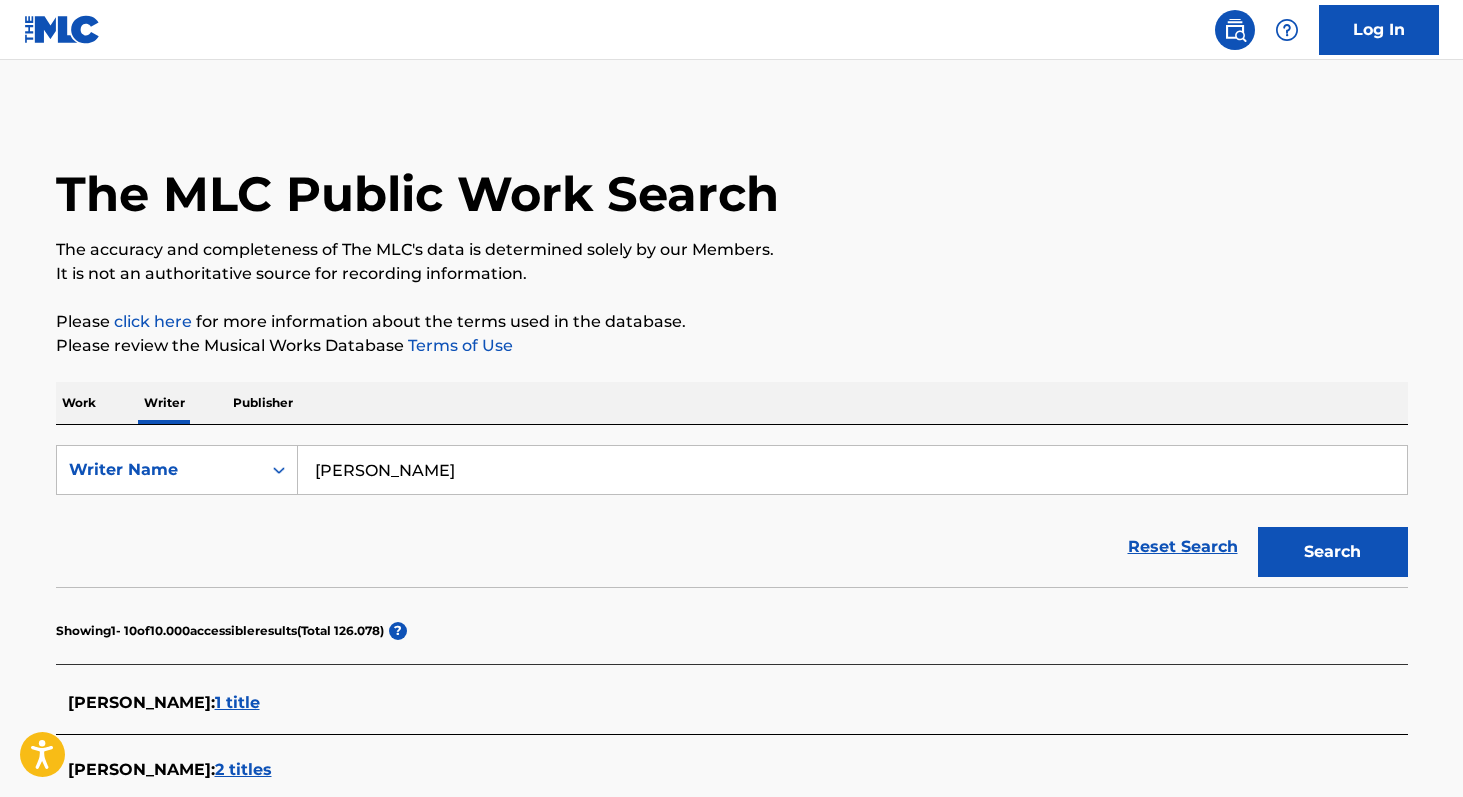 click on "[PERSON_NAME]" at bounding box center (852, 470) 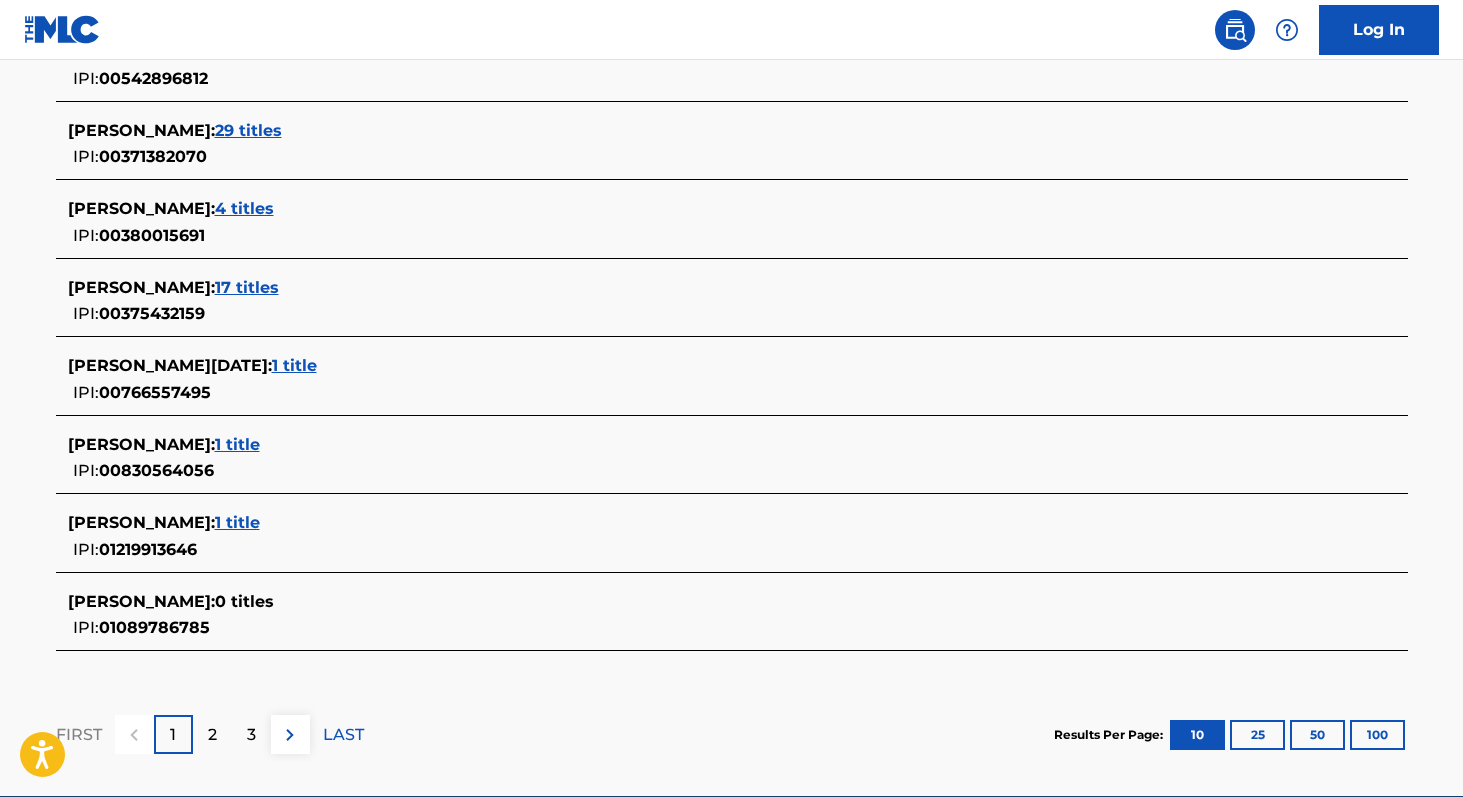 scroll, scrollTop: 810, scrollLeft: 0, axis: vertical 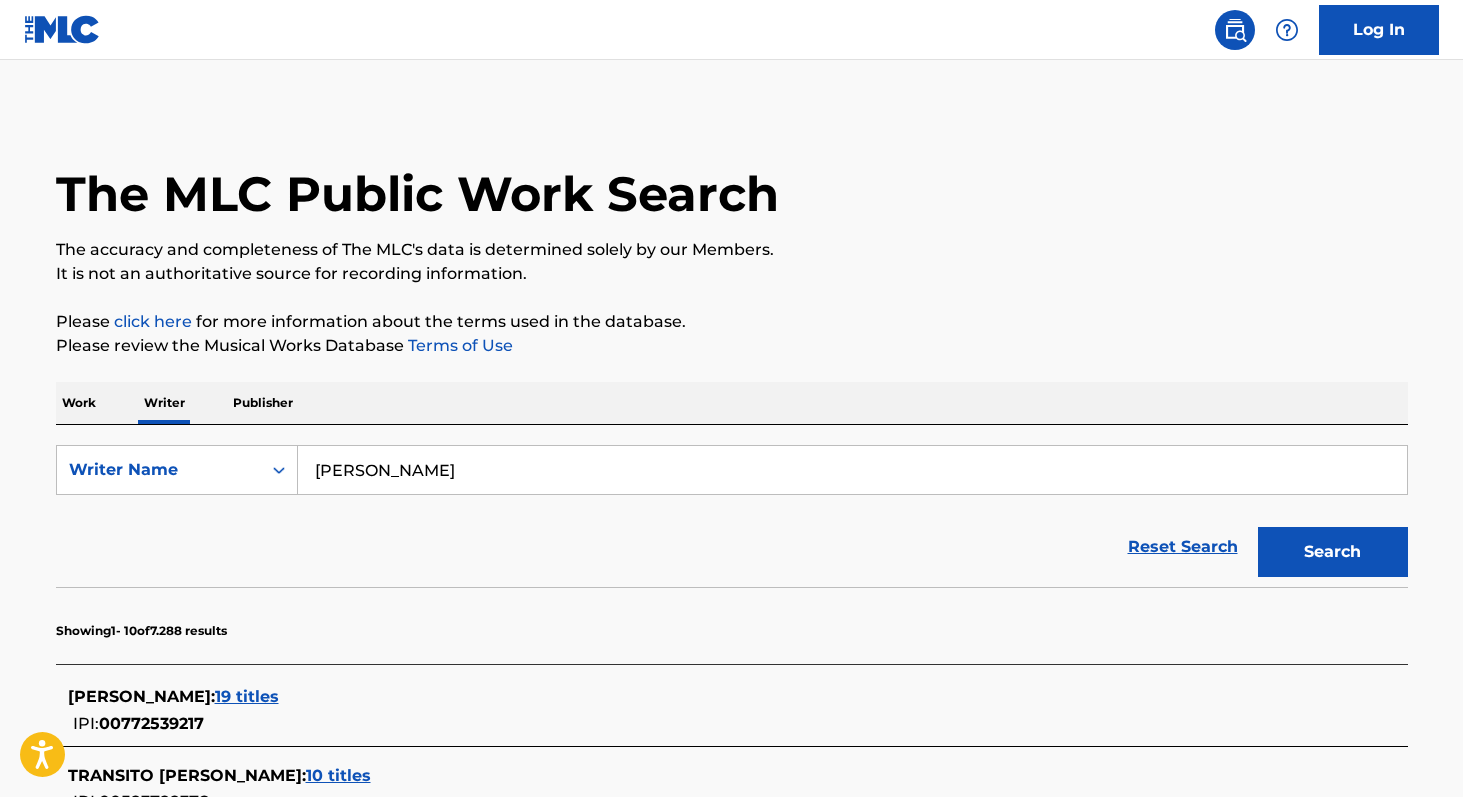 click on "Work" at bounding box center [79, 403] 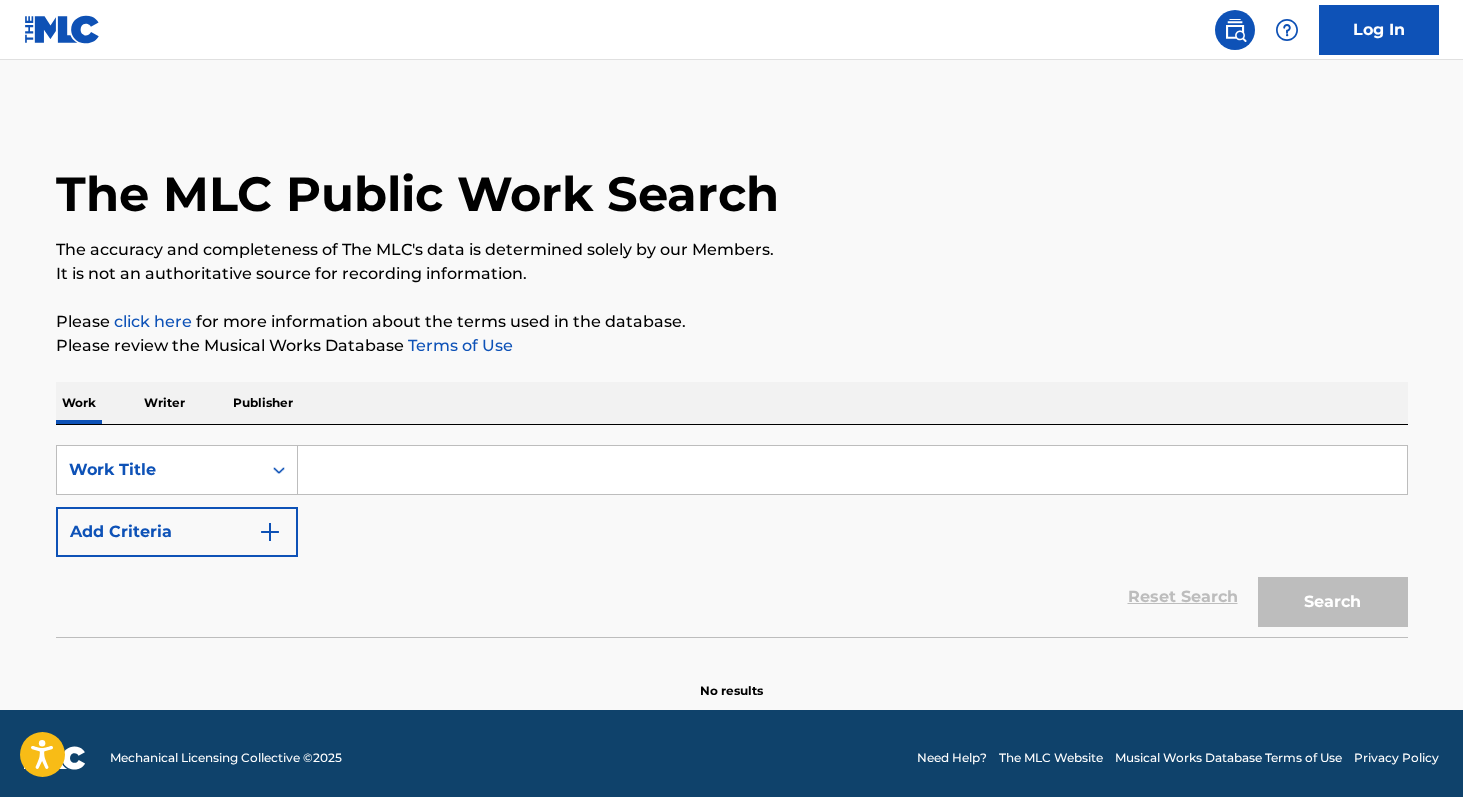 click at bounding box center [852, 470] 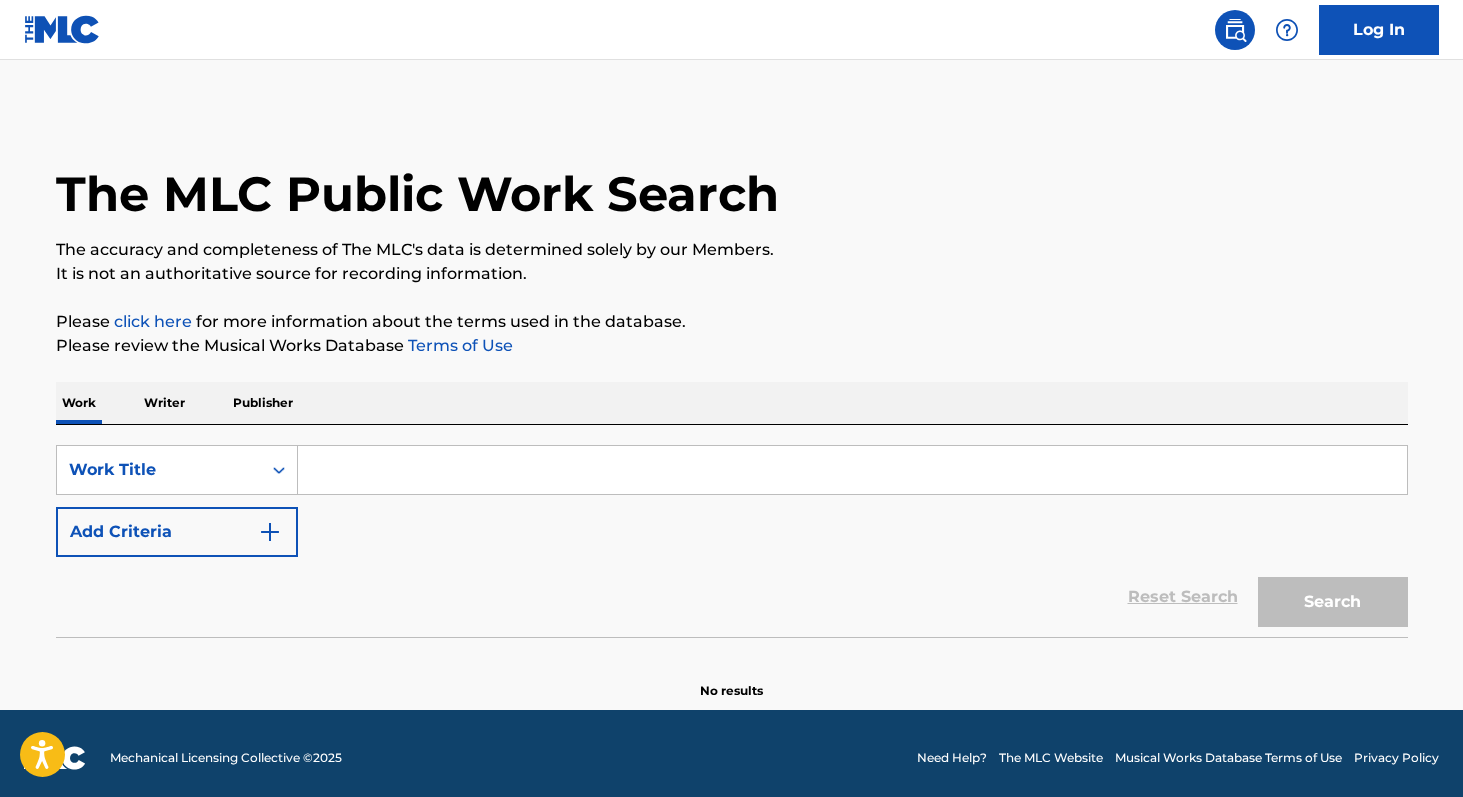 paste on "Assim Como a Corça" 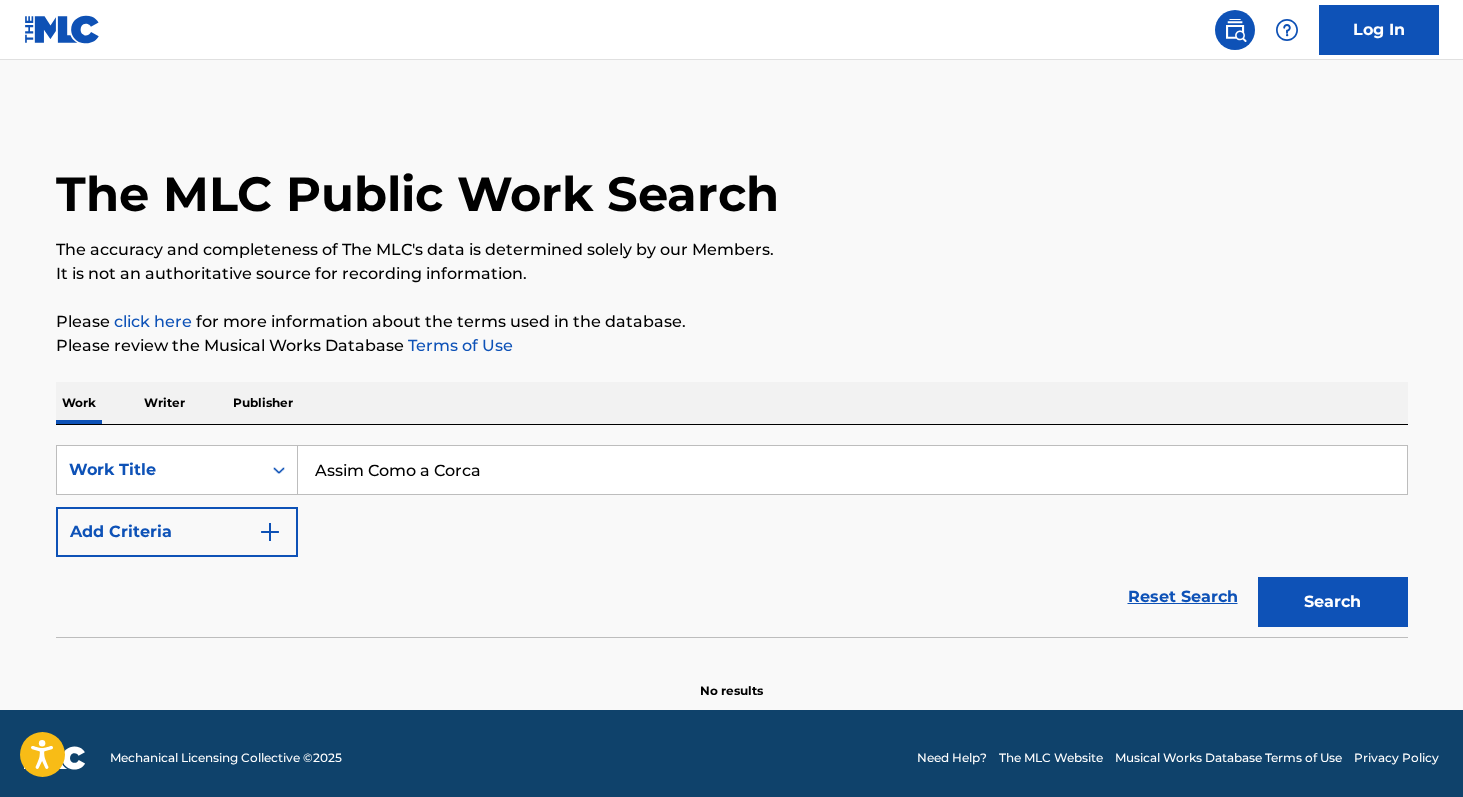 click on "Search" at bounding box center (1333, 602) 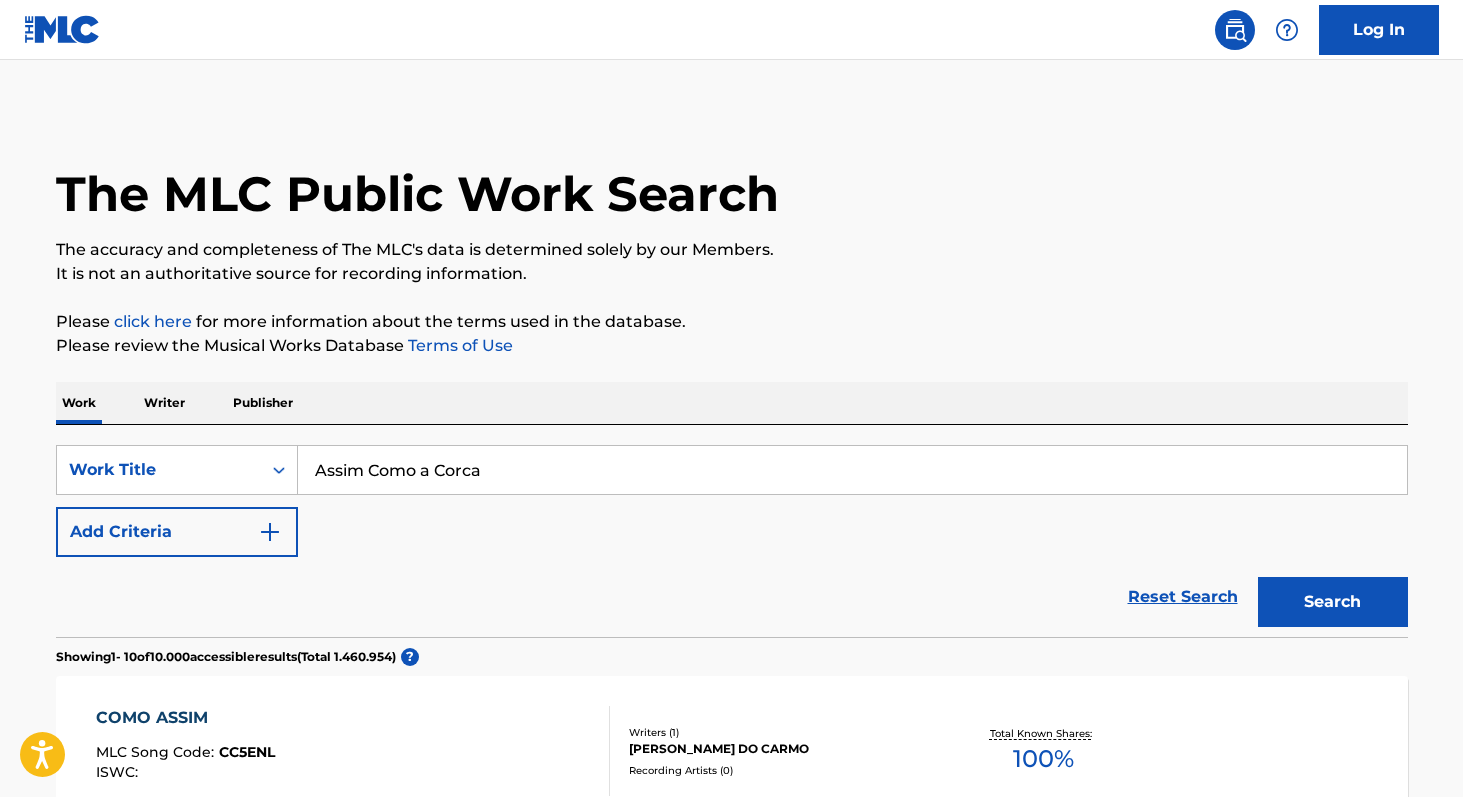 click on "Assim Como a Corca" at bounding box center [852, 470] 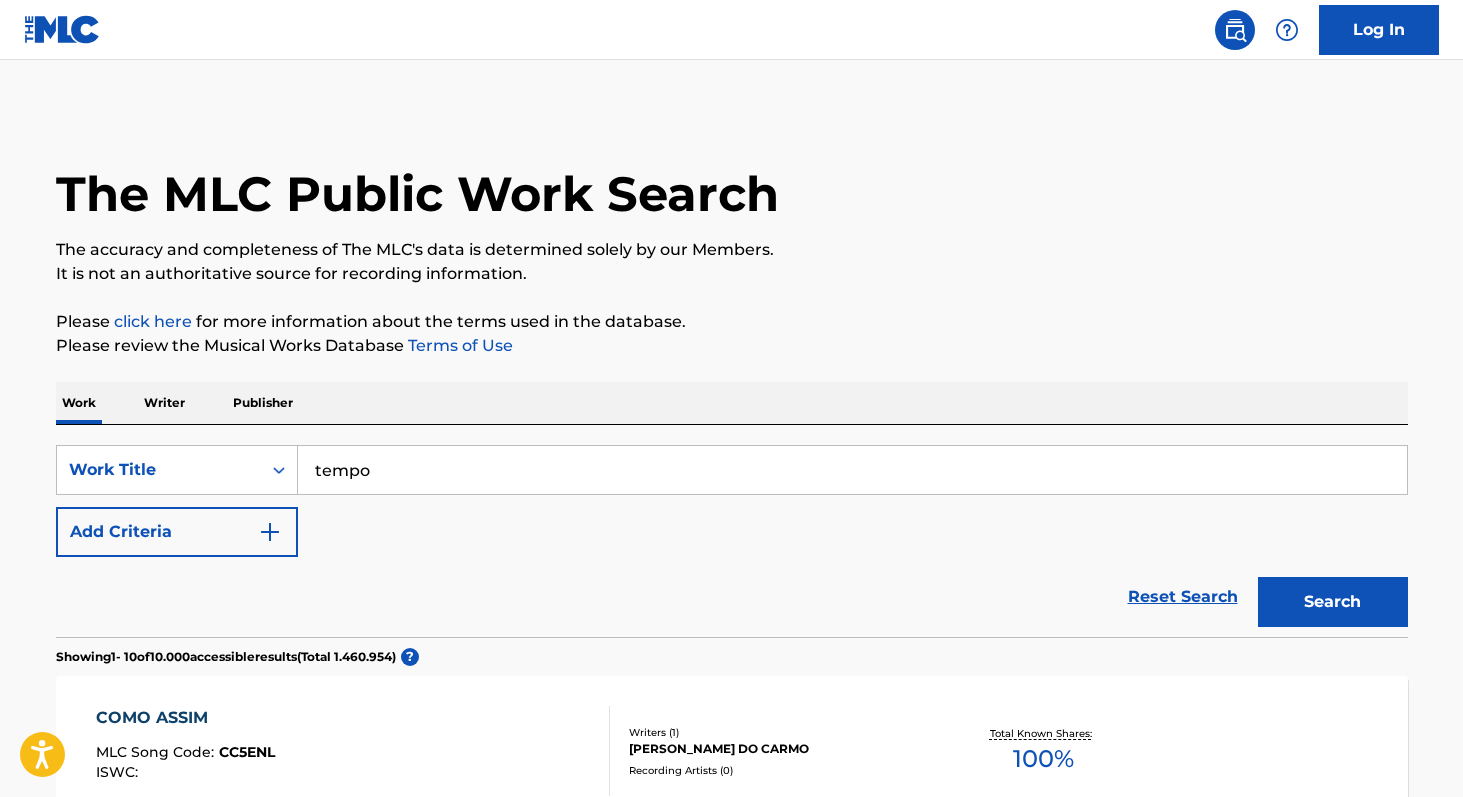 type on "tempo" 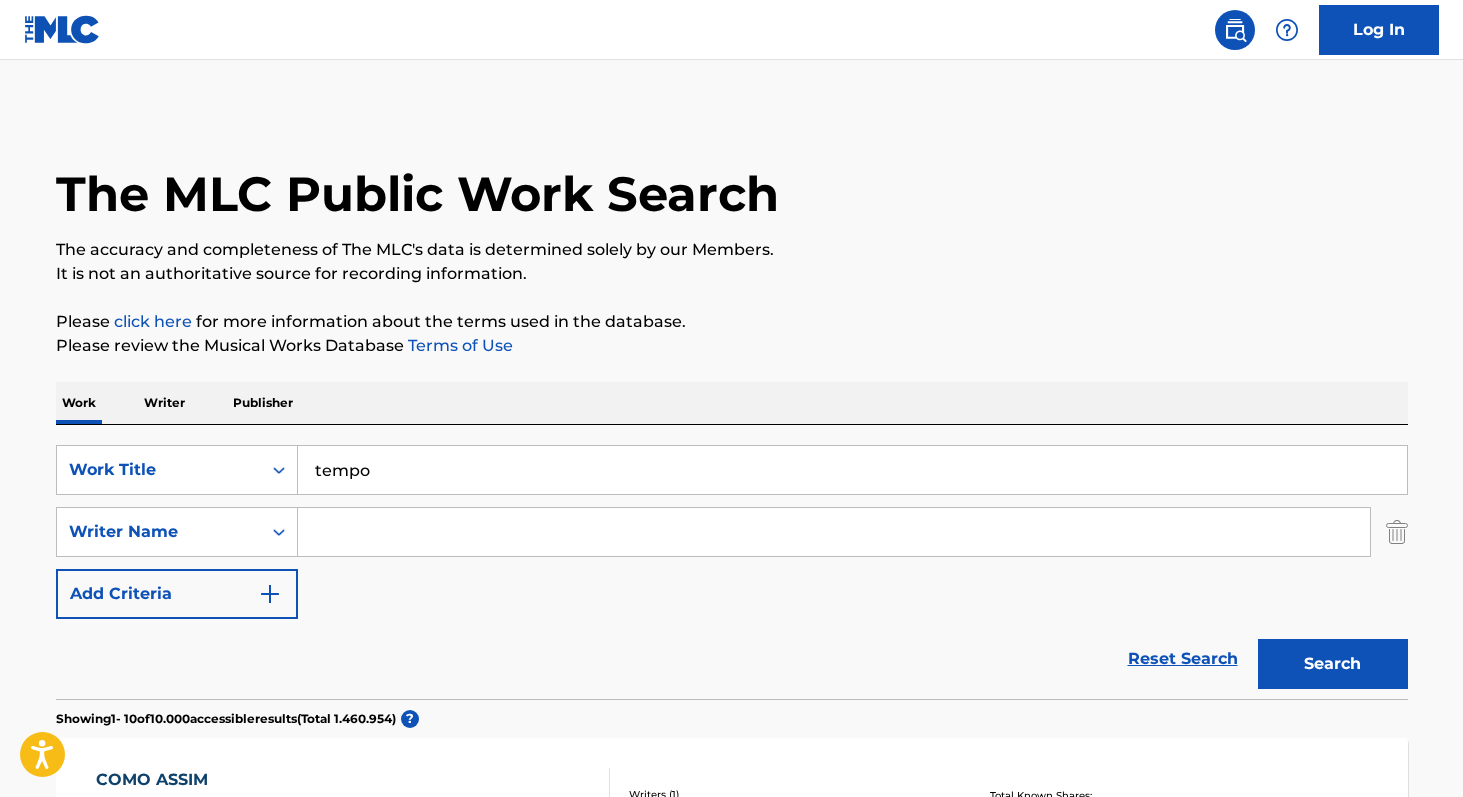 click at bounding box center (834, 532) 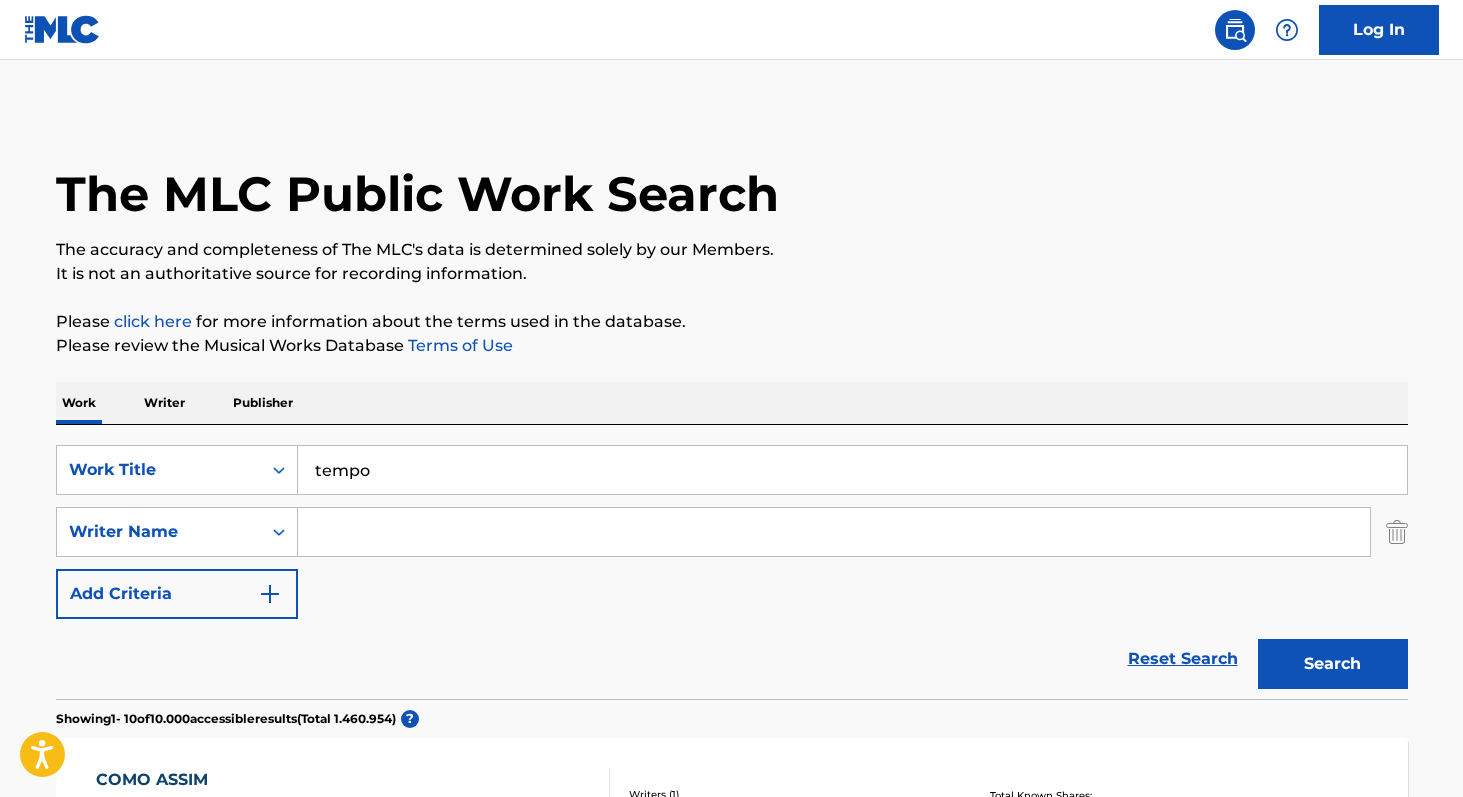 paste on "[PERSON_NAME]" 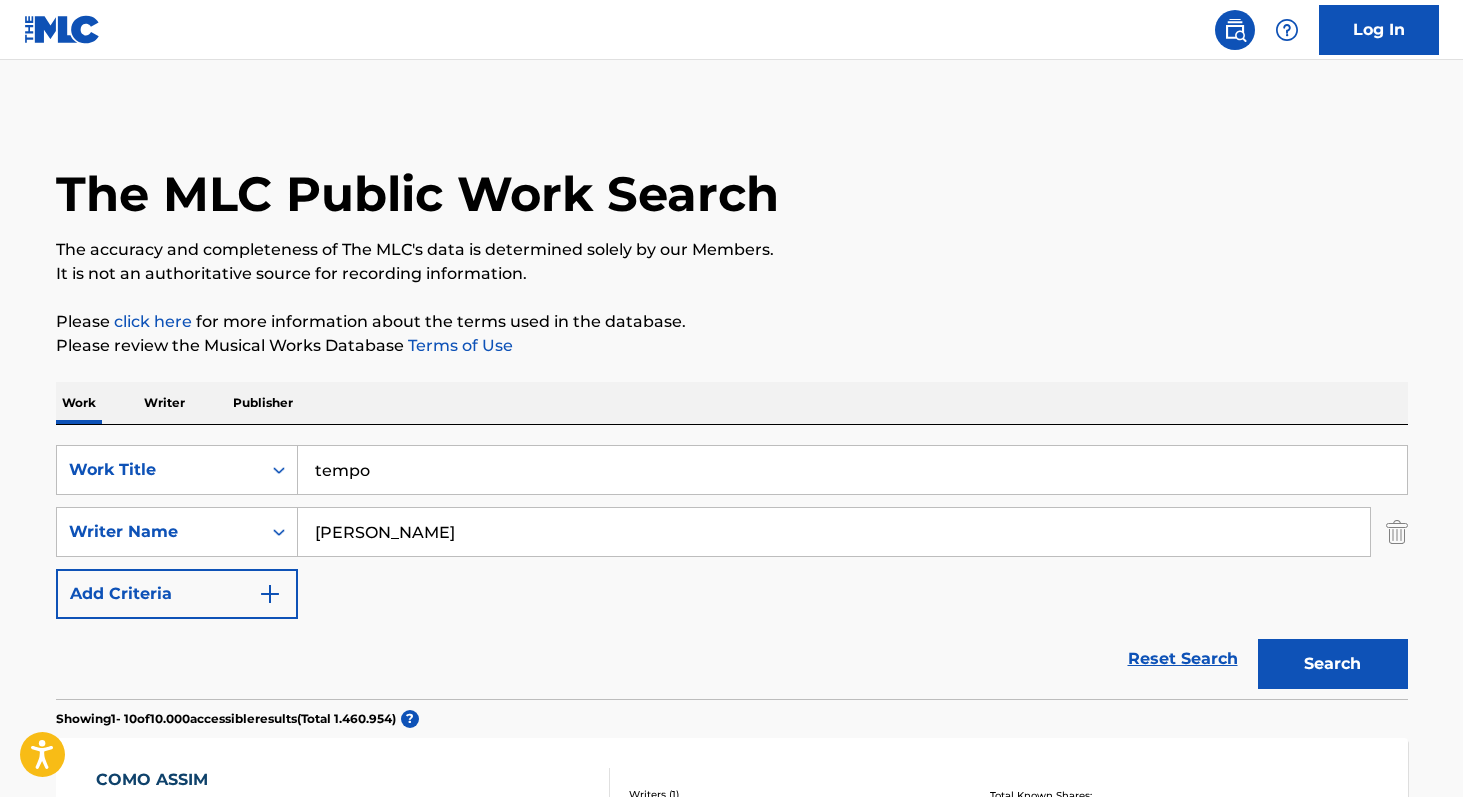 type on "[PERSON_NAME]" 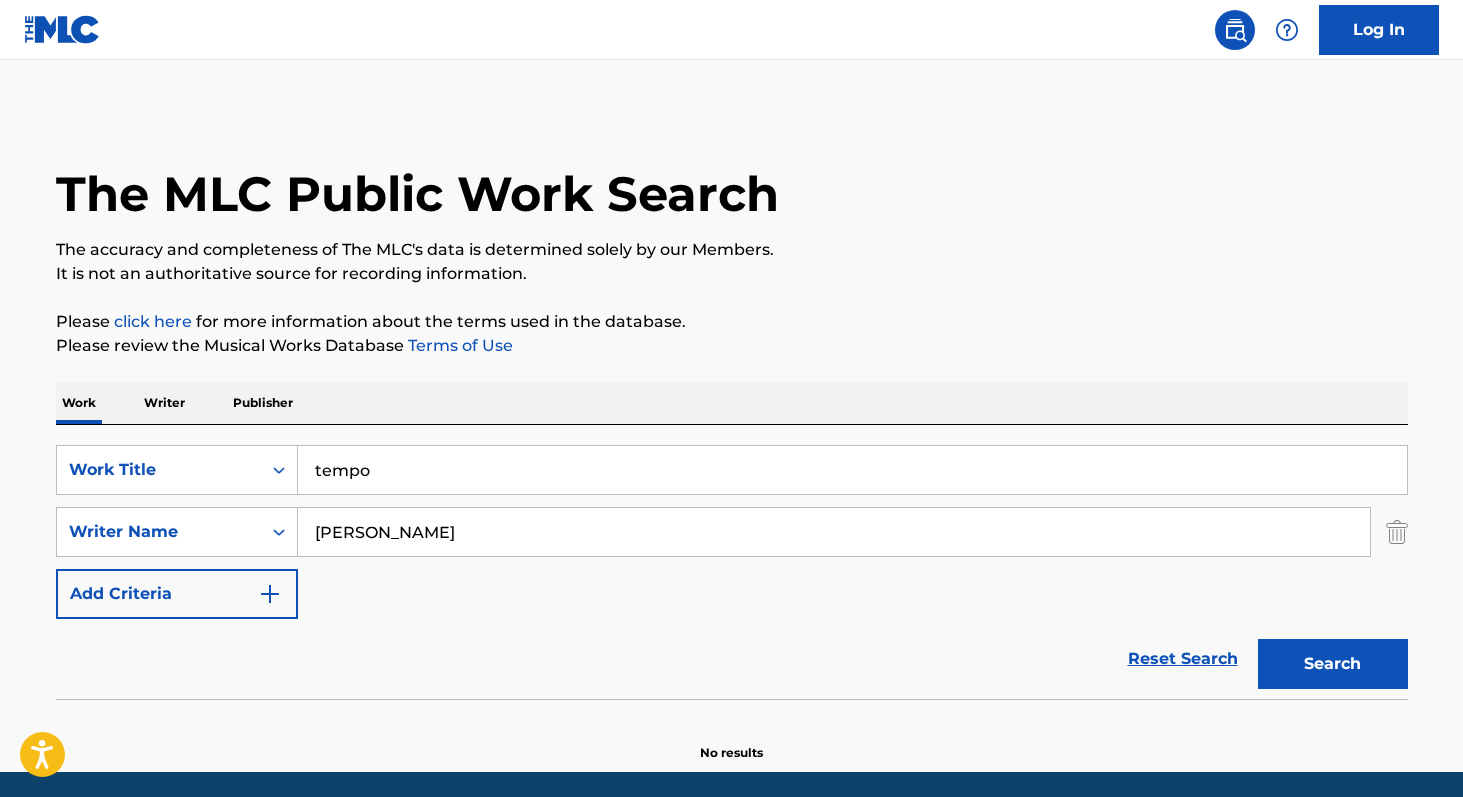 click on "Writer" at bounding box center (164, 403) 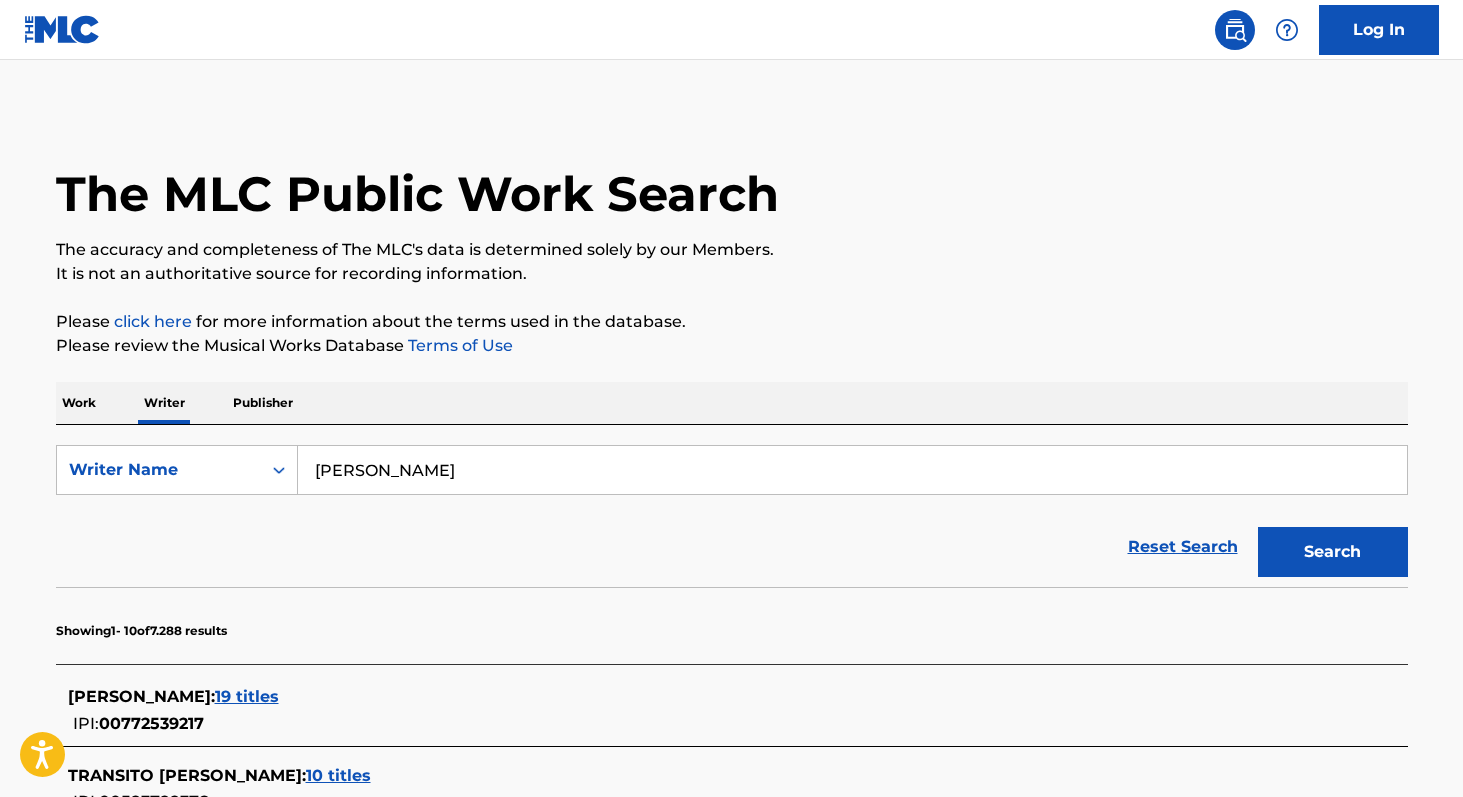 click on "[PERSON_NAME]" at bounding box center (852, 470) 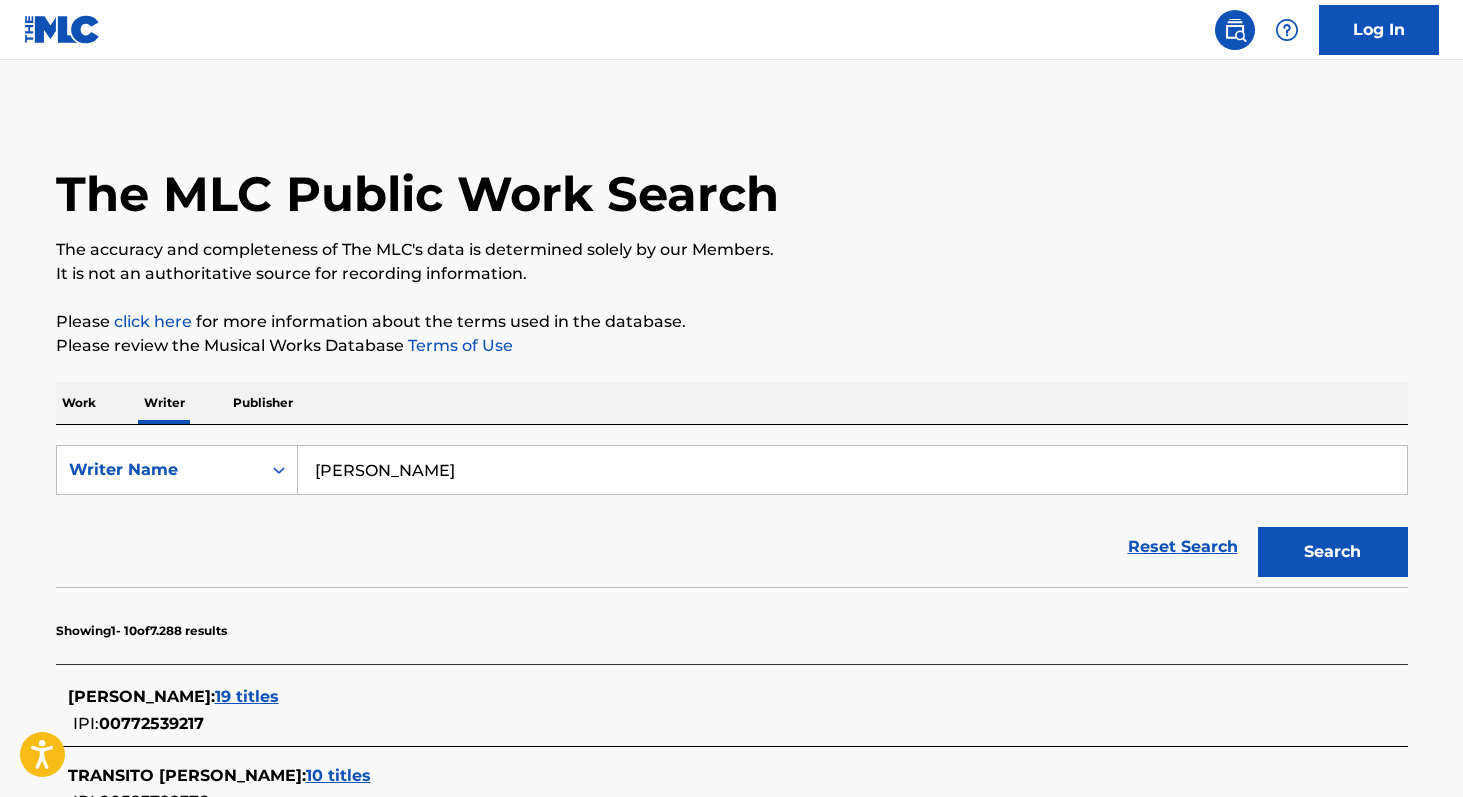paste on "[PERSON_NAME]" 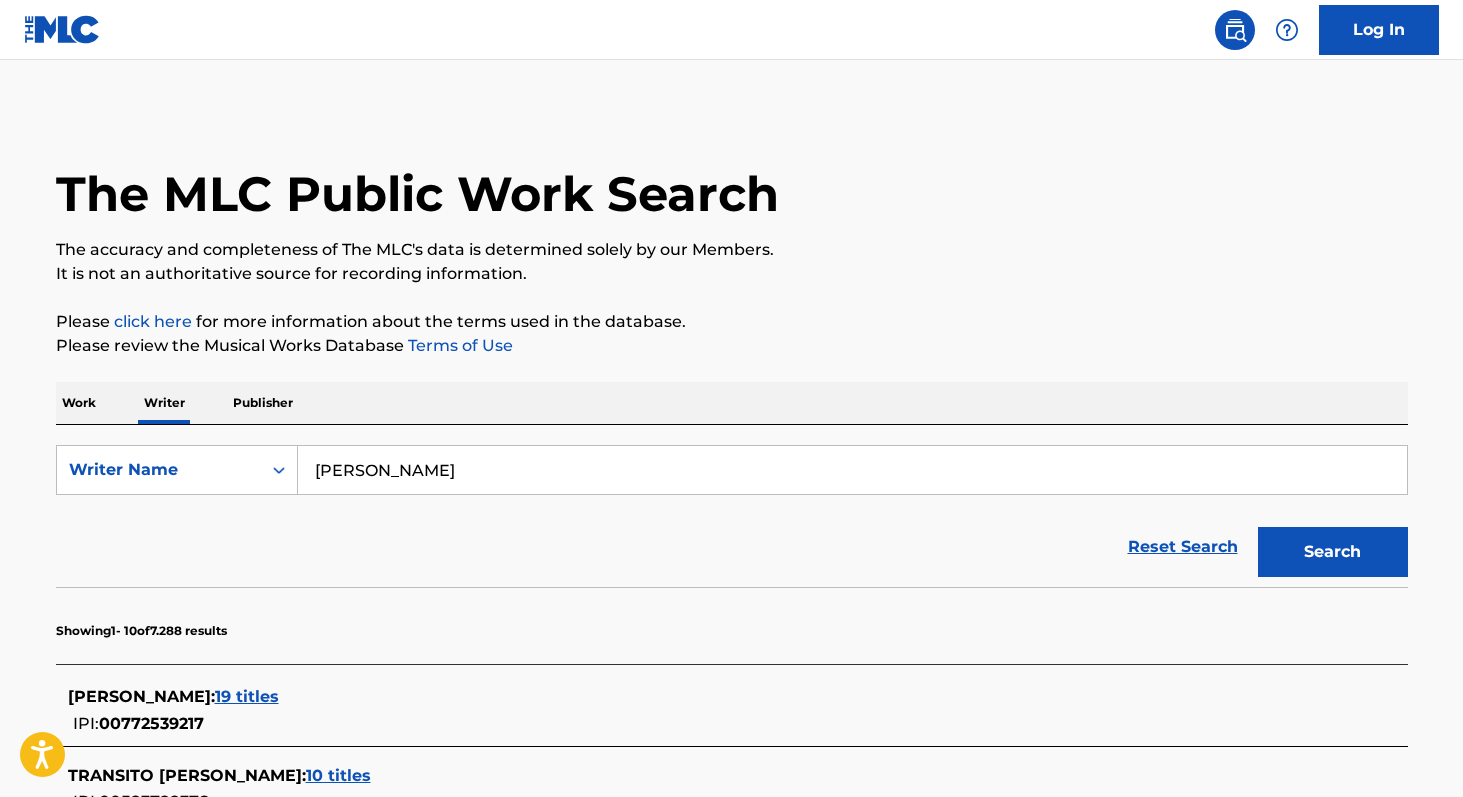 type on "[PERSON_NAME]" 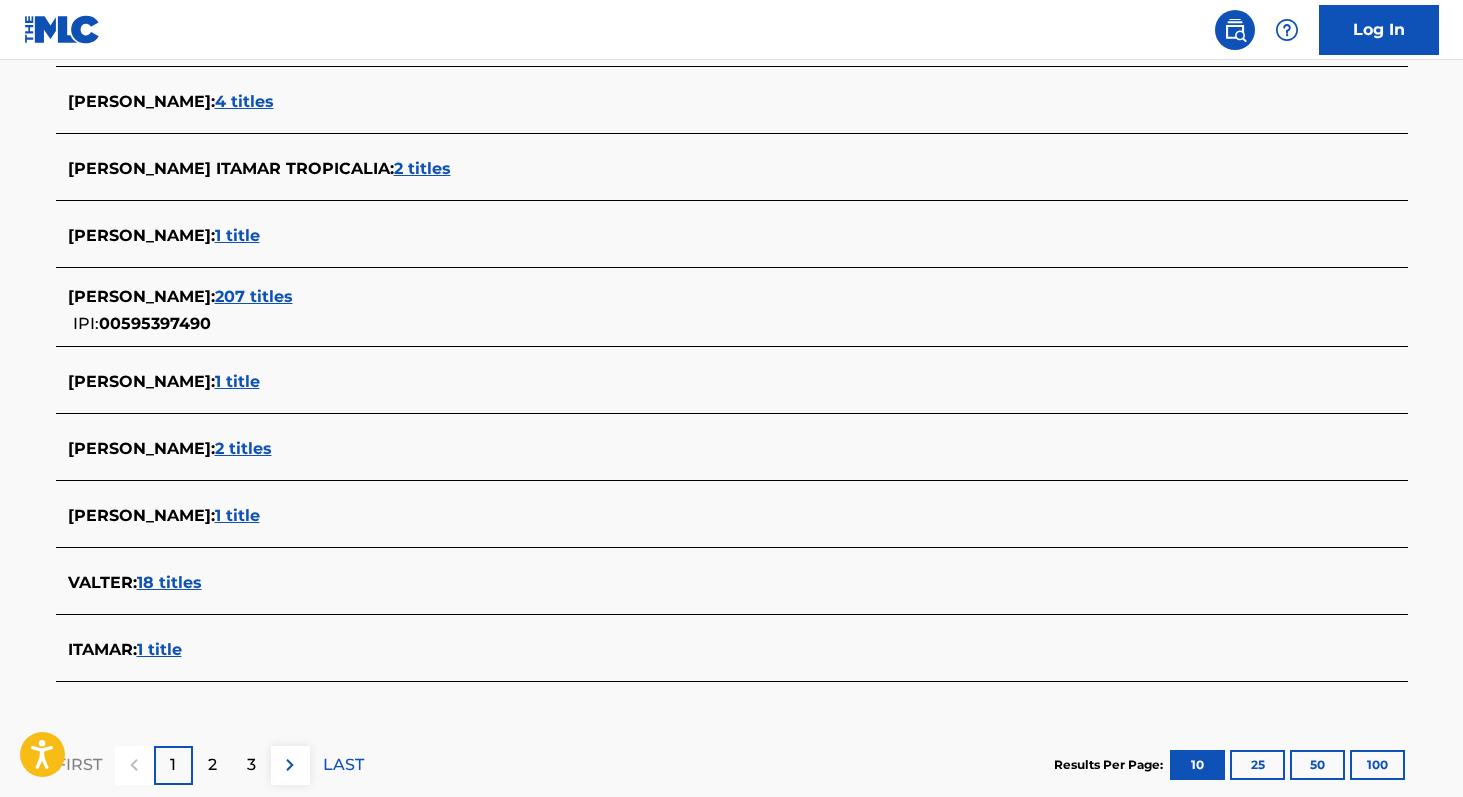 scroll, scrollTop: 679, scrollLeft: 0, axis: vertical 